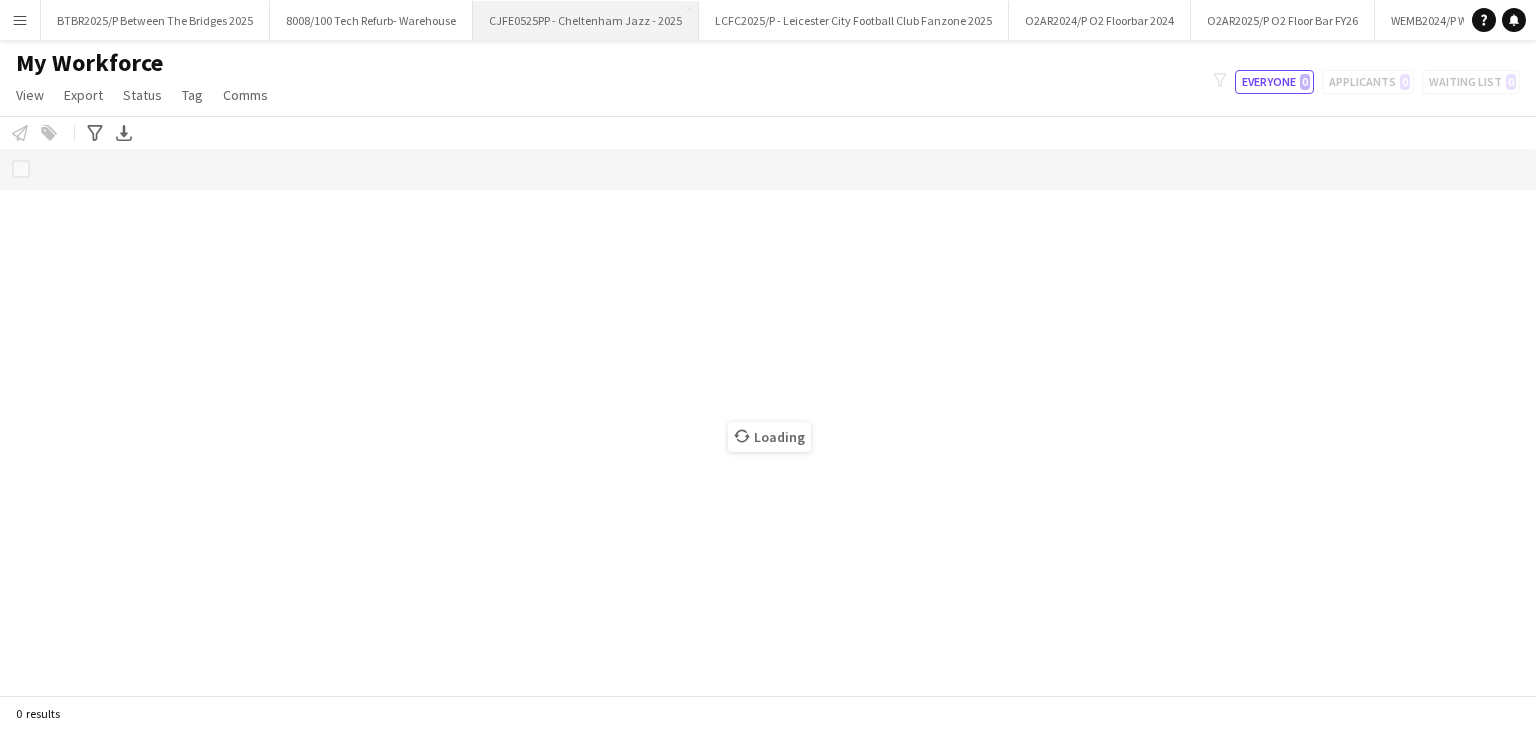 scroll, scrollTop: 0, scrollLeft: 0, axis: both 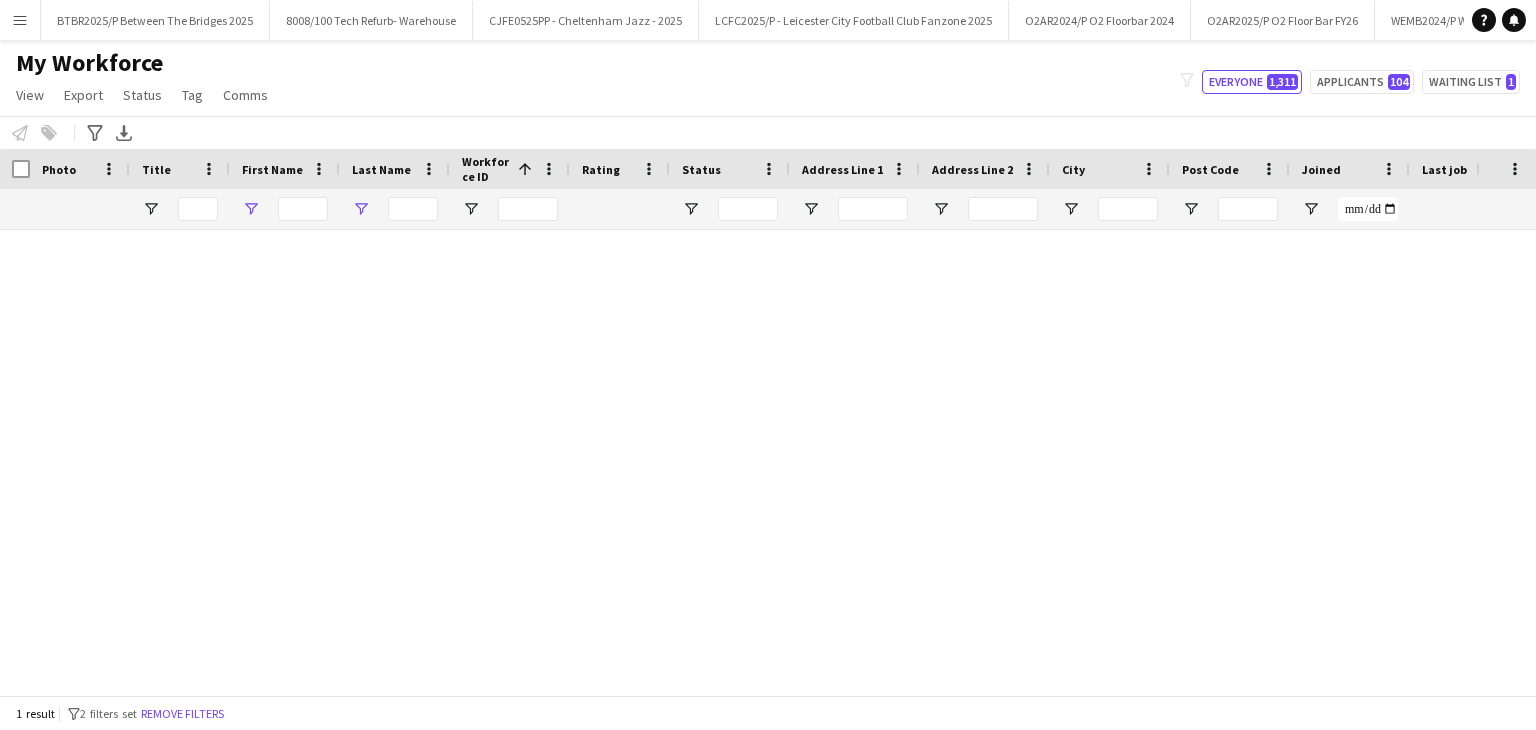 type on "******" 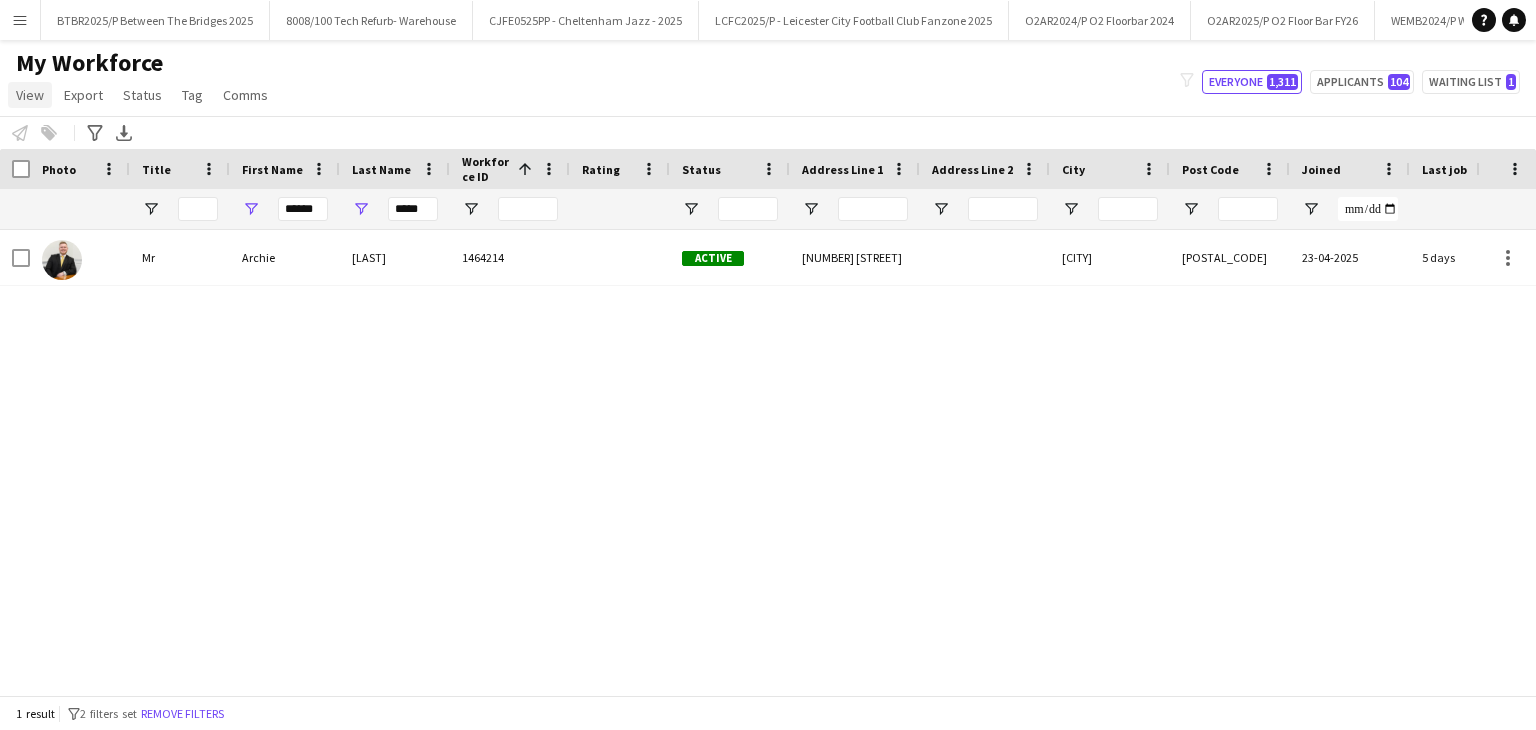 click on "View" 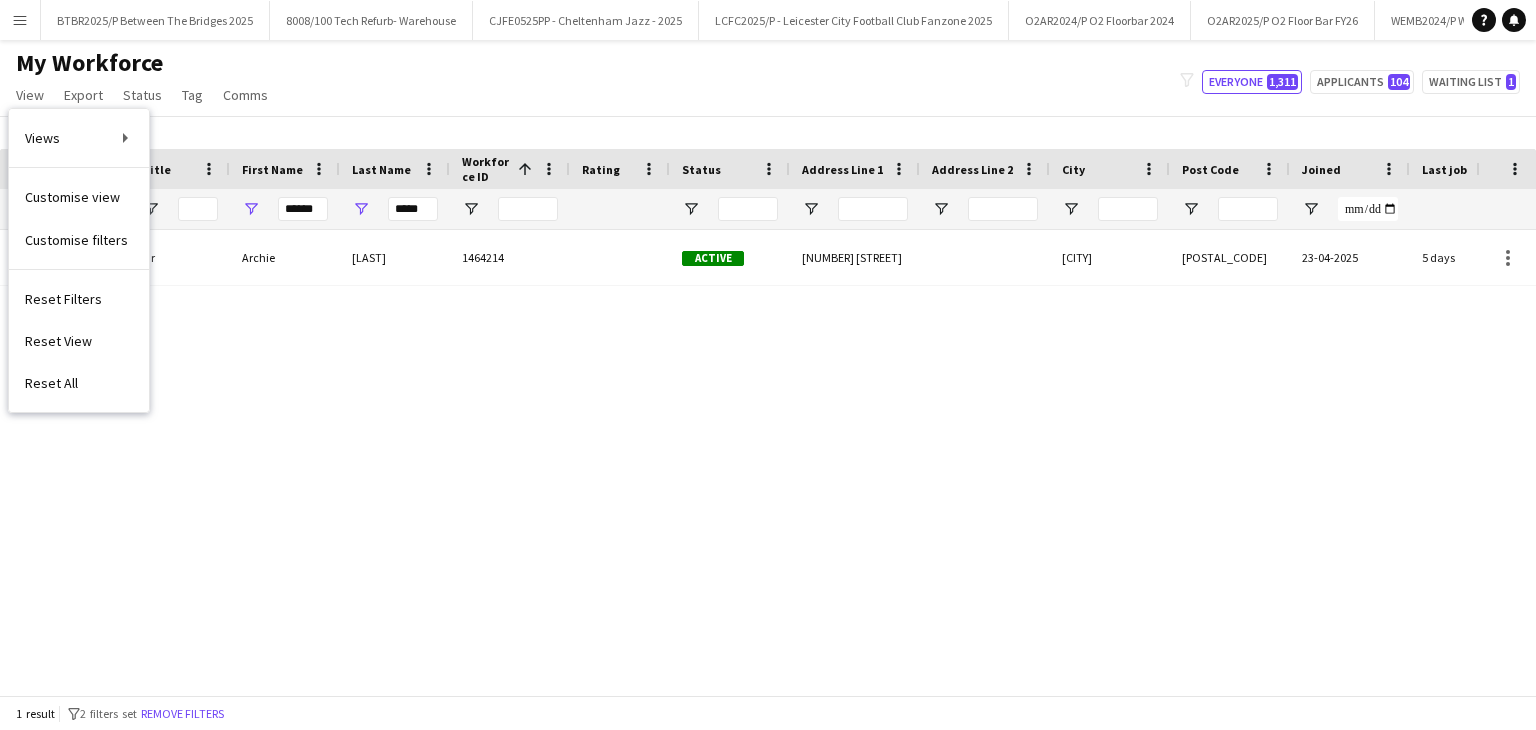 click on "Menu" at bounding box center [20, 20] 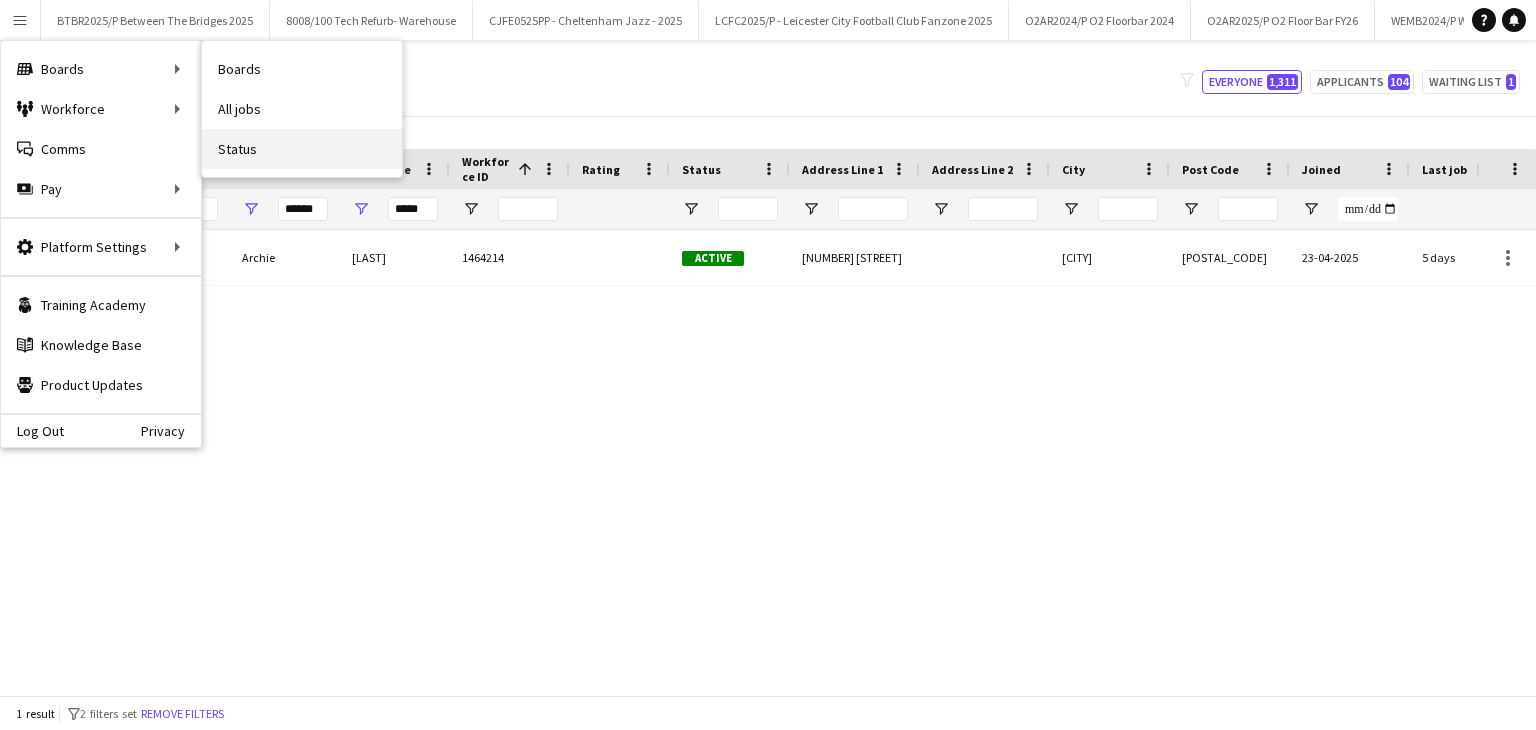 click on "Status" at bounding box center (302, 149) 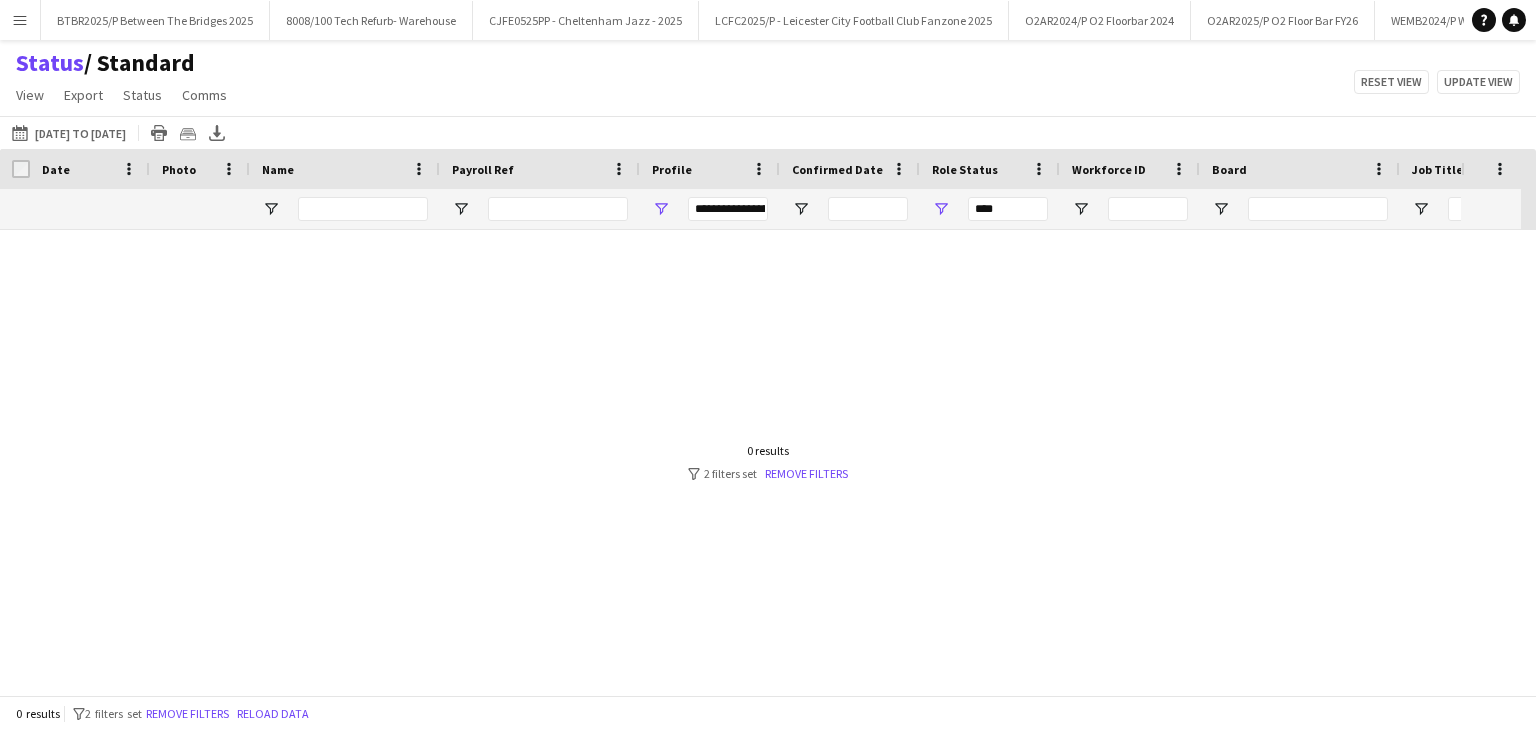 type on "***" 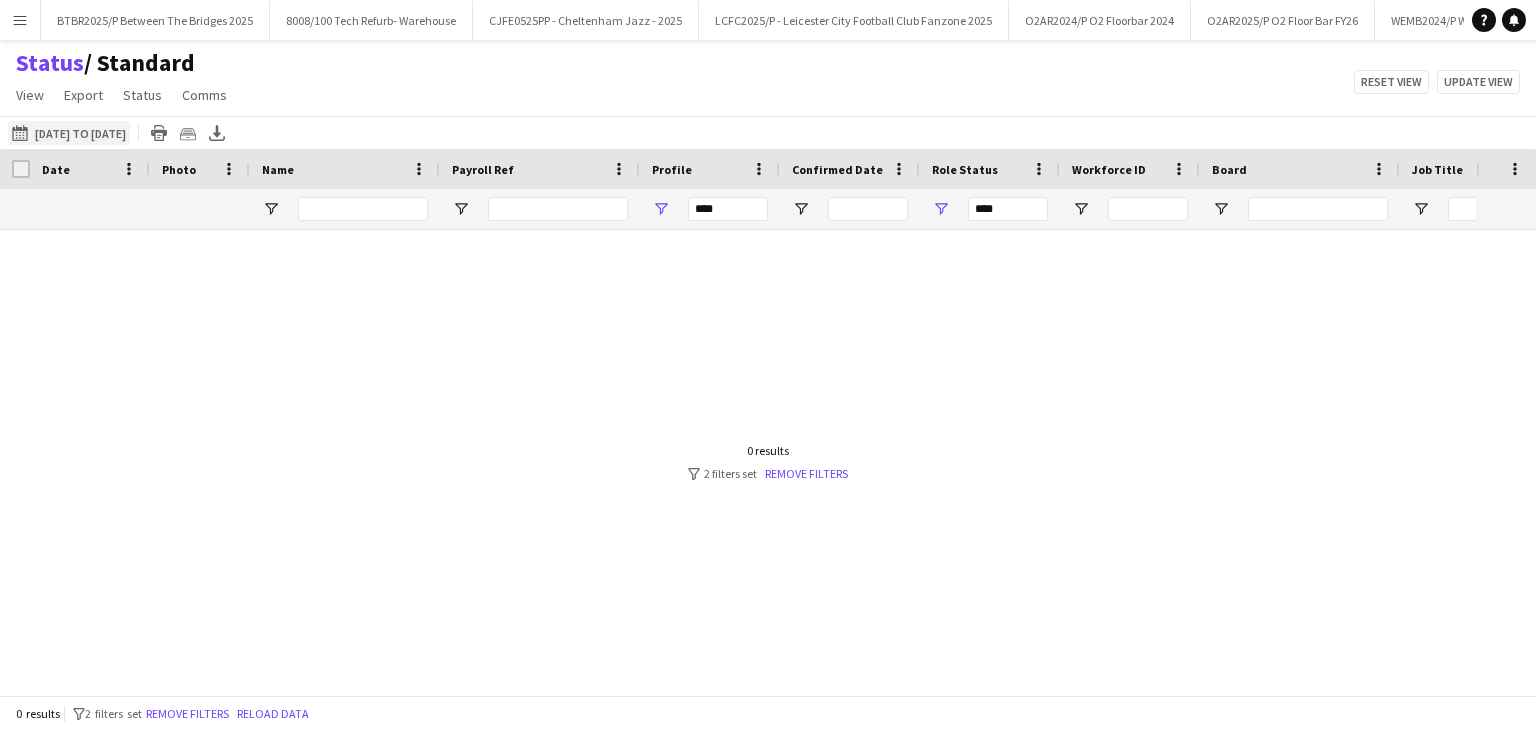 click on "[DATE] to [DATE]
[DATE] to [DATE]" 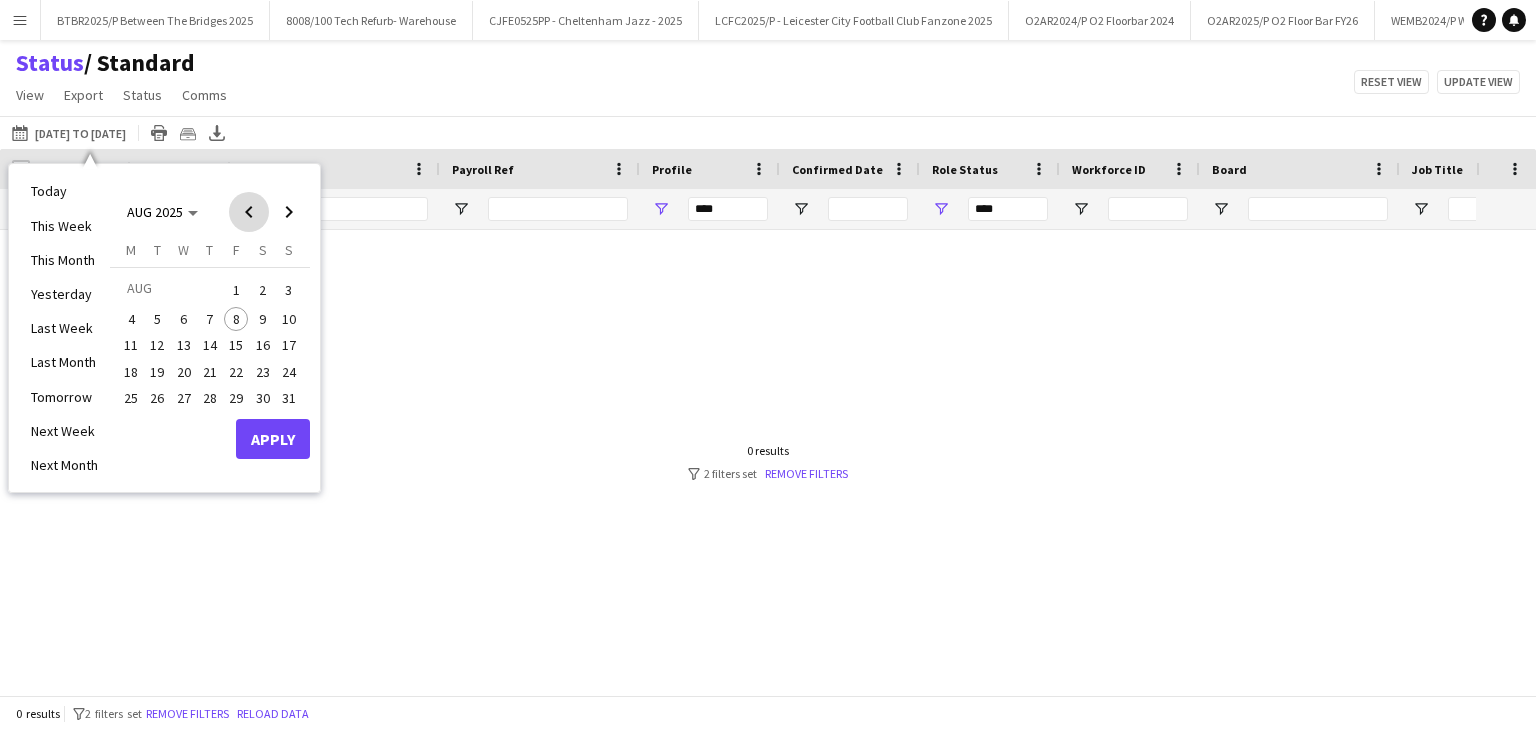 click at bounding box center [249, 212] 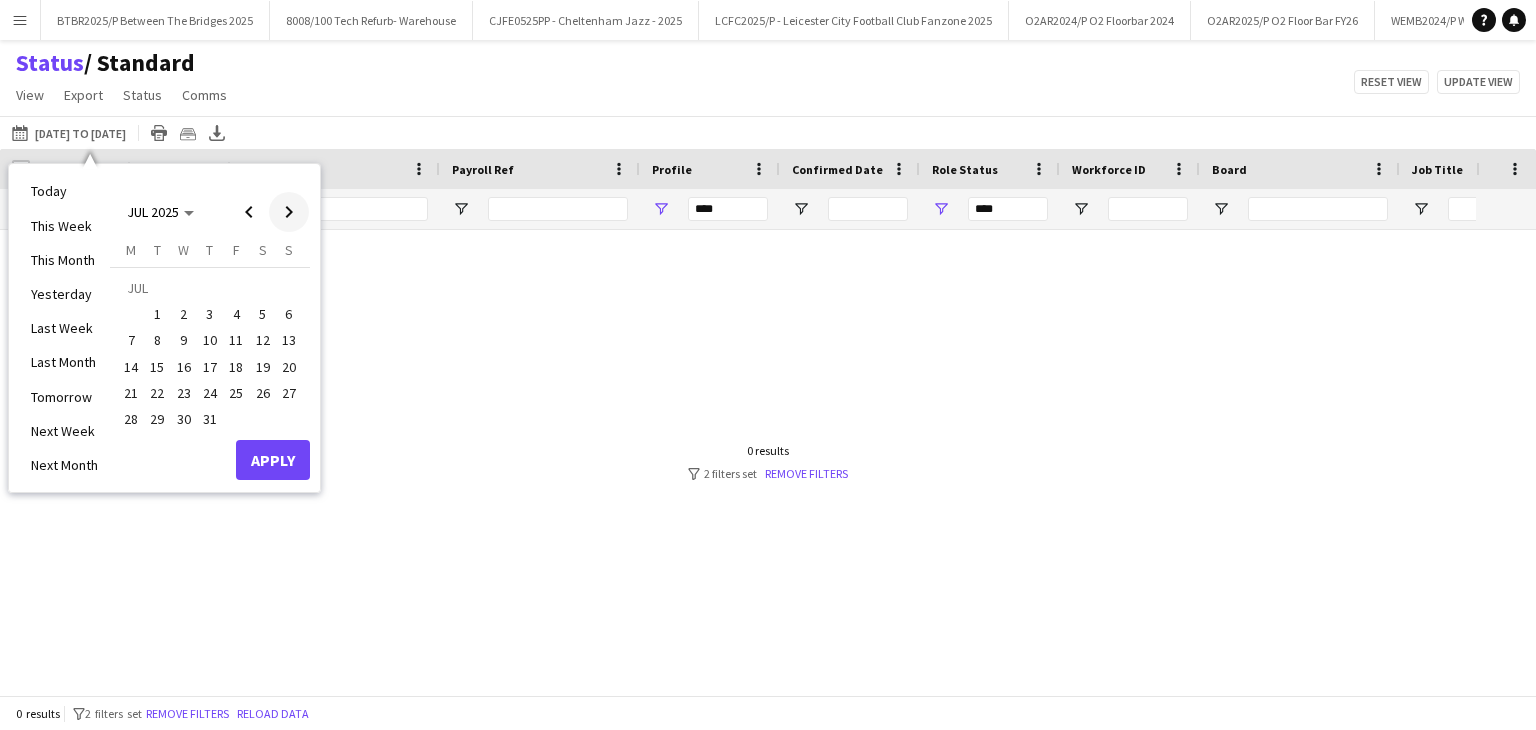 click at bounding box center [289, 212] 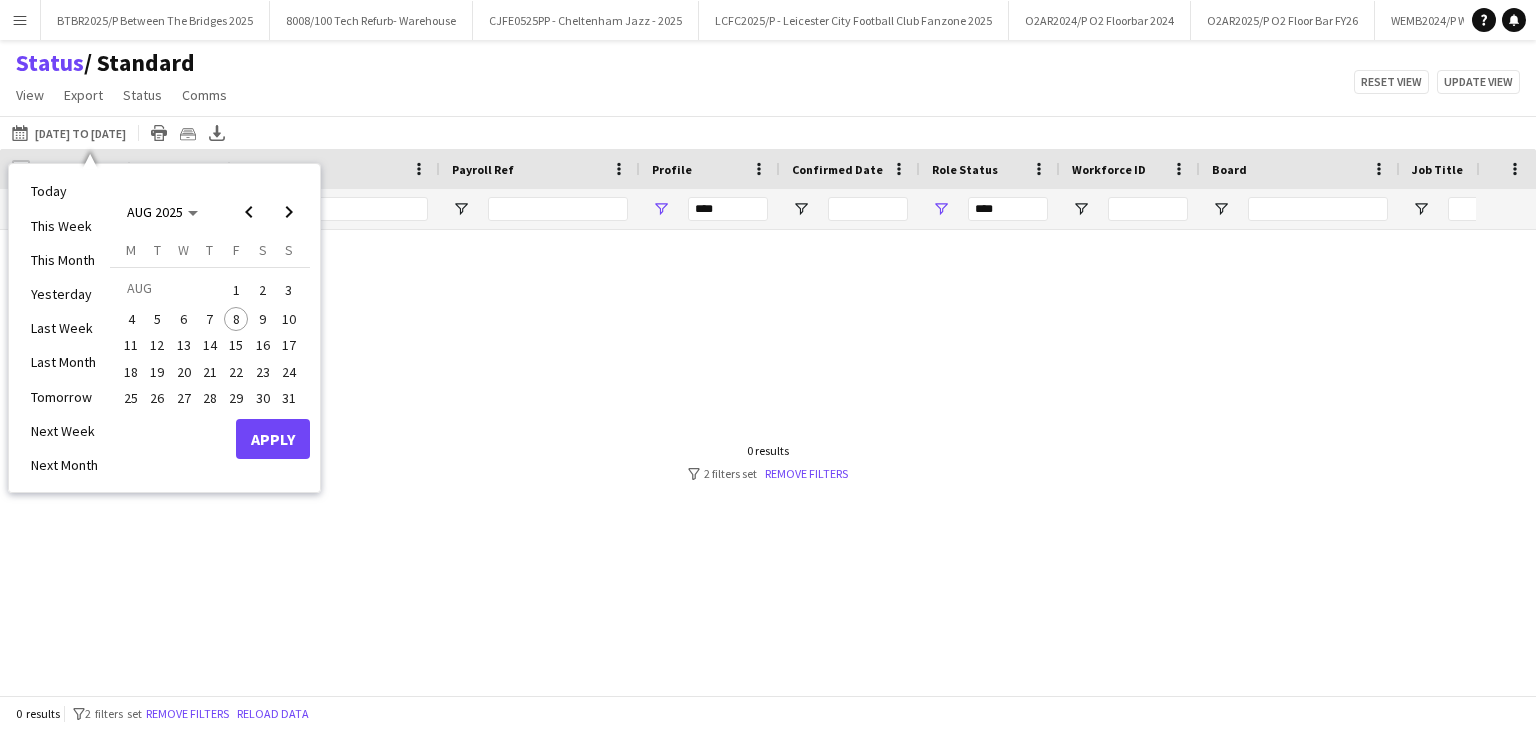 click on "9" at bounding box center [263, 319] 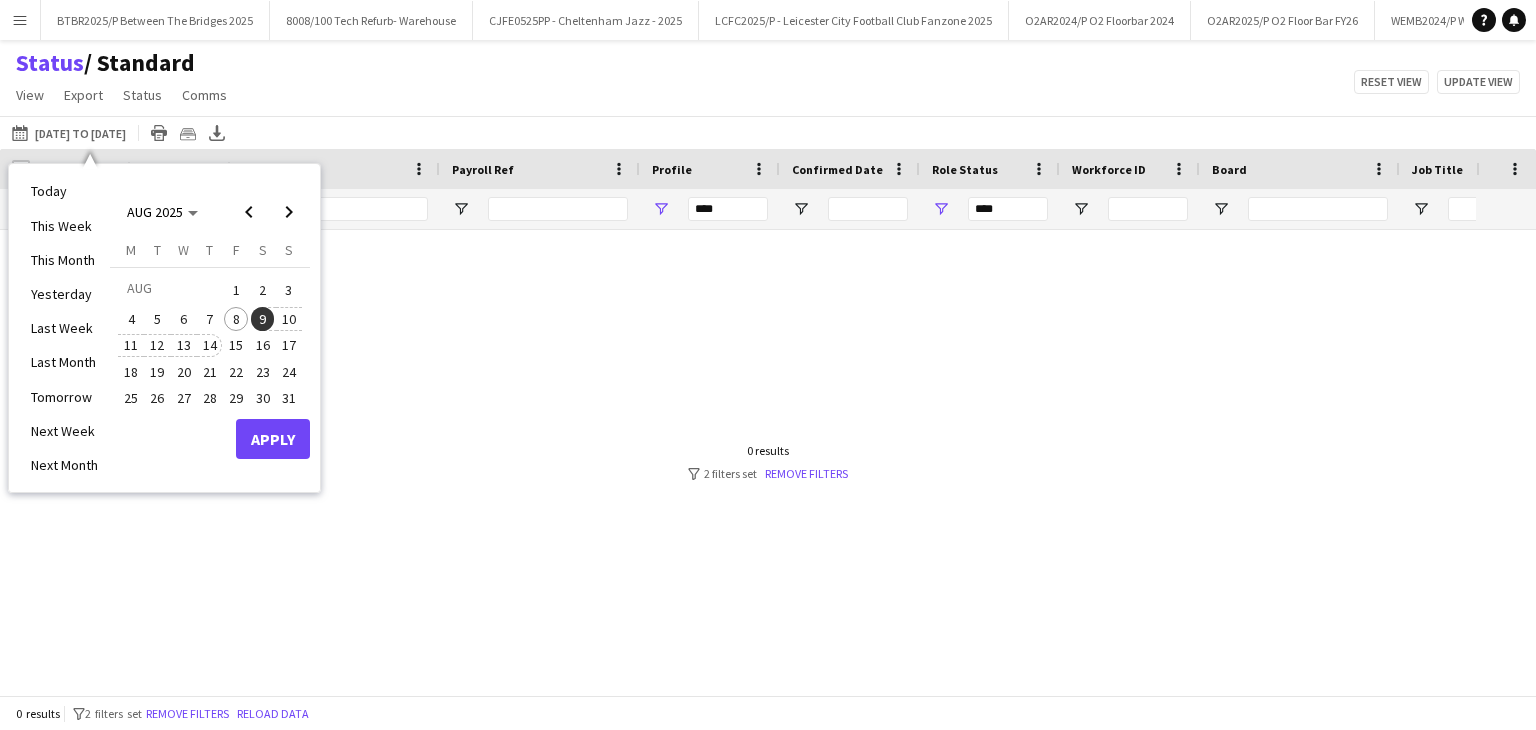 click on "14" at bounding box center [210, 346] 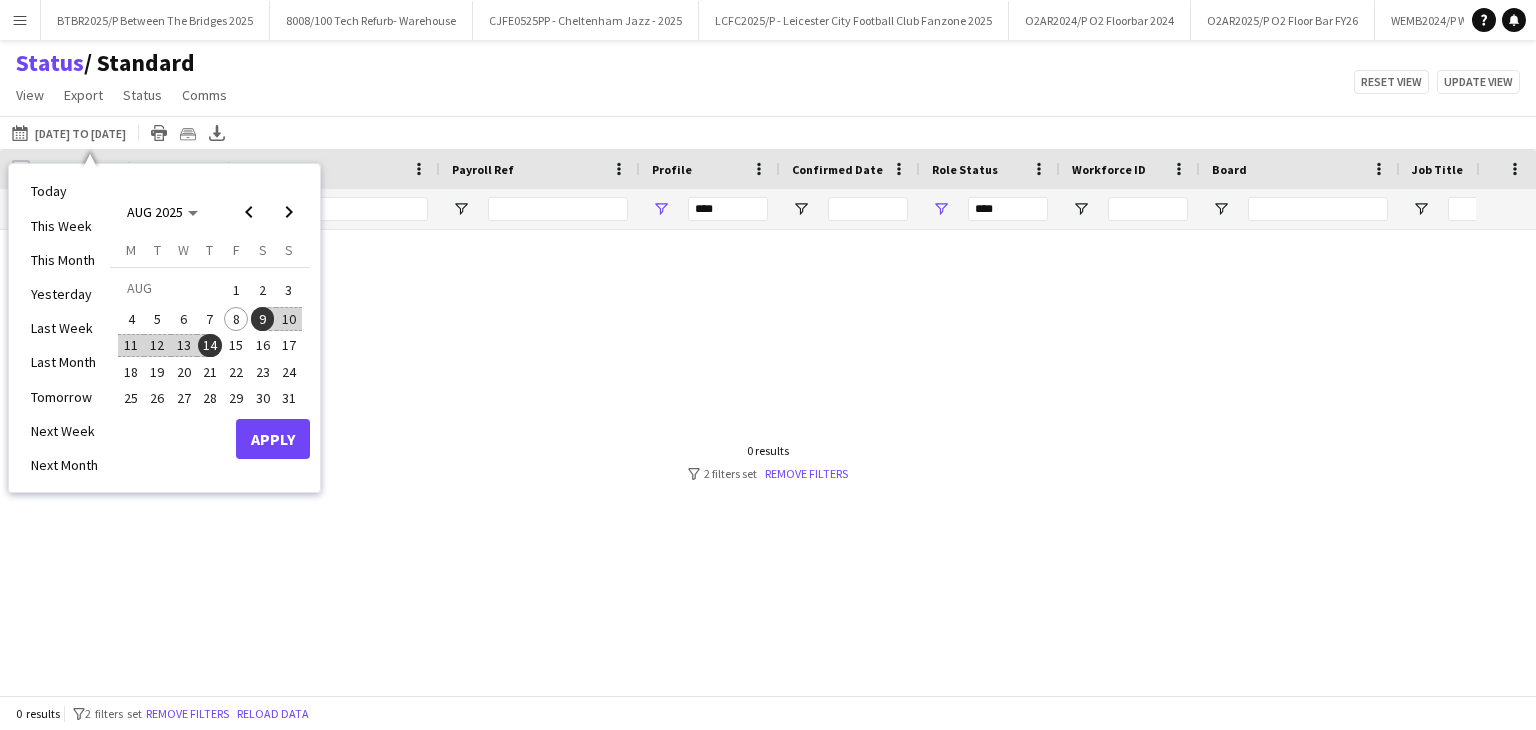 click on "9" at bounding box center (263, 319) 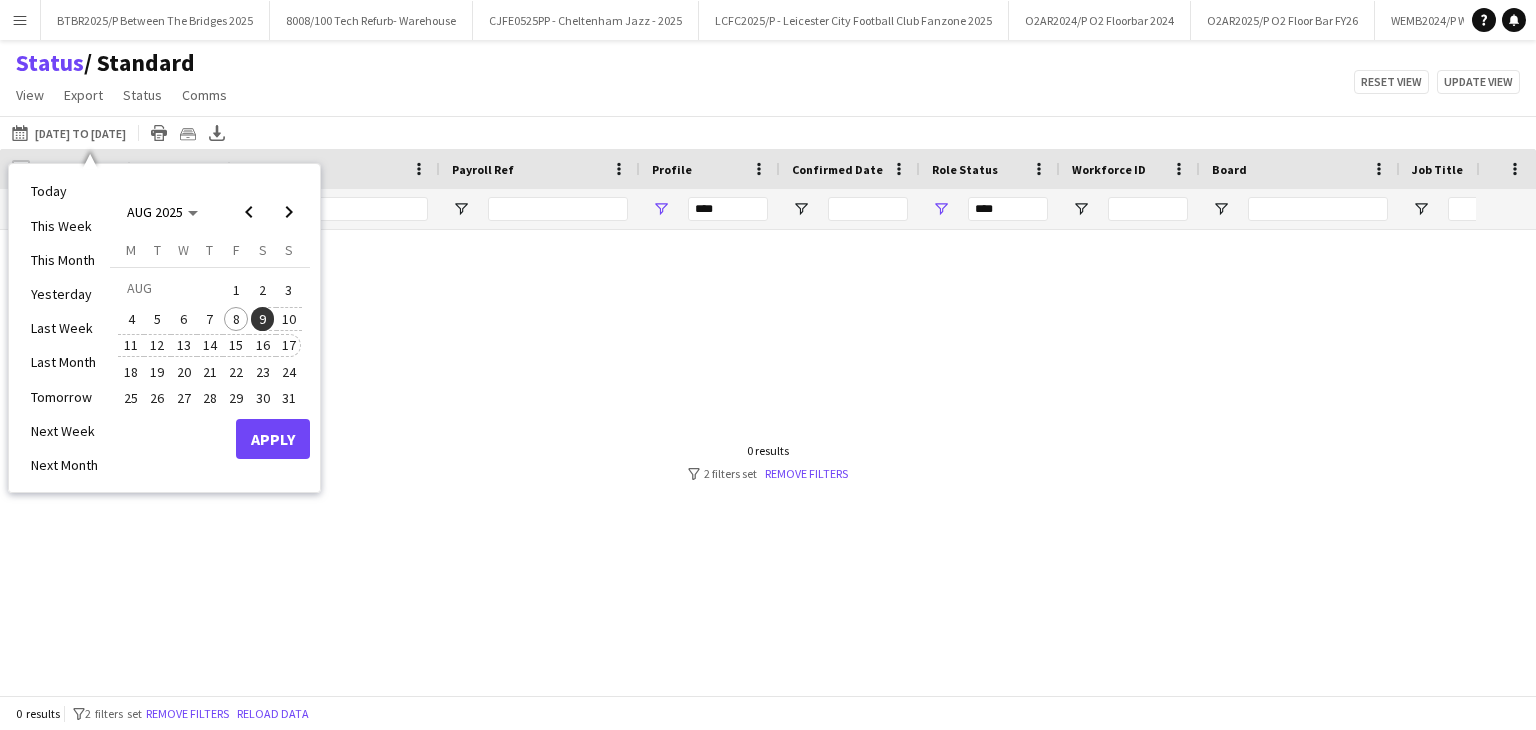click on "17" at bounding box center [289, 346] 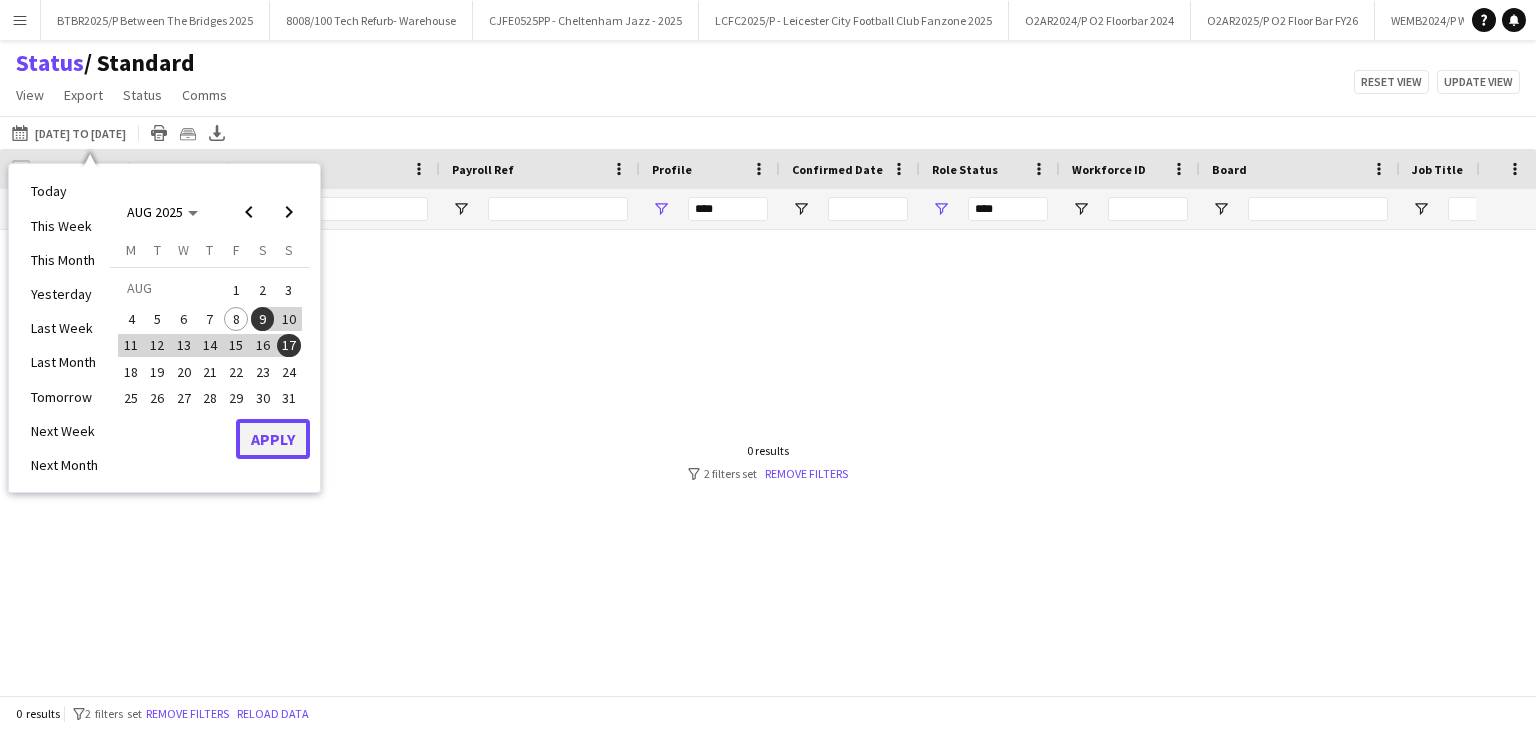 click on "Apply" at bounding box center (273, 439) 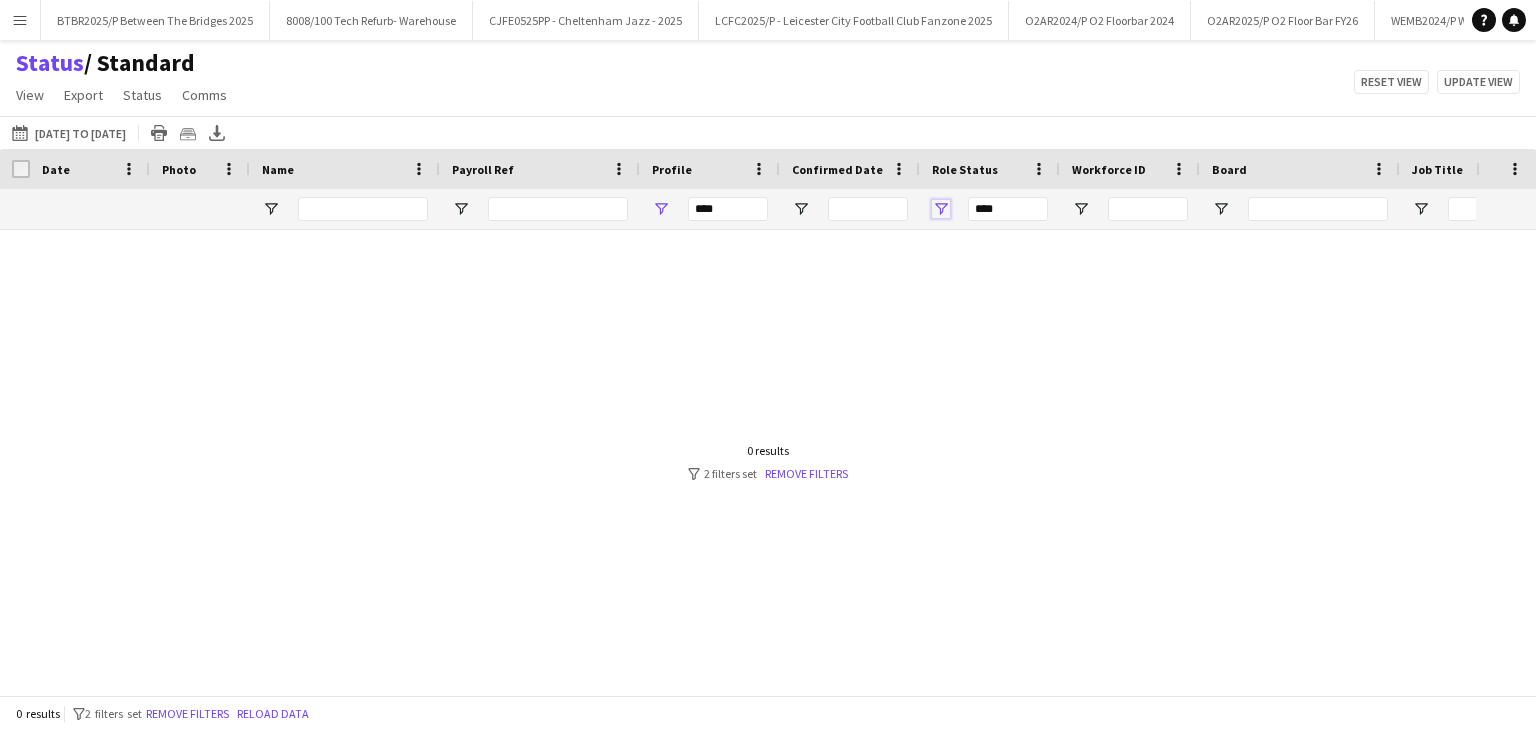 click at bounding box center [941, 209] 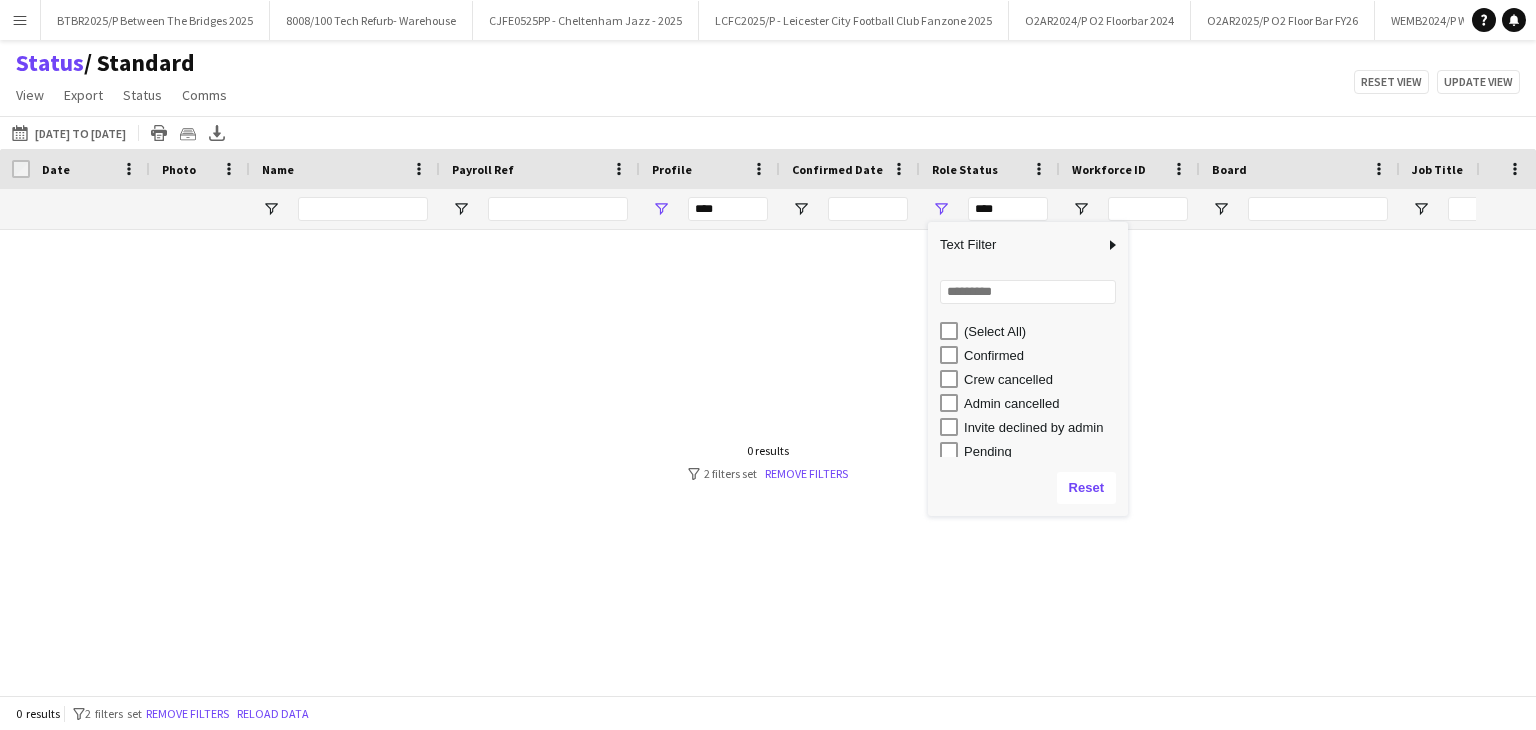 click on "Confirmed" at bounding box center (1043, 355) 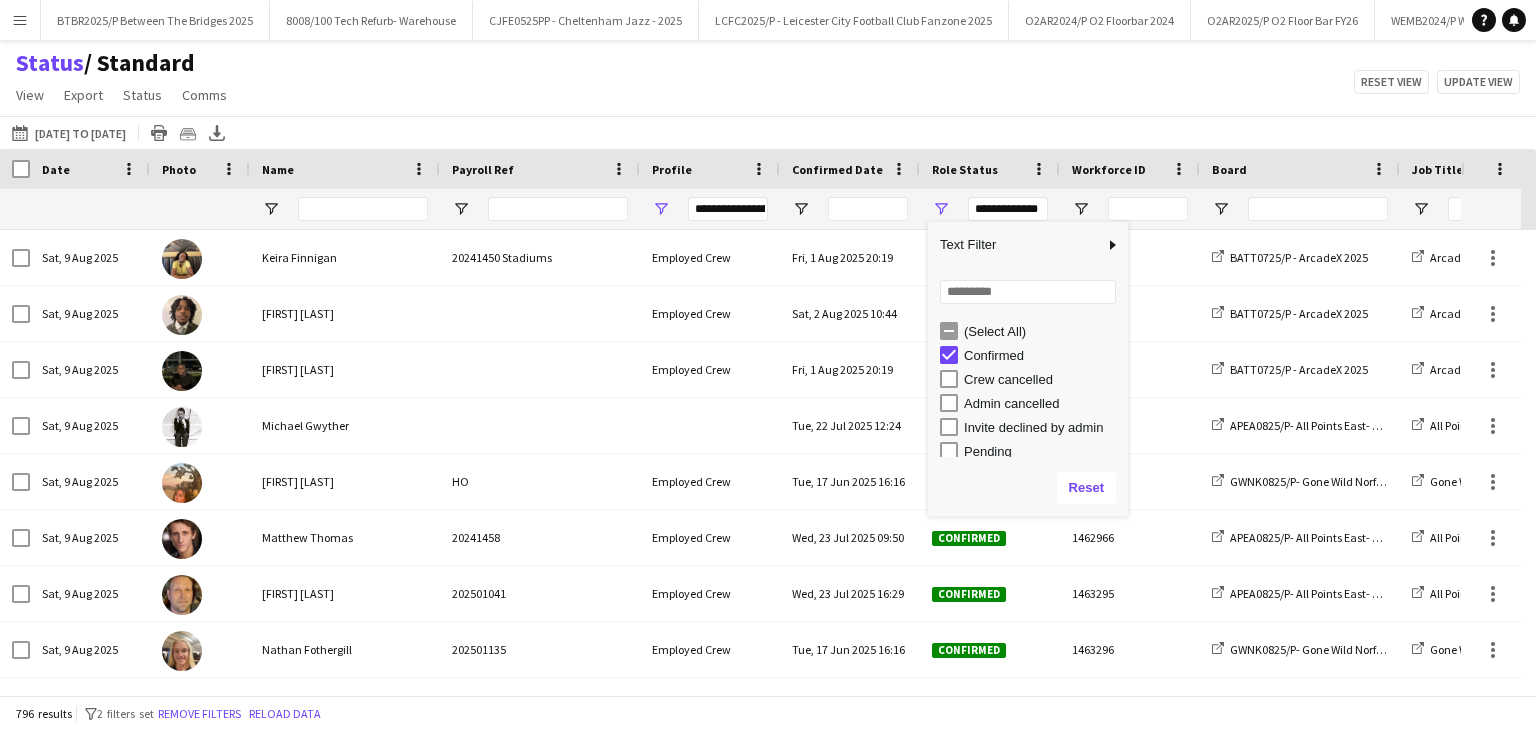 click on "[DATE] to [DATE]
[DATE] to [DATE]
Today   This Week   This Month   Yesterday   Last Week   Last Month   Tomorrow   Next Week   Next Month  AUG [YEAR] AUG [YEAR] Monday M Tuesday T Wednesday W Thursday T Friday F Saturday S Sunday S  AUG   1   2   3   4   5   6   7   8   9   10   11   12   13   14   15   16   17   18   19   20   21   22   23   24   25   26   27   28   29   30   31
Comparison range
Comparison range
Apply
Print table
Crew files as ZIP
Export XLSX" 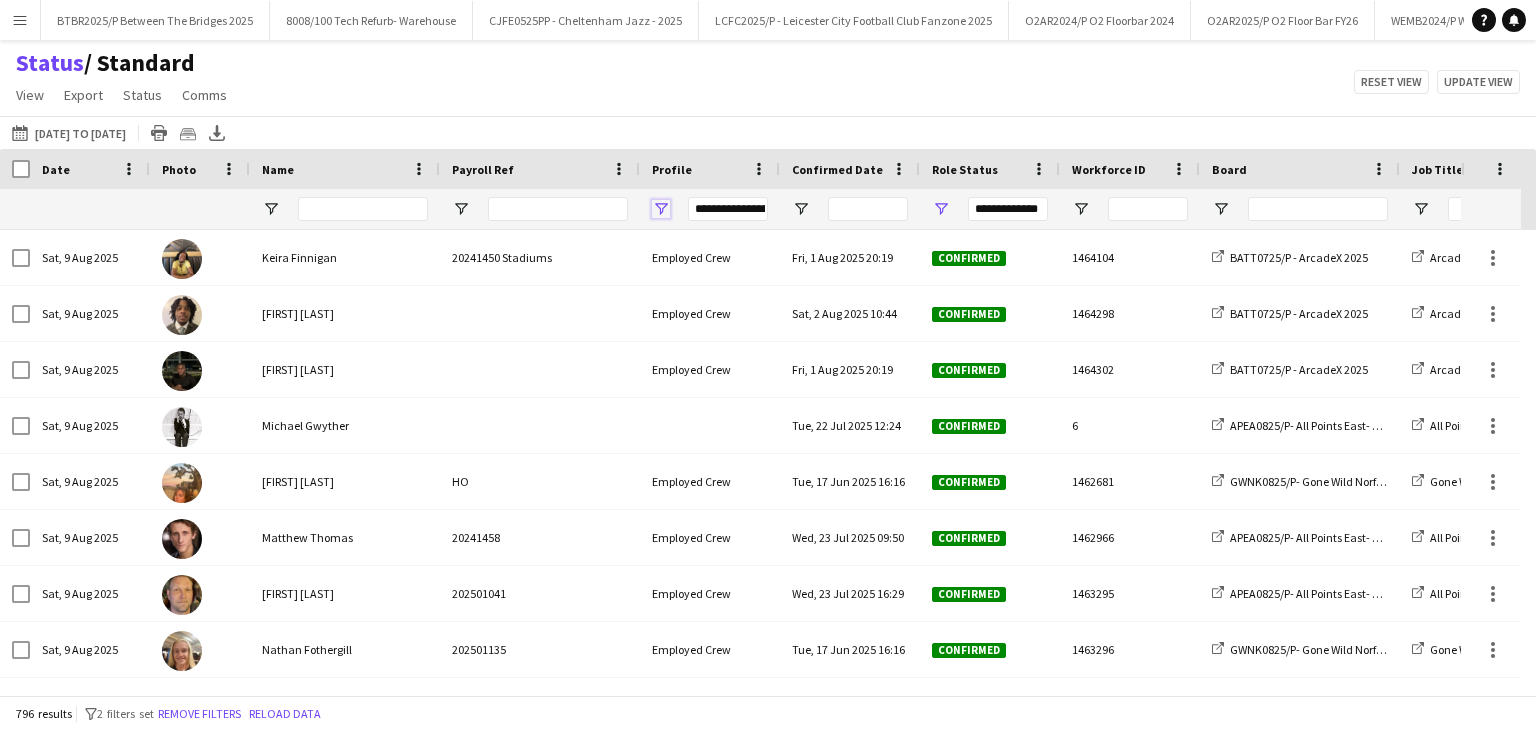 click at bounding box center (661, 209) 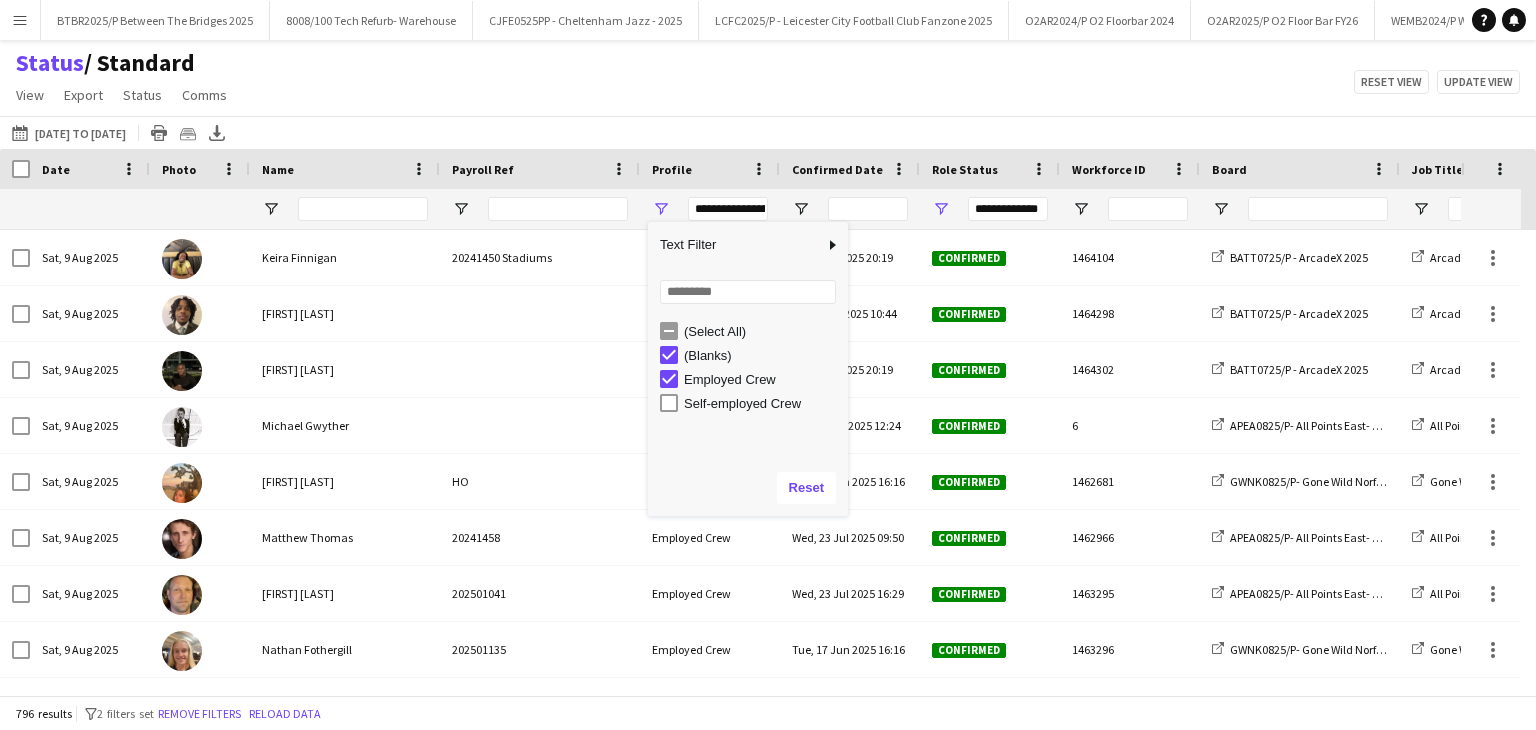 click on "Self-employed Crew" at bounding box center [763, 403] 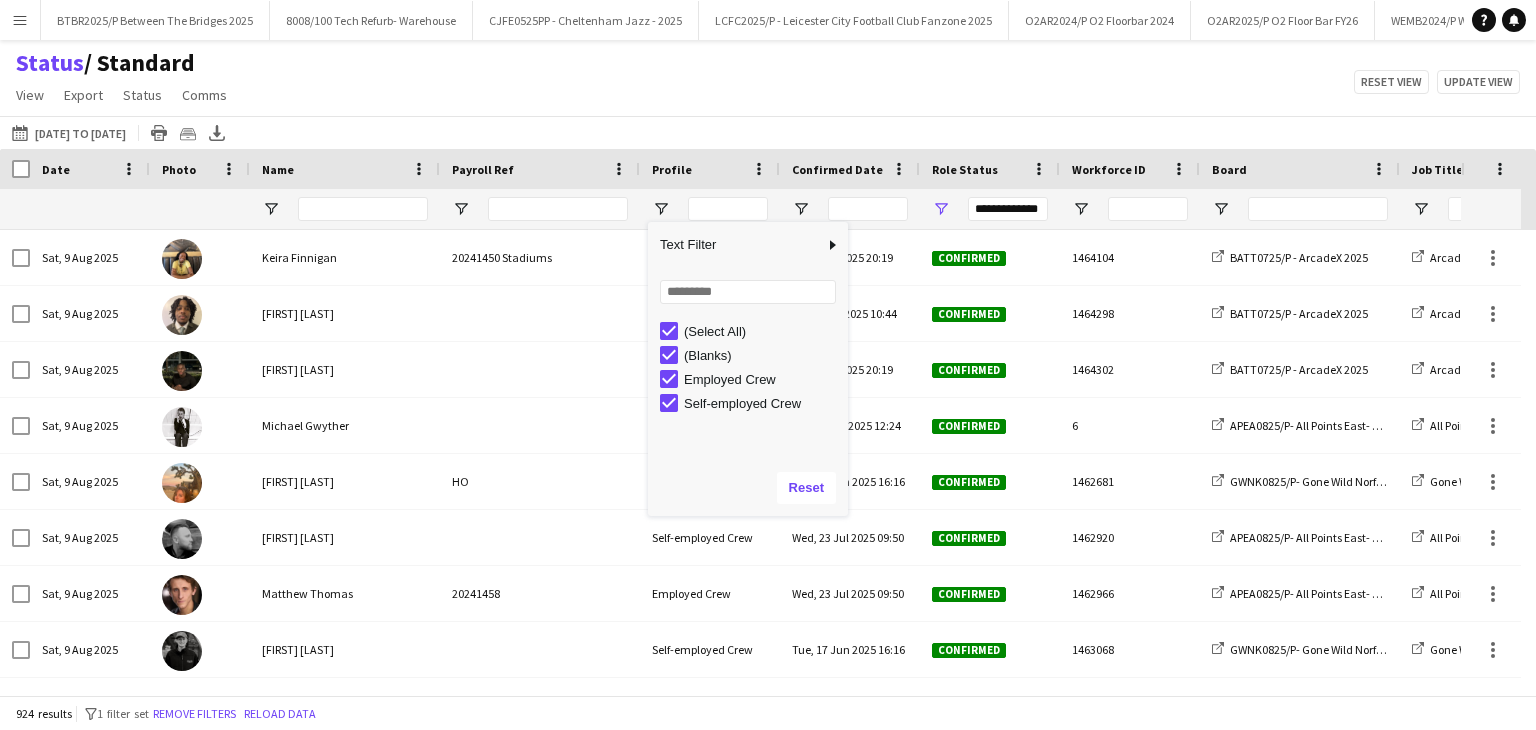 click on "(Blanks)" at bounding box center (763, 355) 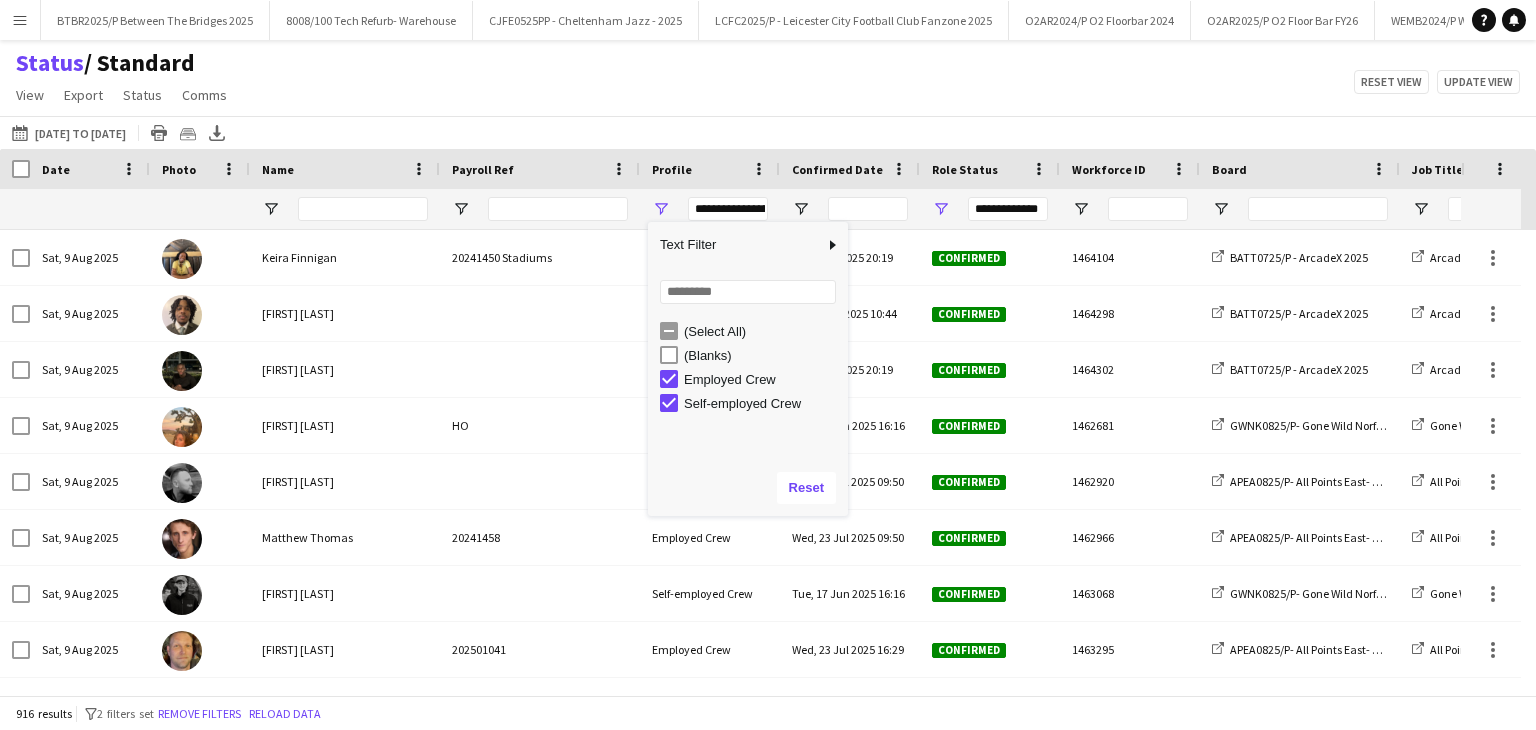 click on "(Select All)" at bounding box center [754, 331] 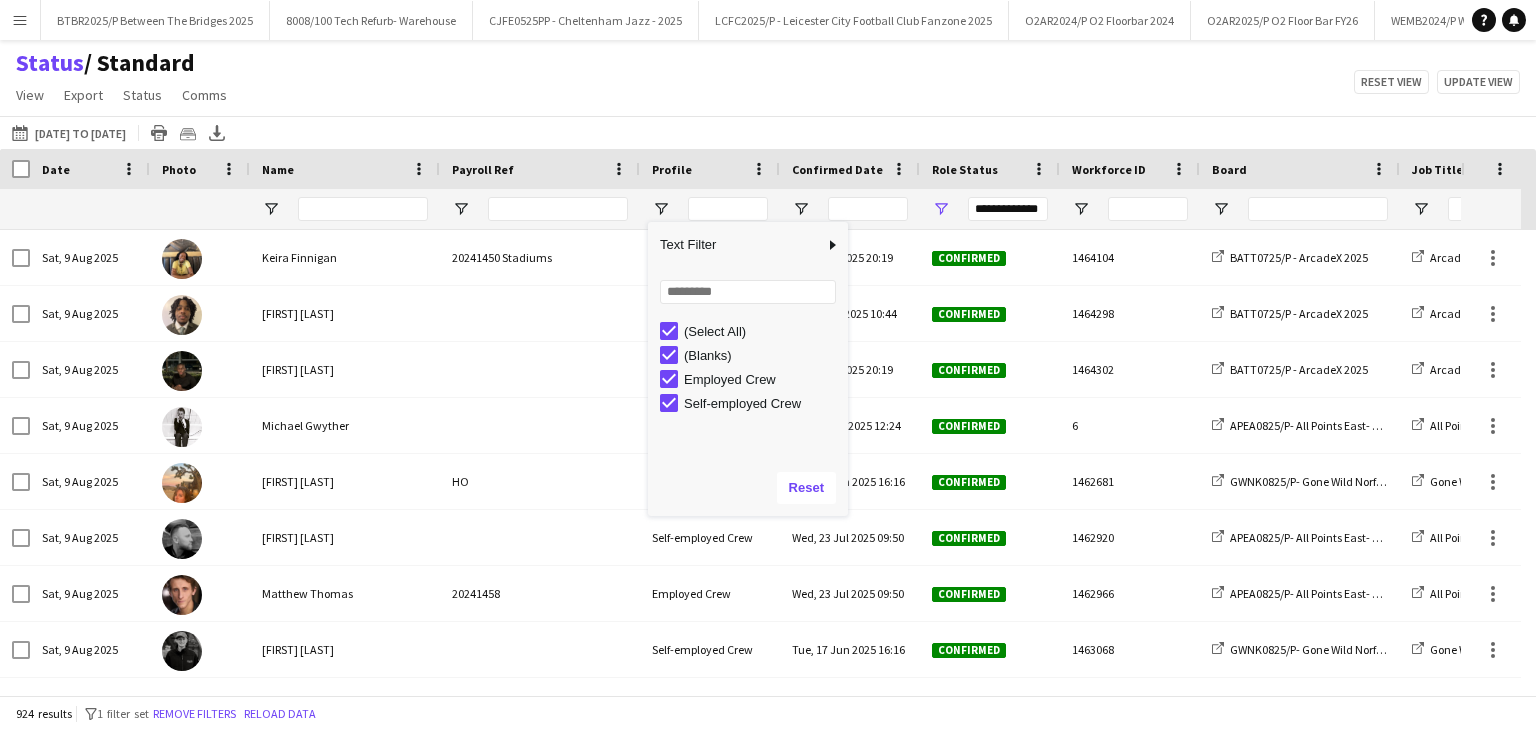 click on "(Select All)" at bounding box center (763, 331) 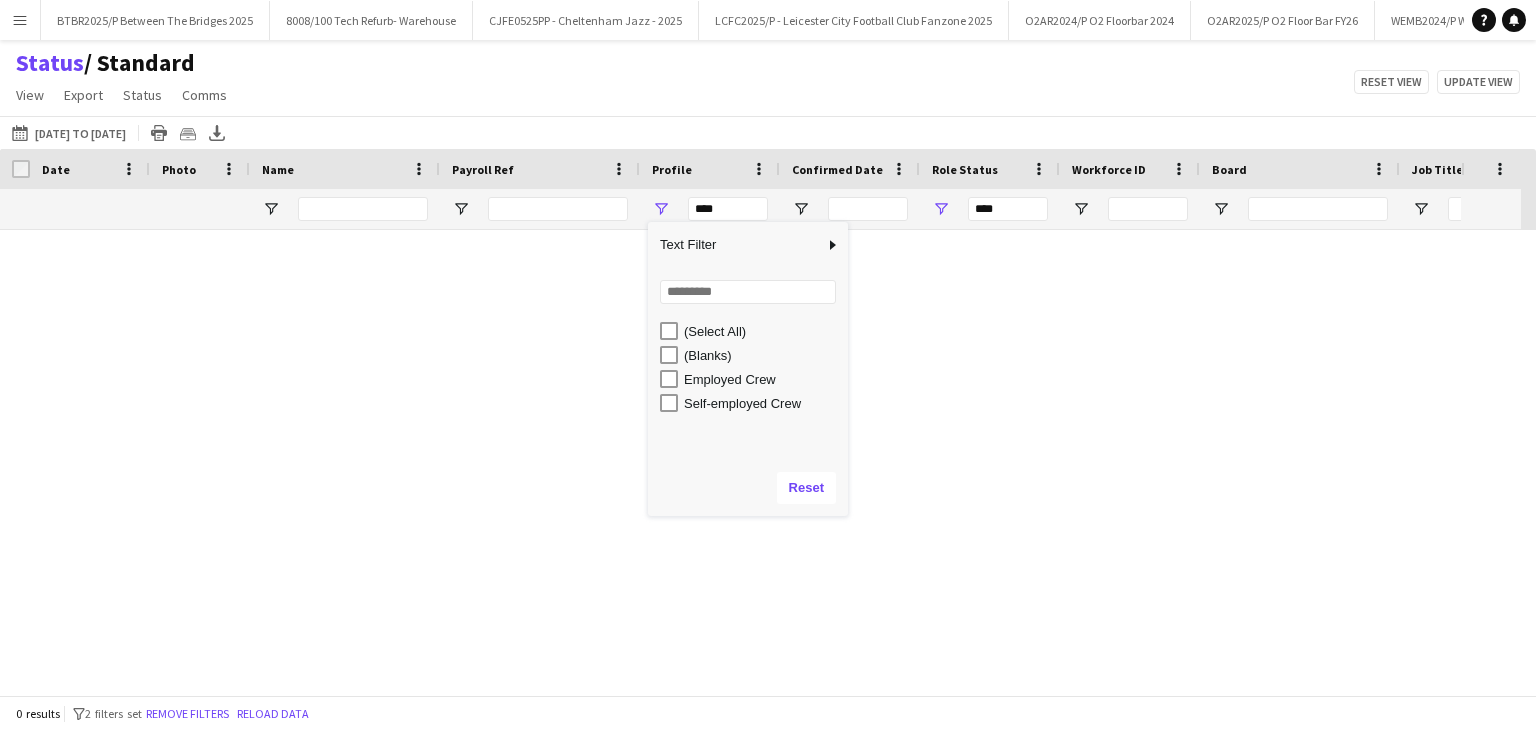 click on "(Blanks)" at bounding box center [763, 355] 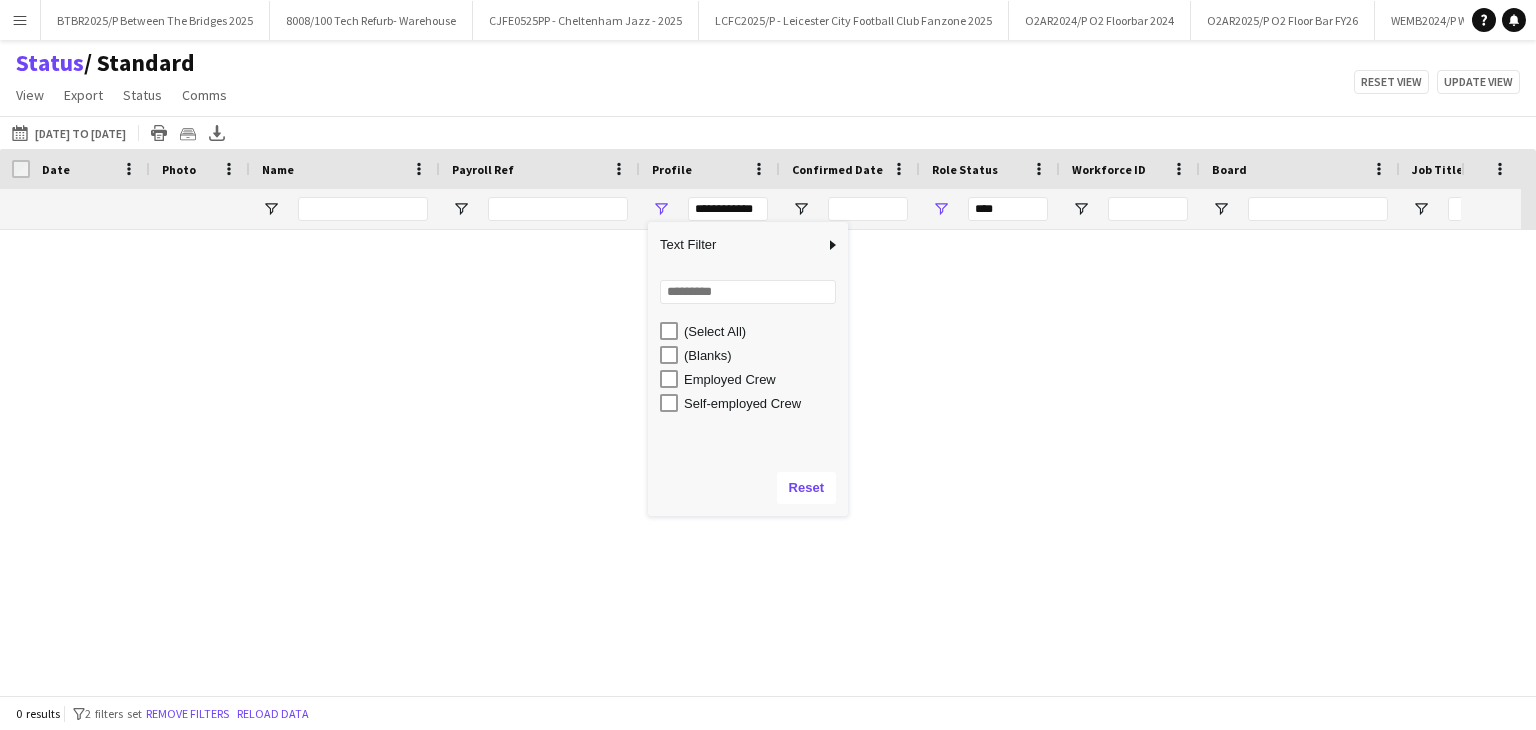 type on "**********" 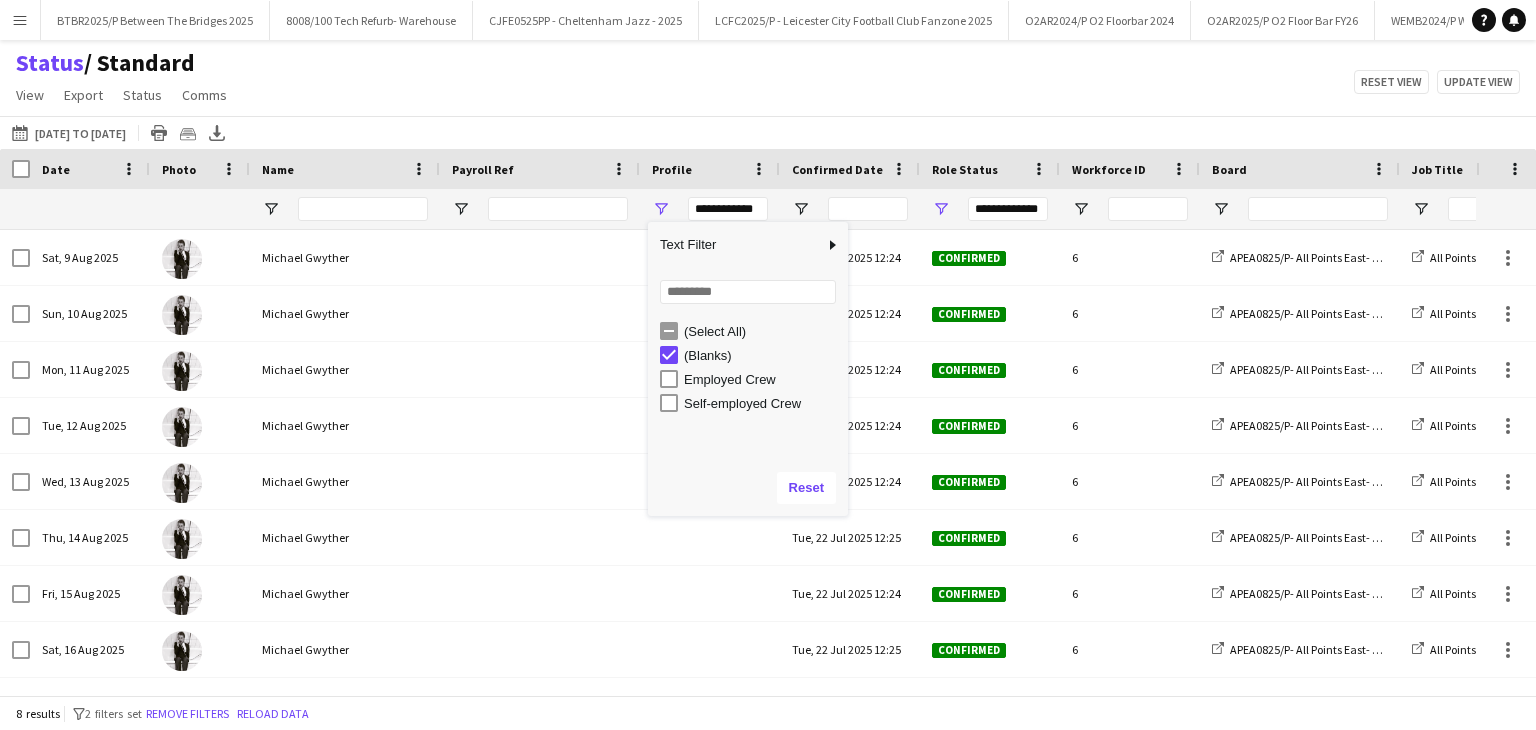 click on "(Select All)" at bounding box center (763, 331) 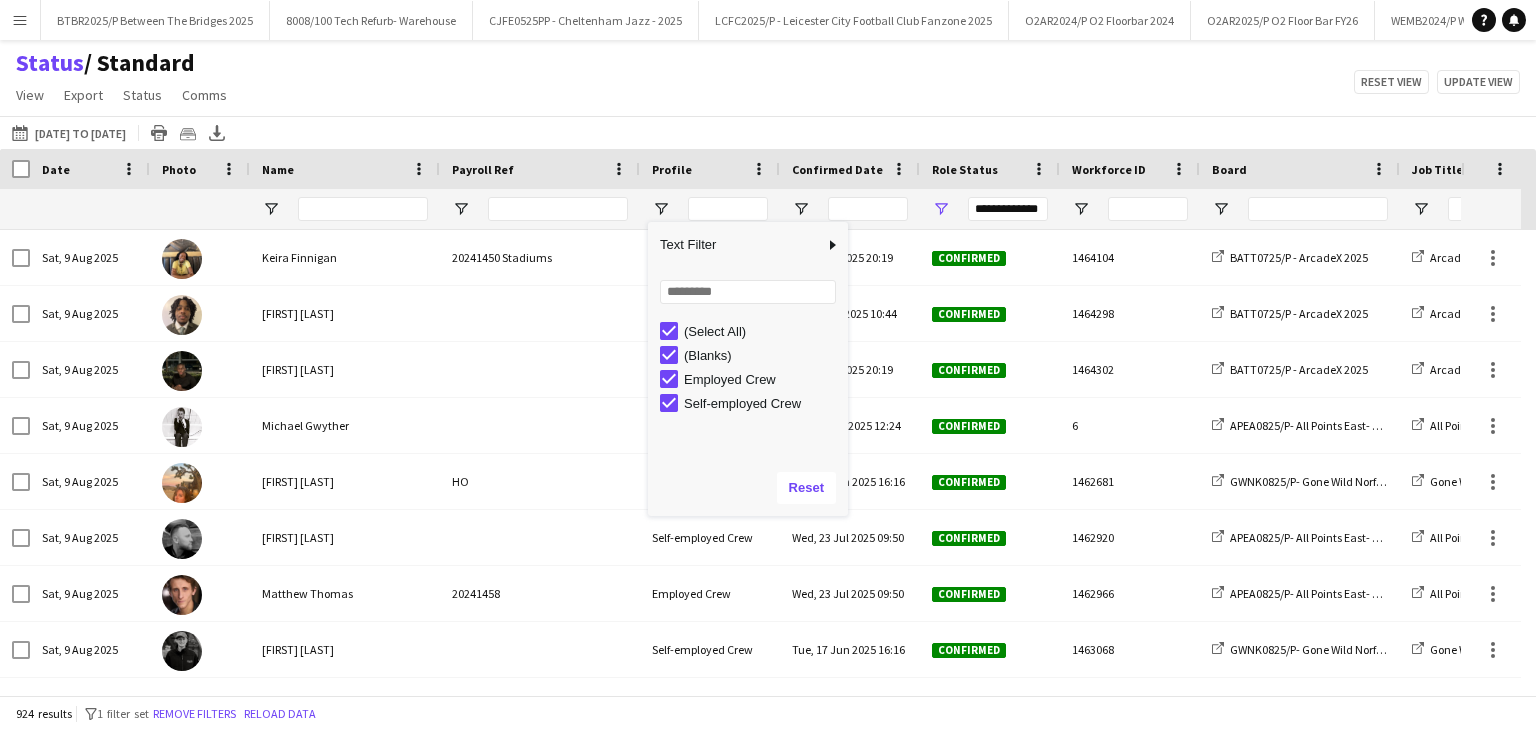 click on "Status    / Standard   View   Views  Default view BTB upload workforce New starters Payroll checks Standard Timesheets New view Update view Delete view Edit name Customise view Customise filters Reset Filters Reset View Reset All  Export  Export as XLSX Export as CSV Export as PDF Crew files as ZIP  Status  Confirm attendance Check-in Check-out Clear confirm attendance Clear check-in Clear check-out  Comms  Send notification Chat  Reset view   Update view" 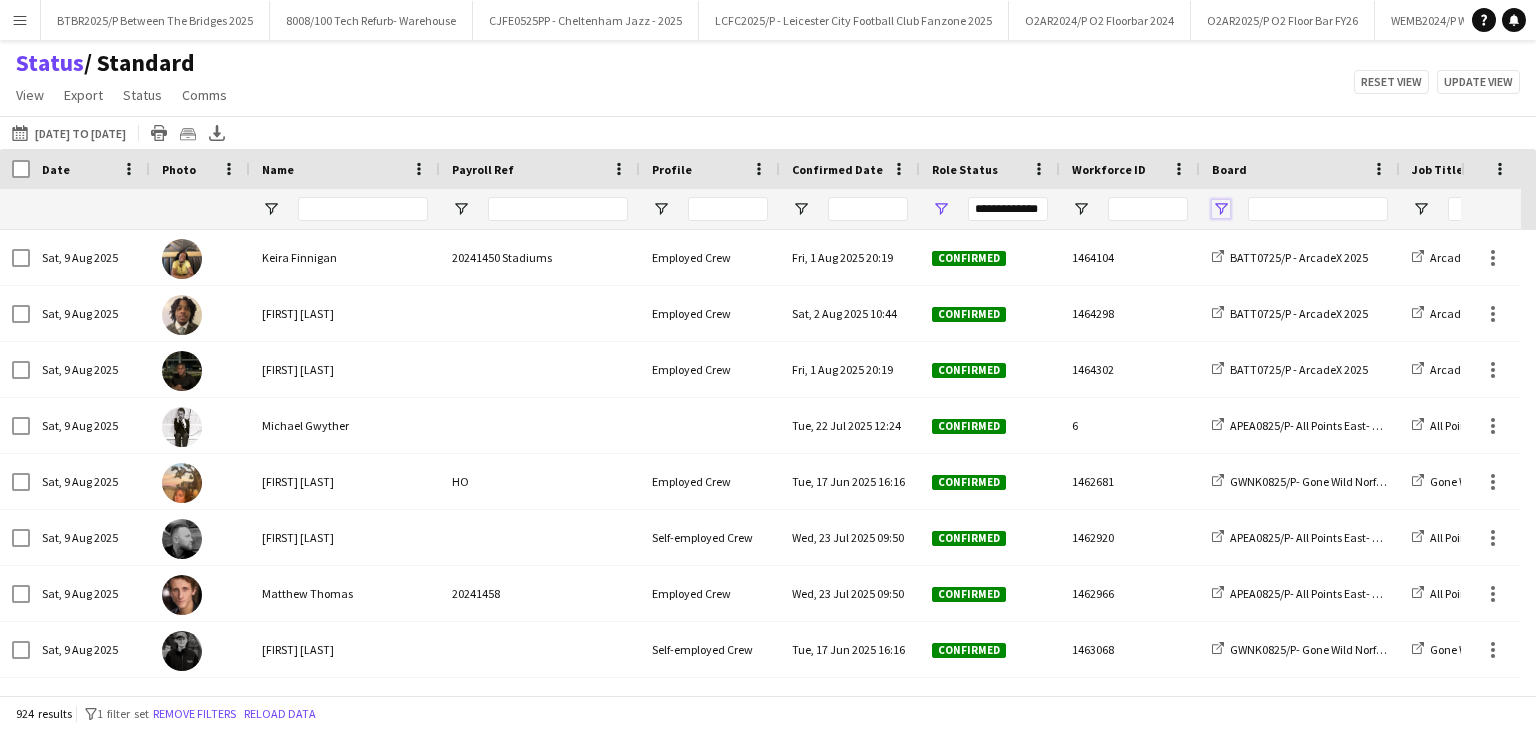 click at bounding box center (1221, 209) 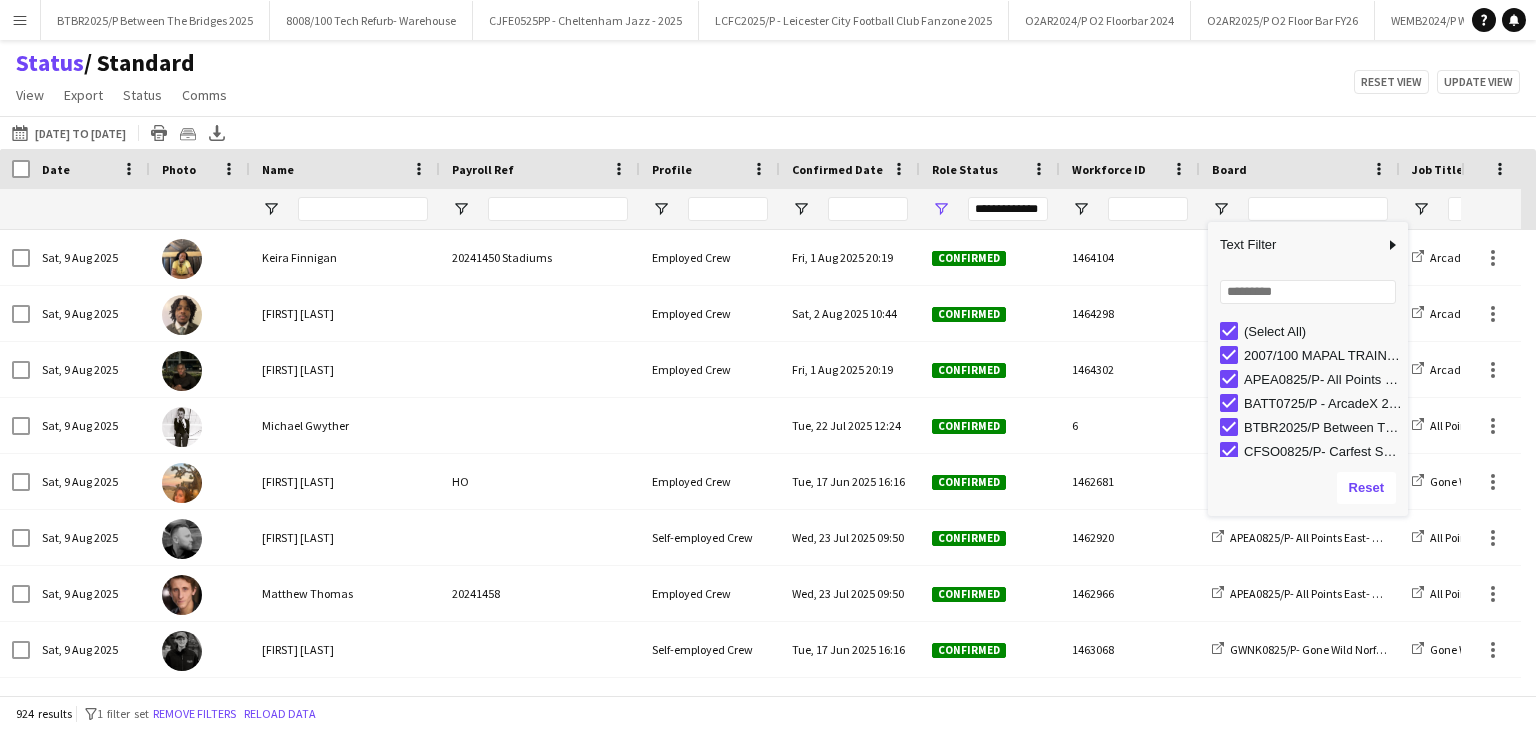 click on "APEA0825/P- All Points East- 2025" at bounding box center [1323, 379] 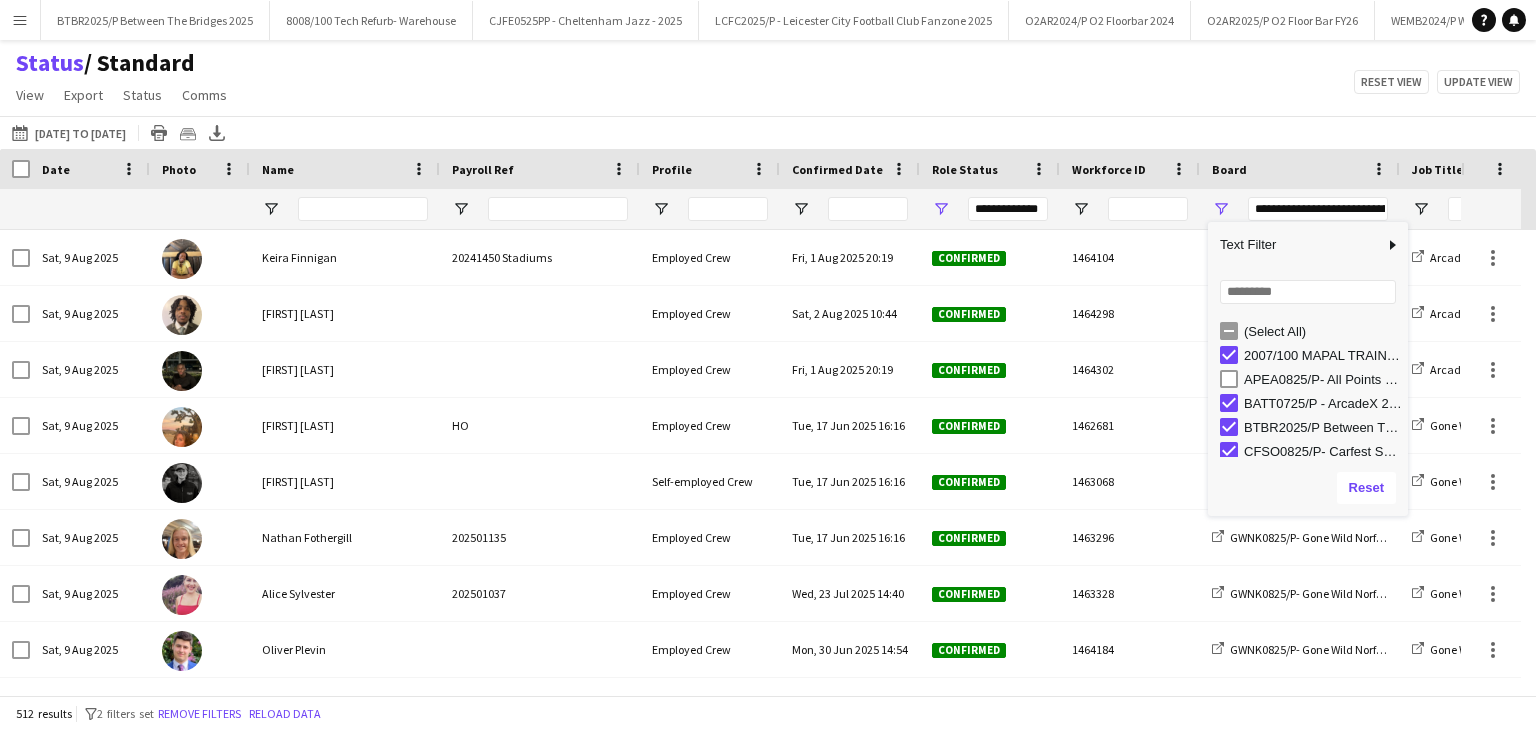click on "(Select All)" at bounding box center [1323, 331] 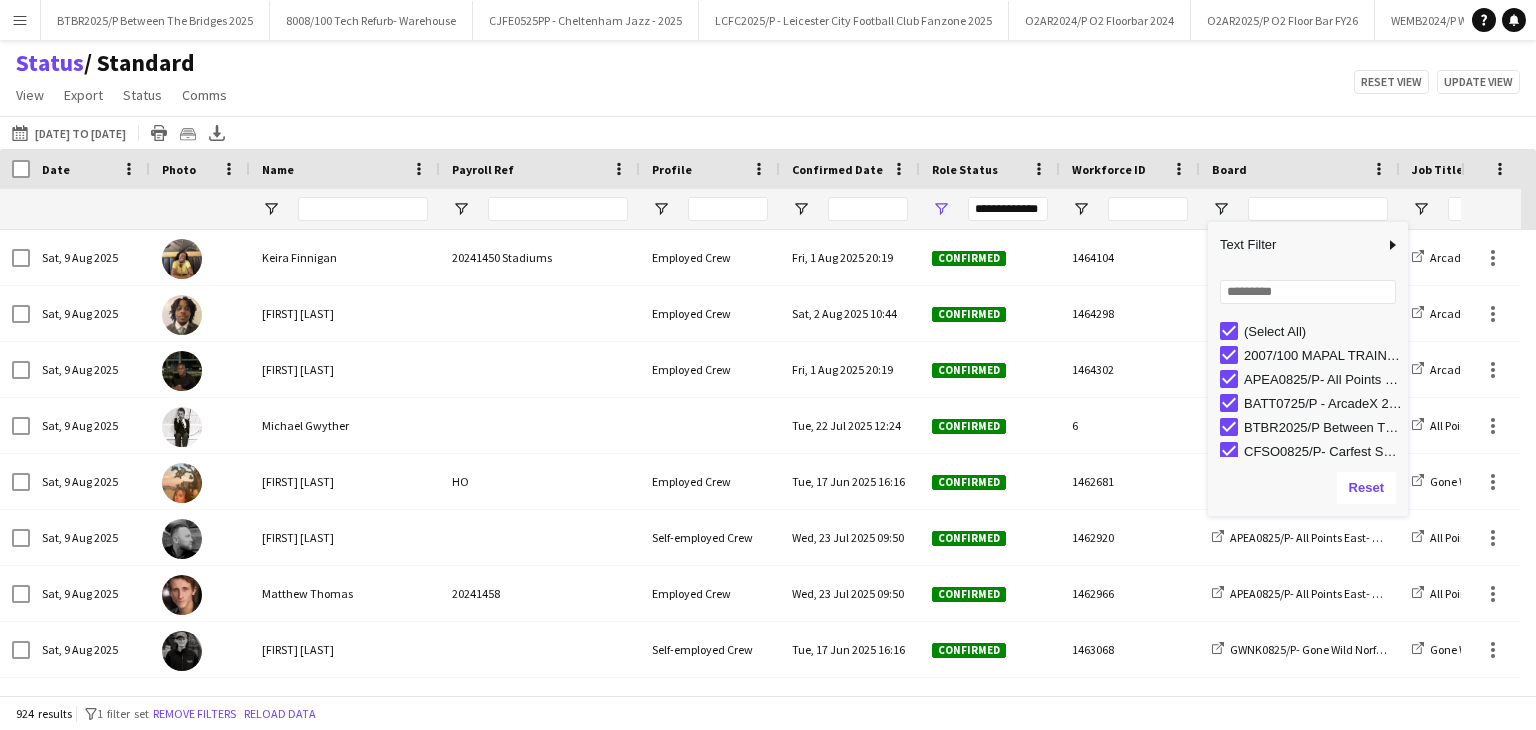 click on "(Select All)" at bounding box center [1323, 331] 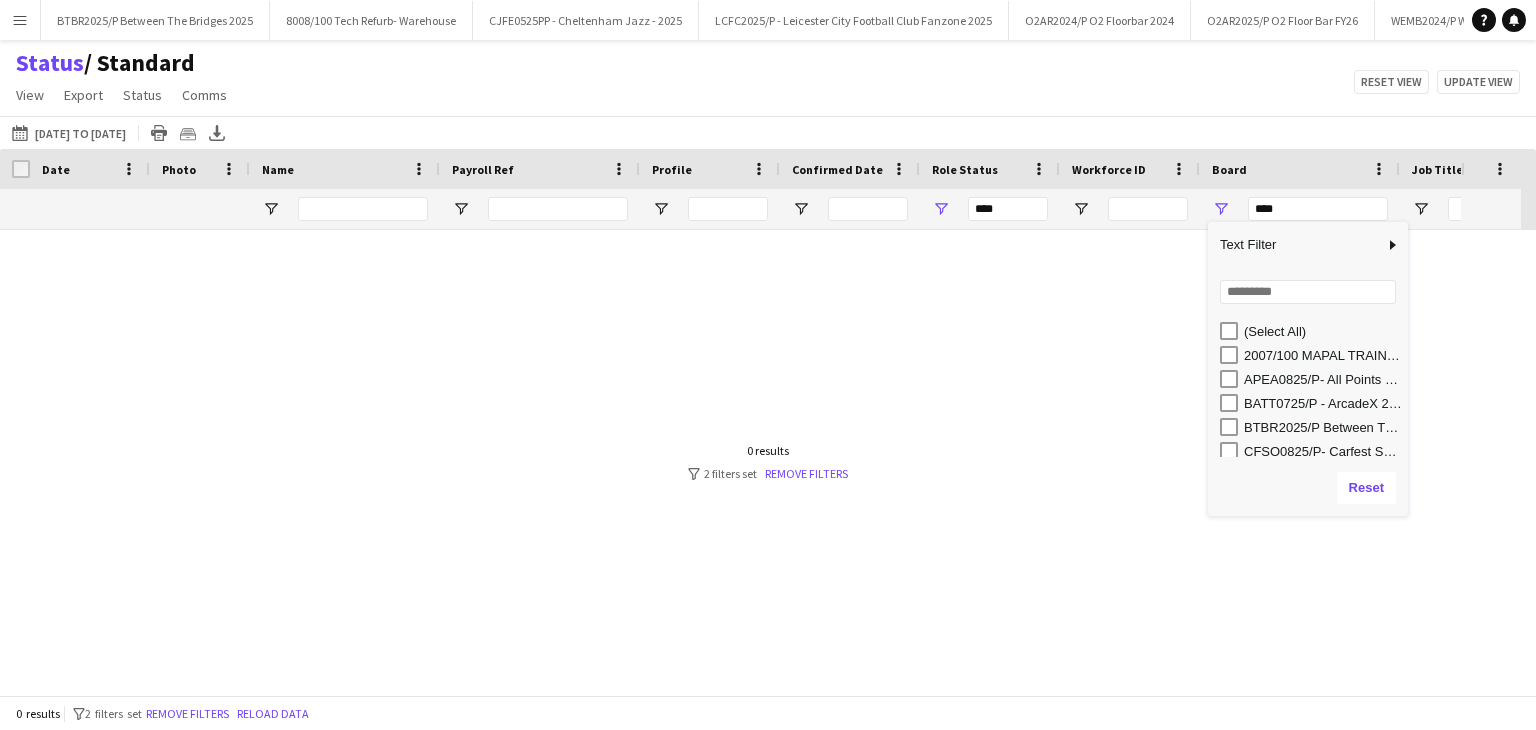 click on "APEA0825/P- All Points East- 2025" at bounding box center (1323, 379) 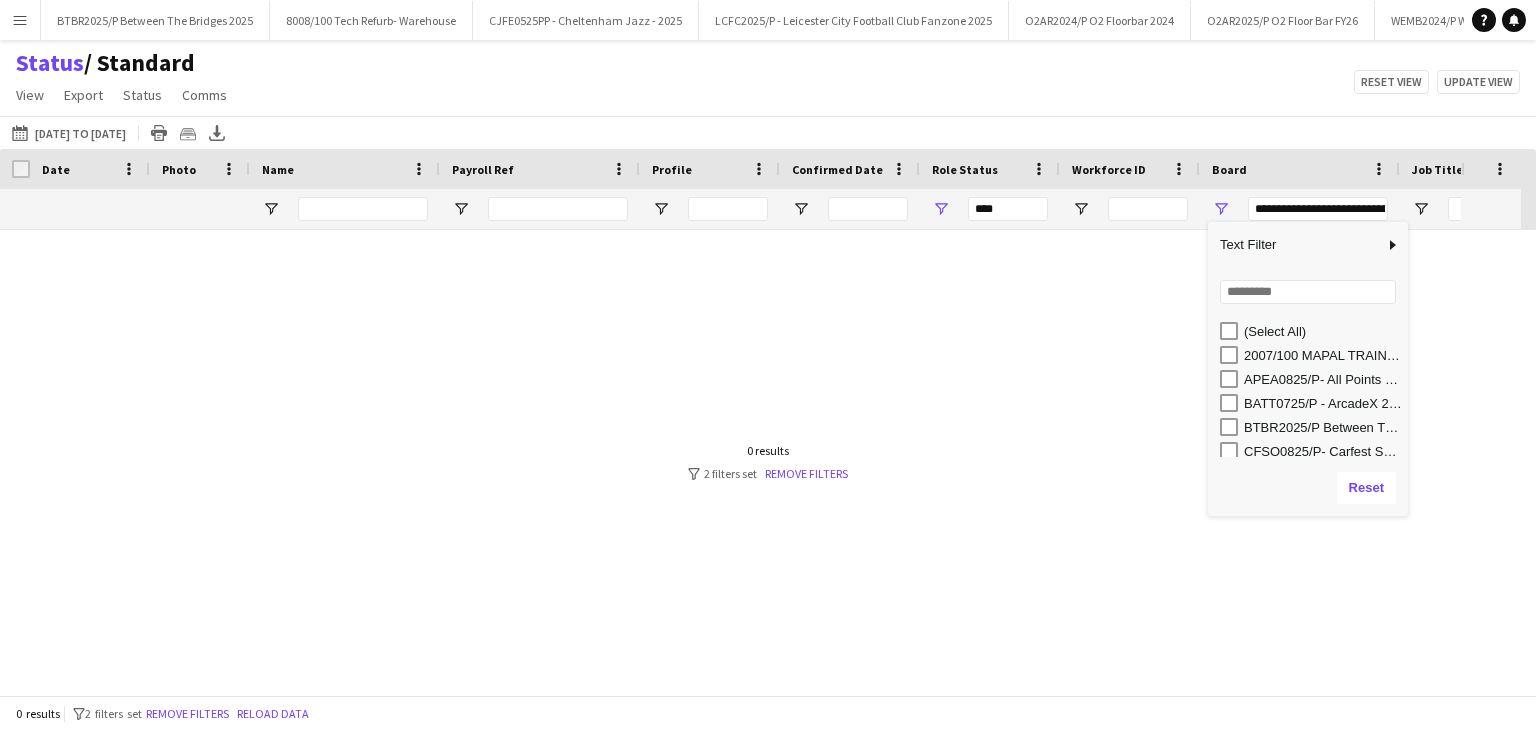 type on "**********" 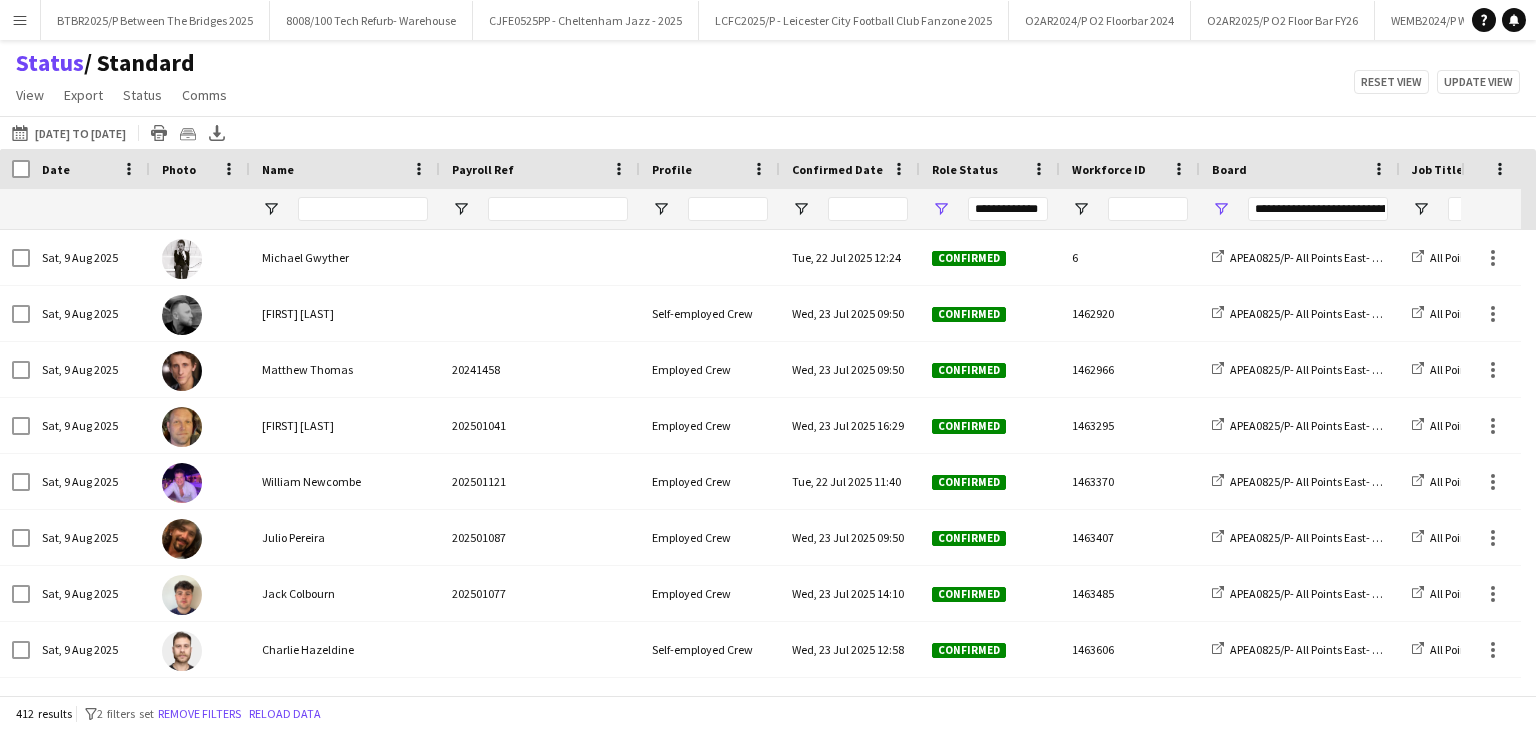 click on "Status    / Standard   View   Views  Default view BTB upload workforce New starters Payroll checks Standard Timesheets New view Update view Delete view Edit name Customise view Customise filters Reset Filters Reset View Reset All  Export  Export as XLSX Export as CSV Export as PDF Crew files as ZIP  Status  Confirm attendance Check-in Check-out Clear confirm attendance Clear check-in Clear check-out  Comms  Send notification Chat  Reset view   Update view" 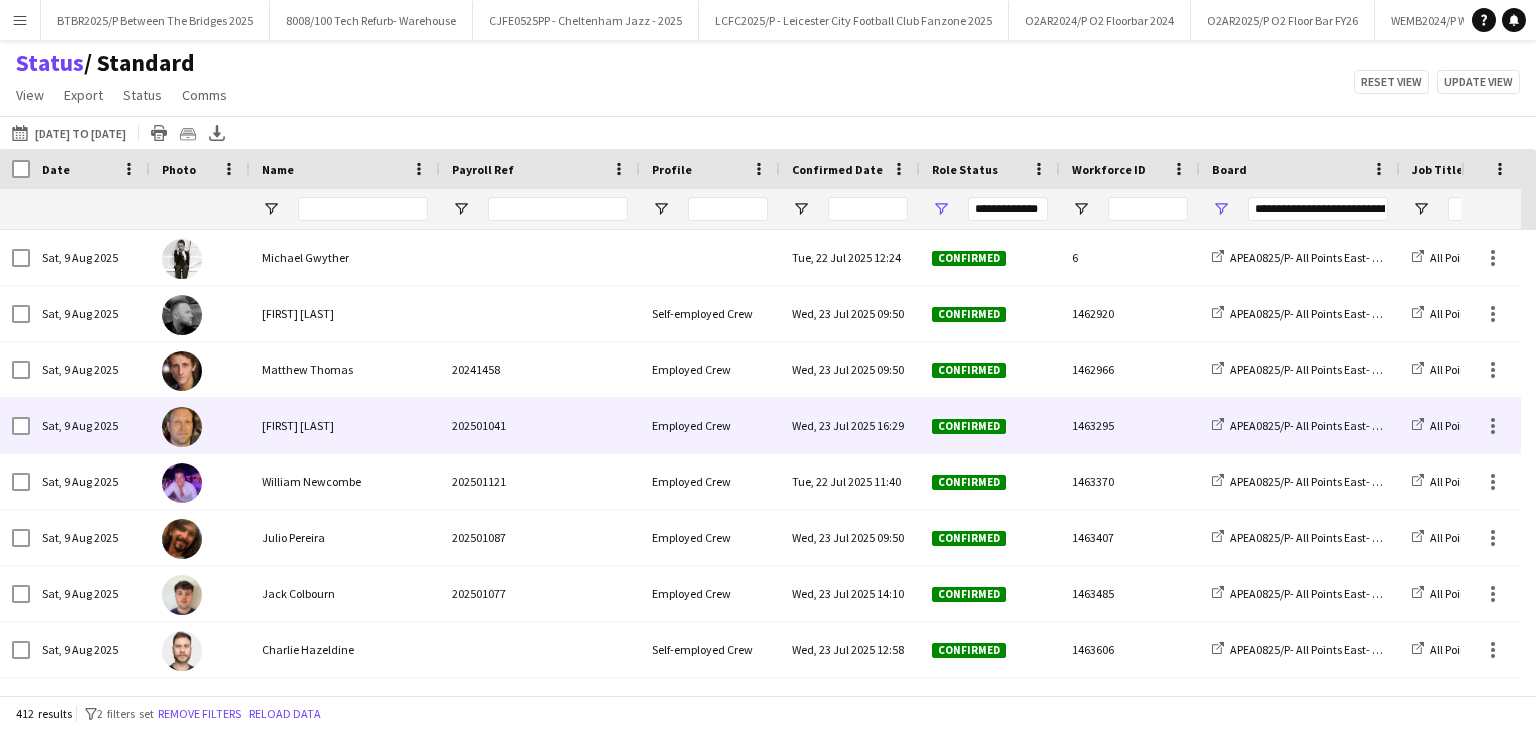 scroll, scrollTop: 260, scrollLeft: 0, axis: vertical 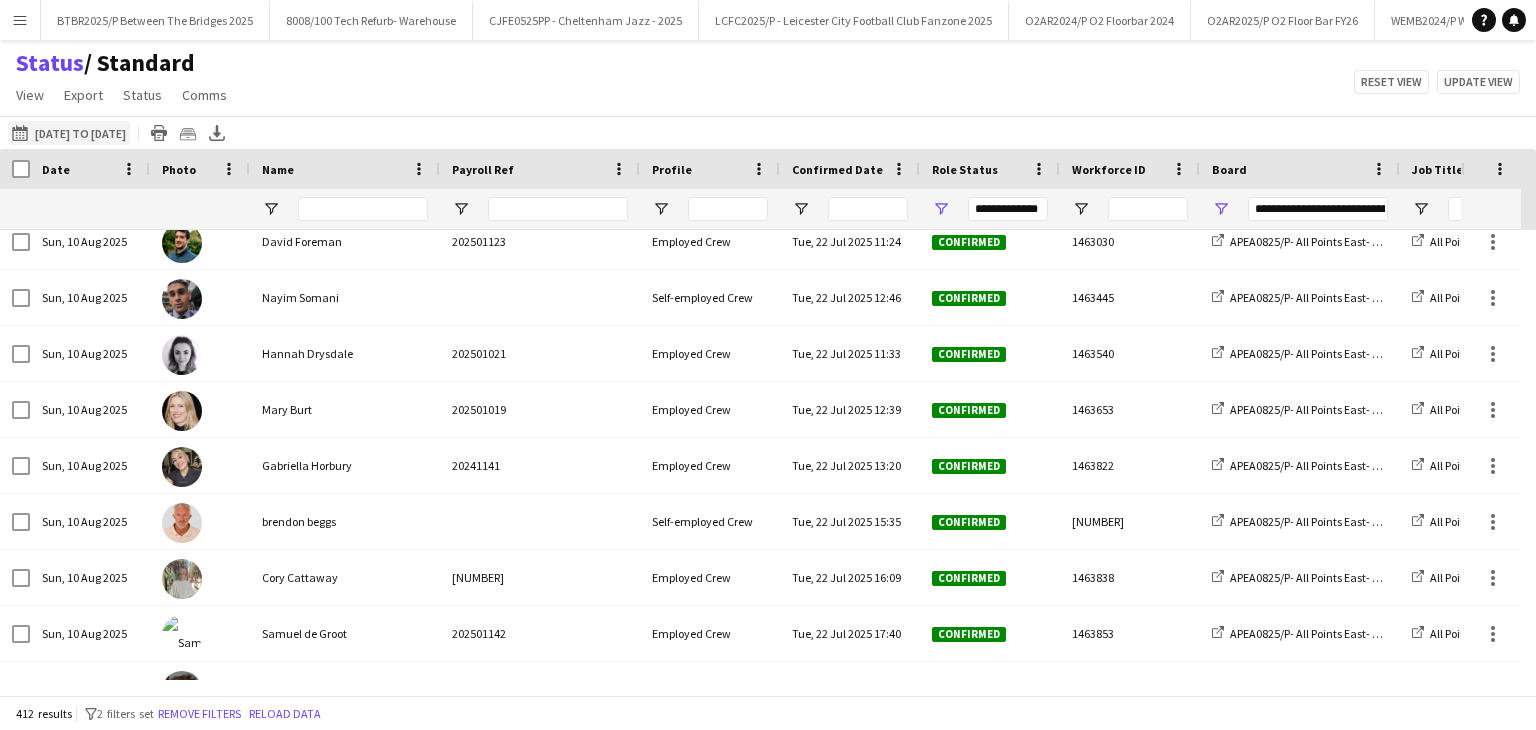 click on "[DATE] to [DATE]
[DATE] to [DATE]" 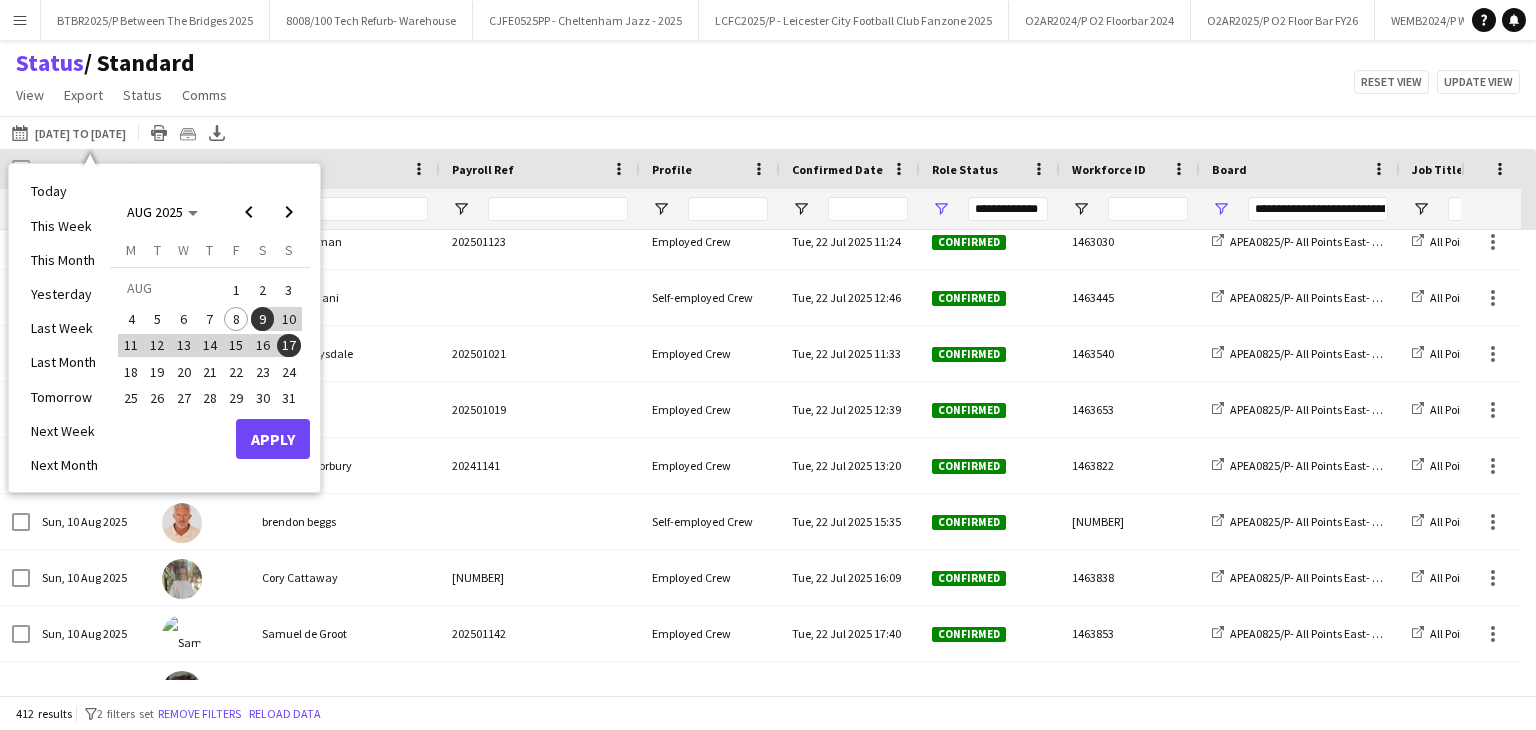 click on "9" at bounding box center [263, 319] 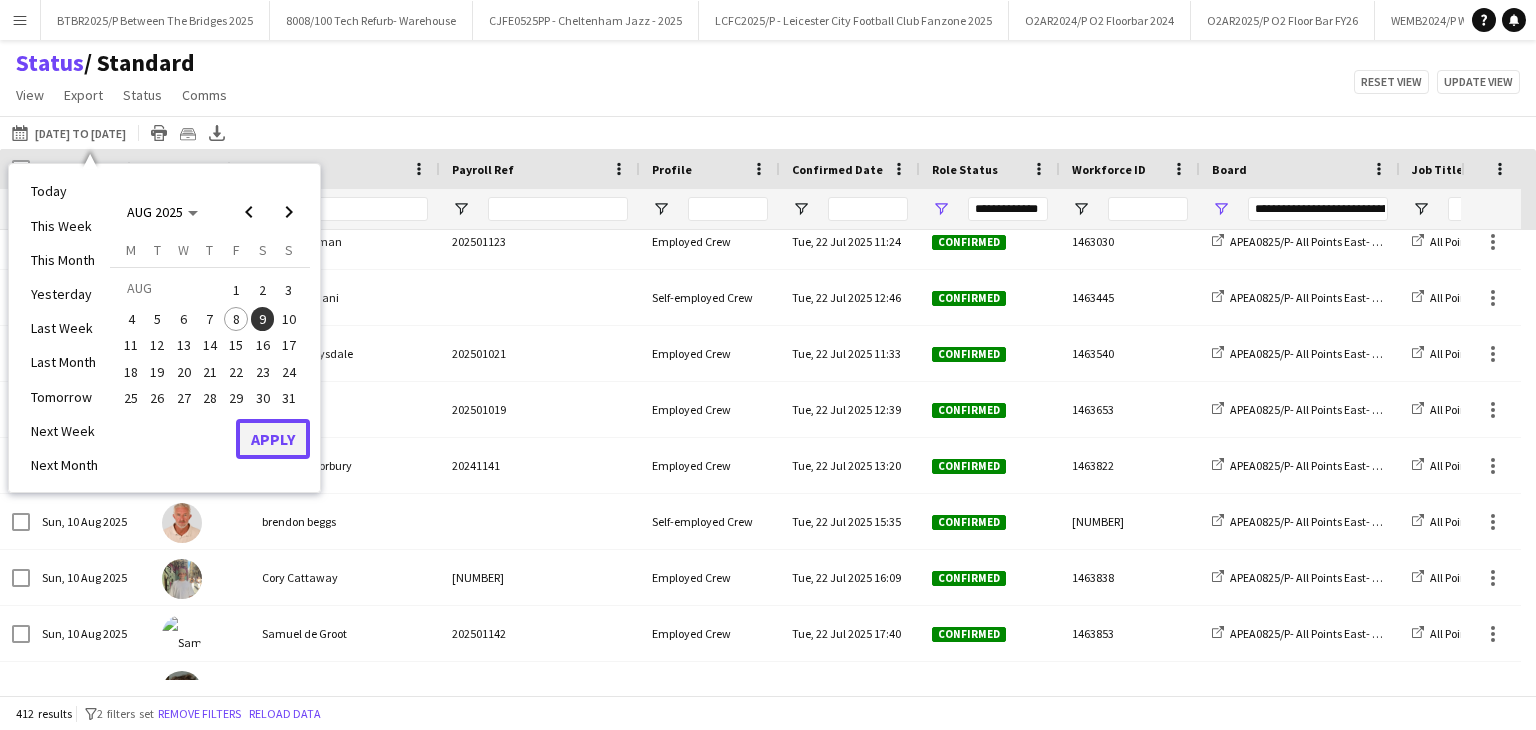 click on "Apply" at bounding box center [273, 439] 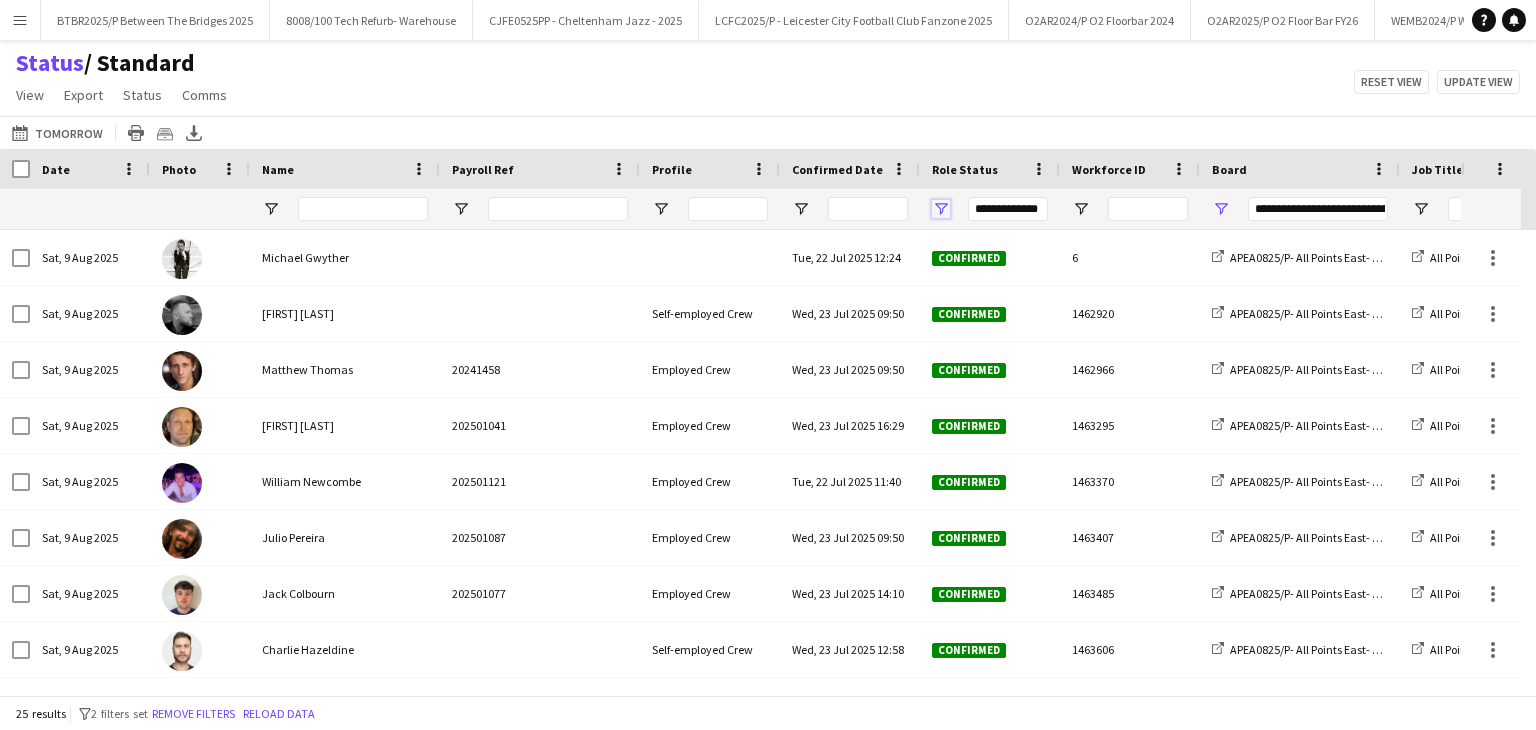 click at bounding box center [941, 209] 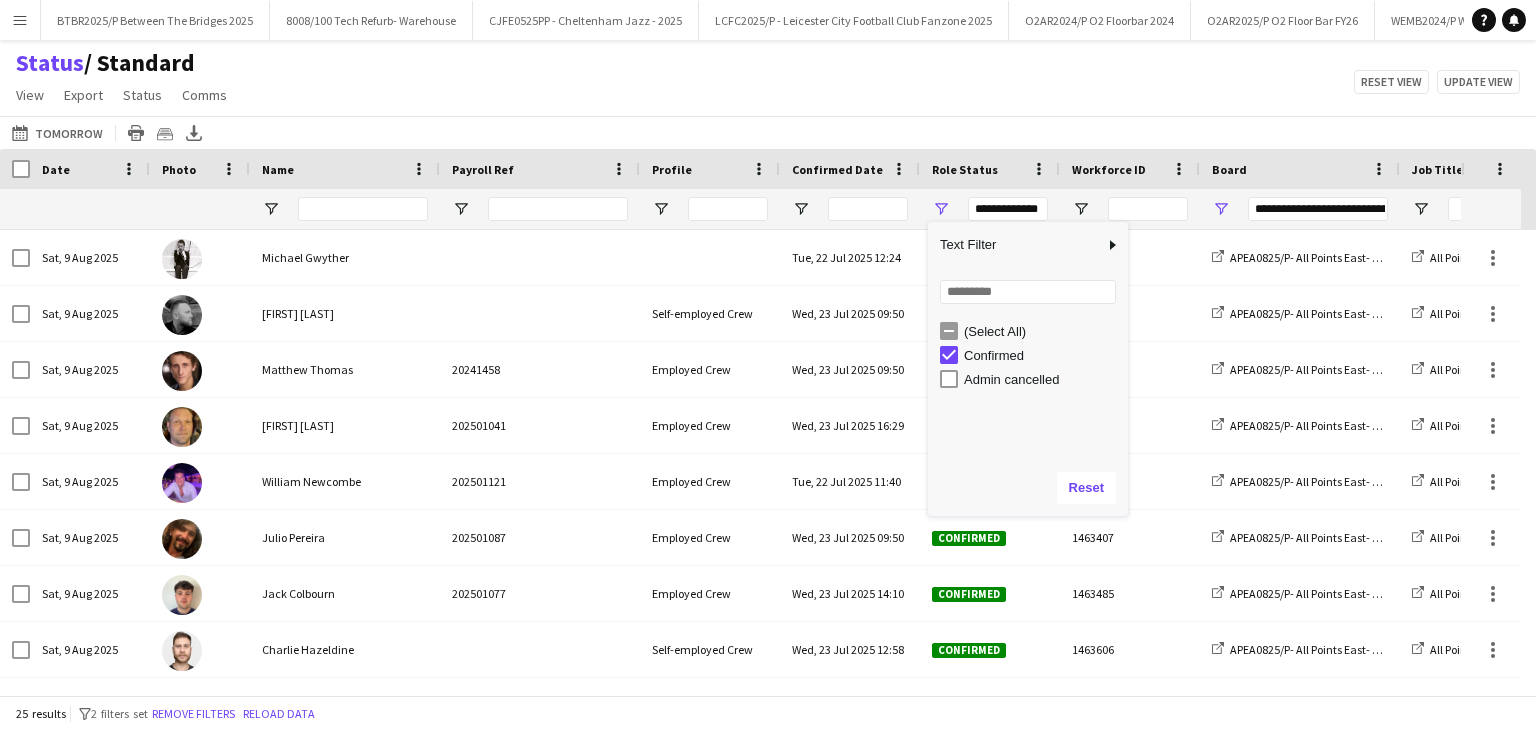 click on "Status    / Standard   View   Views  Default view BTB upload workforce New starters Payroll checks Standard Timesheets New view Update view Delete view Edit name Customise view Customise filters Reset Filters Reset View Reset All  Export  Export as XLSX Export as CSV Export as PDF Crew files as ZIP  Status  Confirm attendance Check-in Check-out Clear confirm attendance Clear check-in Clear check-out  Comms  Send notification Chat  Reset view   Update view" 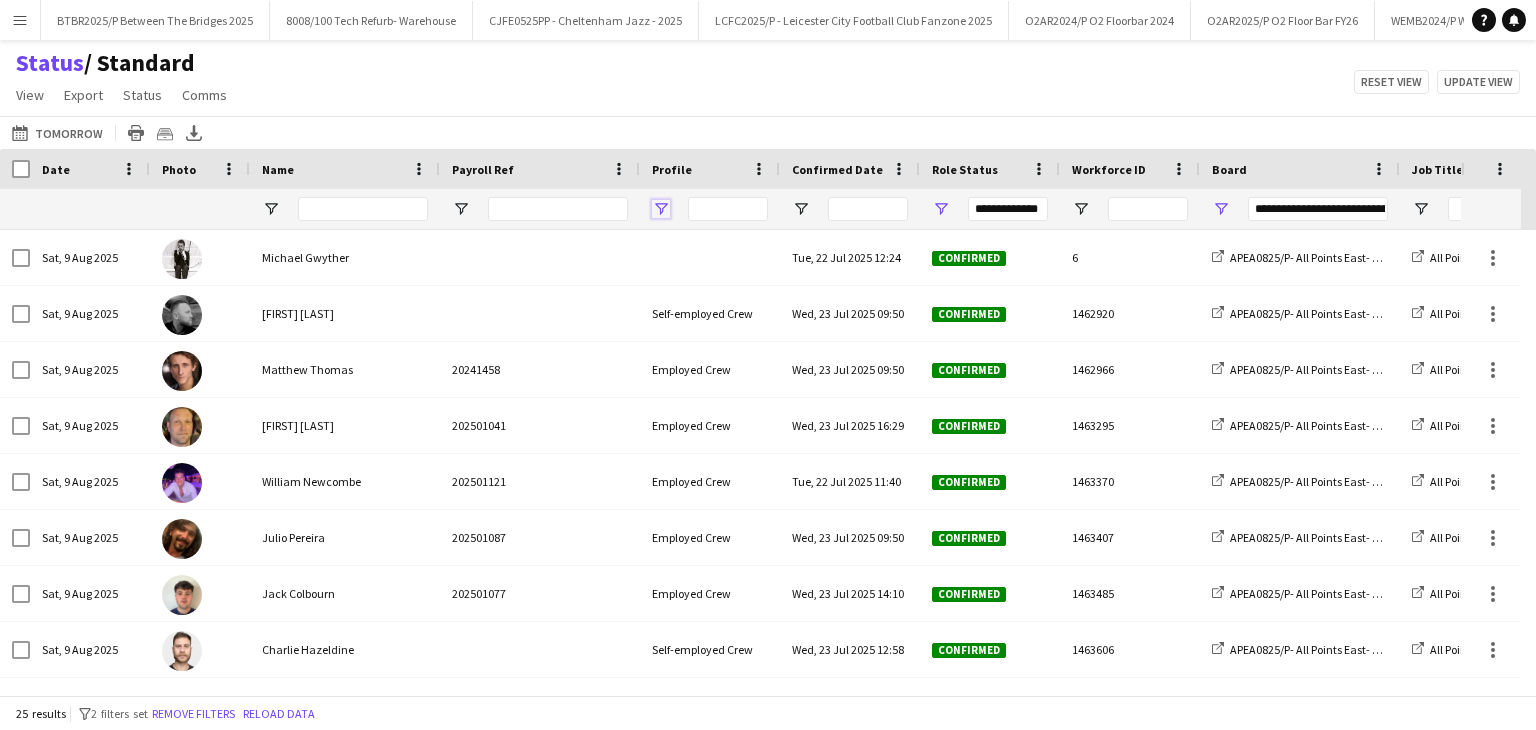 click at bounding box center [661, 209] 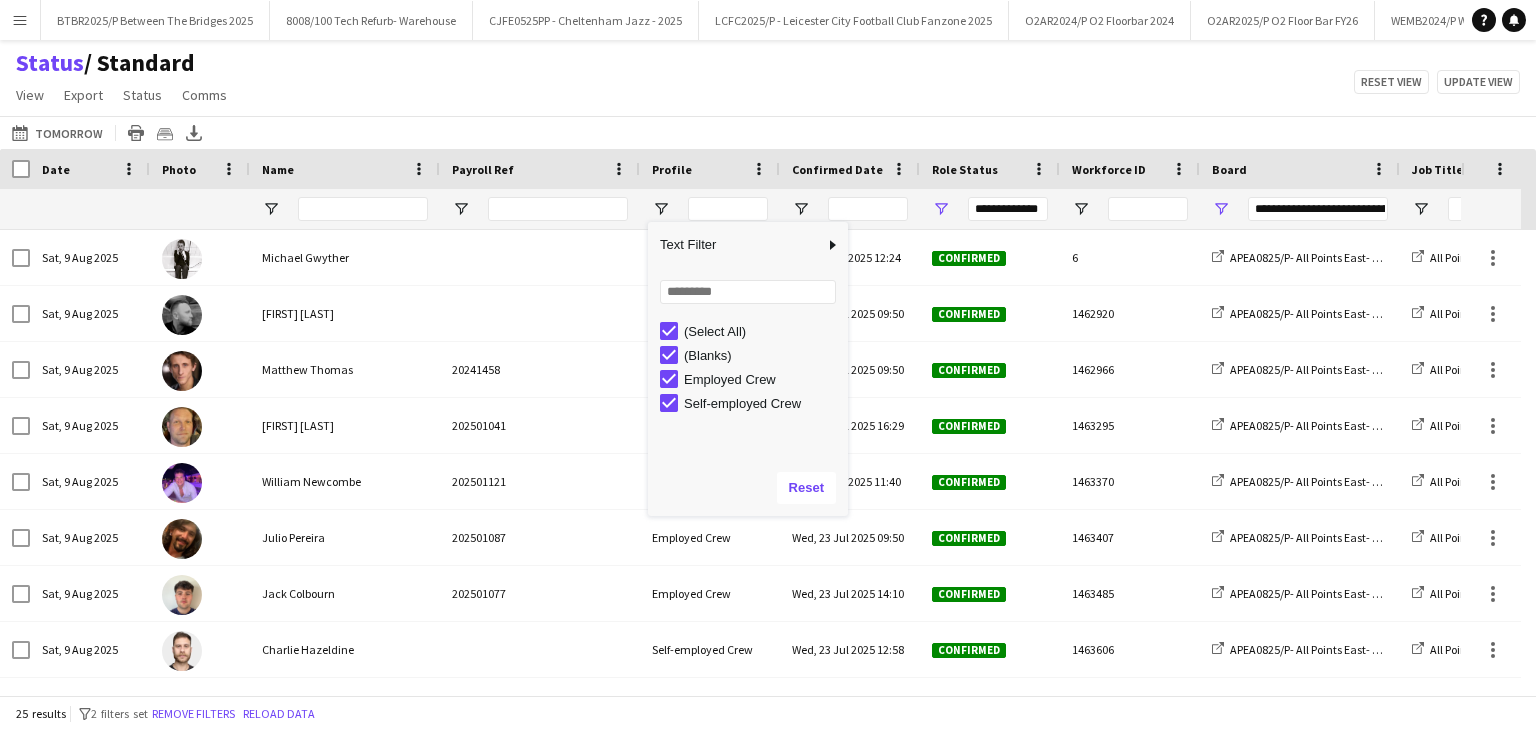 click on "(Select All)" at bounding box center [763, 331] 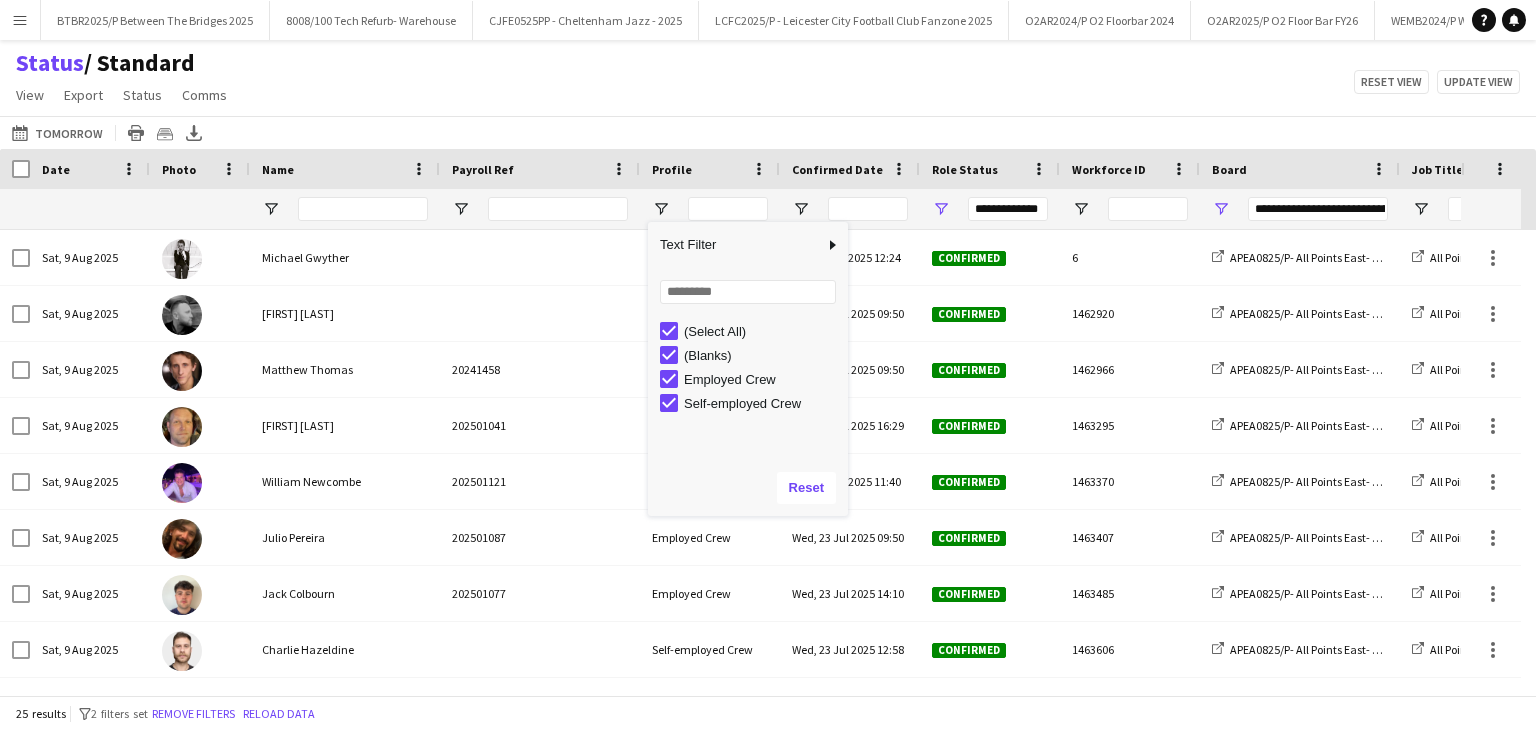 type on "***" 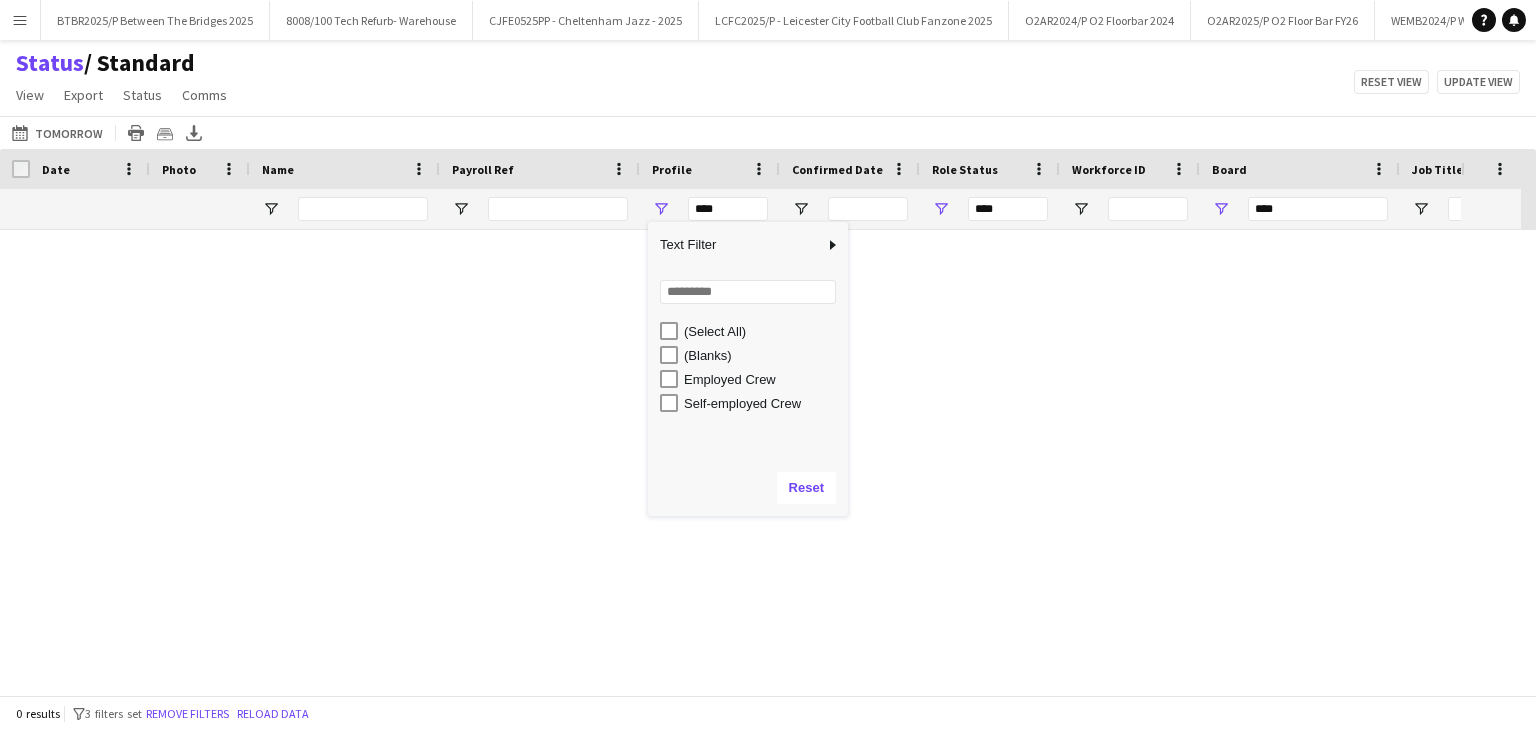 click on "(Blanks)" at bounding box center [763, 355] 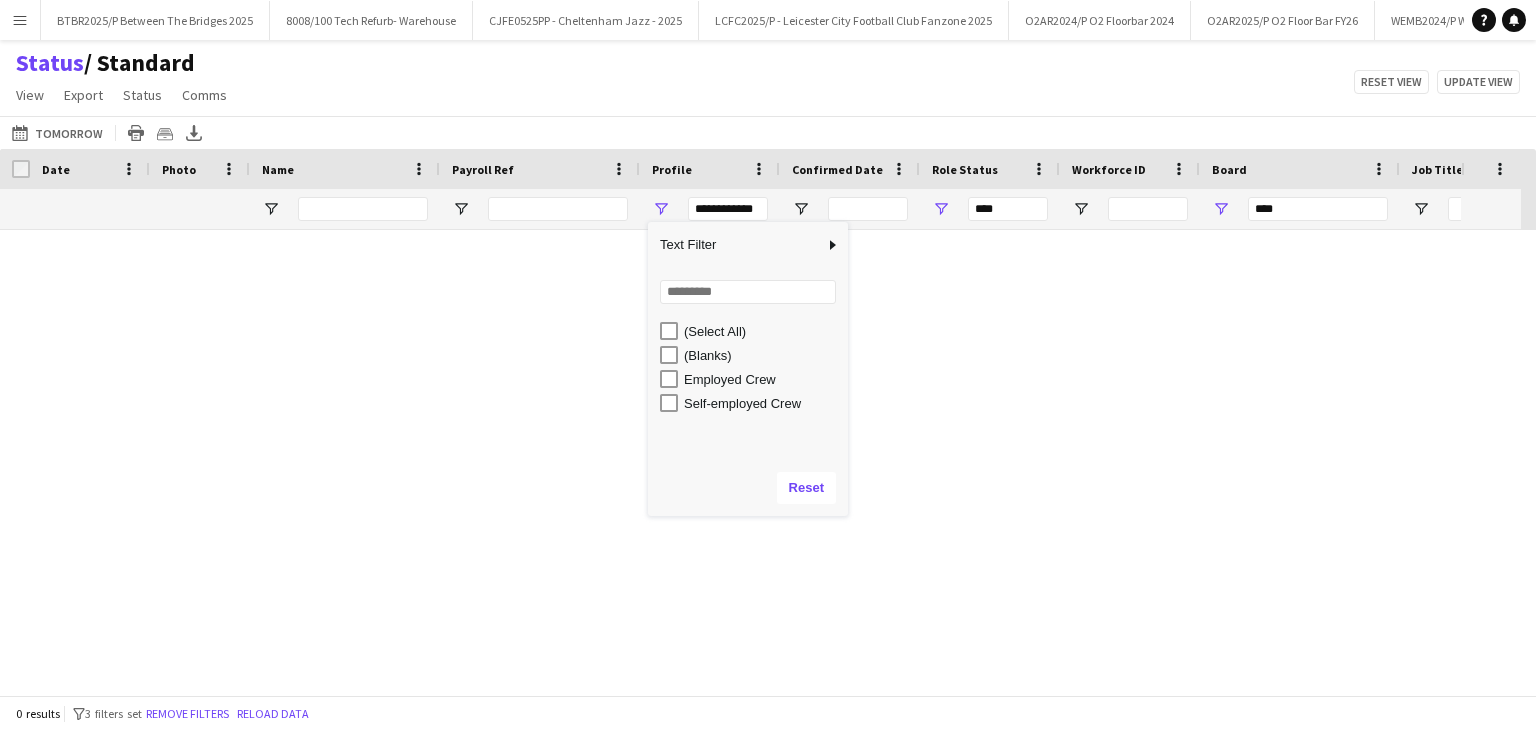 type on "**********" 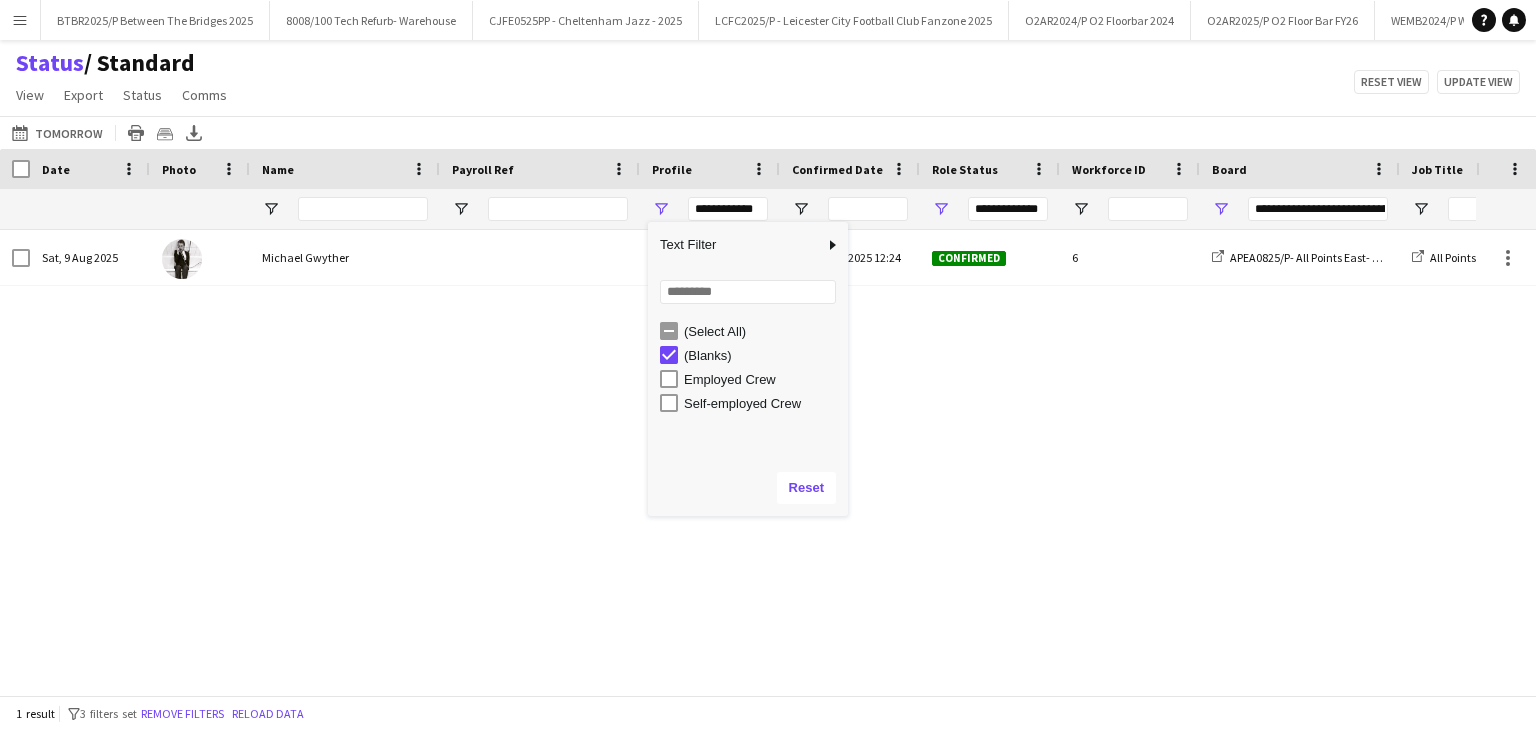 click on "(Blanks)" at bounding box center (763, 355) 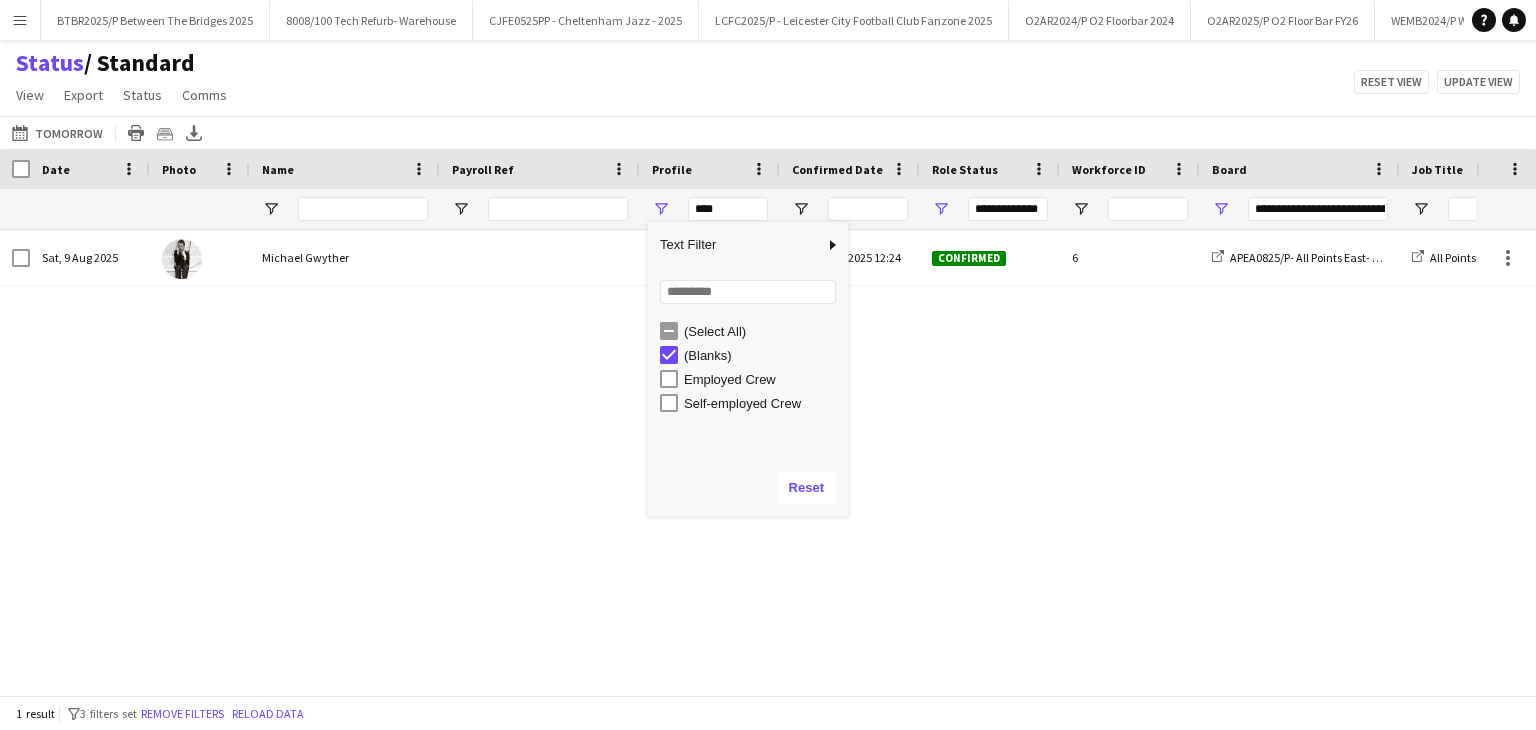 type on "***" 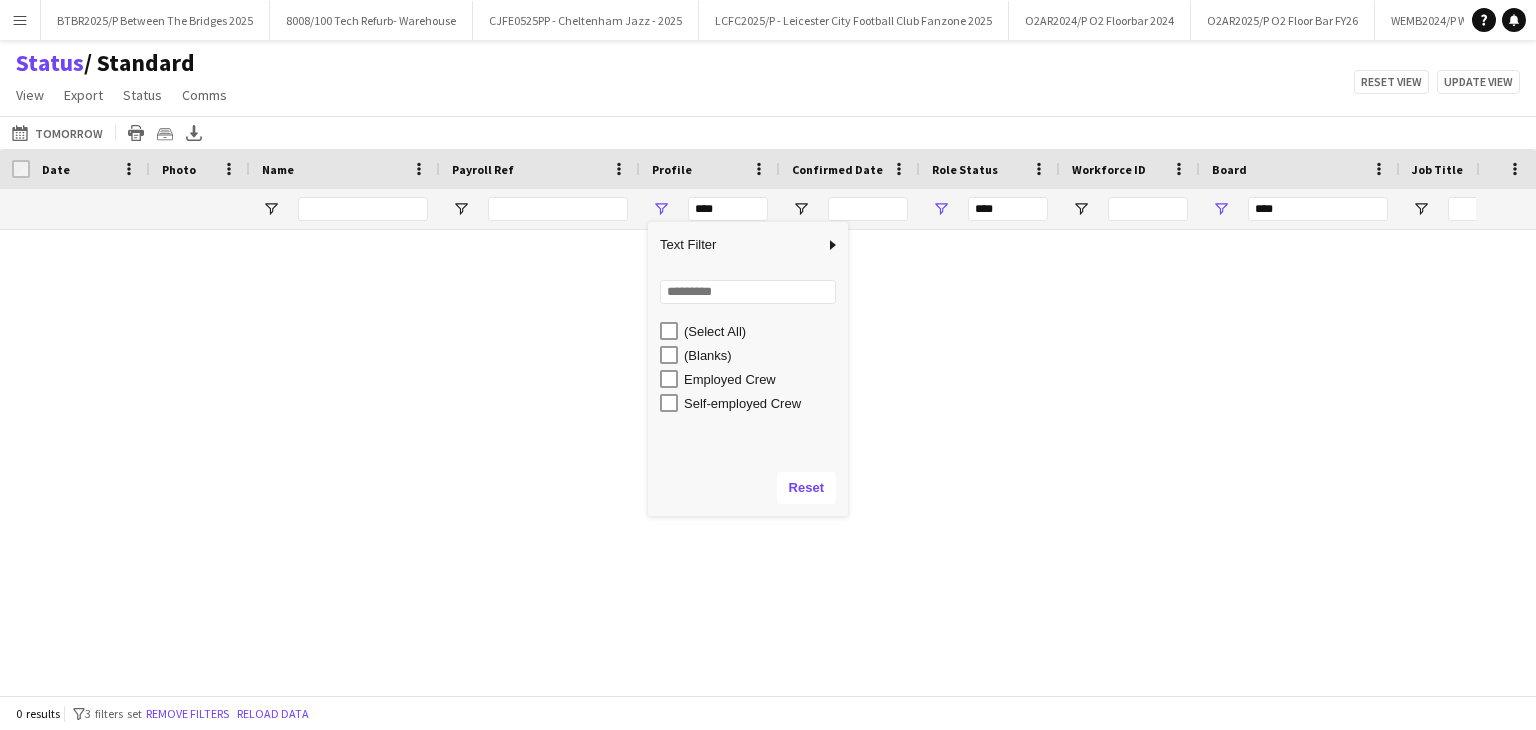 click on "Self-employed Crew" at bounding box center (754, 403) 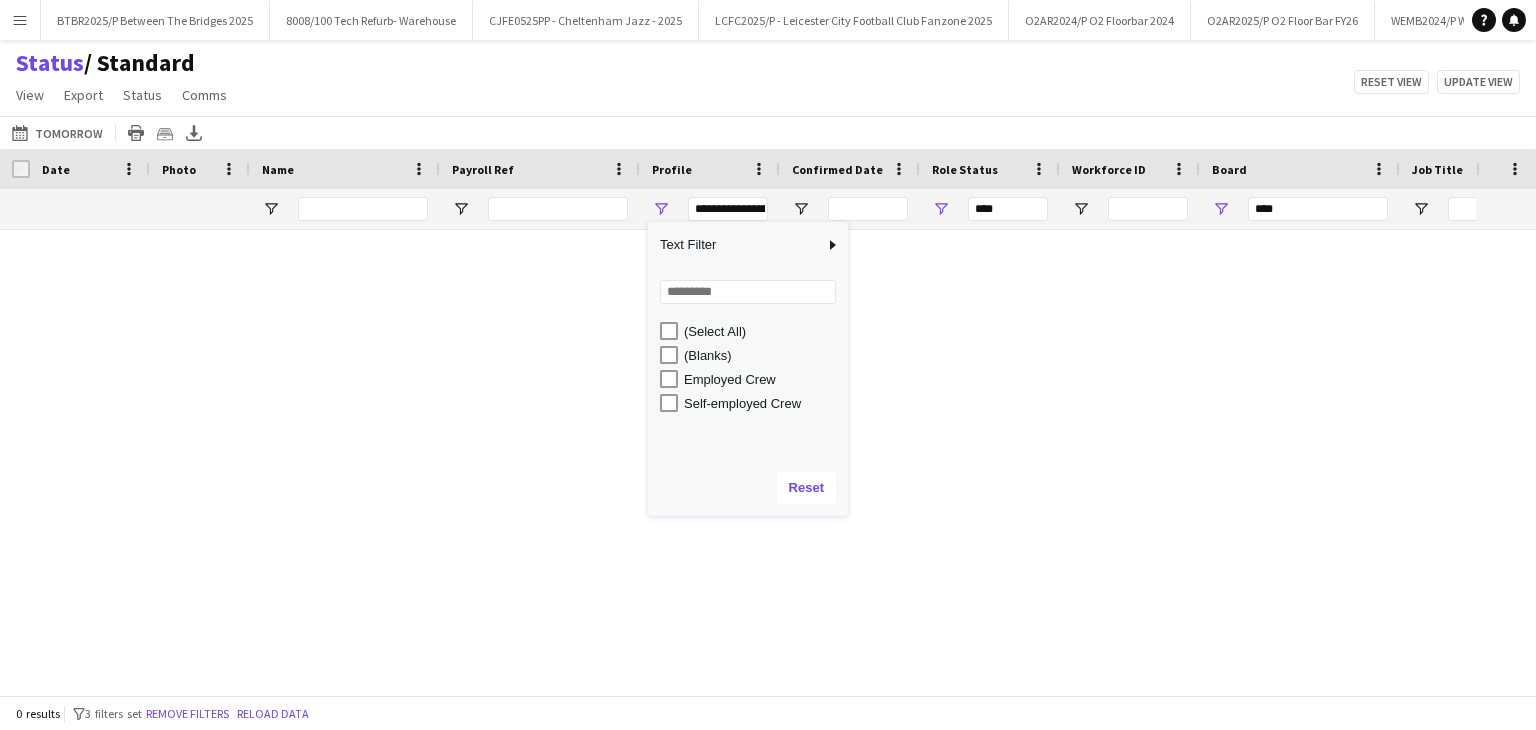 type on "**********" 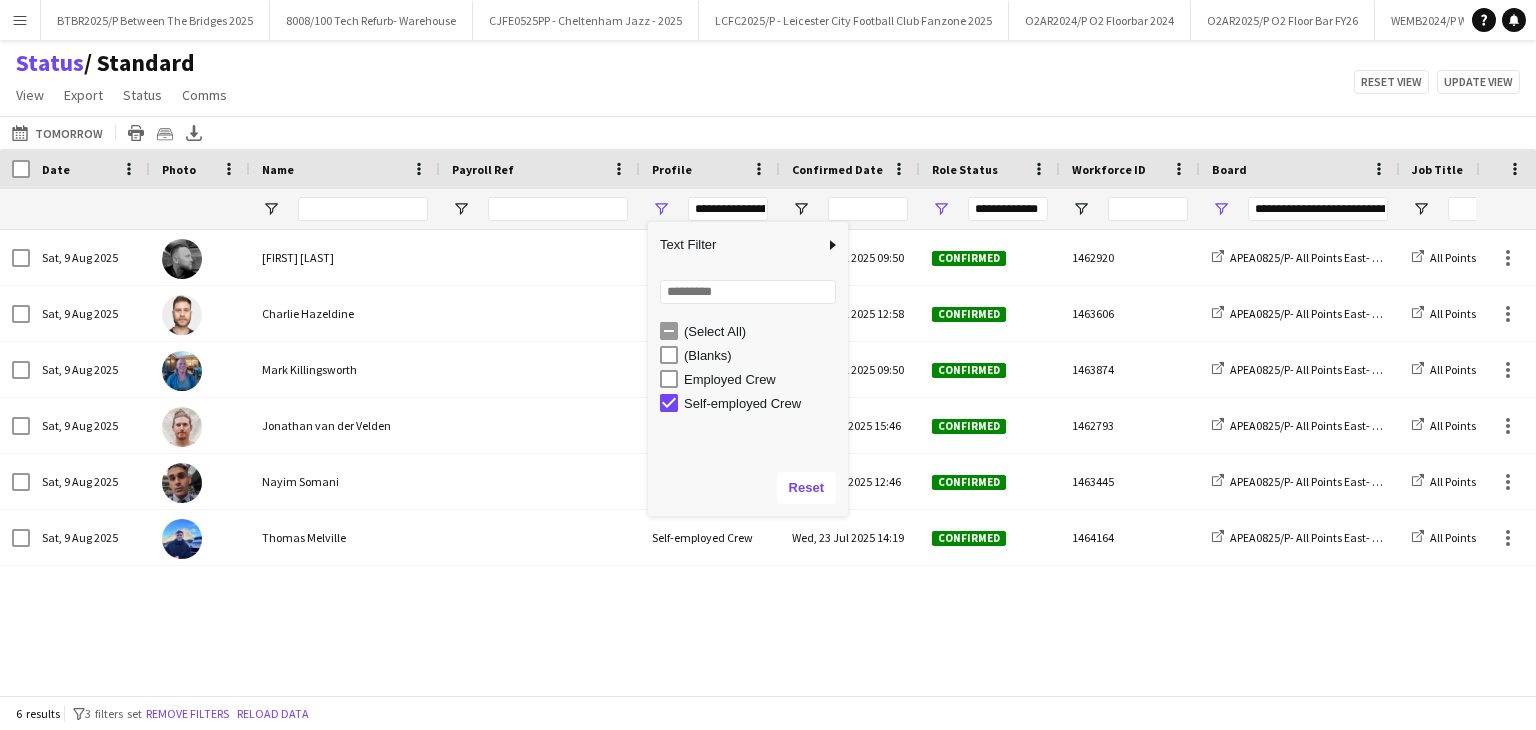 click on "Employed Crew" at bounding box center [754, 379] 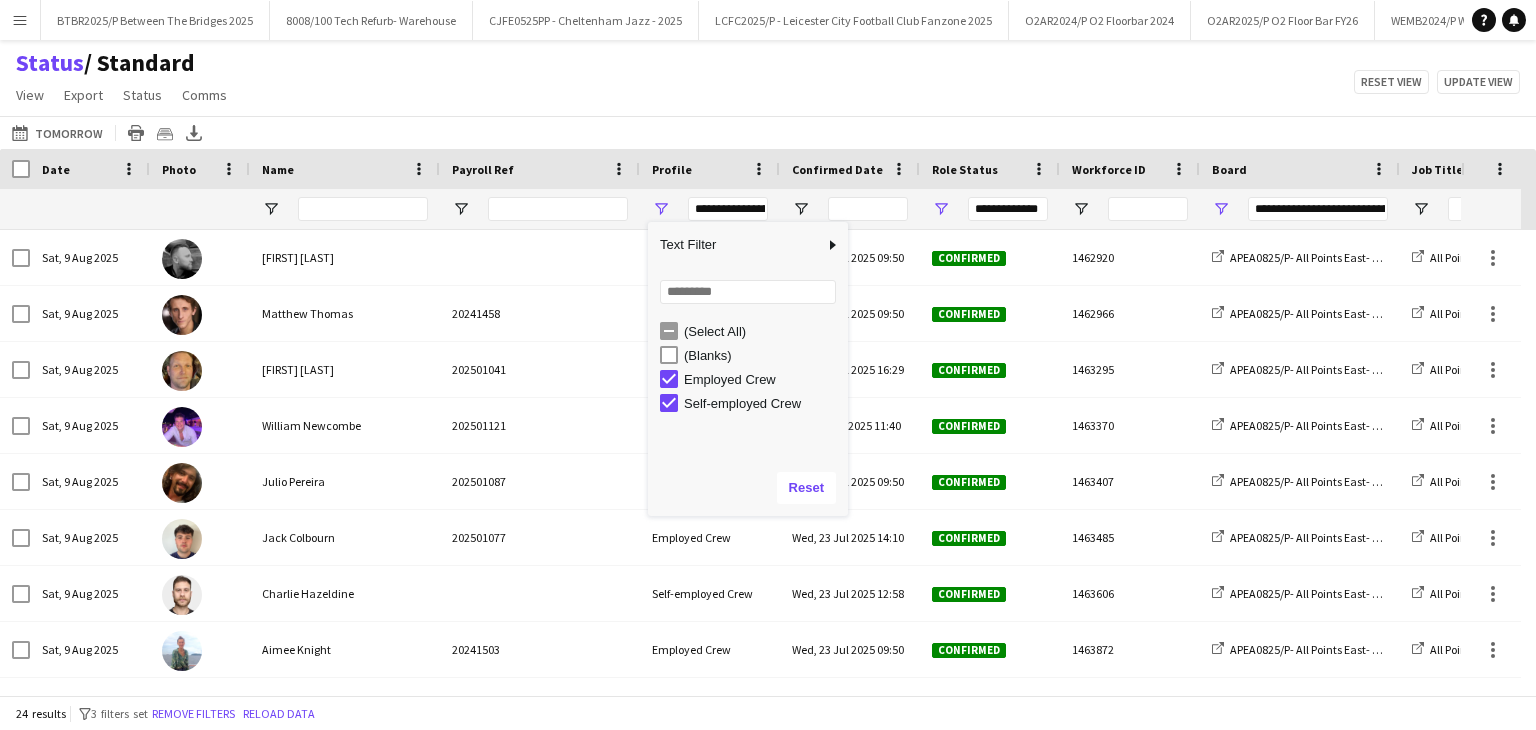 click on "Self-employed Crew" at bounding box center [763, 403] 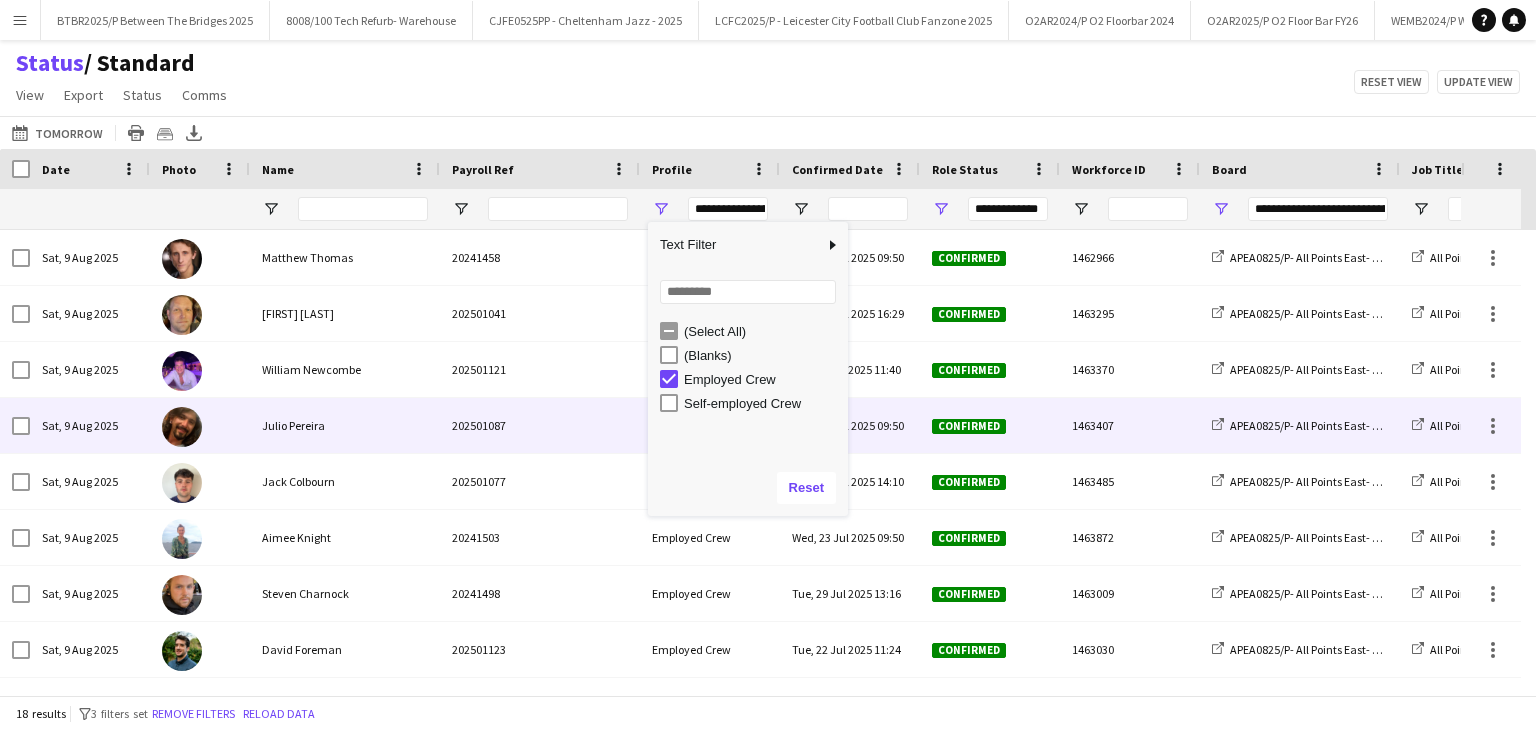 scroll, scrollTop: 47, scrollLeft: 0, axis: vertical 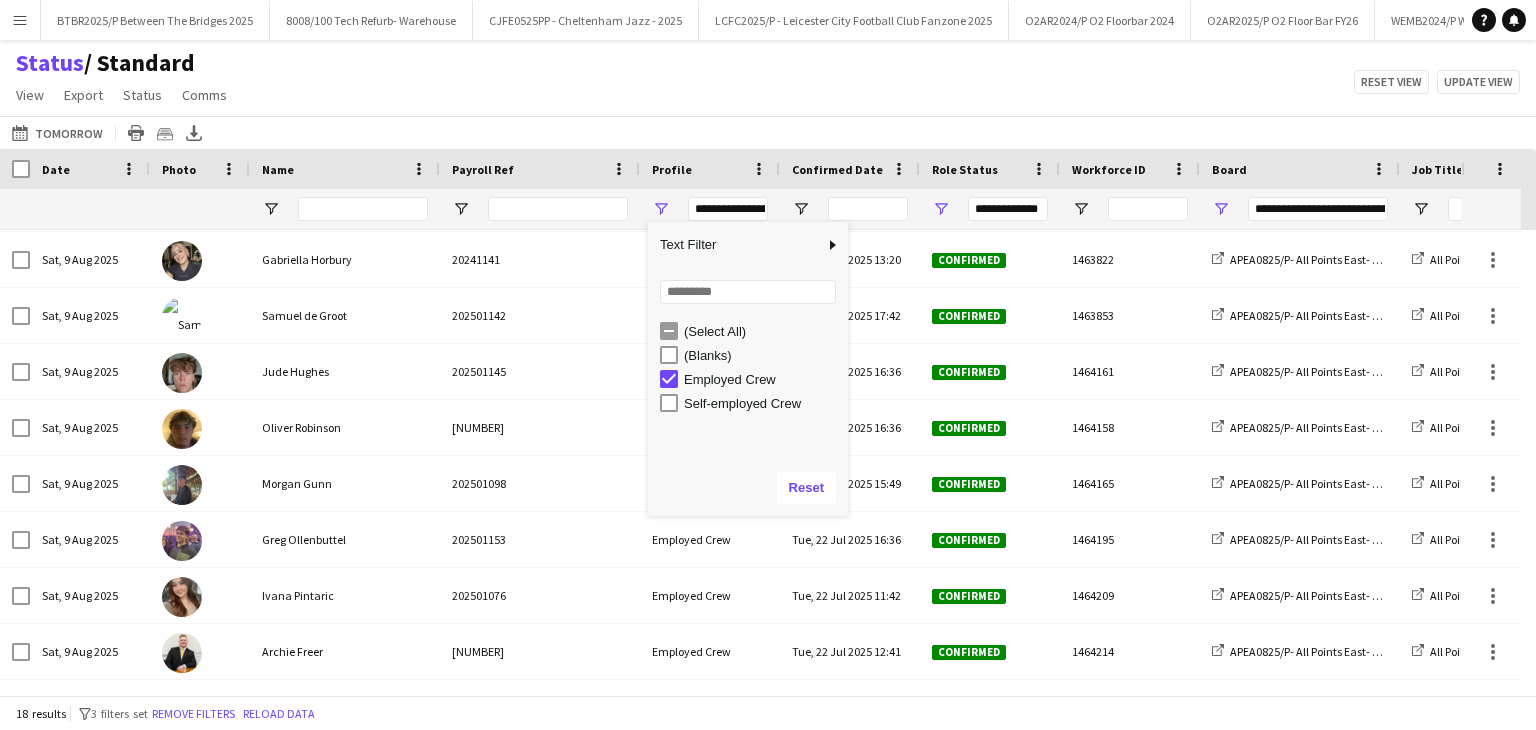click on "Status    / Standard   View   Views  Default view BTB upload workforce New starters Payroll checks Standard Timesheets New view Update view Delete view Edit name Customise view Customise filters Reset Filters Reset View Reset All  Export  Export as XLSX Export as CSV Export as PDF Crew files as ZIP  Status  Confirm attendance Check-in Check-out Clear confirm attendance Clear check-in Clear check-out  Comms  Send notification Chat  Reset view   Update view" 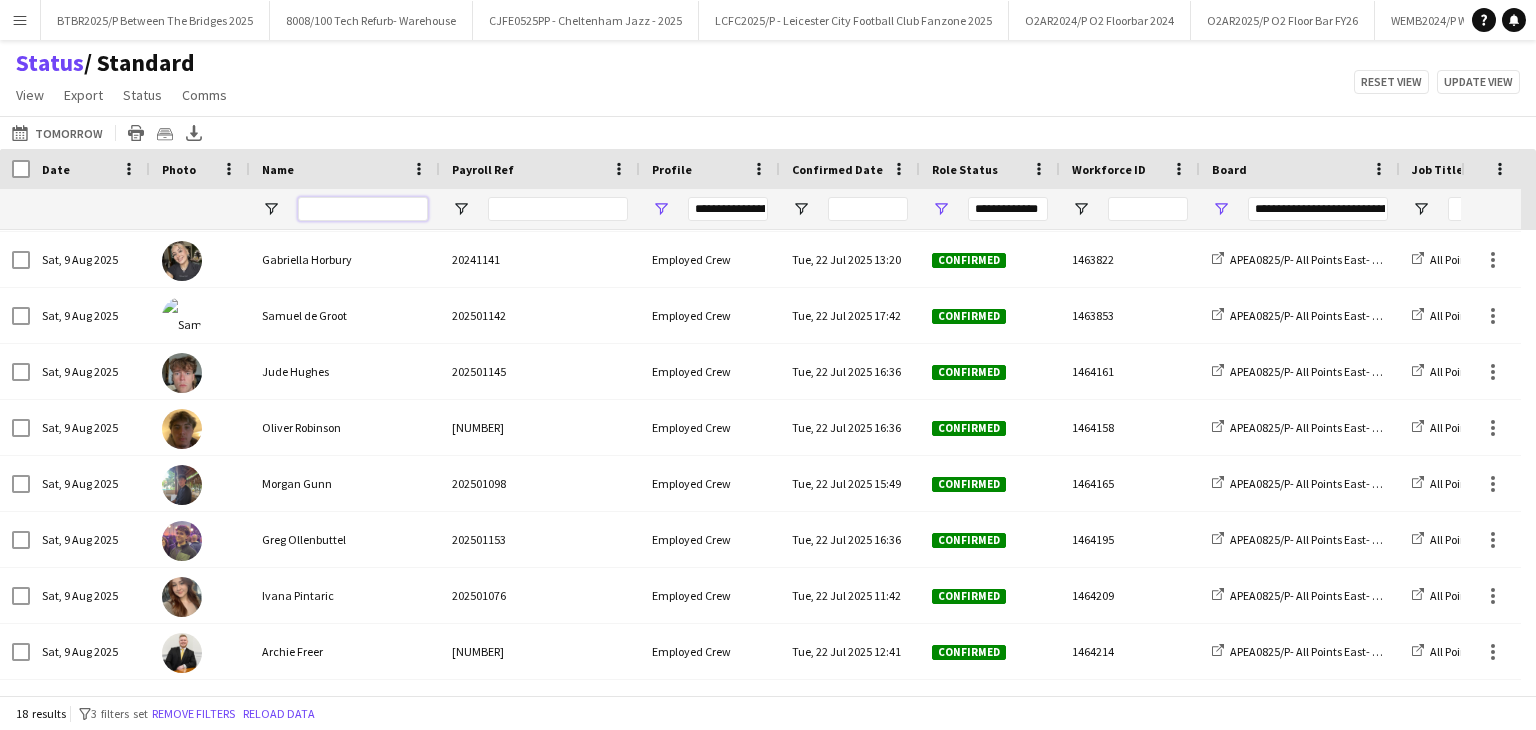 click at bounding box center [363, 209] 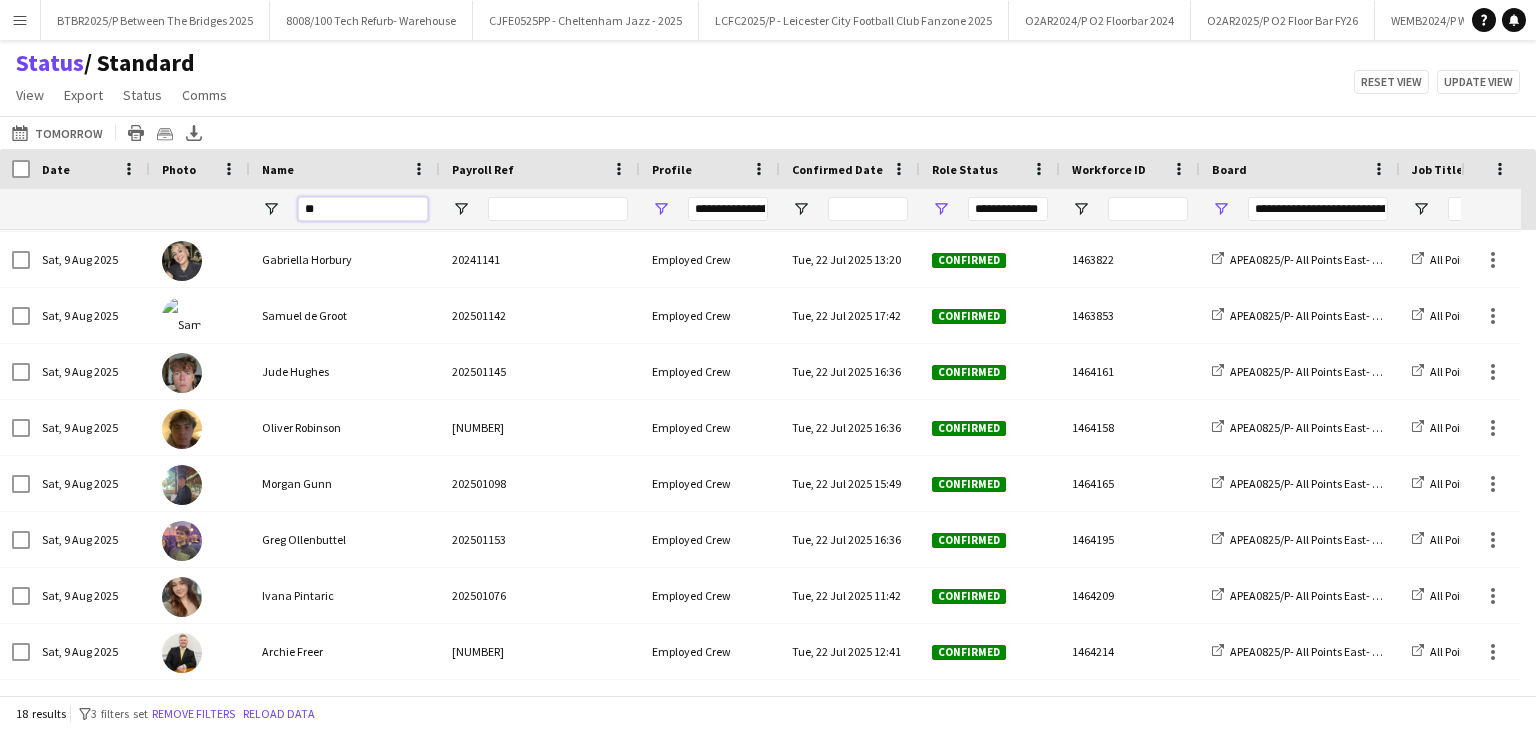 type on "*" 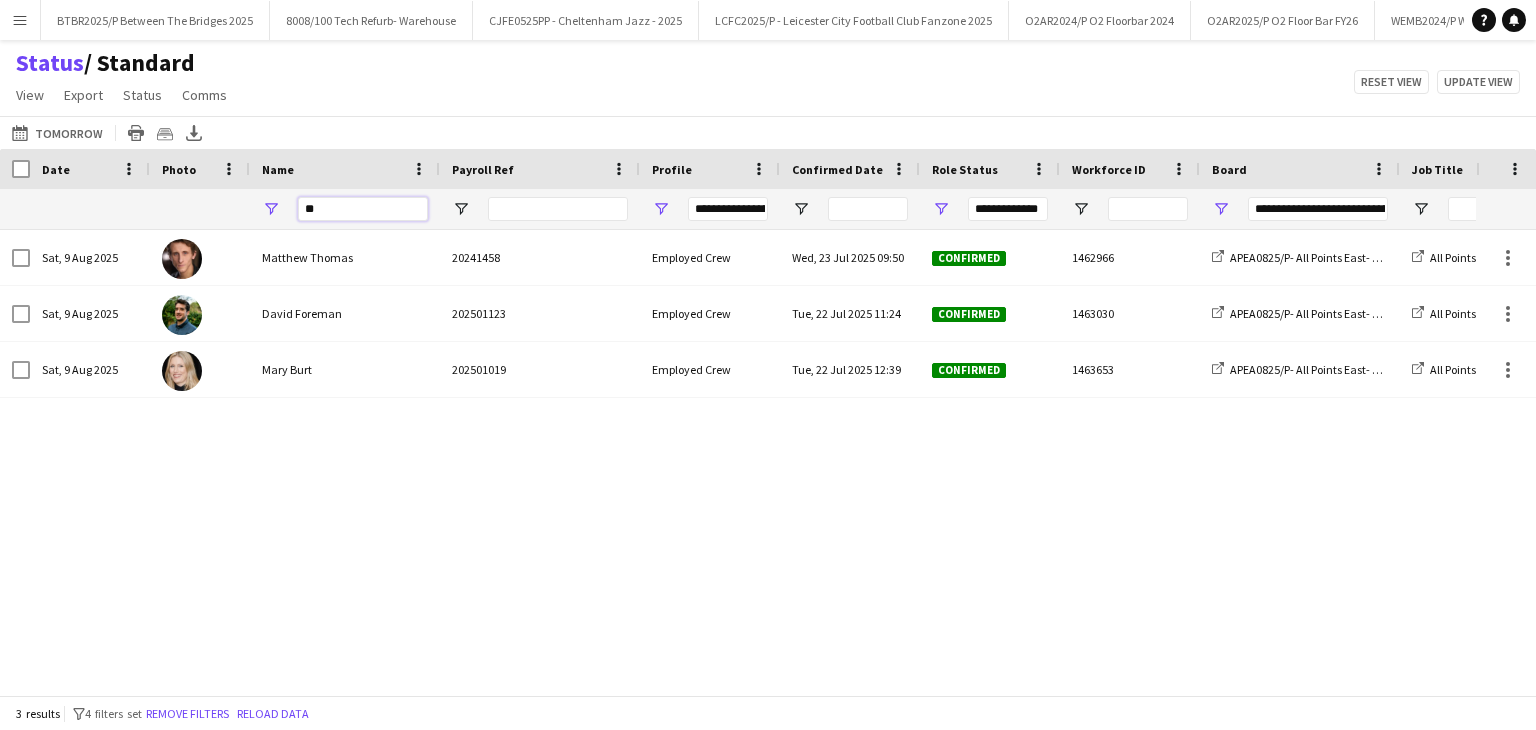 type on "*" 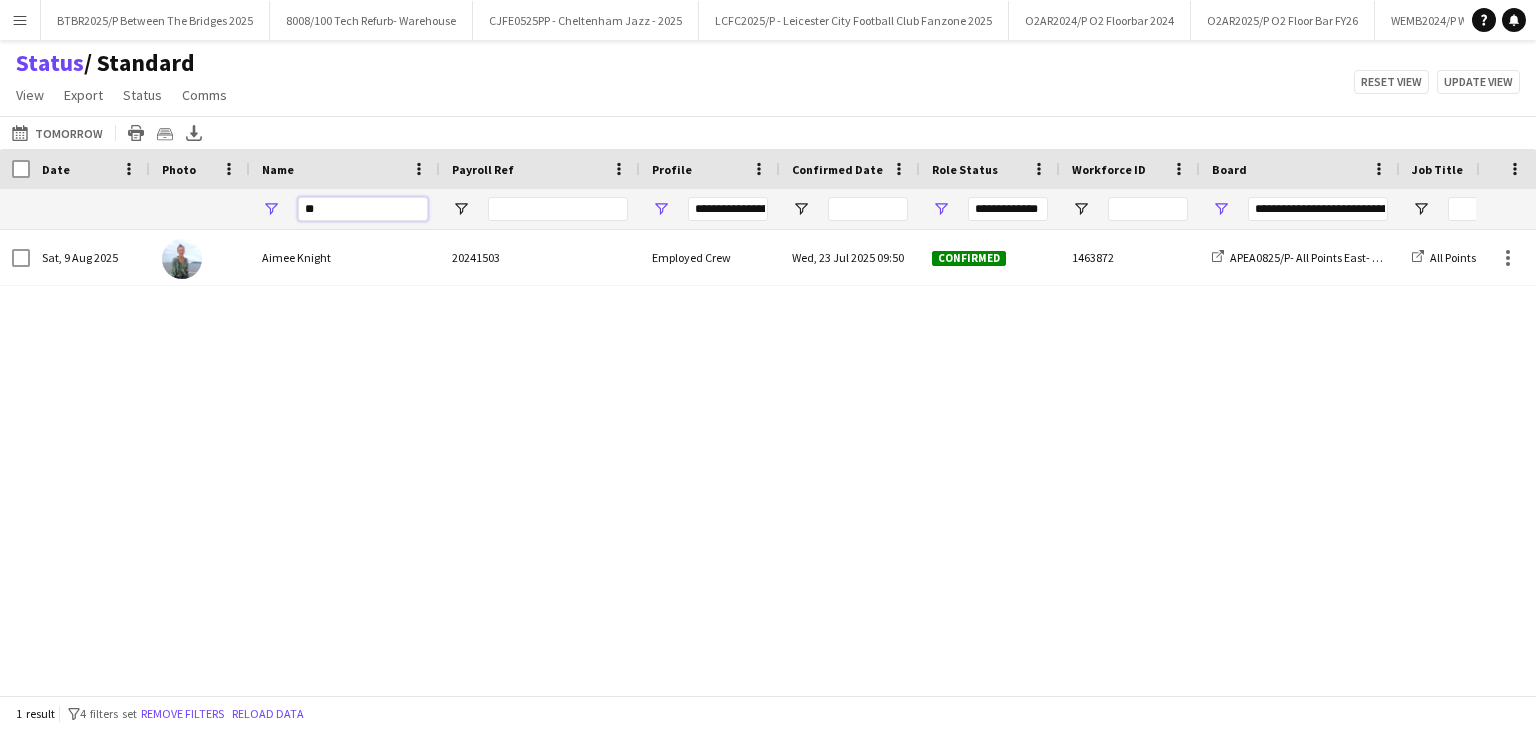 type on "*" 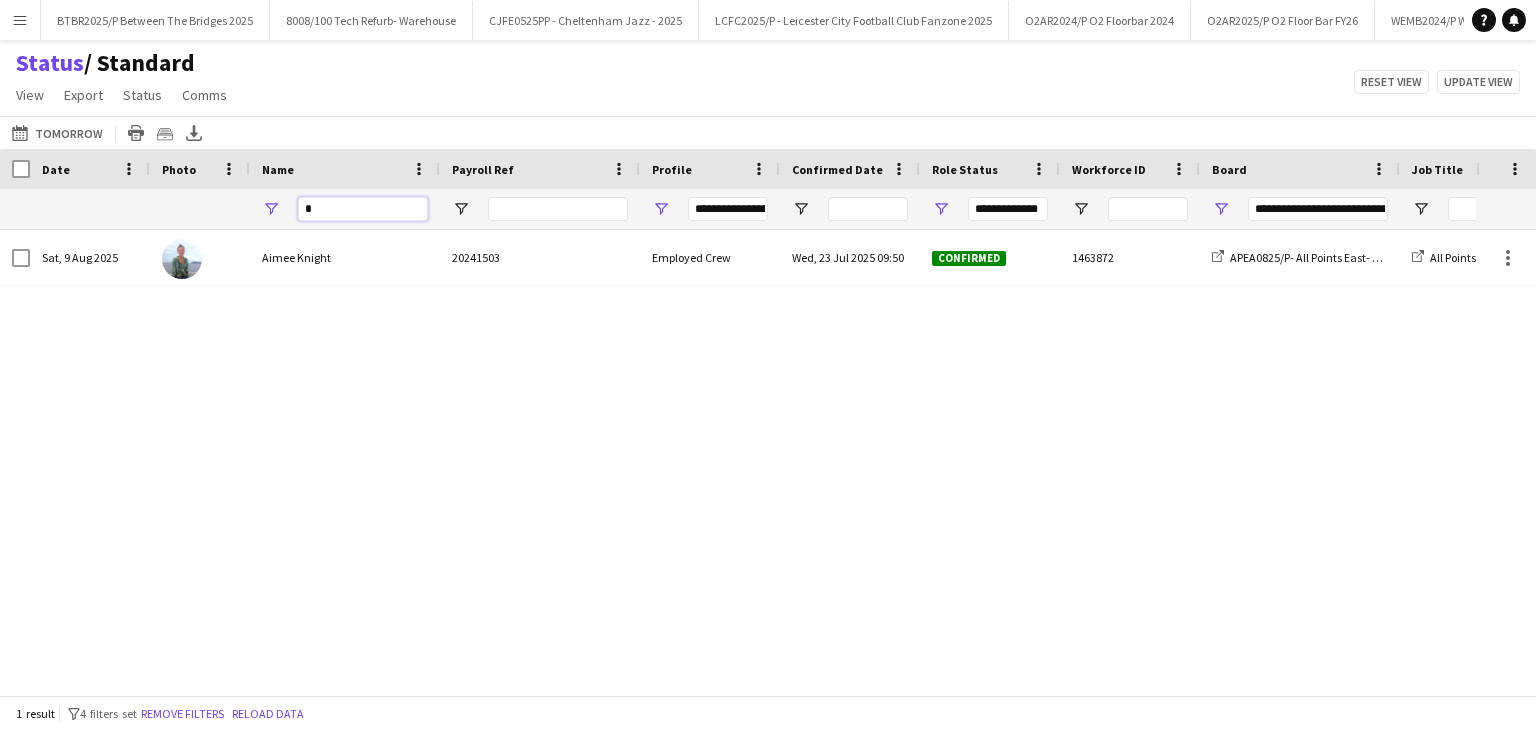 type 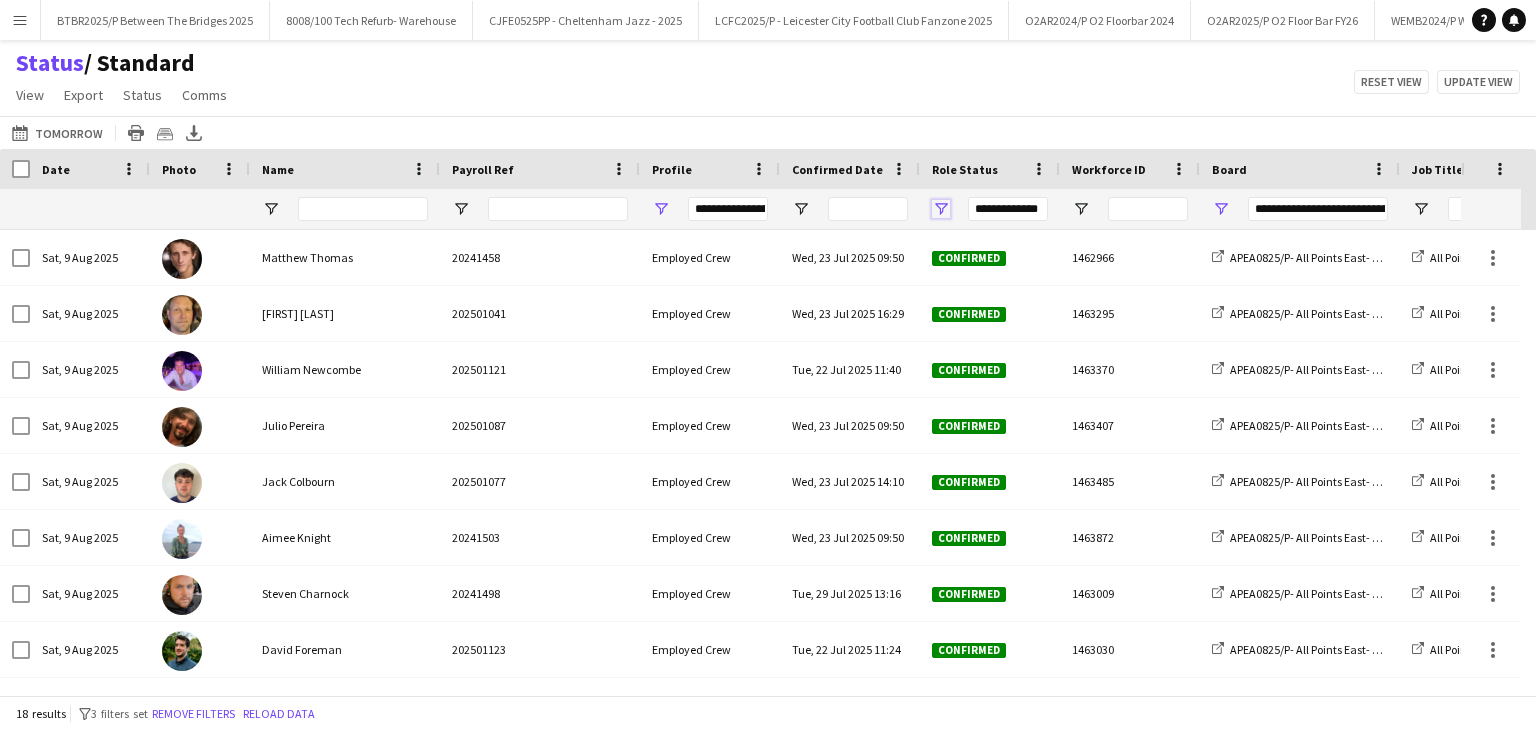 click at bounding box center (941, 209) 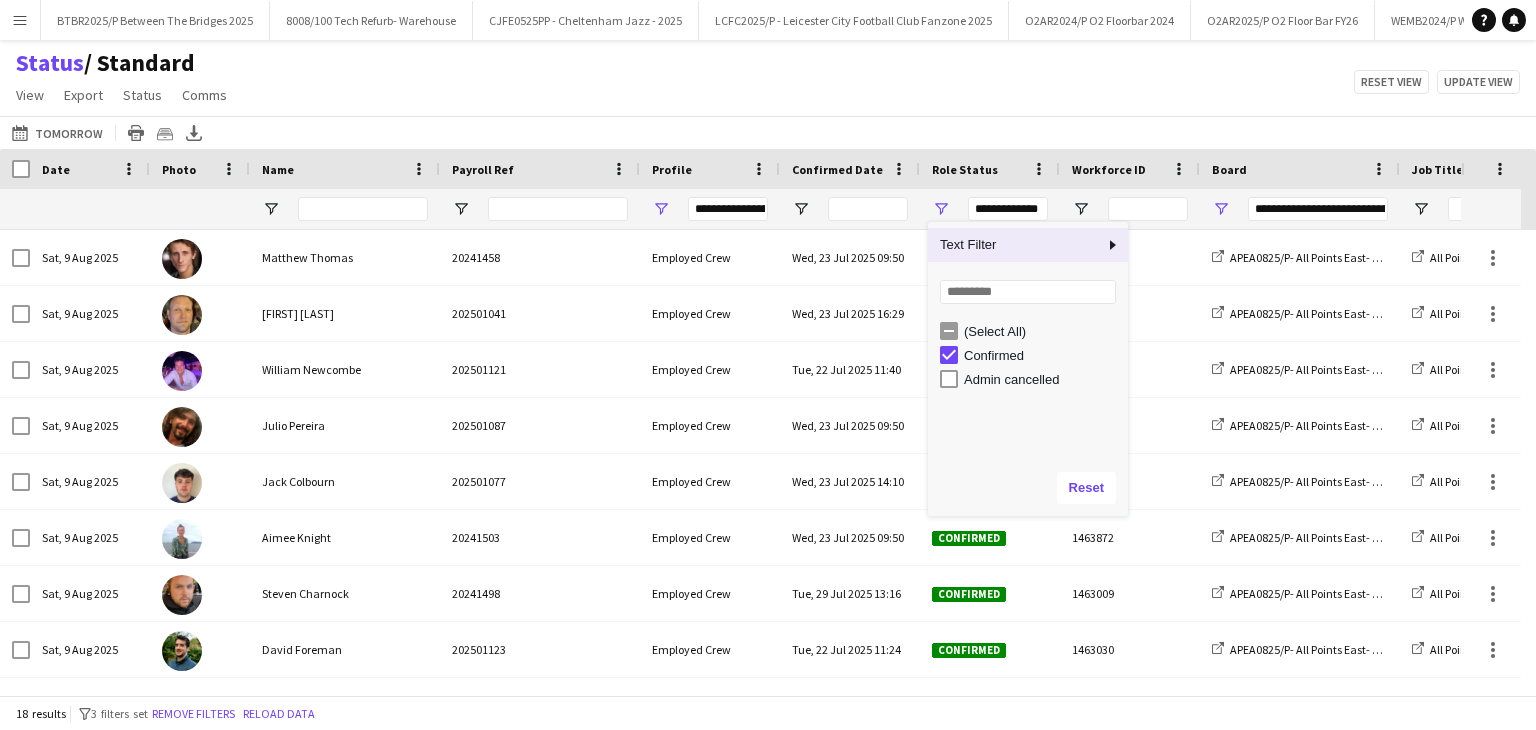 click on "Status    / Standard   View   Views  Default view BTB upload workforce New starters Payroll checks Standard Timesheets New view Update view Delete view Edit name Customise view Customise filters Reset Filters Reset View Reset All  Export  Export as XLSX Export as CSV Export as PDF Crew files as ZIP  Status  Confirm attendance Check-in Check-out Clear confirm attendance Clear check-in Clear check-out  Comms  Send notification Chat  Reset view   Update view" 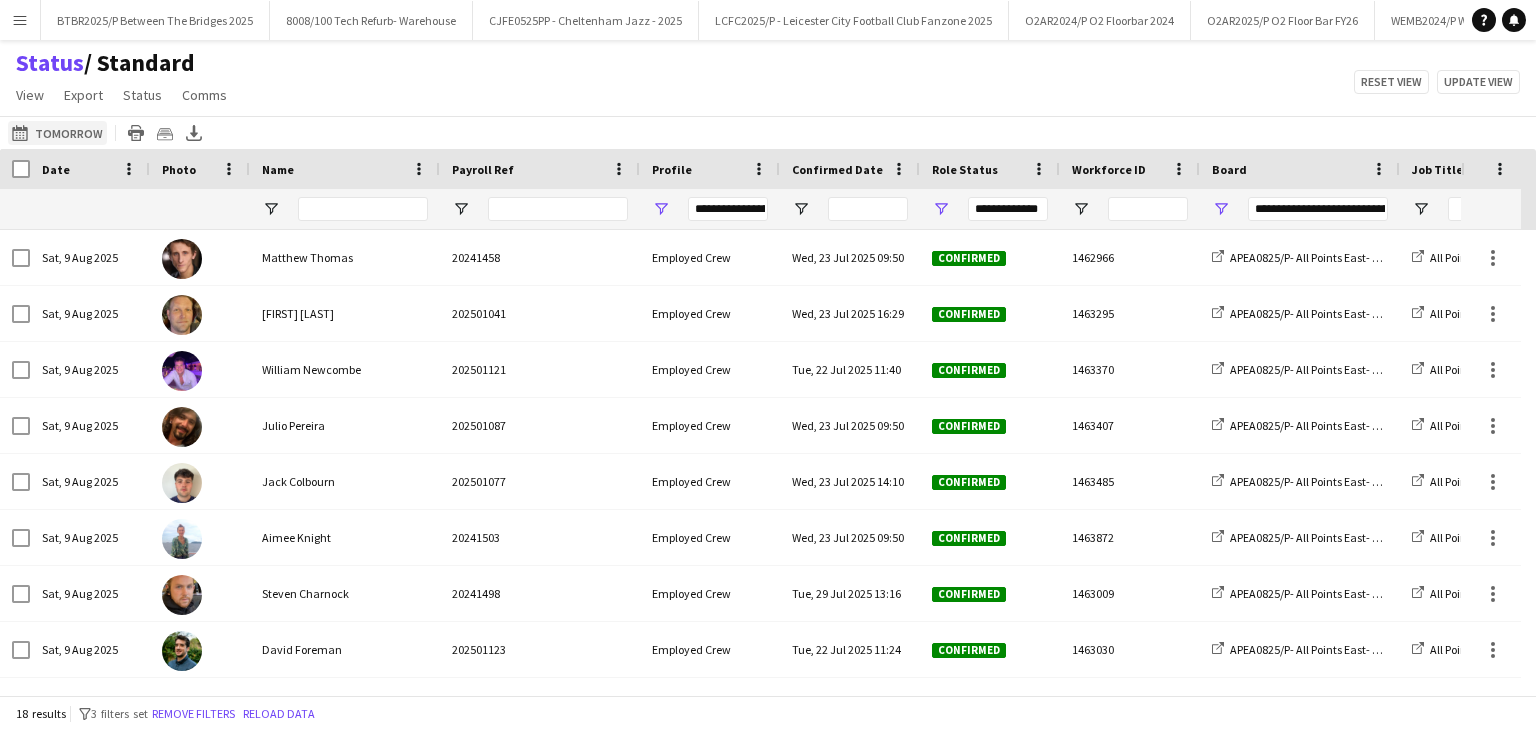 click on "[DATE] to [DATE]
Tomorrow" 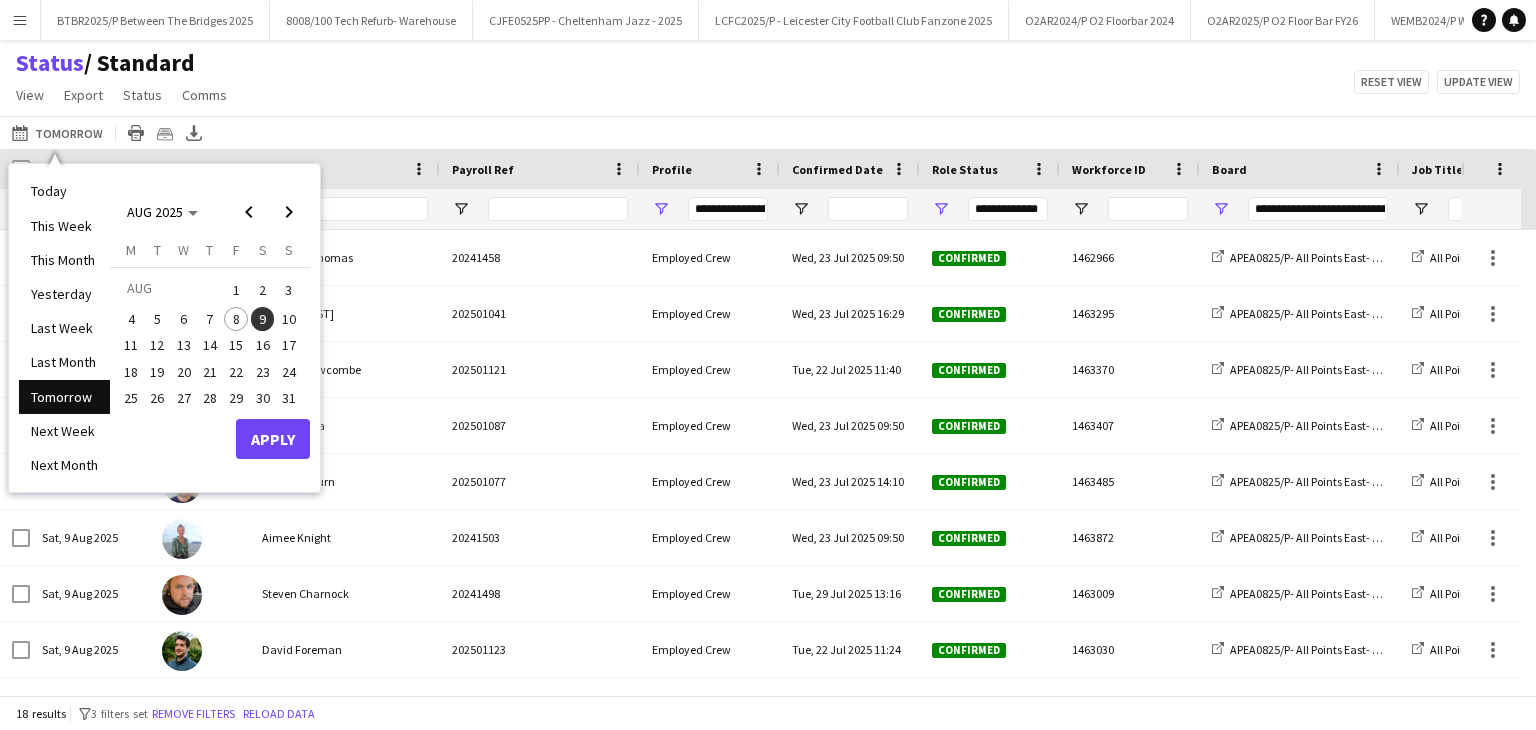 click on "9" at bounding box center [263, 319] 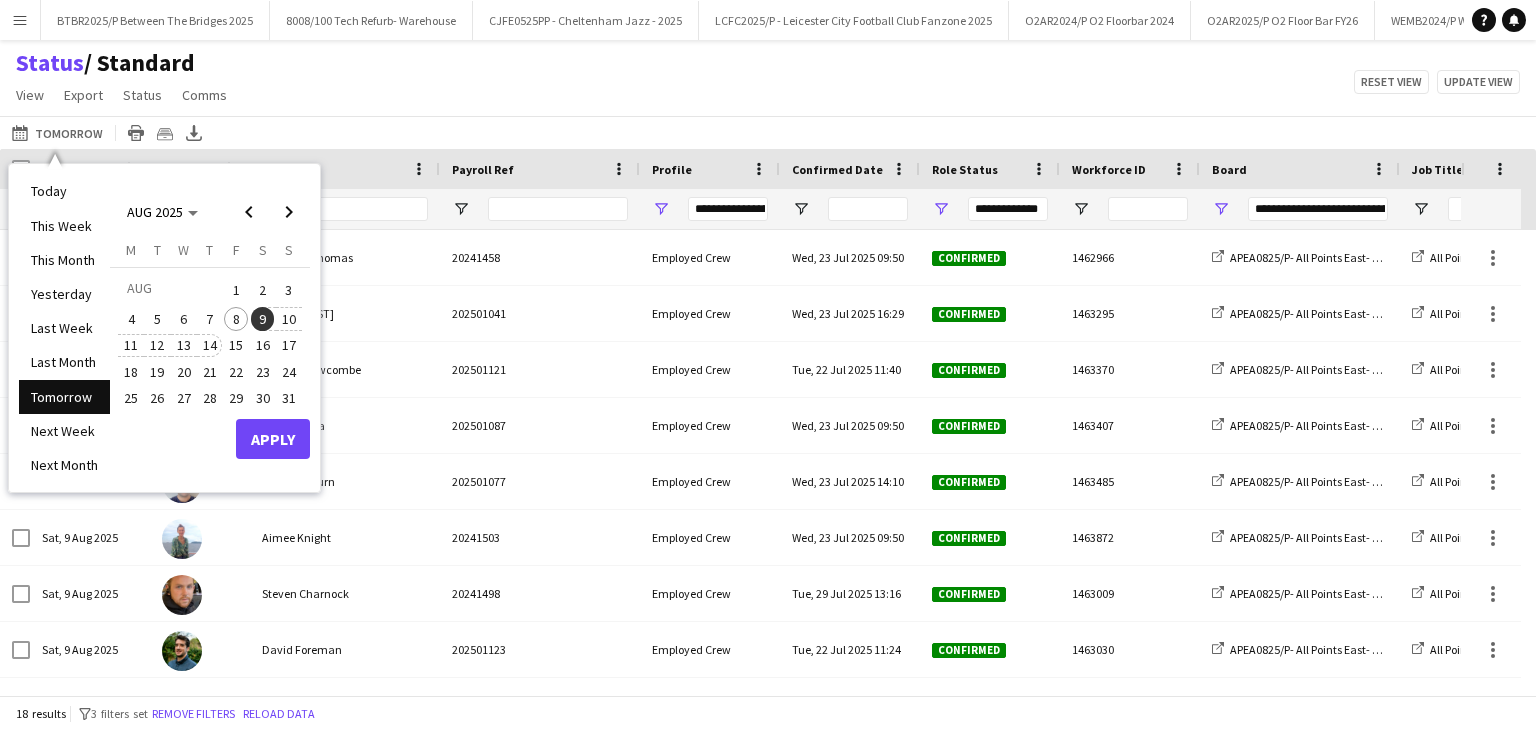 click on "14" at bounding box center (210, 346) 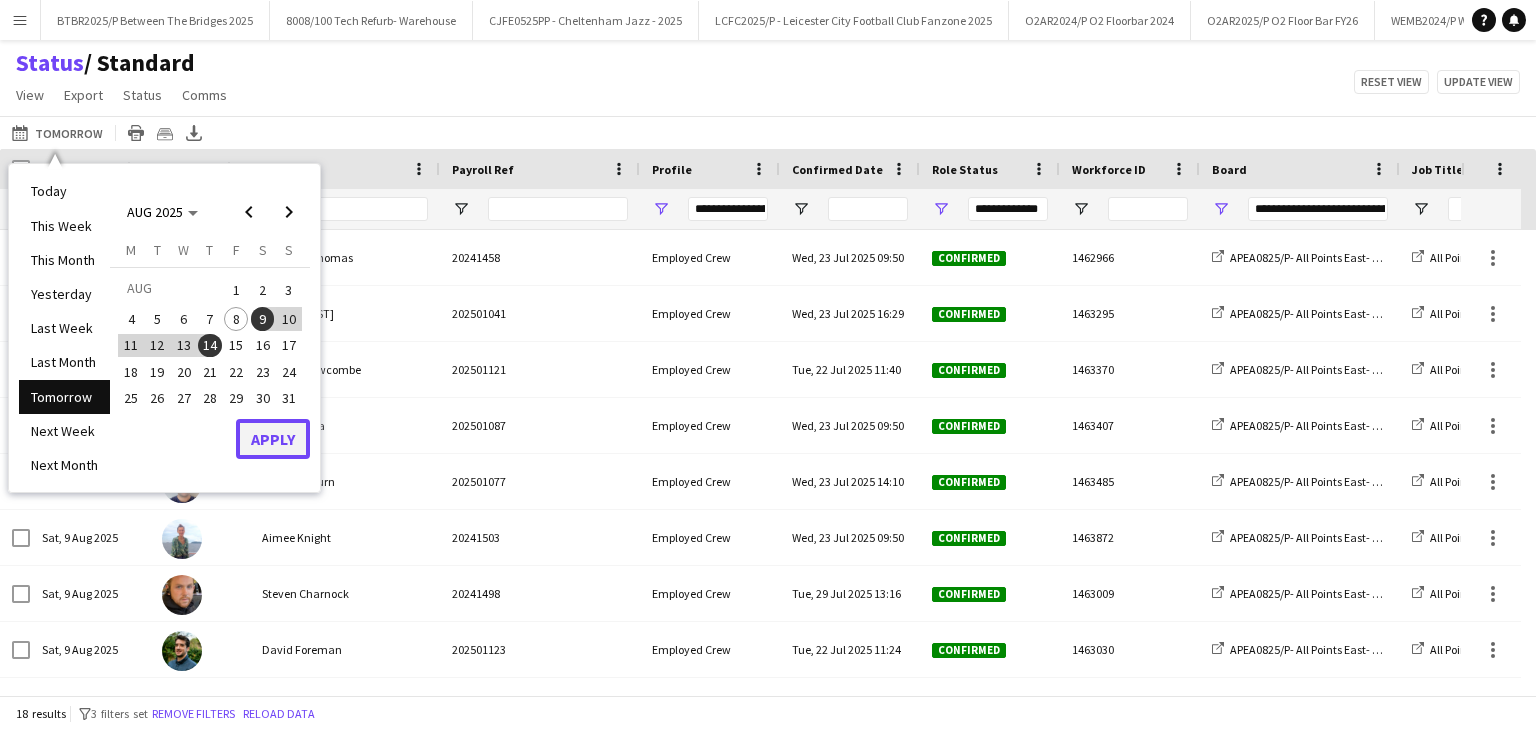 click on "Apply" at bounding box center [273, 439] 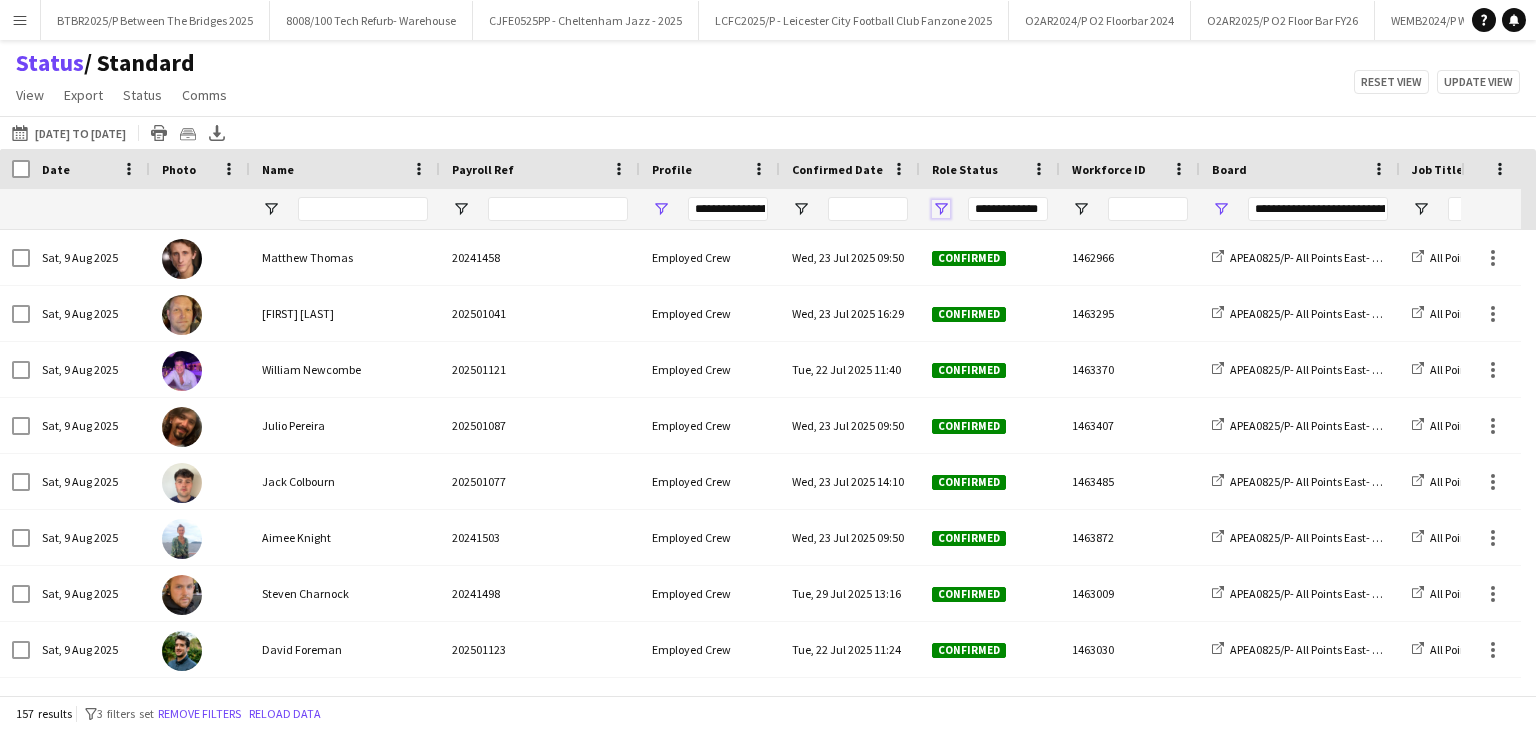 click at bounding box center [941, 209] 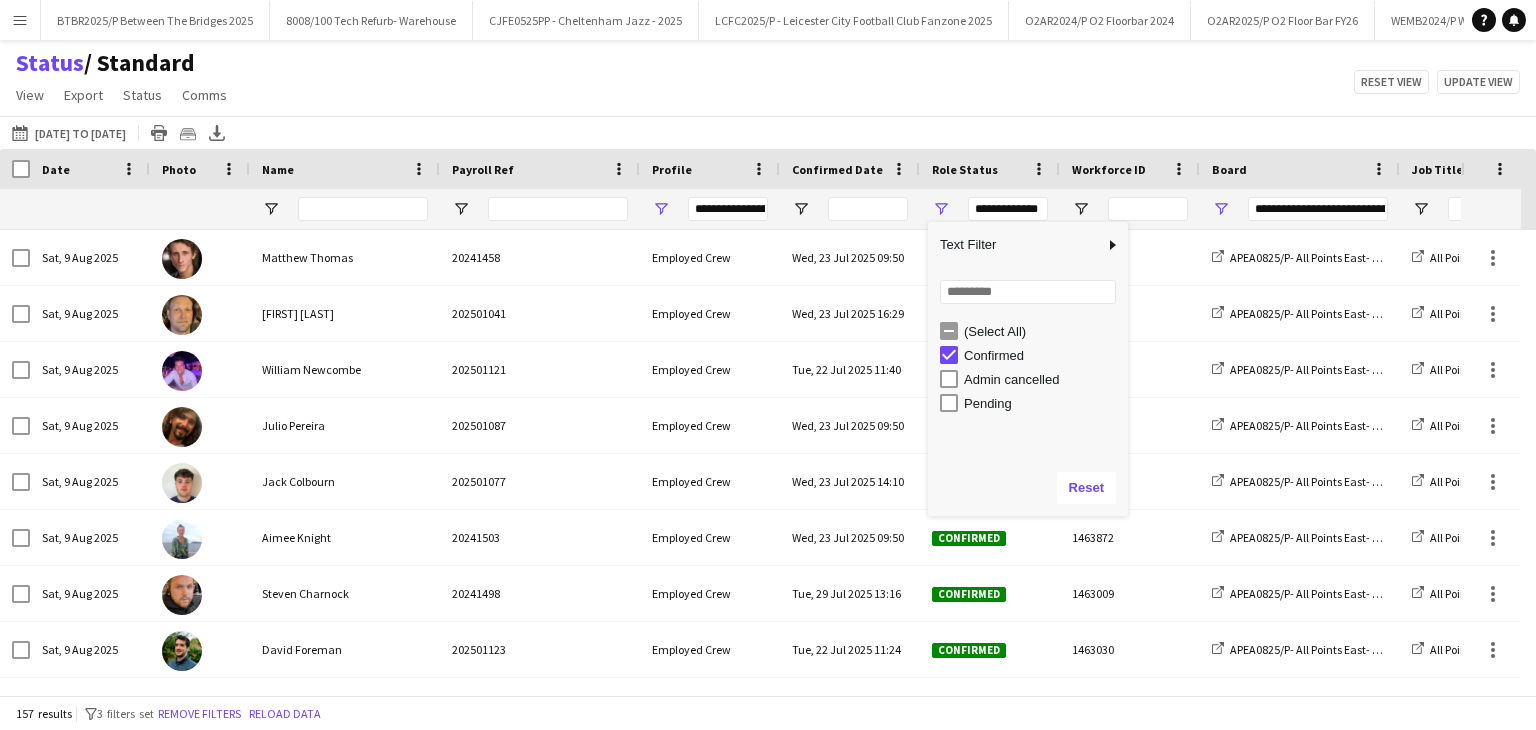 click on "Pending" at bounding box center [1034, 403] 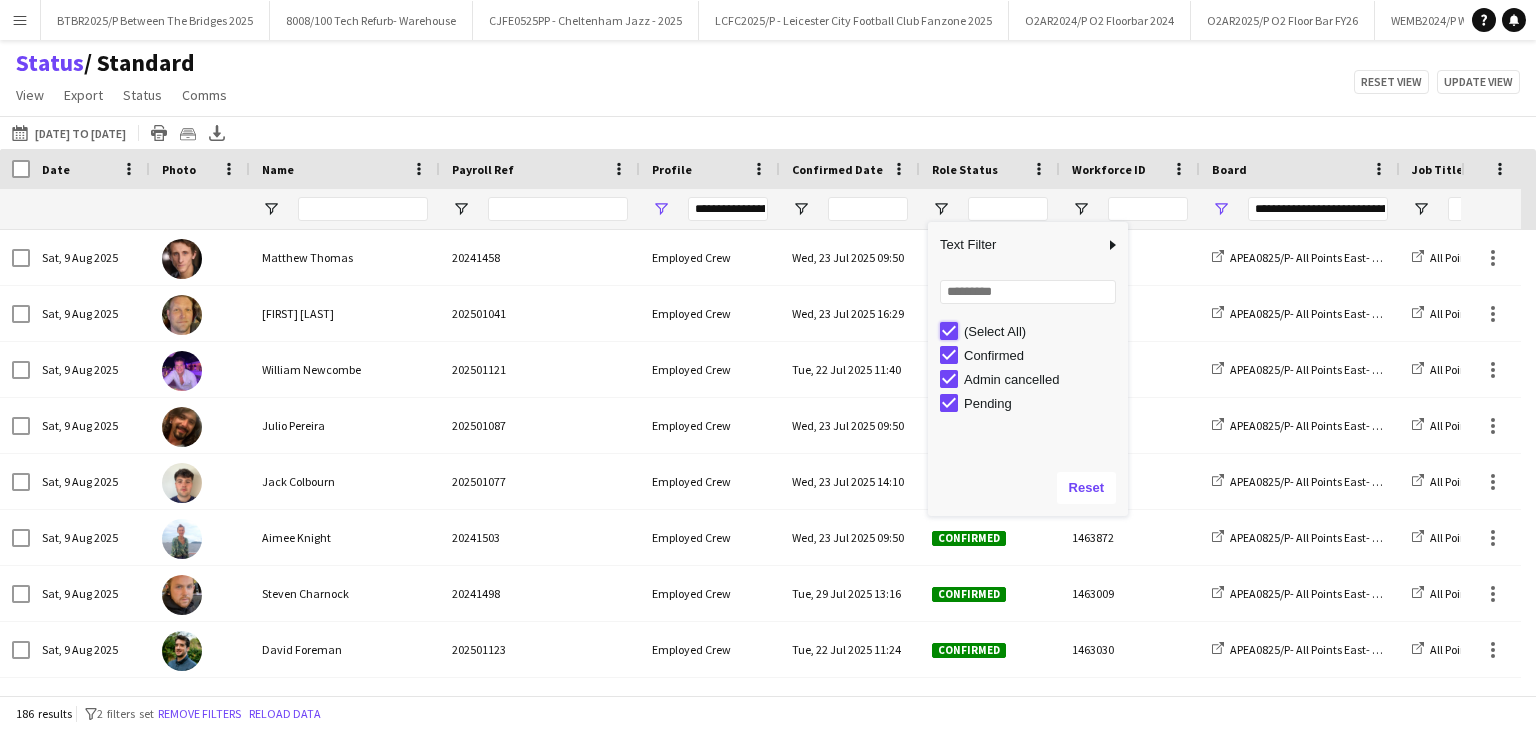 type on "***" 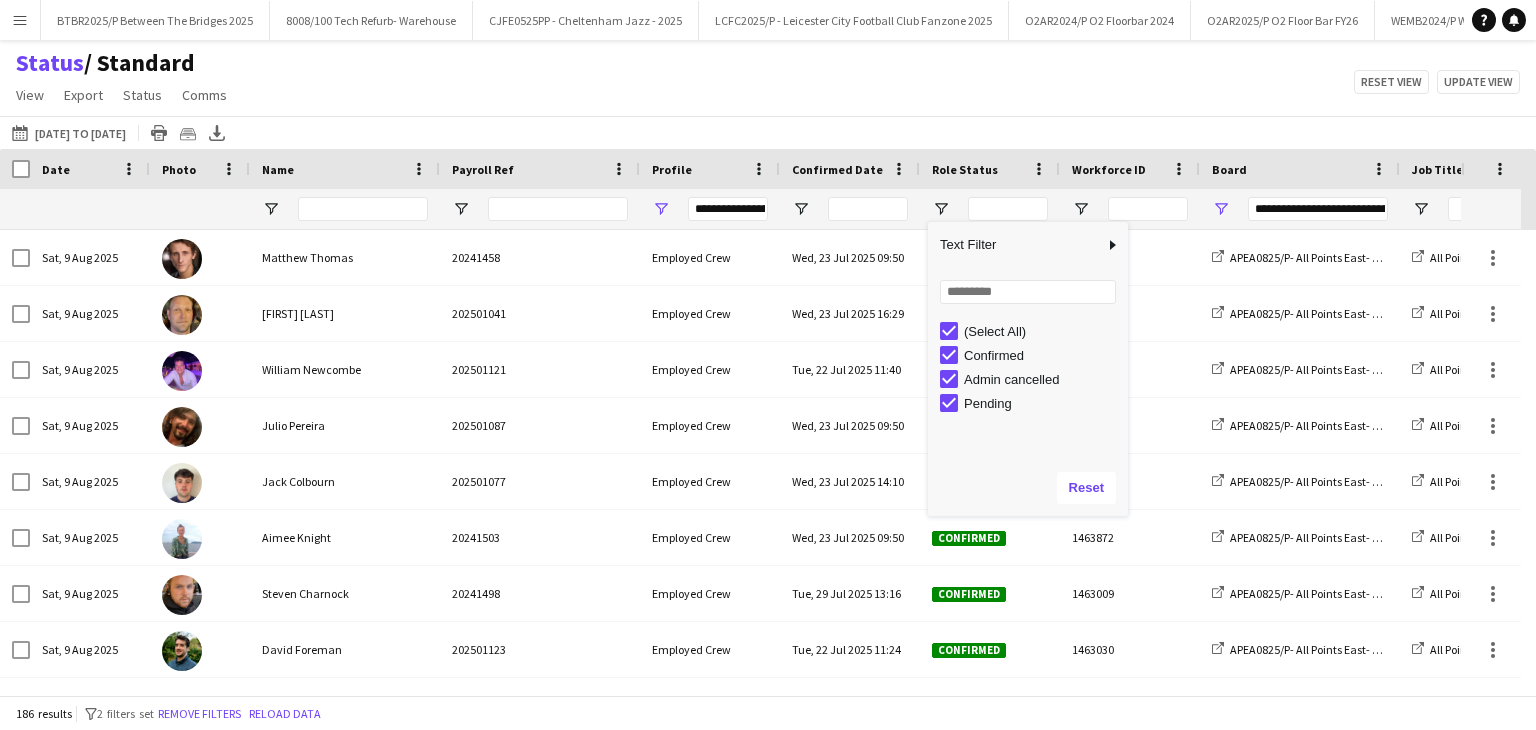 type on "***" 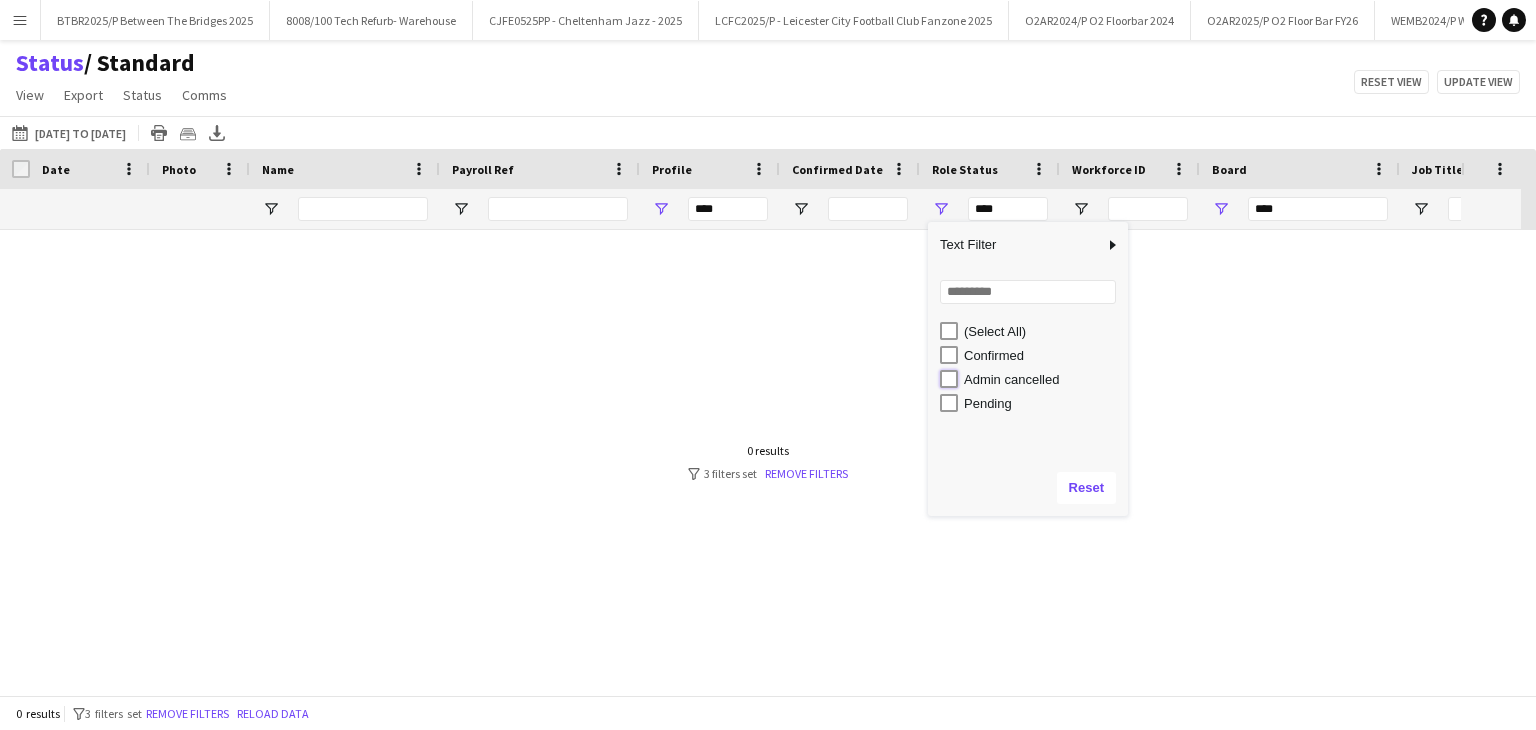 type on "**********" 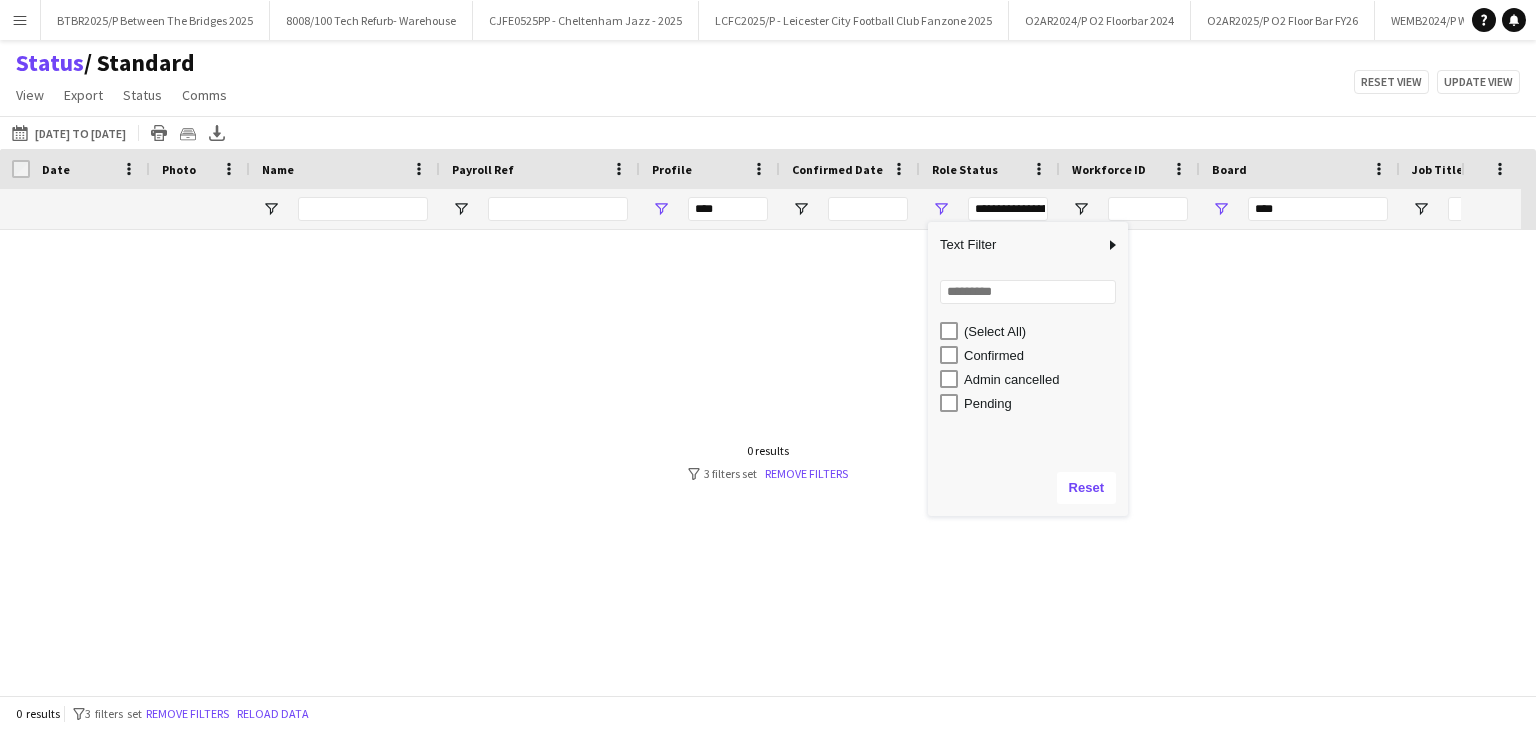 type on "**********" 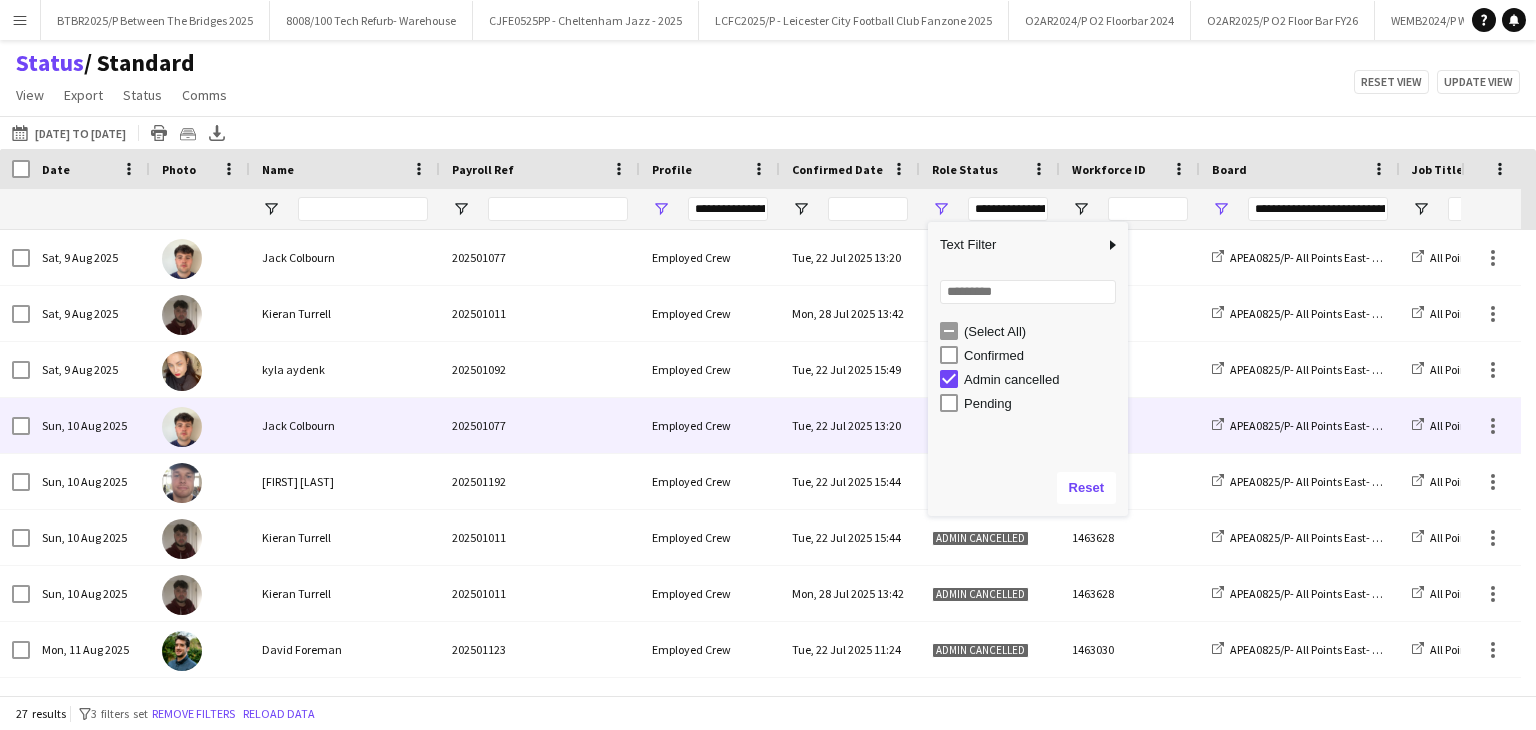 scroll, scrollTop: 108, scrollLeft: 0, axis: vertical 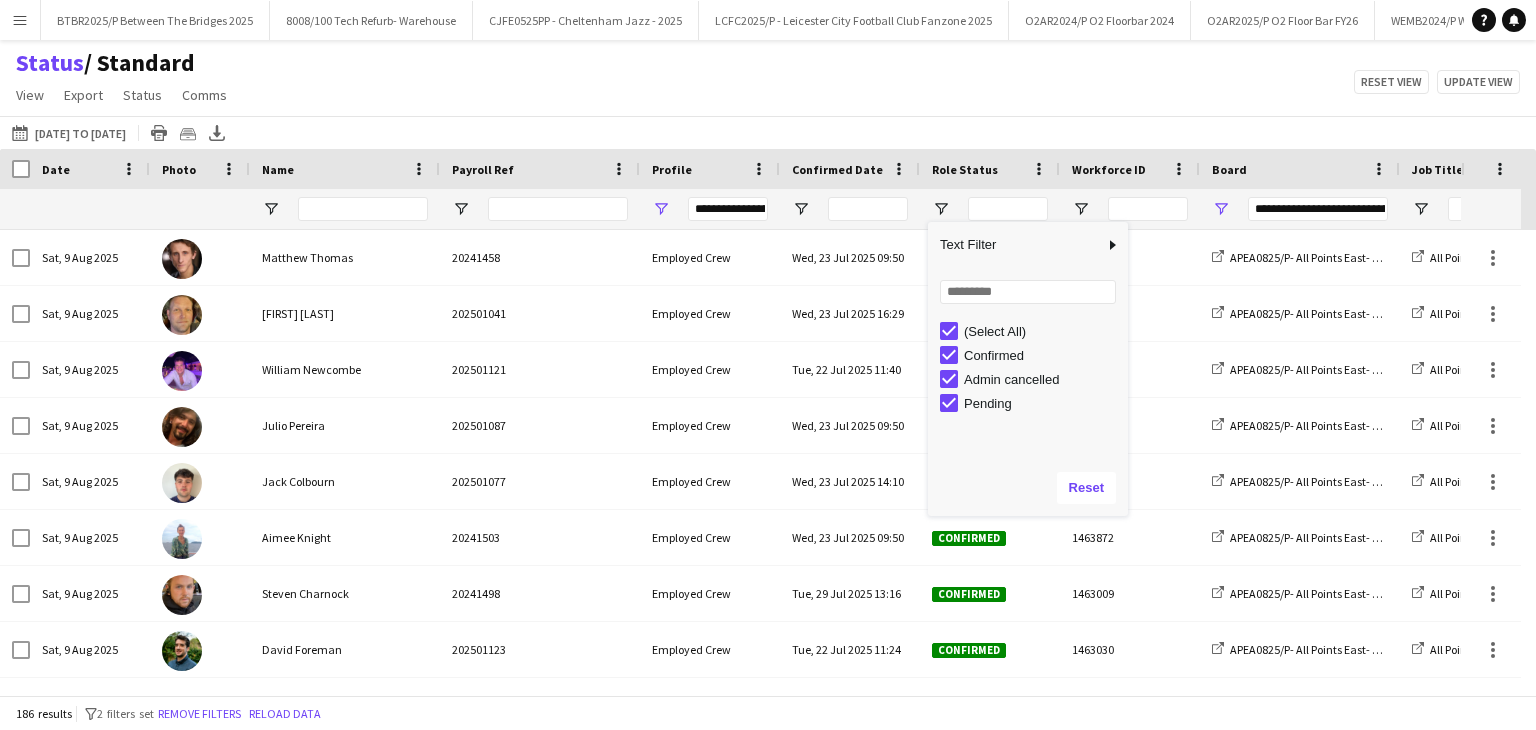 type on "***" 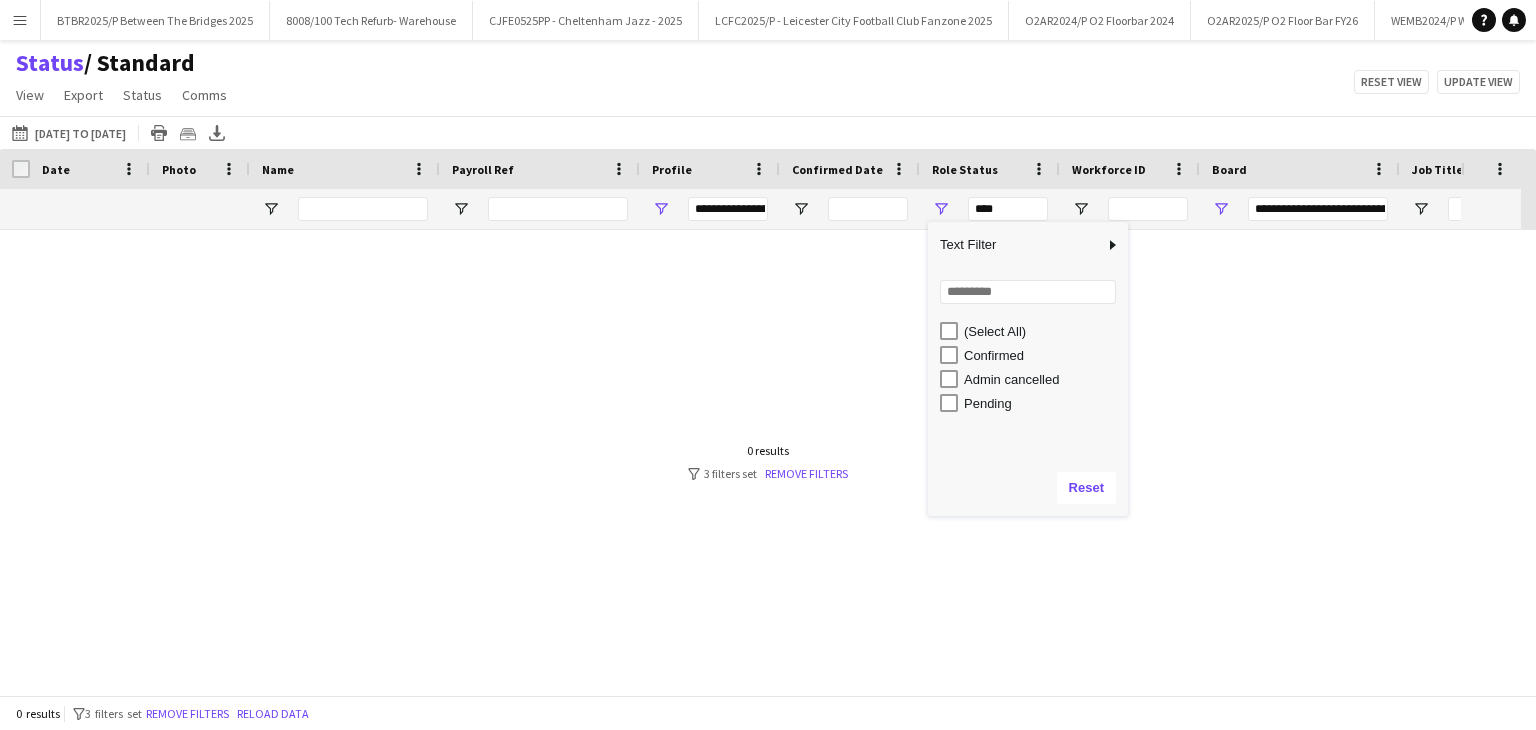 type on "***" 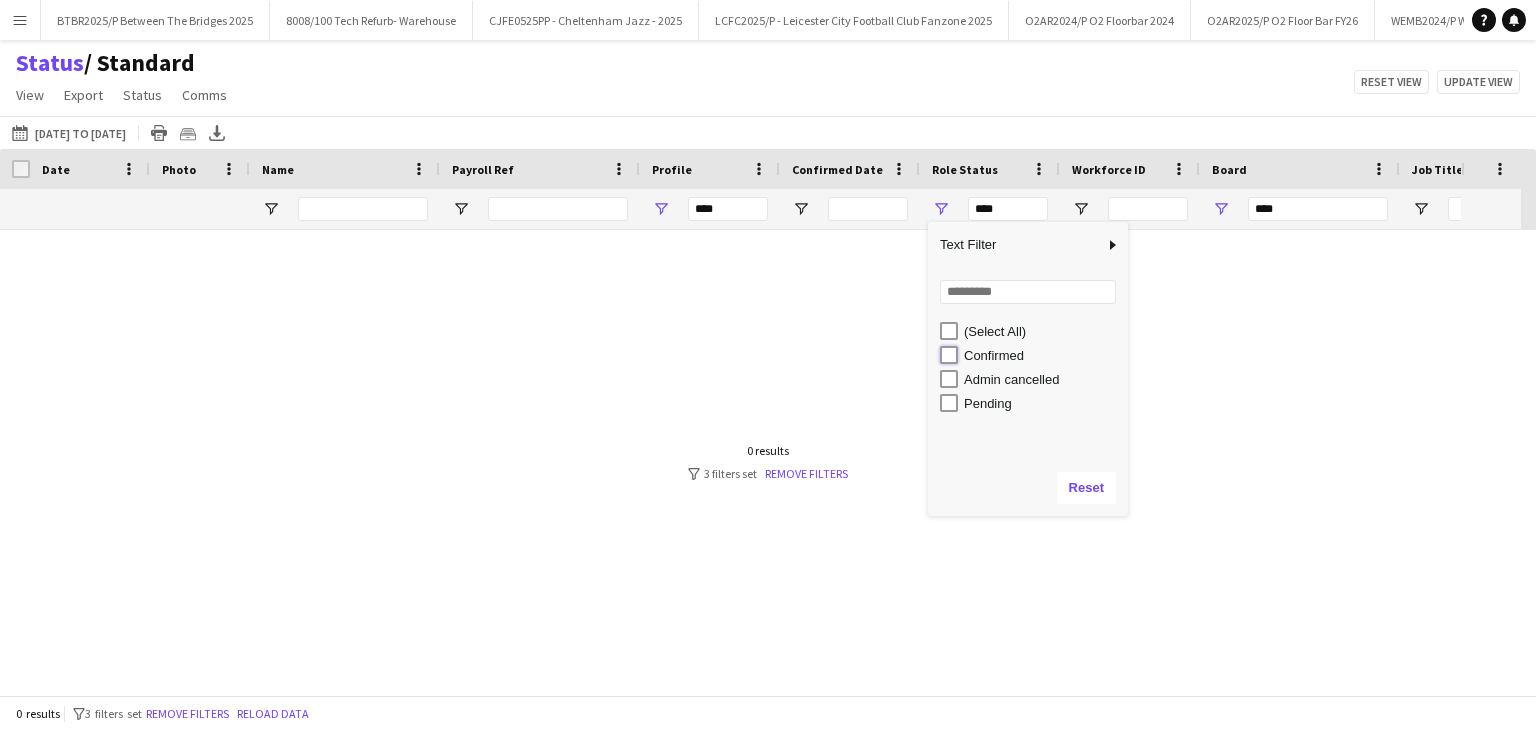 type on "**********" 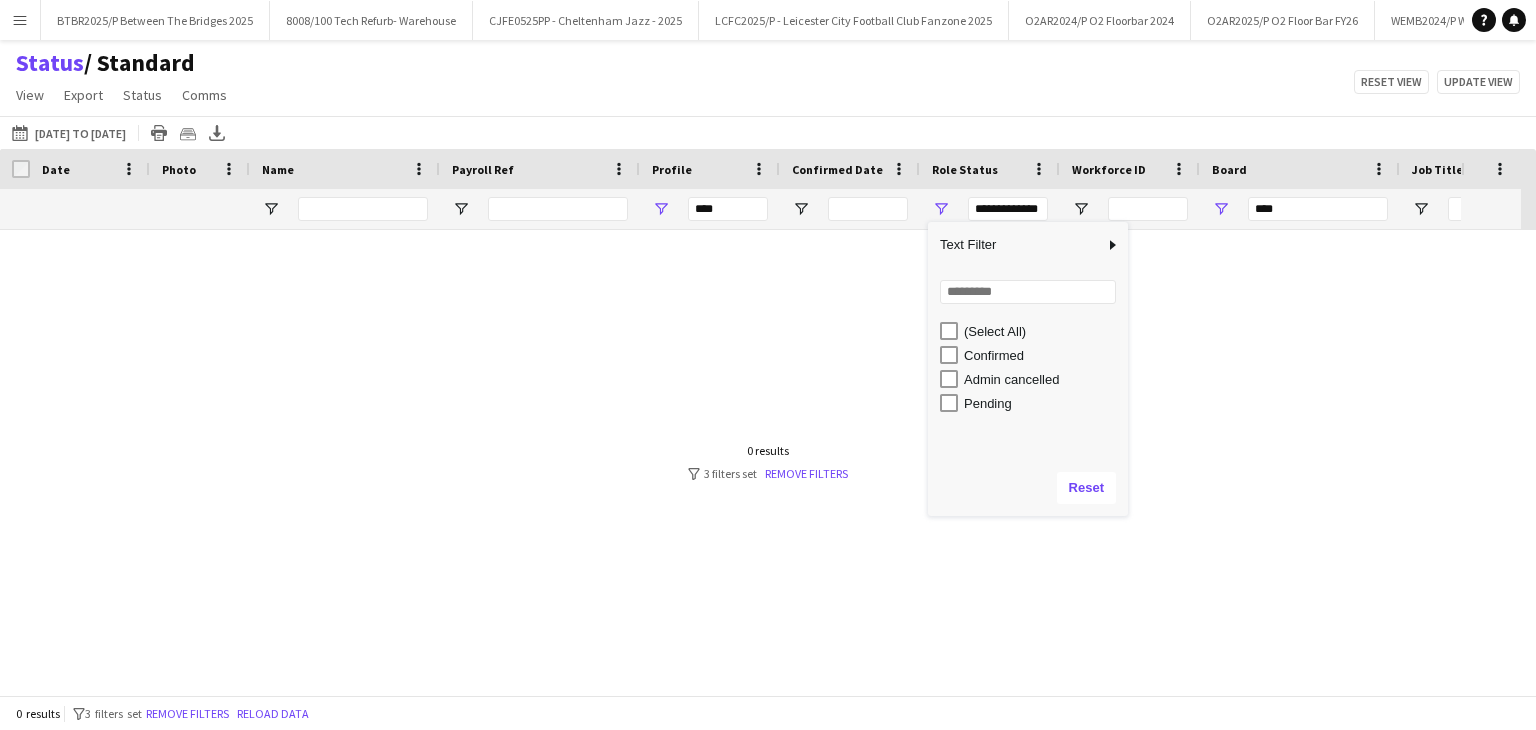 type on "**********" 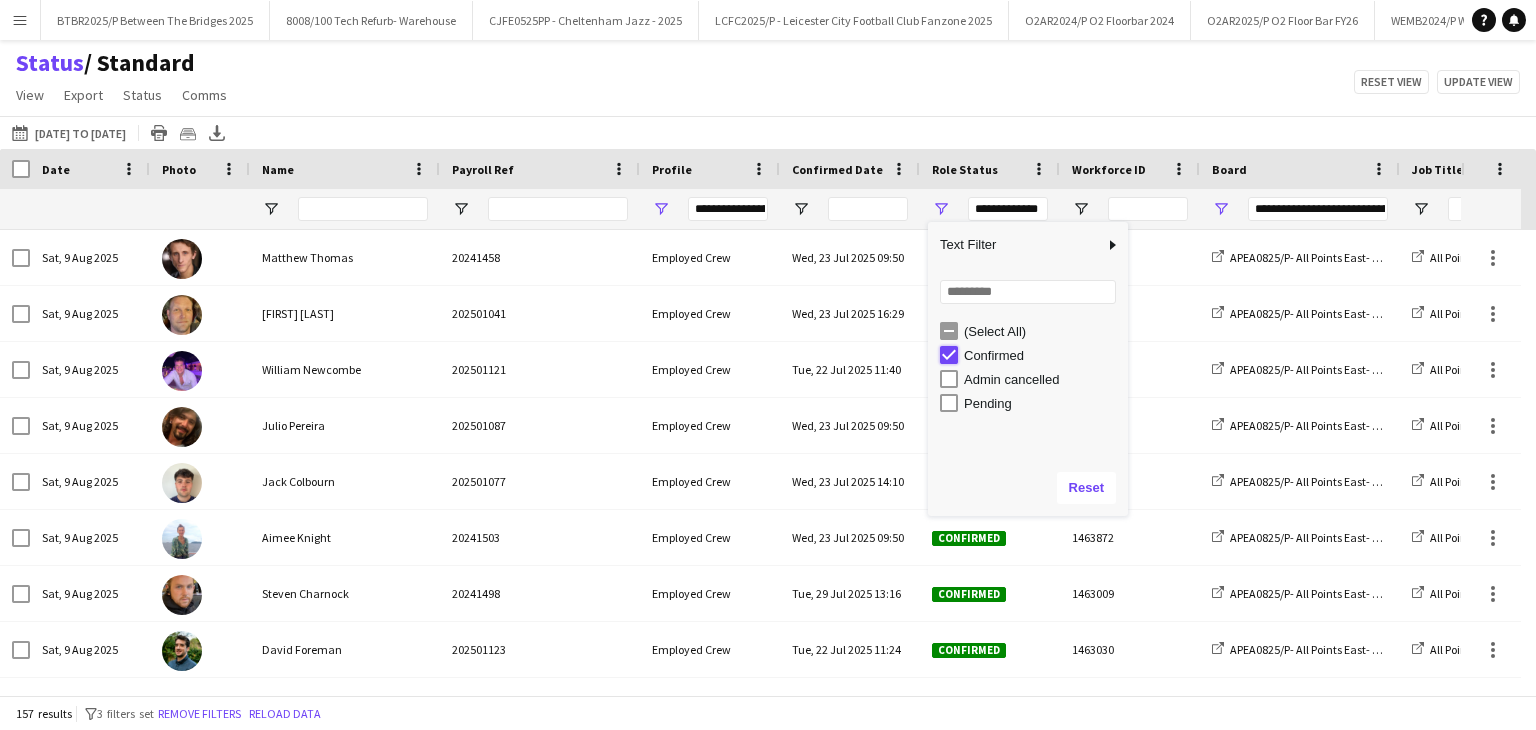 type on "***" 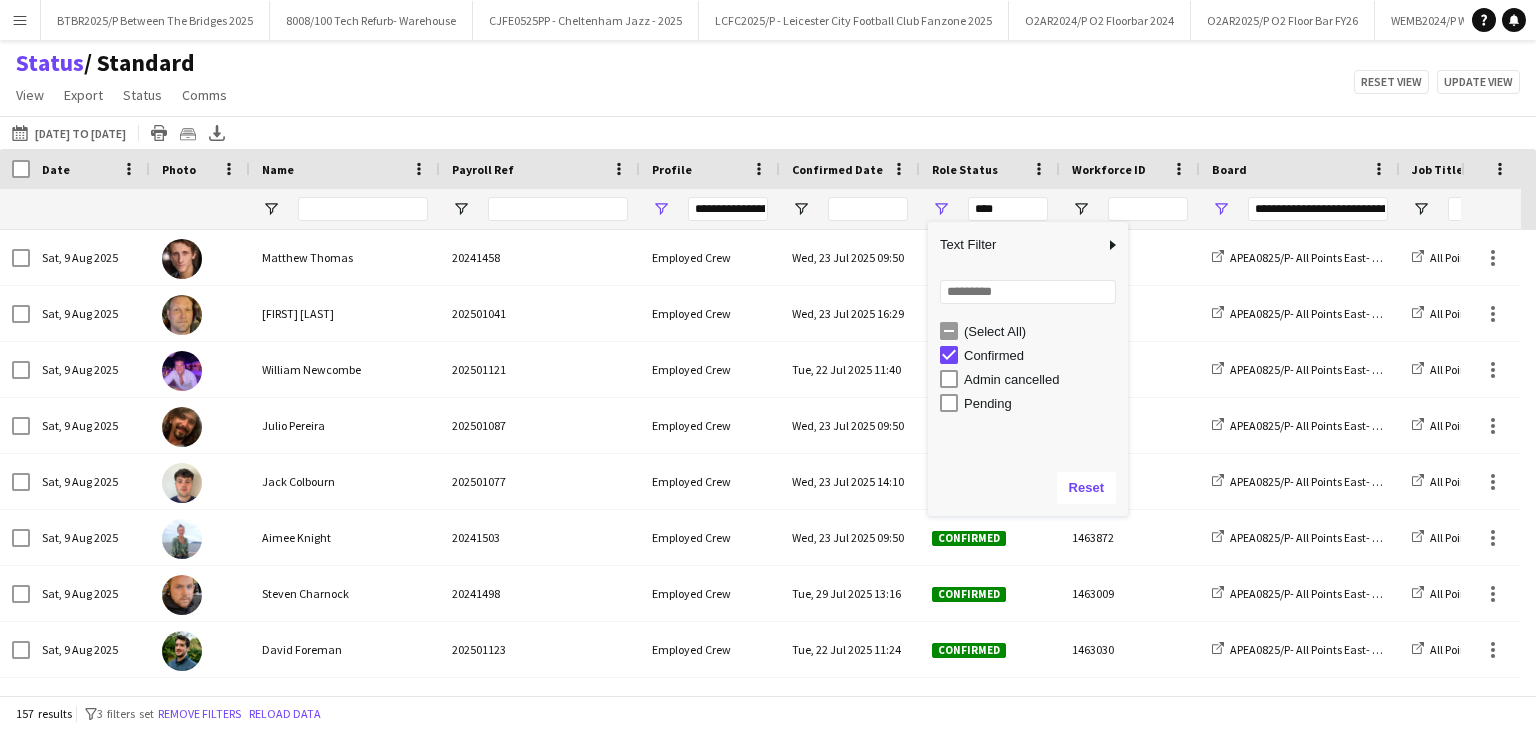 type on "***" 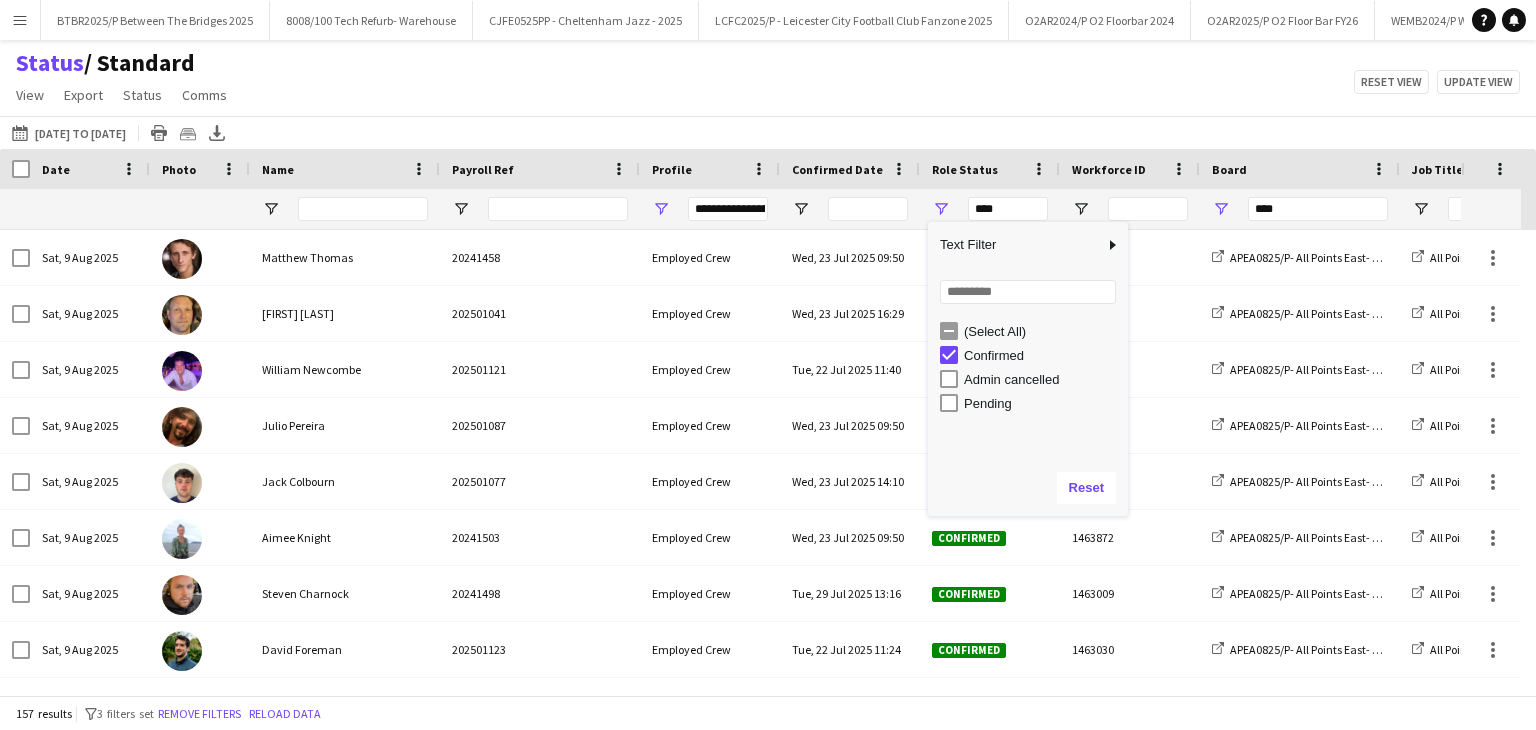 type on "***" 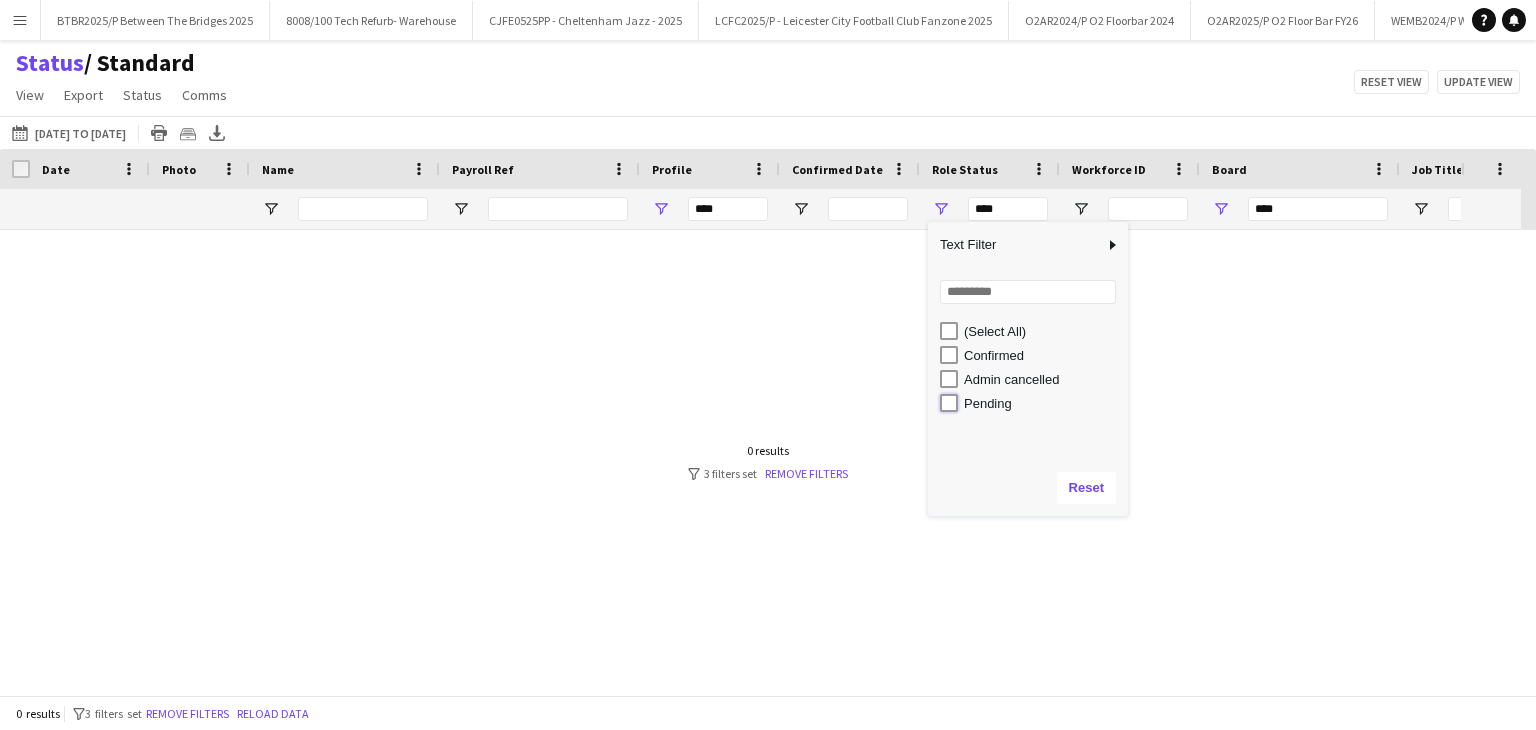 type on "**********" 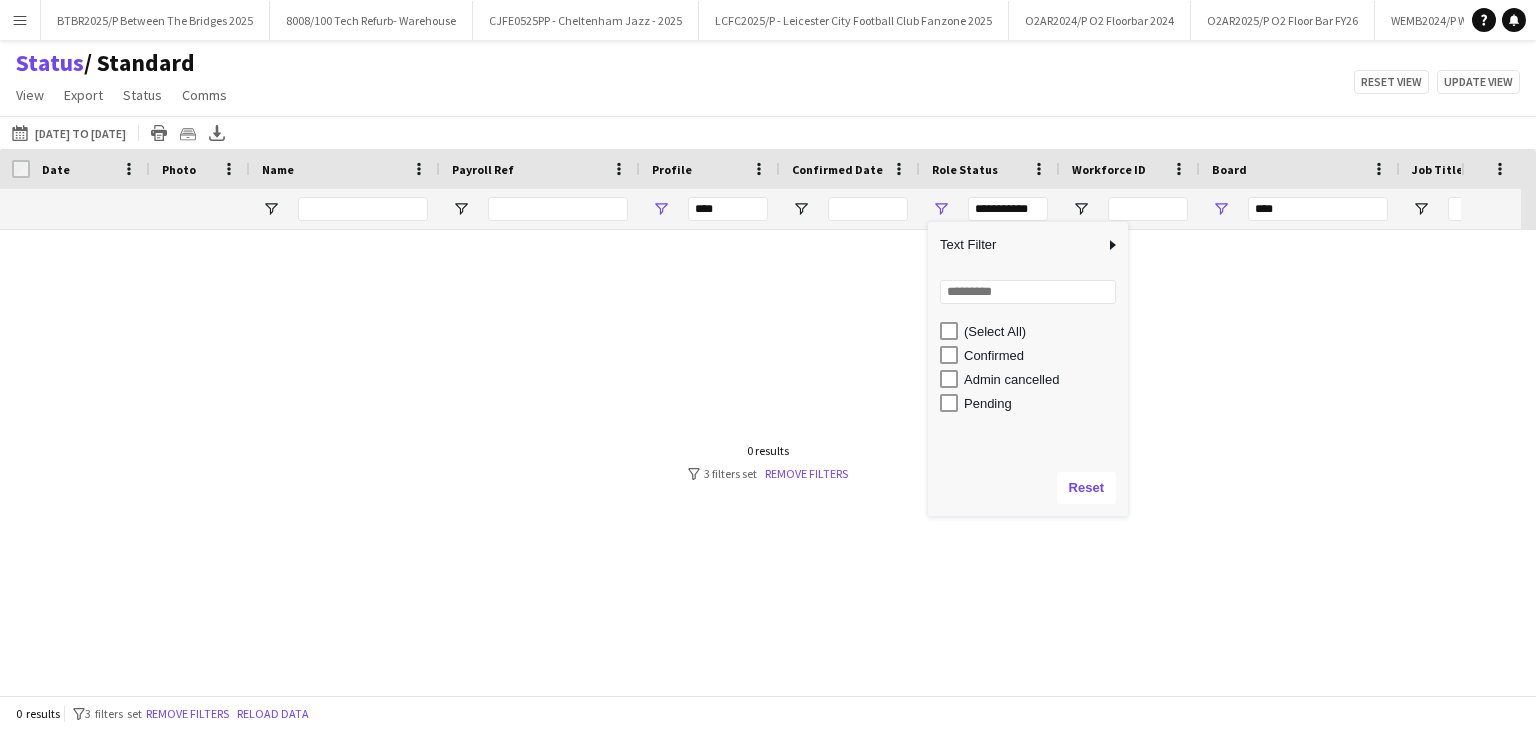 type on "**********" 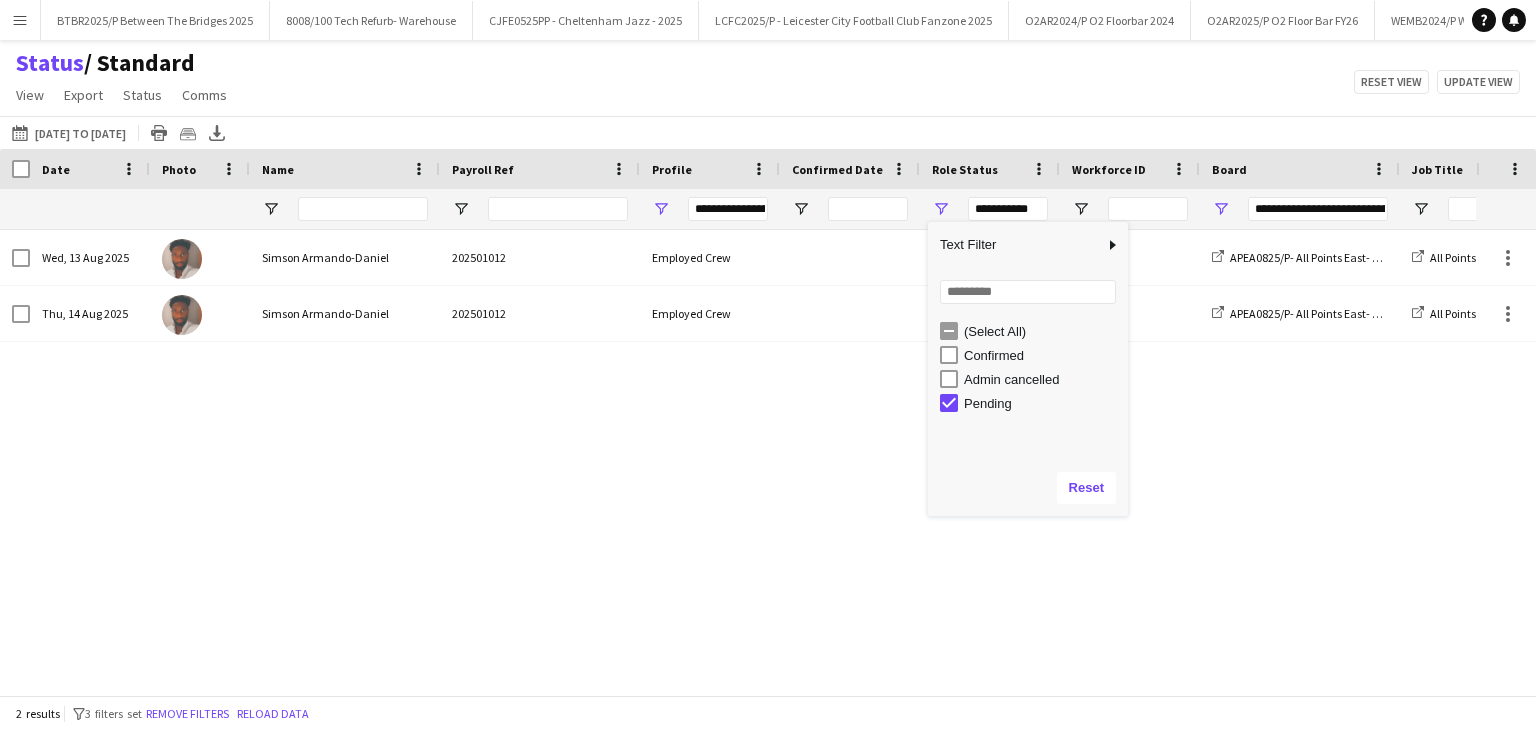 click on "Pending" at bounding box center [1043, 403] 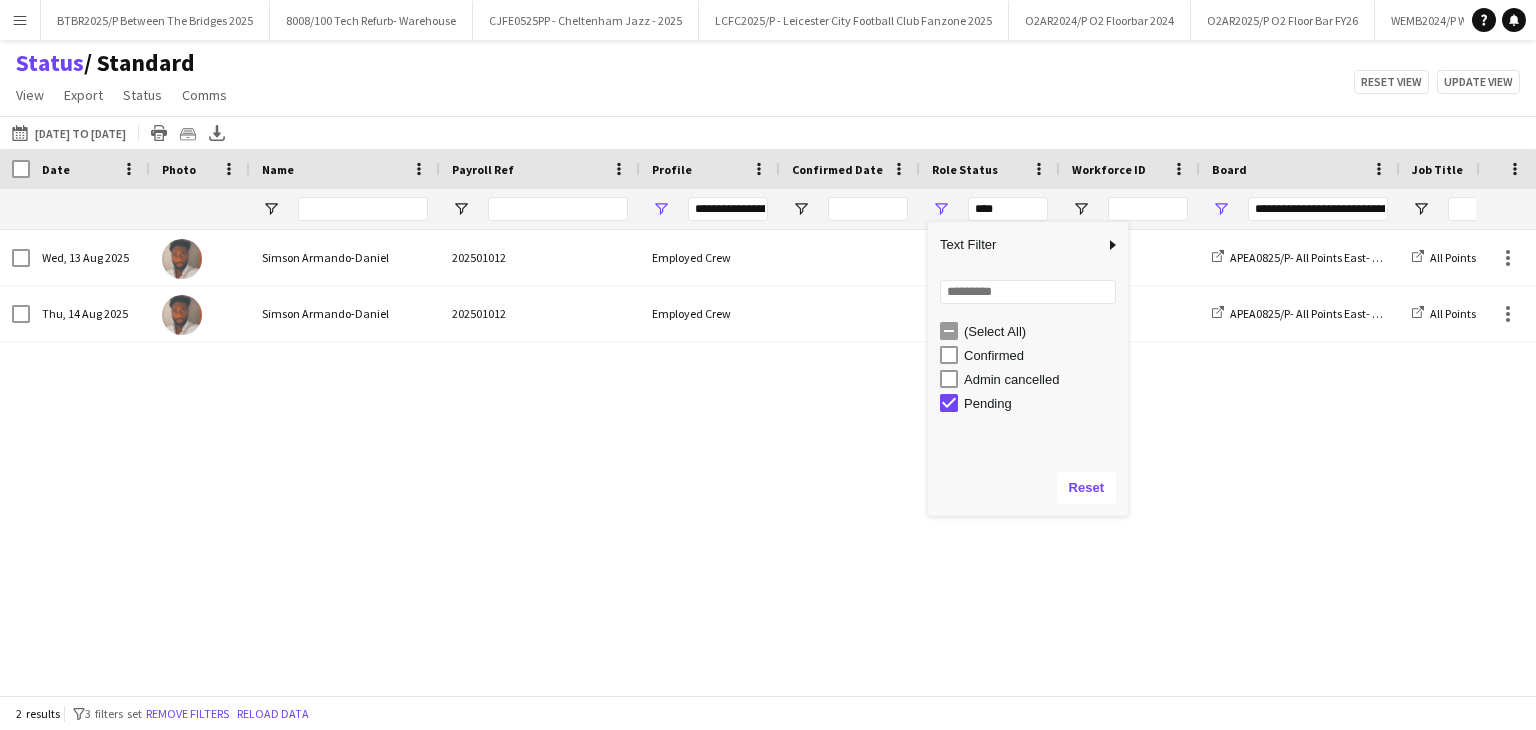type on "***" 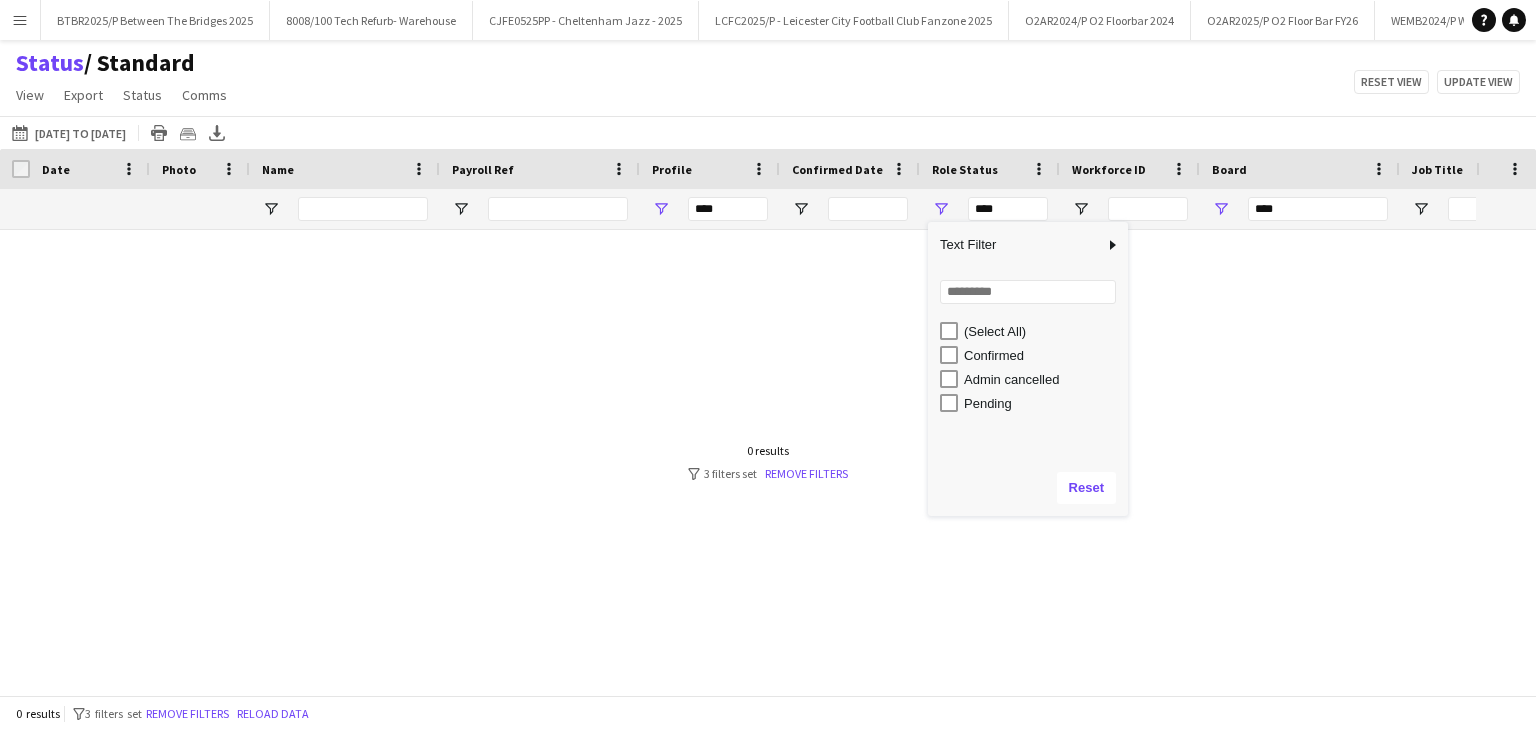 click on "Confirmed" at bounding box center [1043, 355] 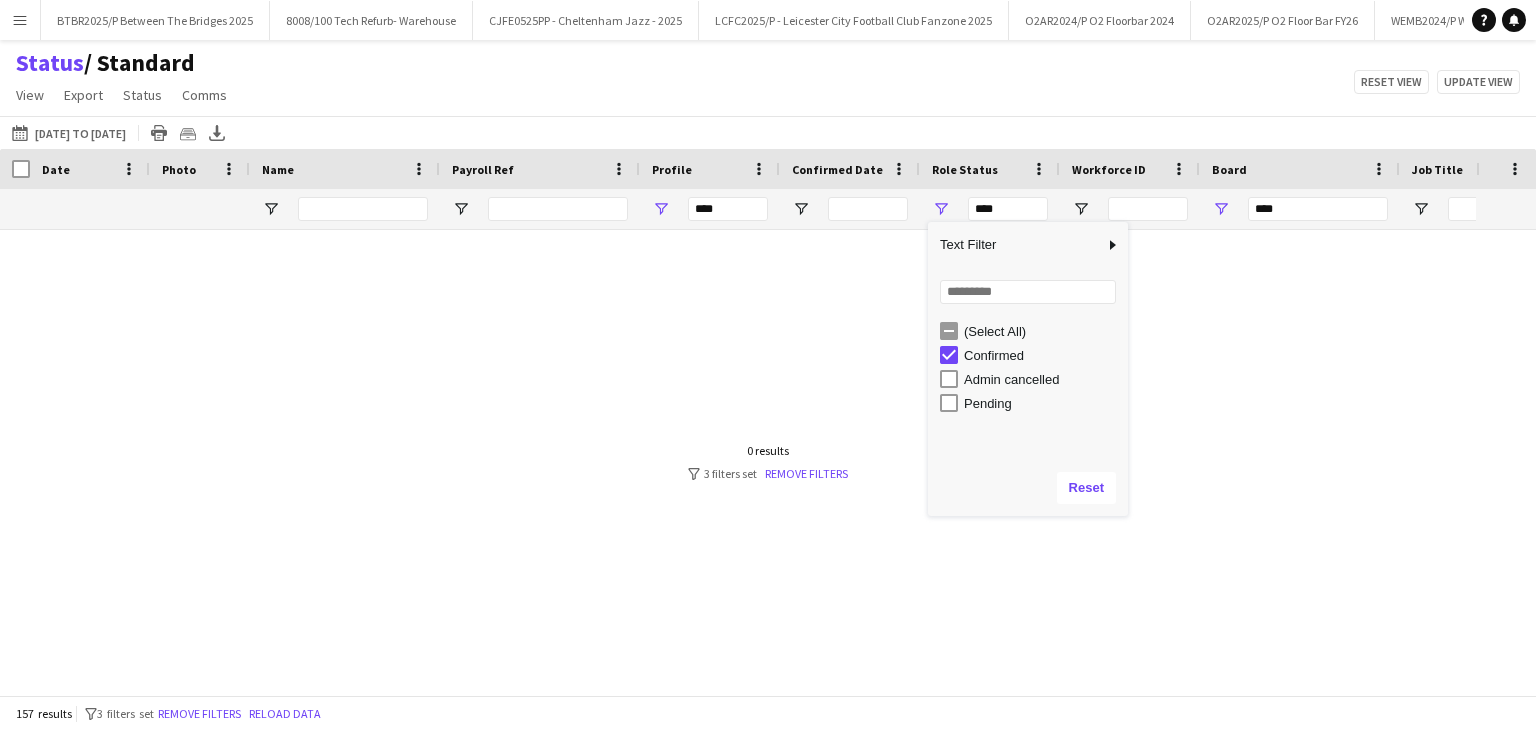 type on "**********" 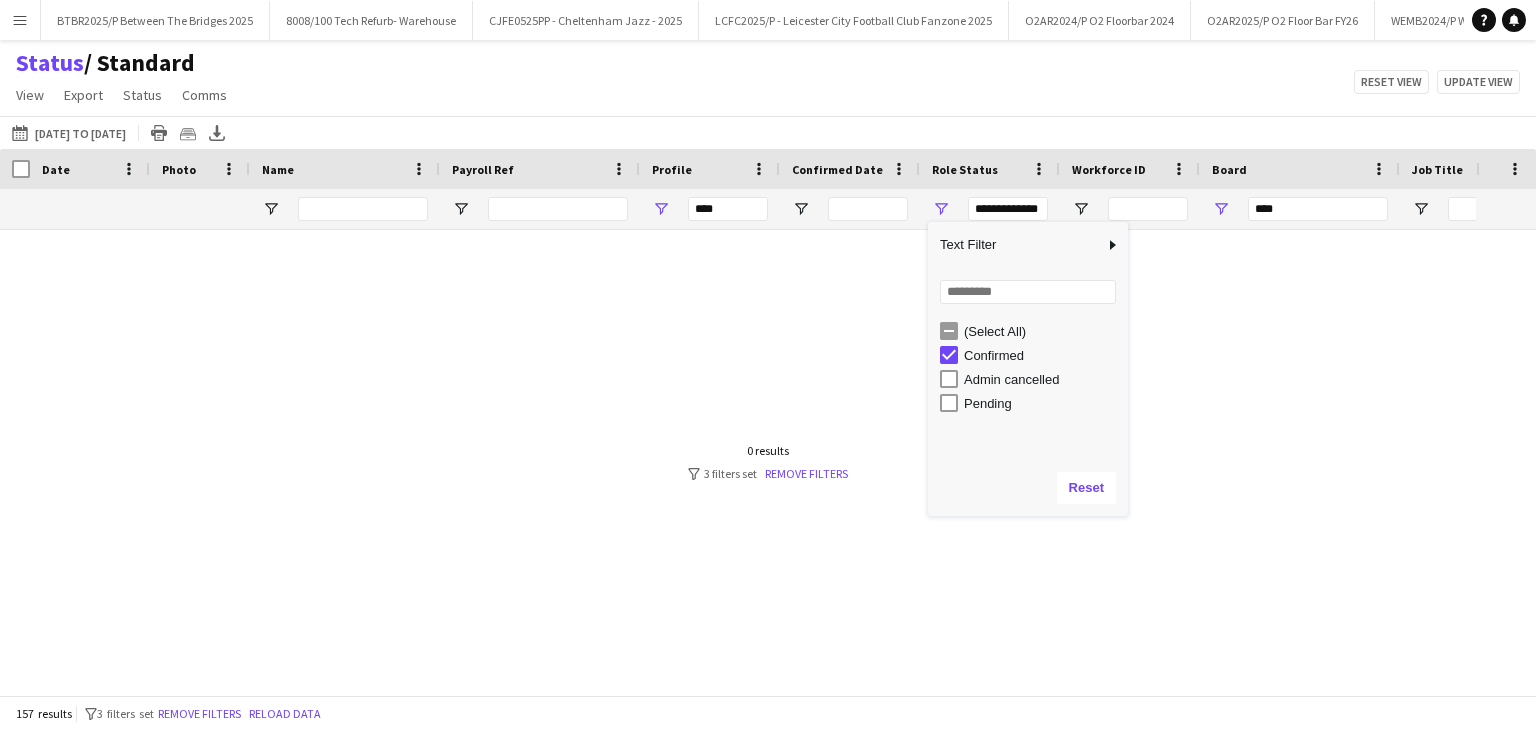 type on "**********" 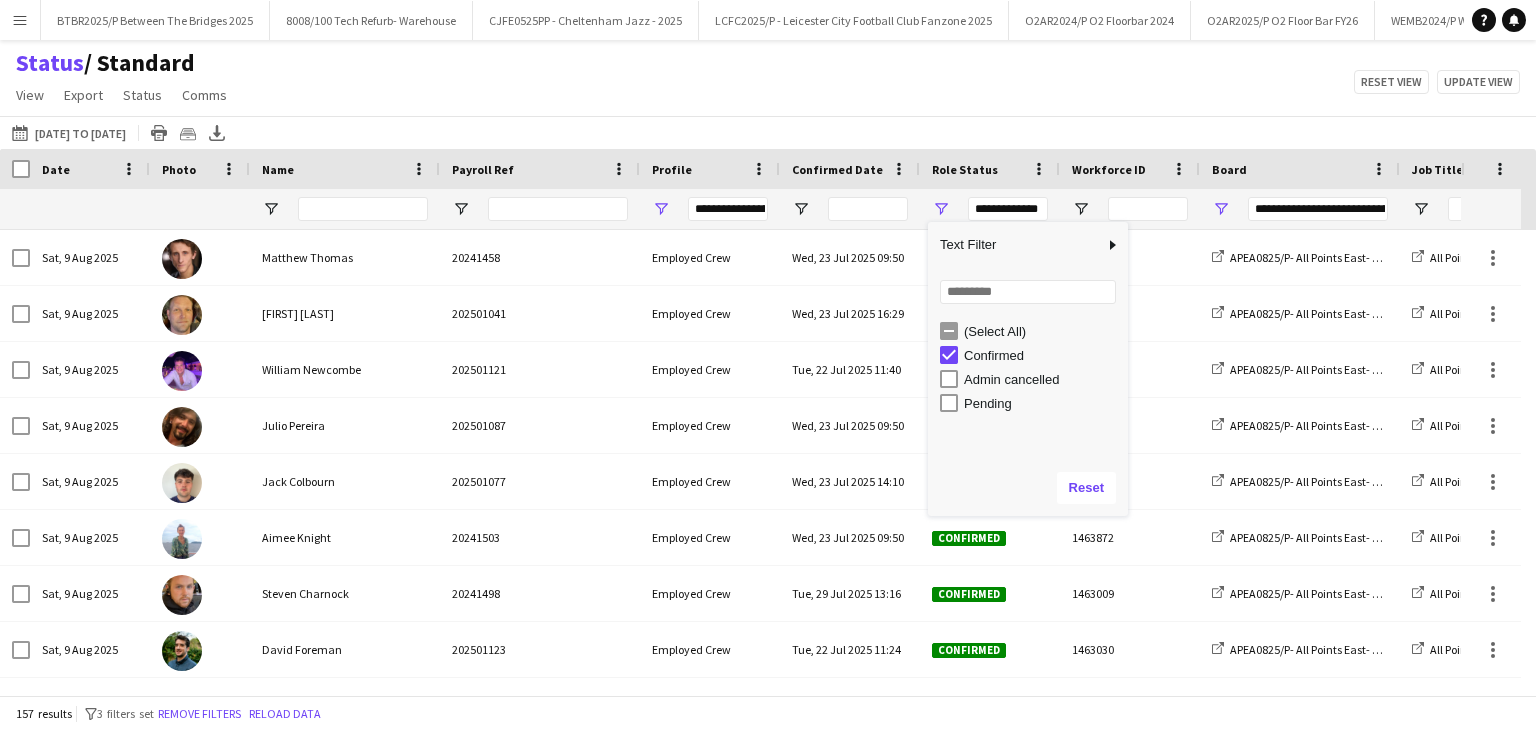 click on "[DATE] to [DATE]
[DATE] to [DATE]
Today   This Week   This Month   Yesterday   Last Week   Last Month   Tomorrow   Next Week   Next Month  AUG [YEAR] AUG [YEAR] Monday M Tuesday T Wednesday W Thursday T Friday F Saturday S Sunday S  AUG   1   2   3   4   5   6   7   8   9   10   11   12   13   14   15   16   17   18   19   20   21   22   23   24   25   26   27   28   29   30   31
Comparison range
Comparison range
Apply
Print table
Crew files as ZIP
Export XLSX" 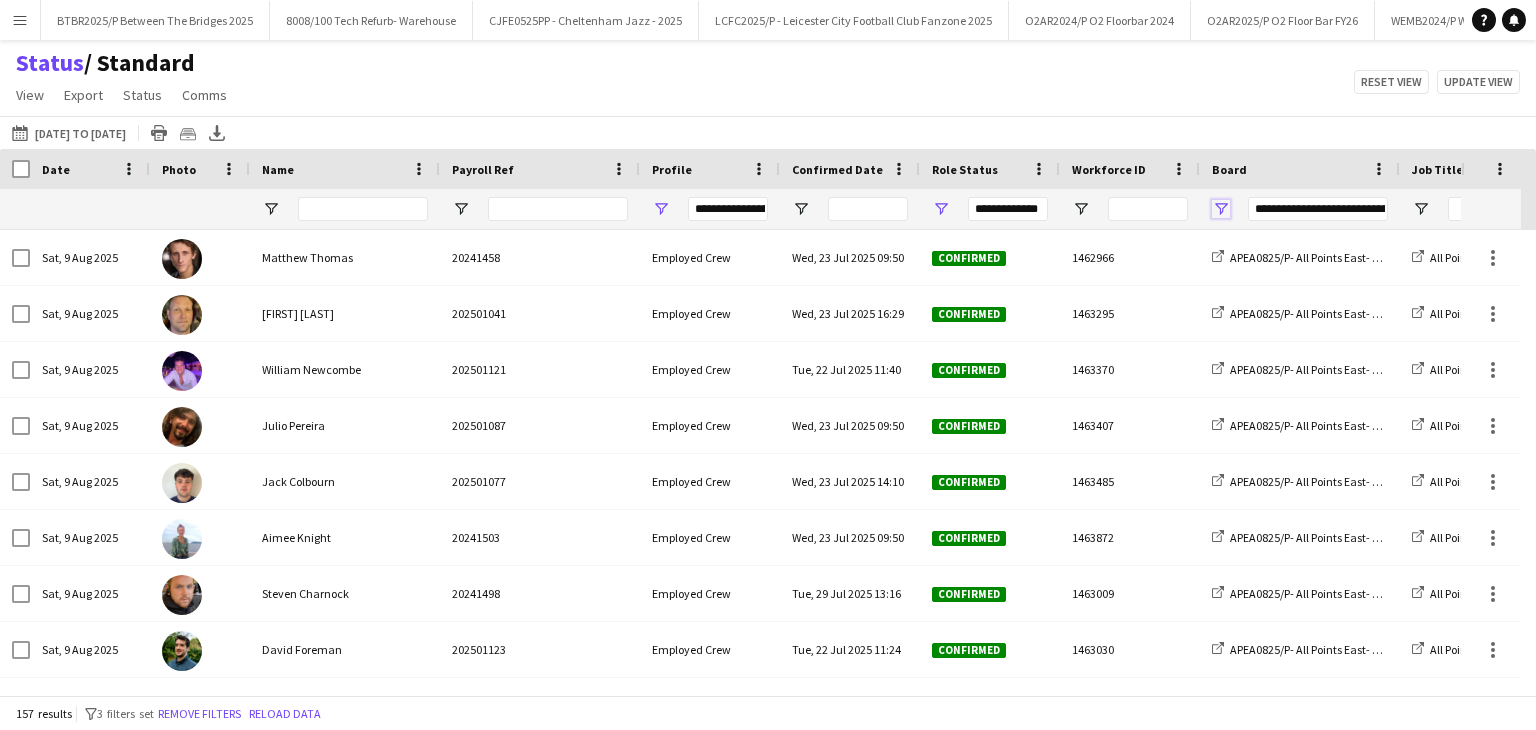 click at bounding box center (1221, 209) 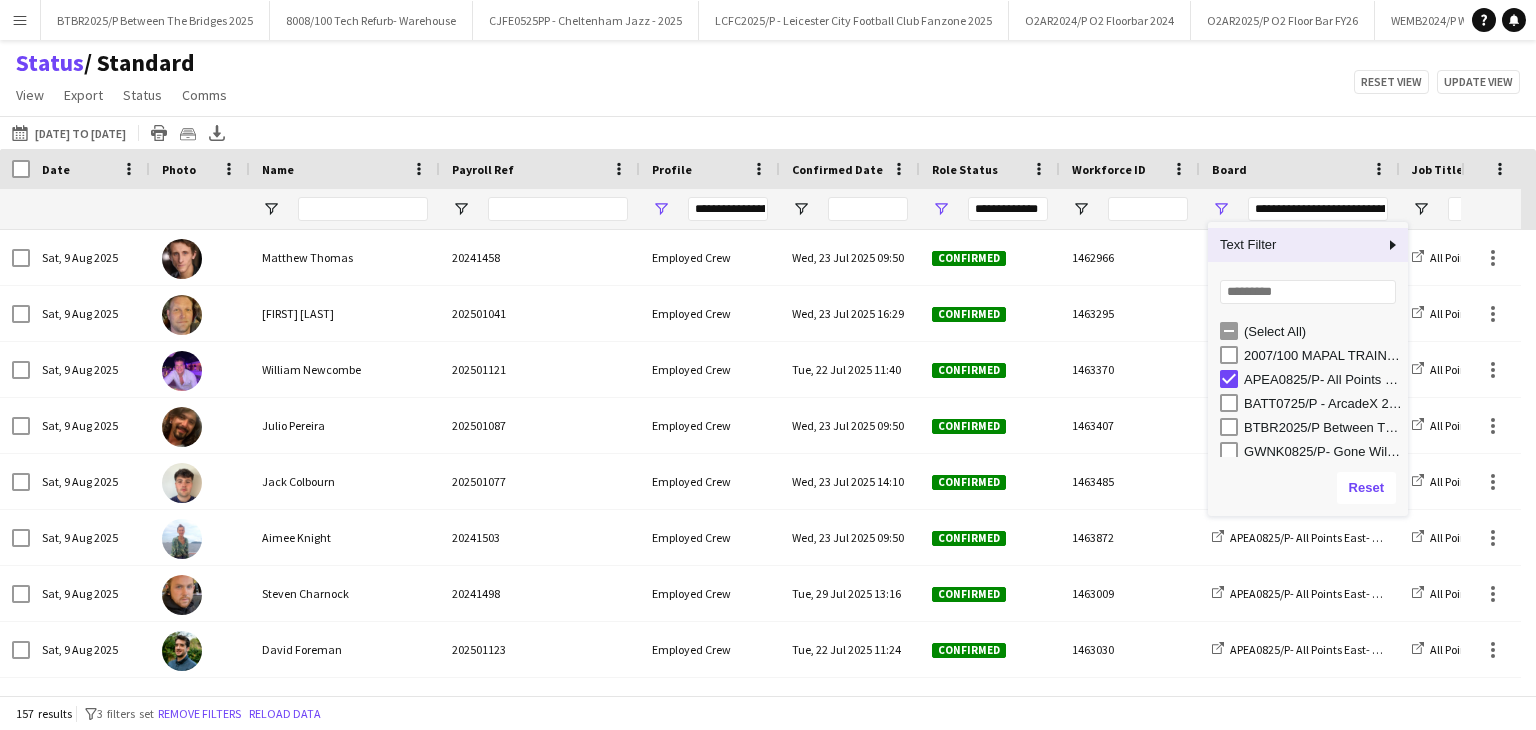 click on "[DATE] to [DATE]
[DATE] to [DATE]
Today   This Week   This Month   Yesterday   Last Week   Last Month   Tomorrow   Next Week   Next Month  AUG [YEAR] AUG [YEAR] Monday M Tuesday T Wednesday W Thursday T Friday F Saturday S Sunday S  AUG   1   2   3   4   5   6   7   8   9   10   11   12   13   14   15   16   17   18   19   20   21   22   23   24   25   26   27   28   29   30   31
Comparison range
Comparison range
Apply
Print table
Crew files as ZIP
Export XLSX" 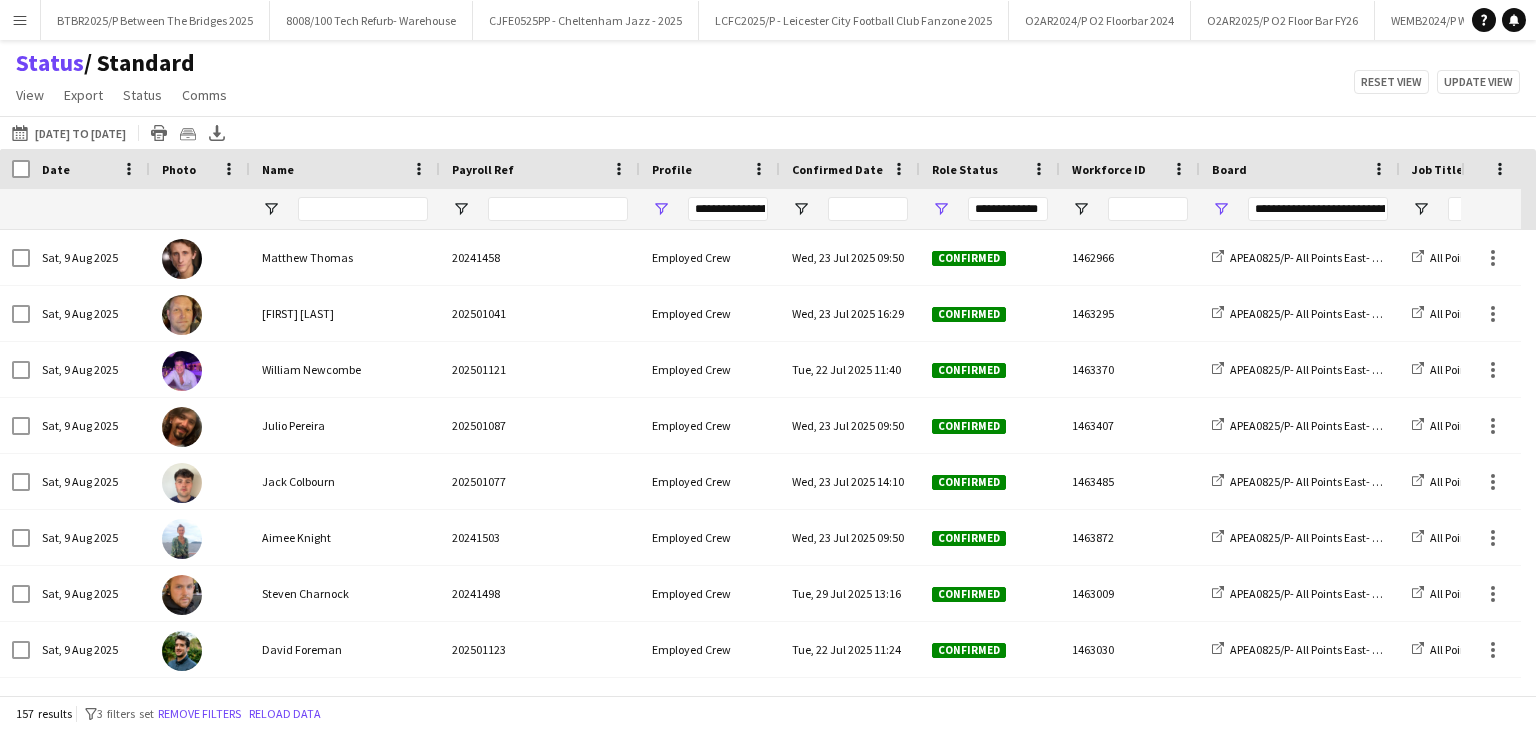 scroll, scrollTop: 0, scrollLeft: 1428, axis: horizontal 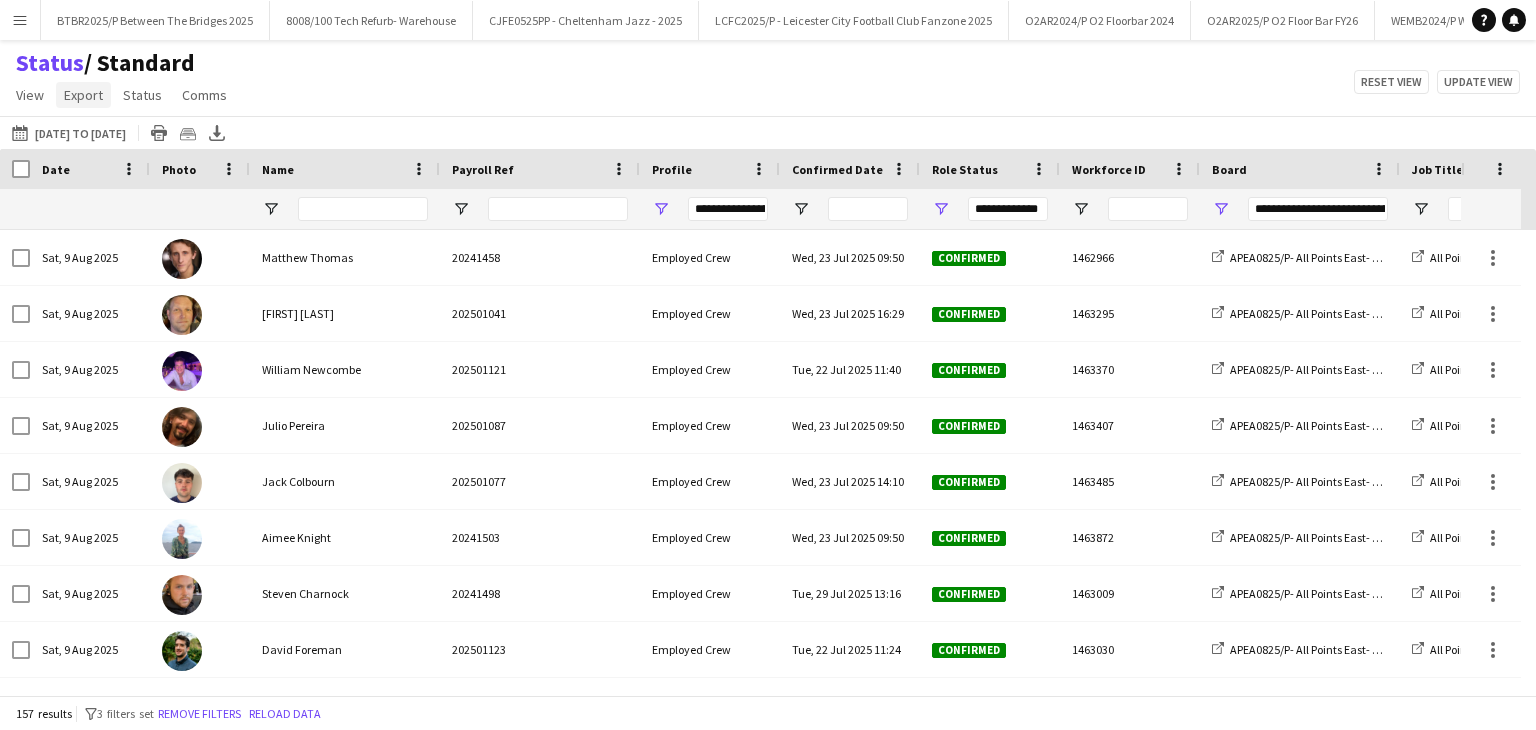 click on "Export" 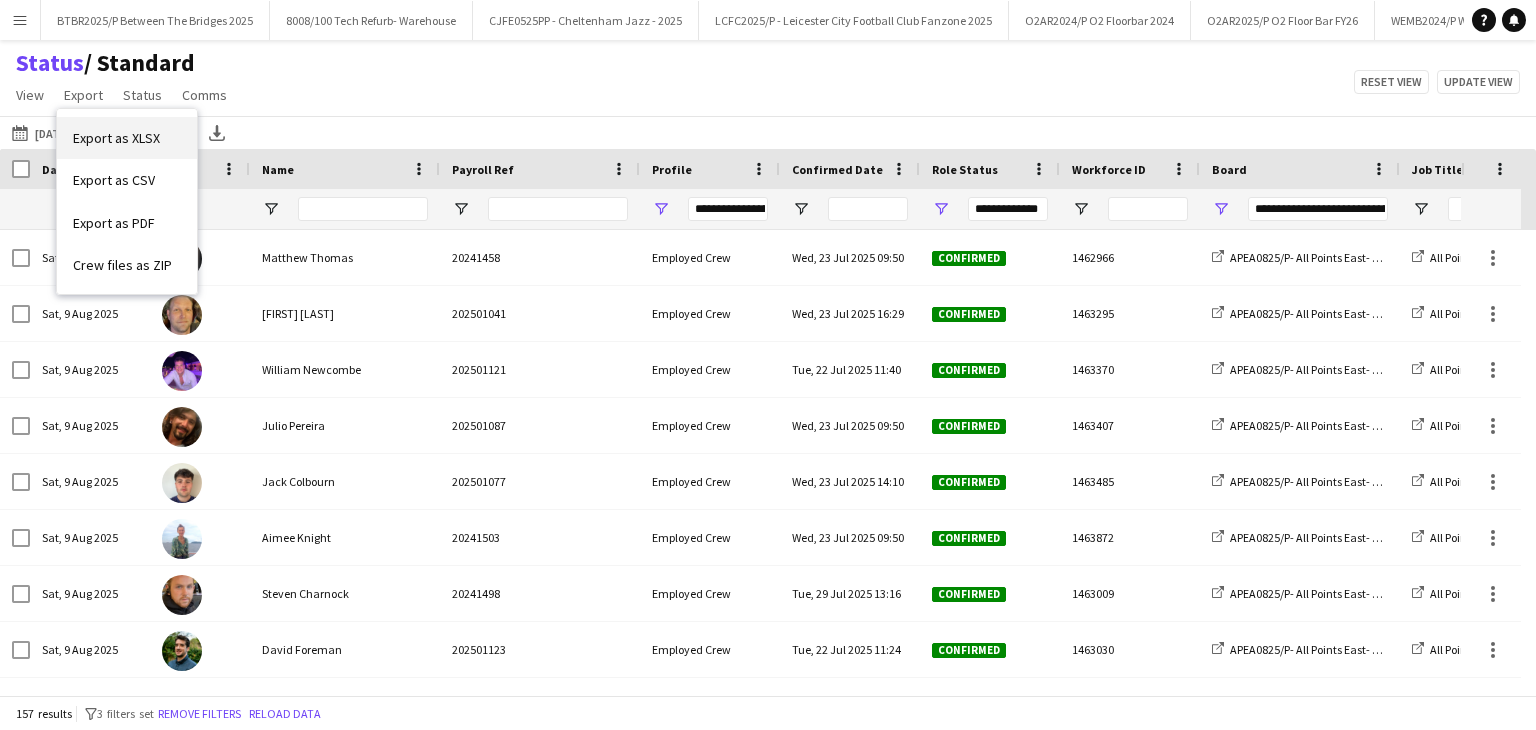 click on "Export as XLSX" at bounding box center [116, 138] 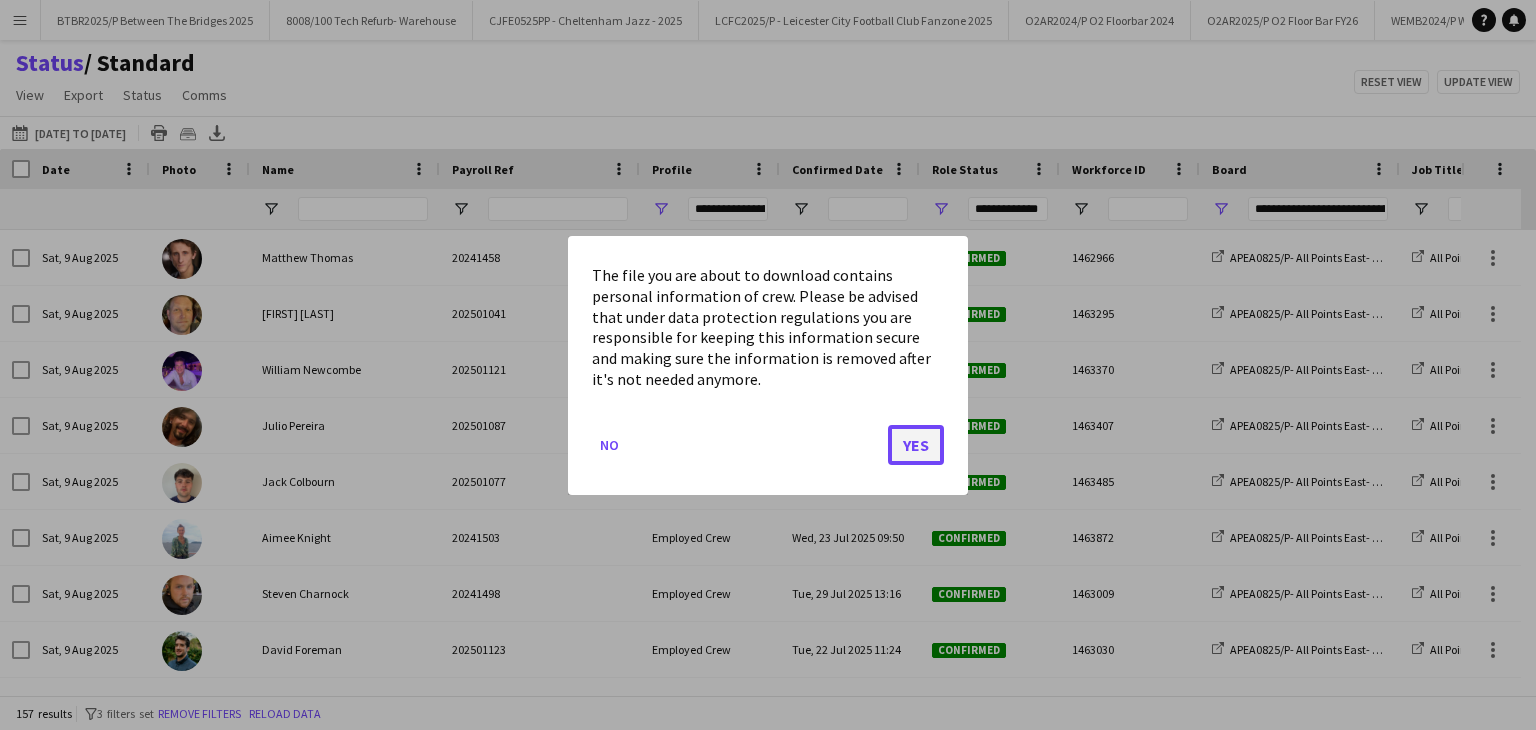 click on "Yes" 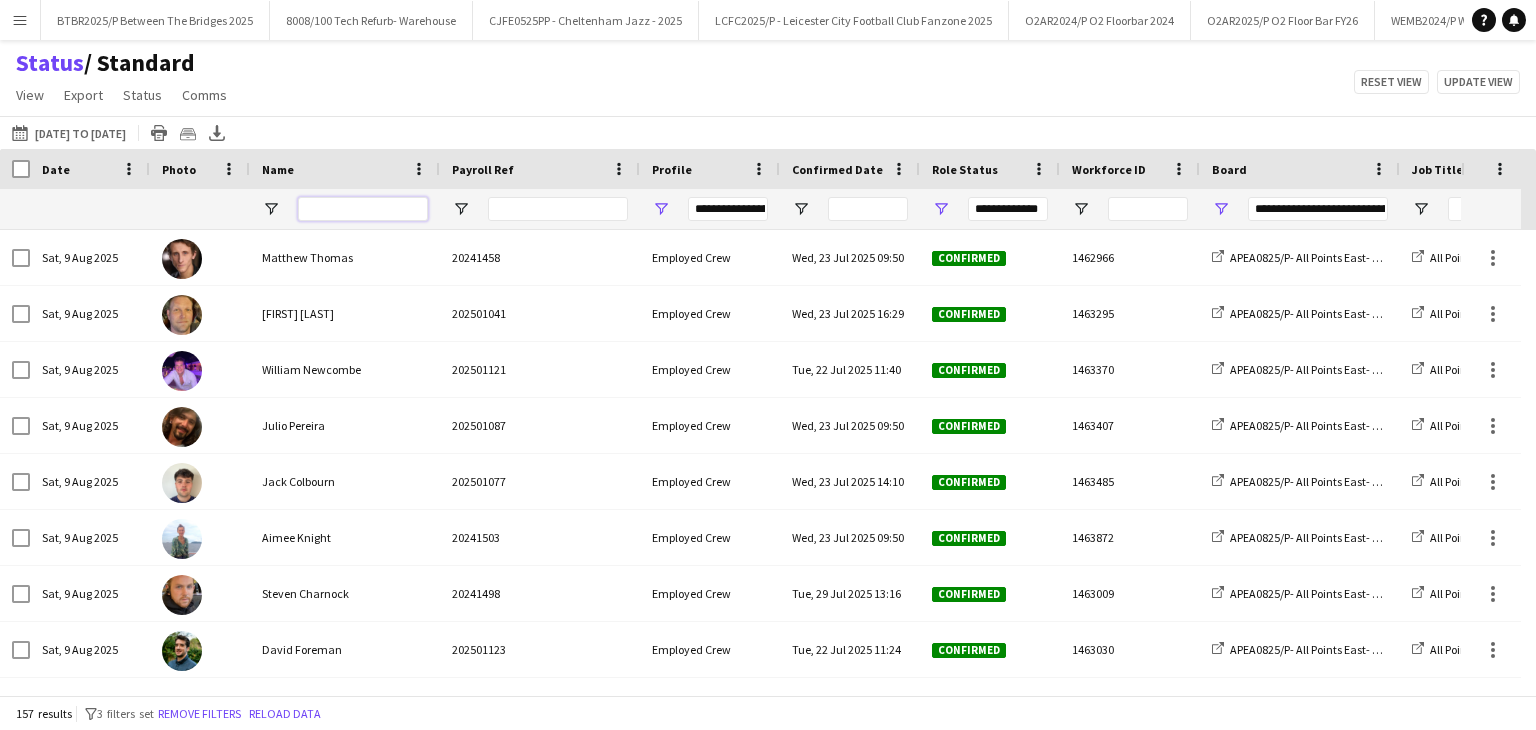 click at bounding box center [363, 209] 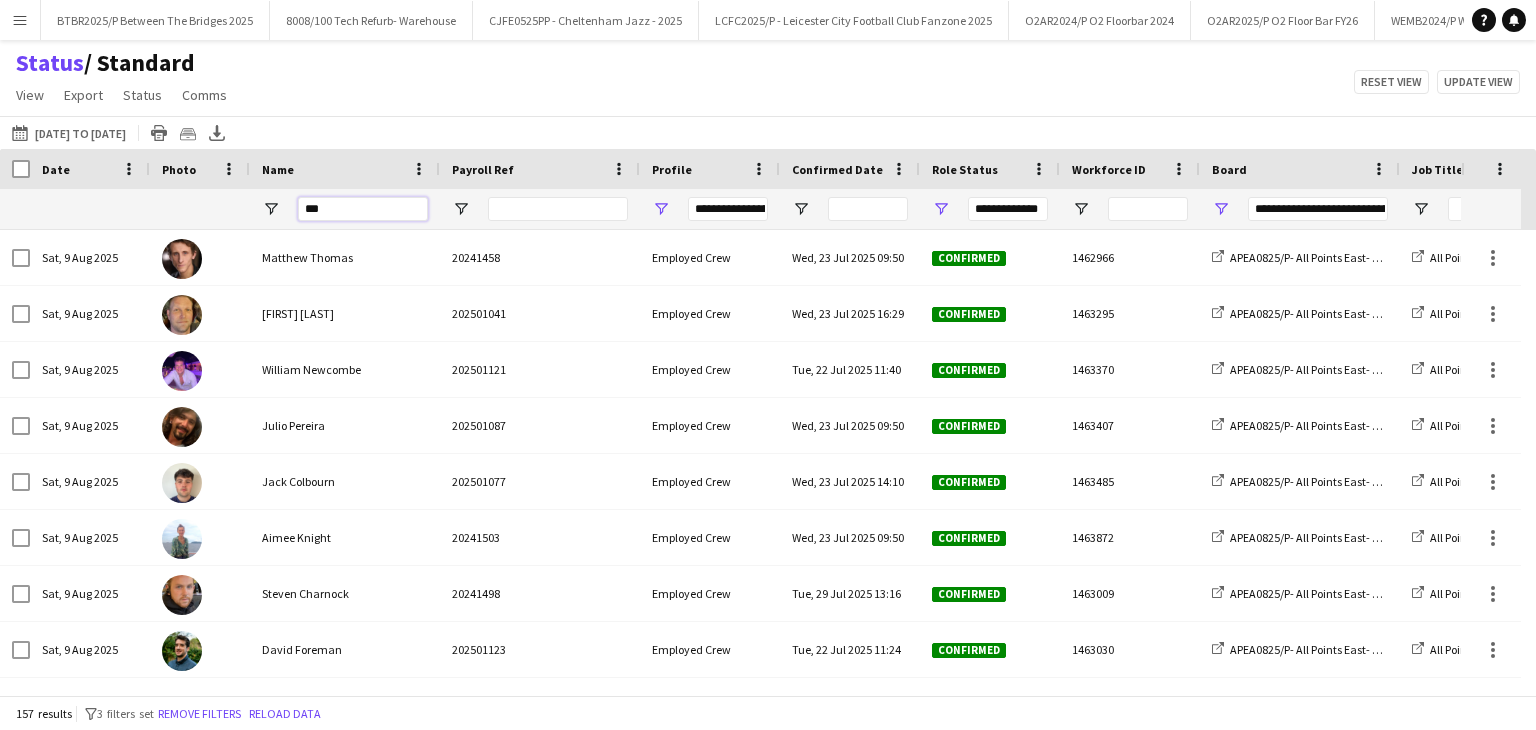 type on "****" 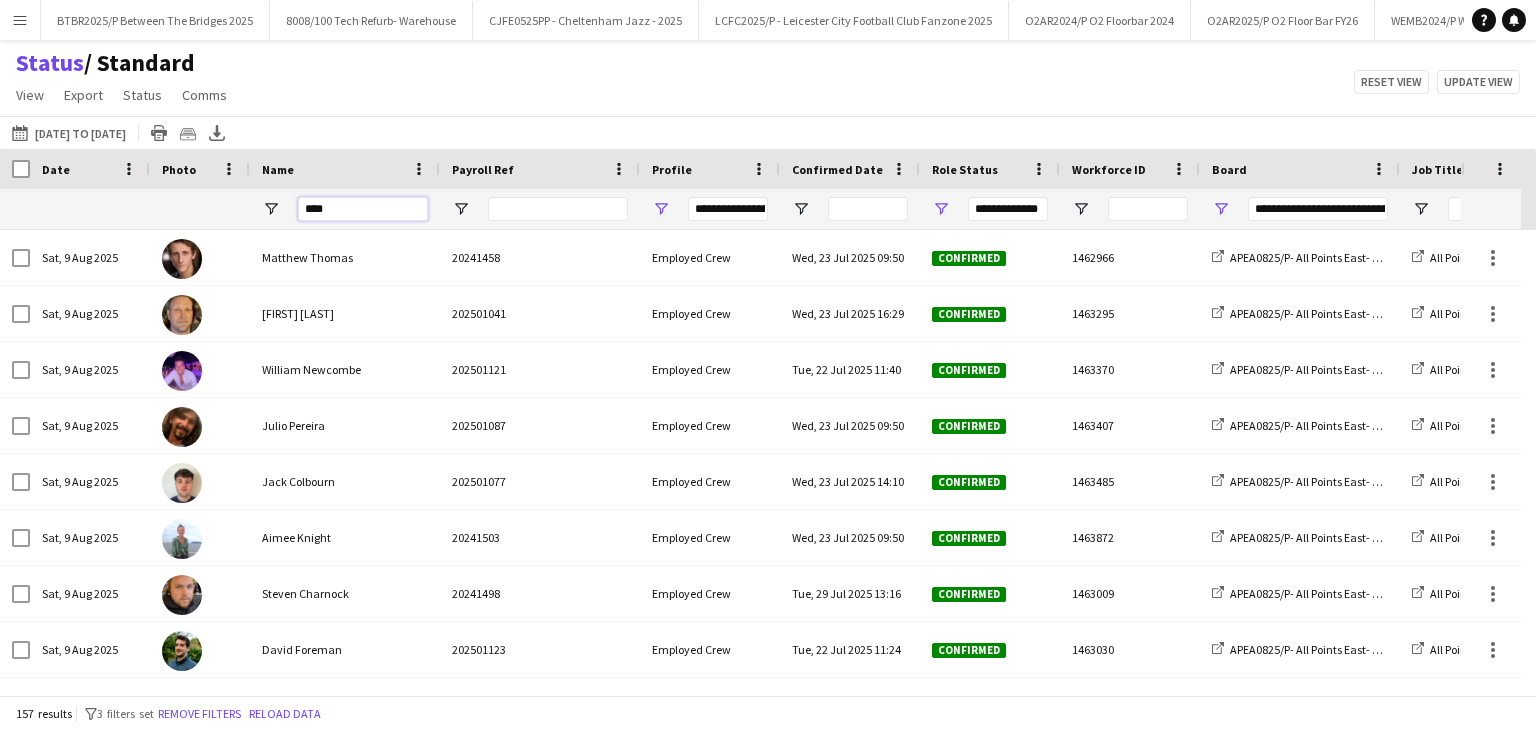 type on "***" 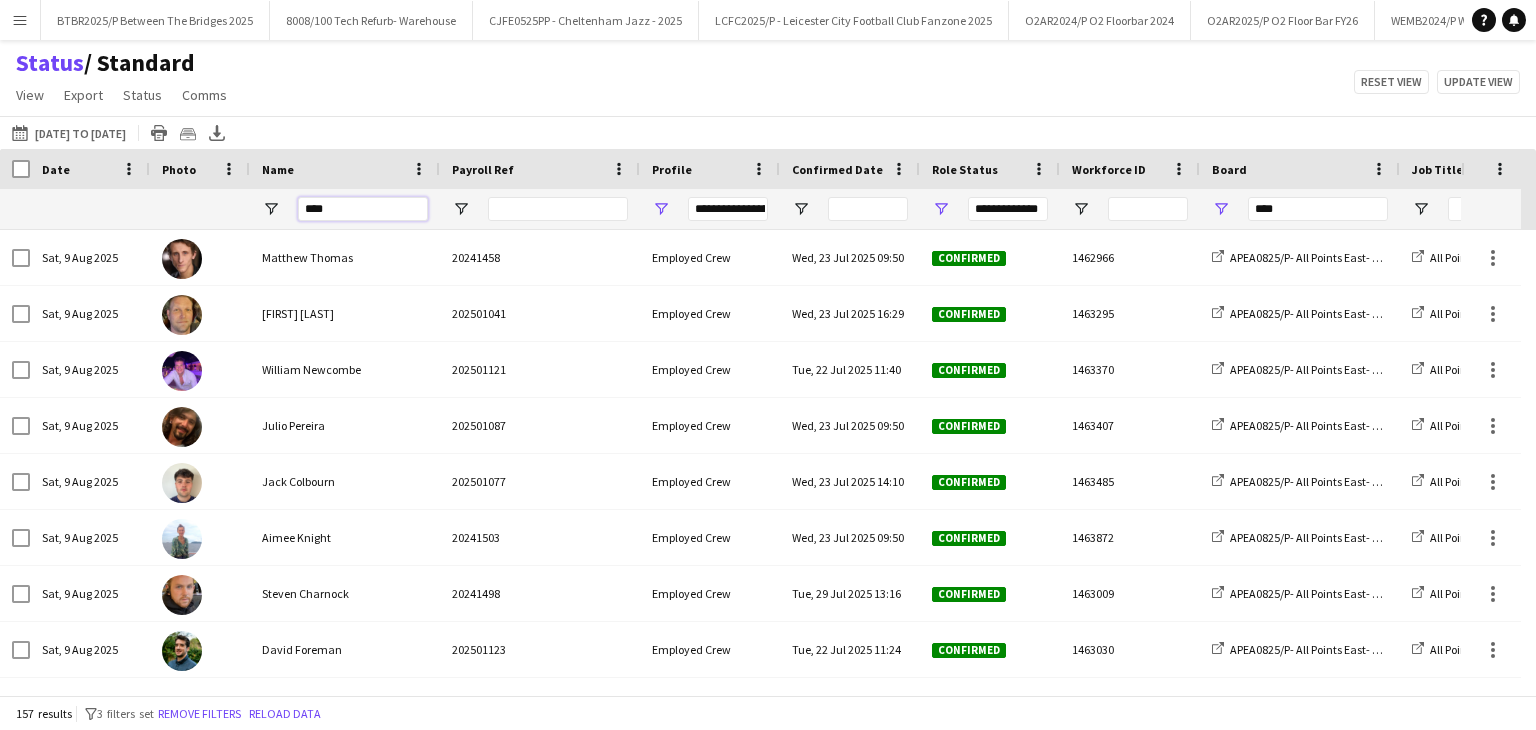 type on "***" 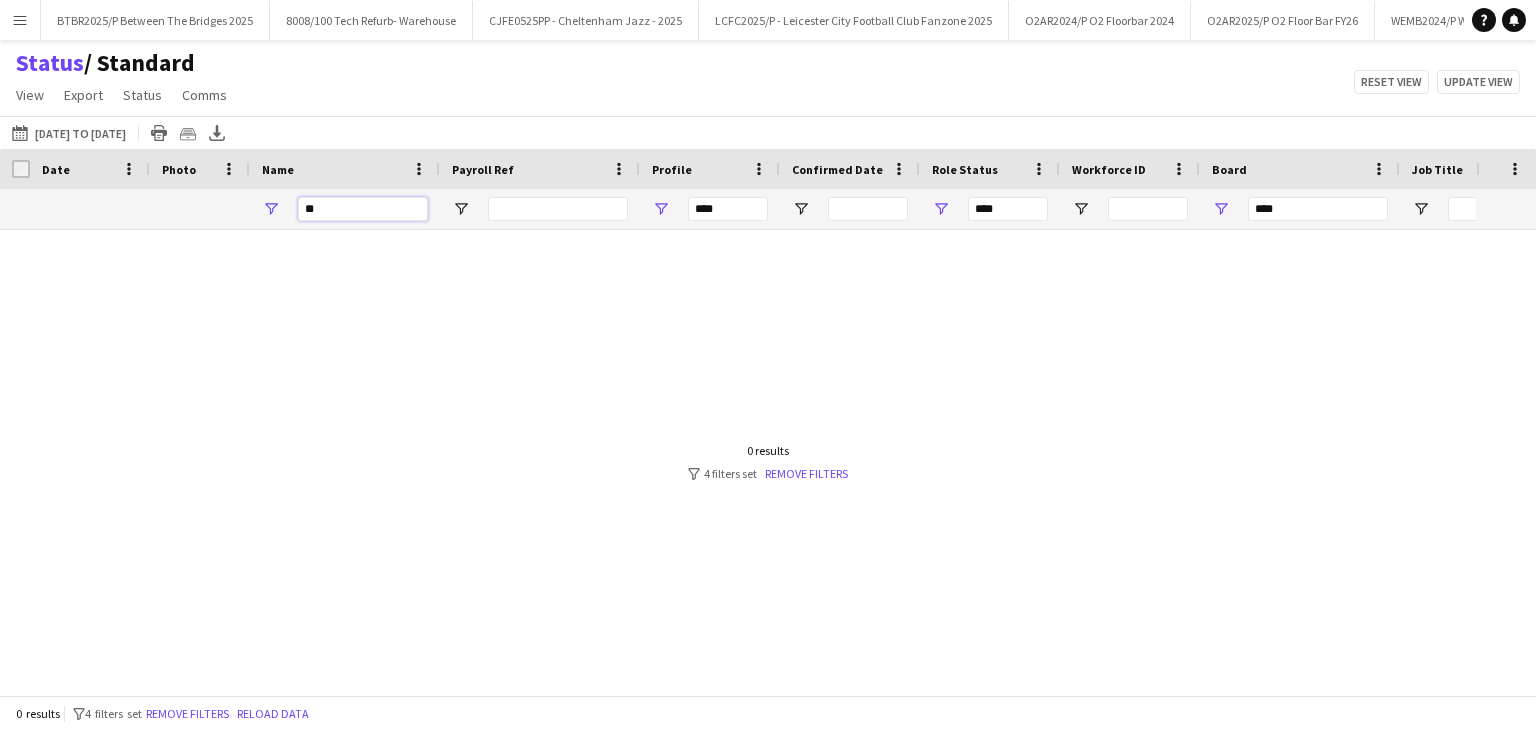 type on "*" 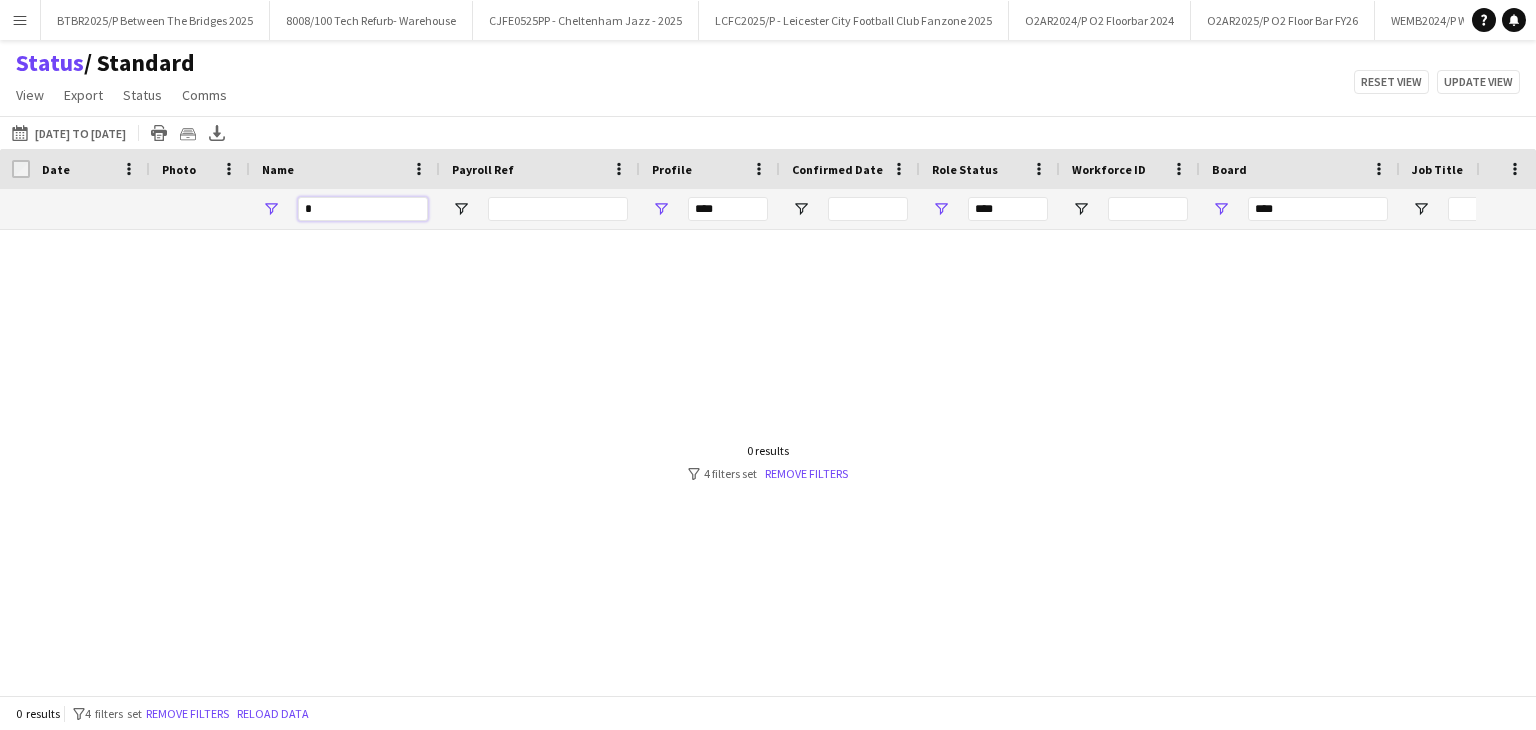 type 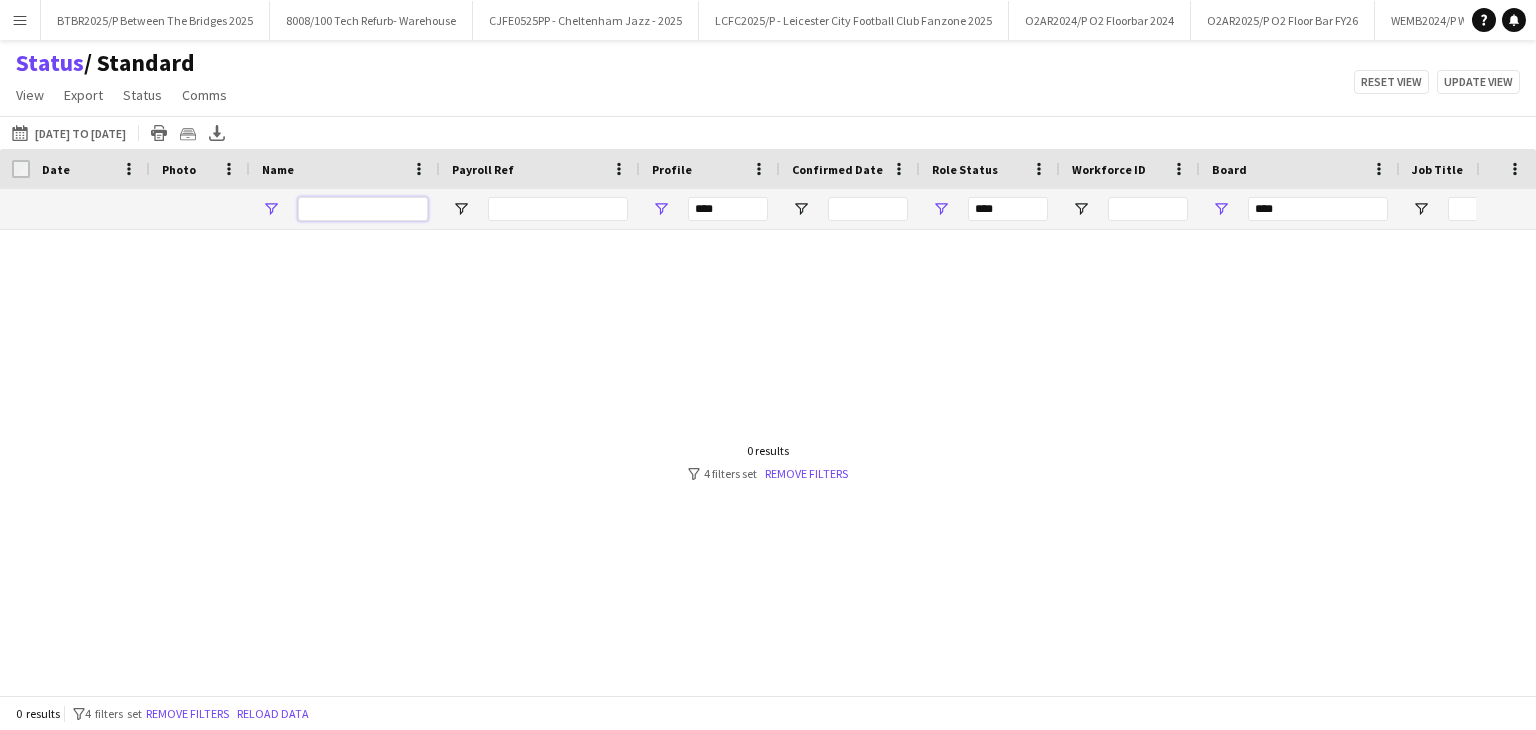 type on "**********" 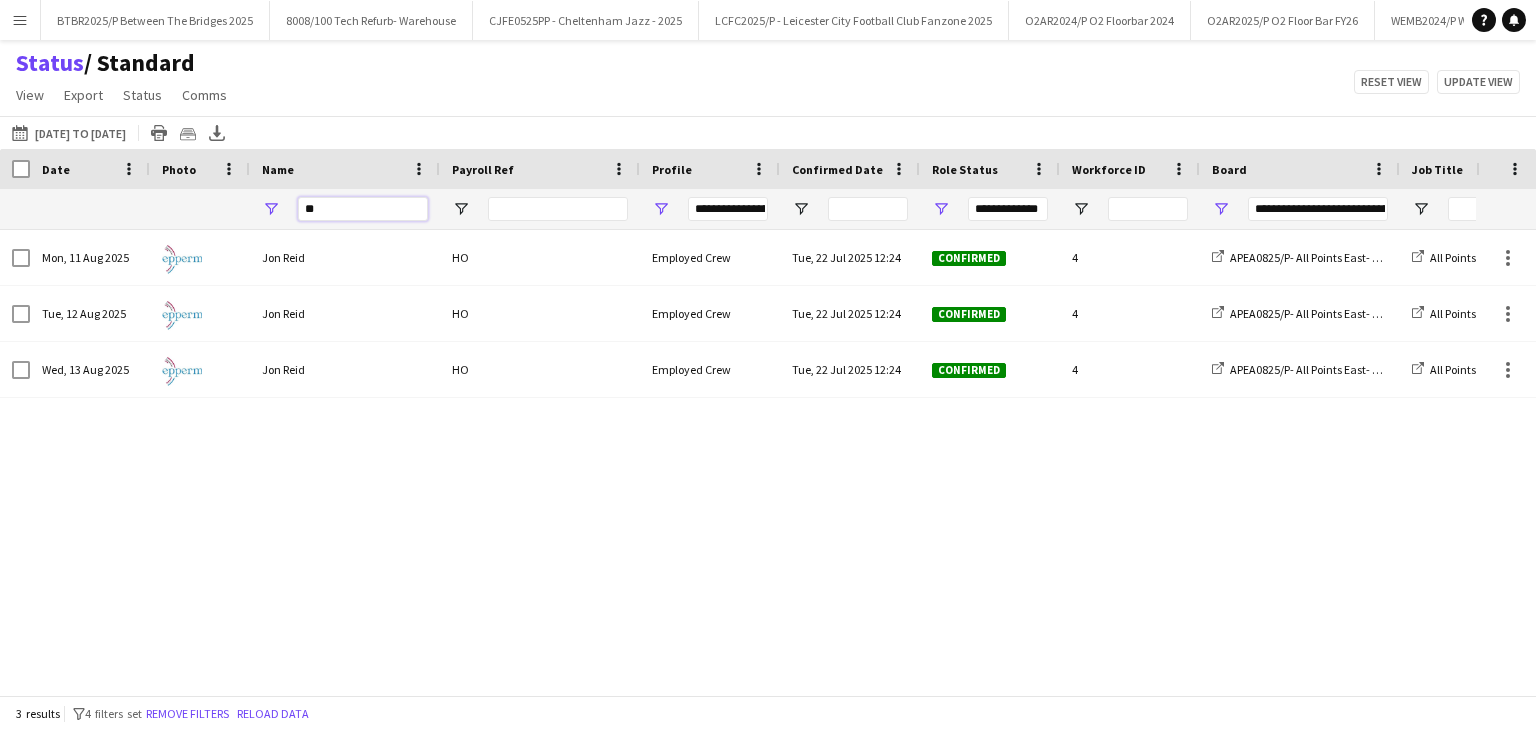 type on "*" 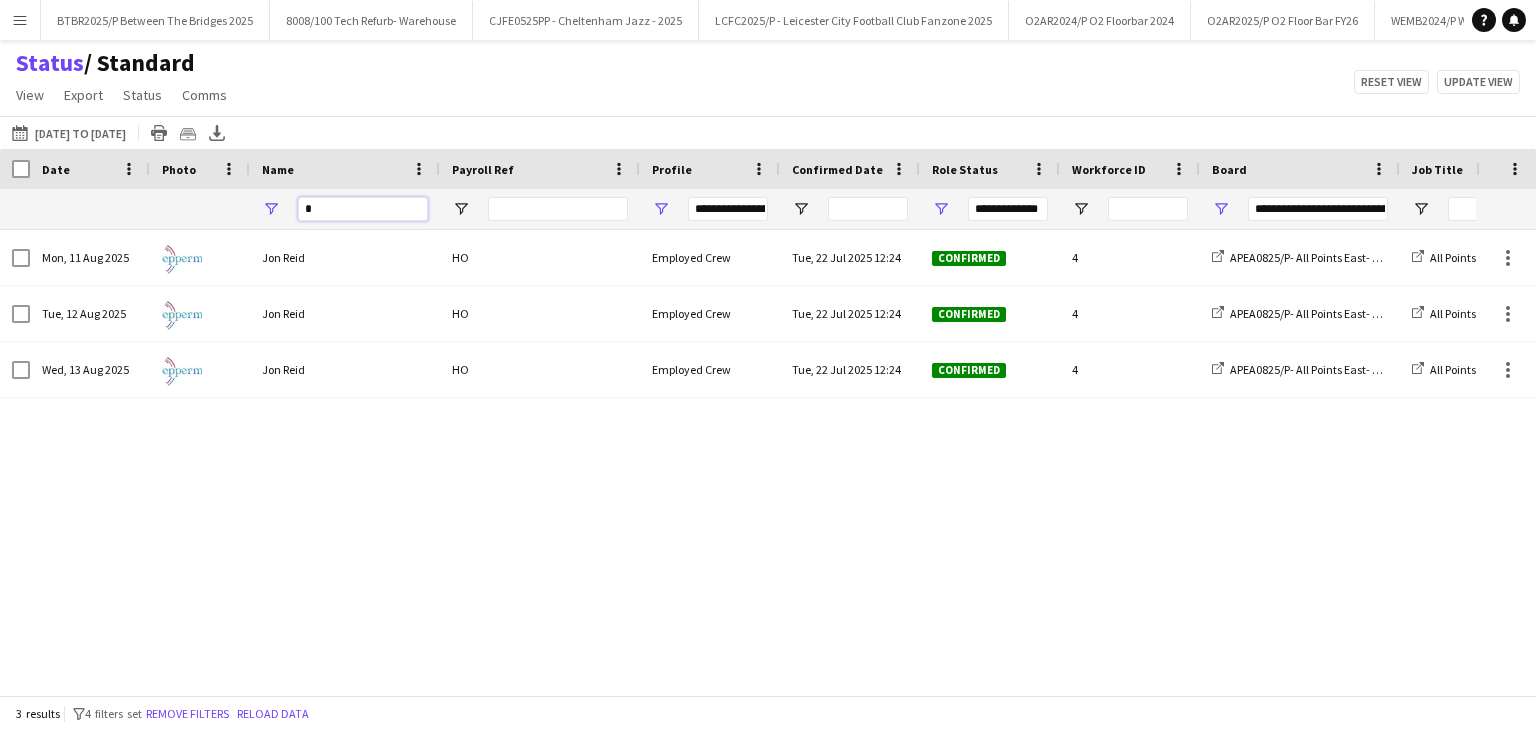 type 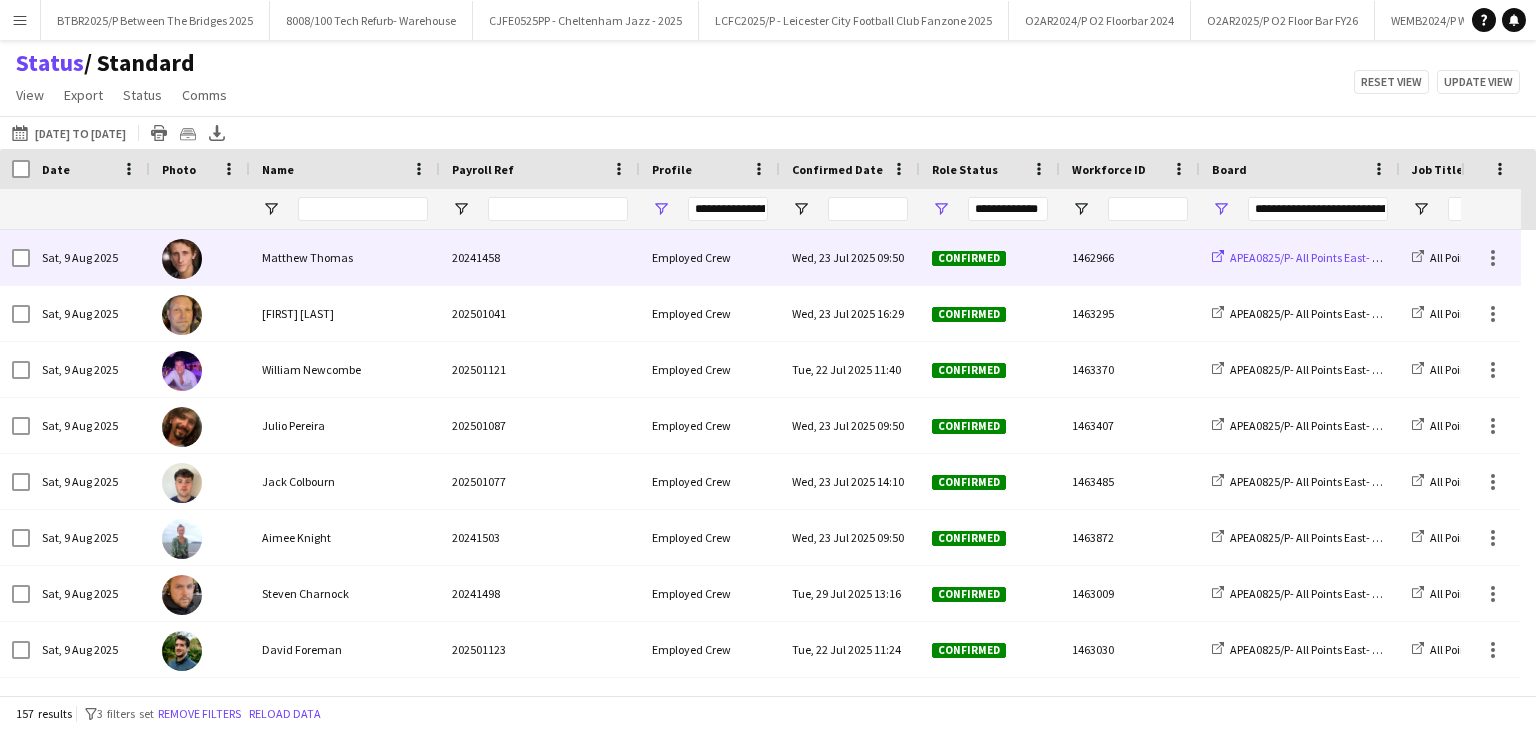 click on "APEA0825/P- All Points East- 2025" at bounding box center (1313, 257) 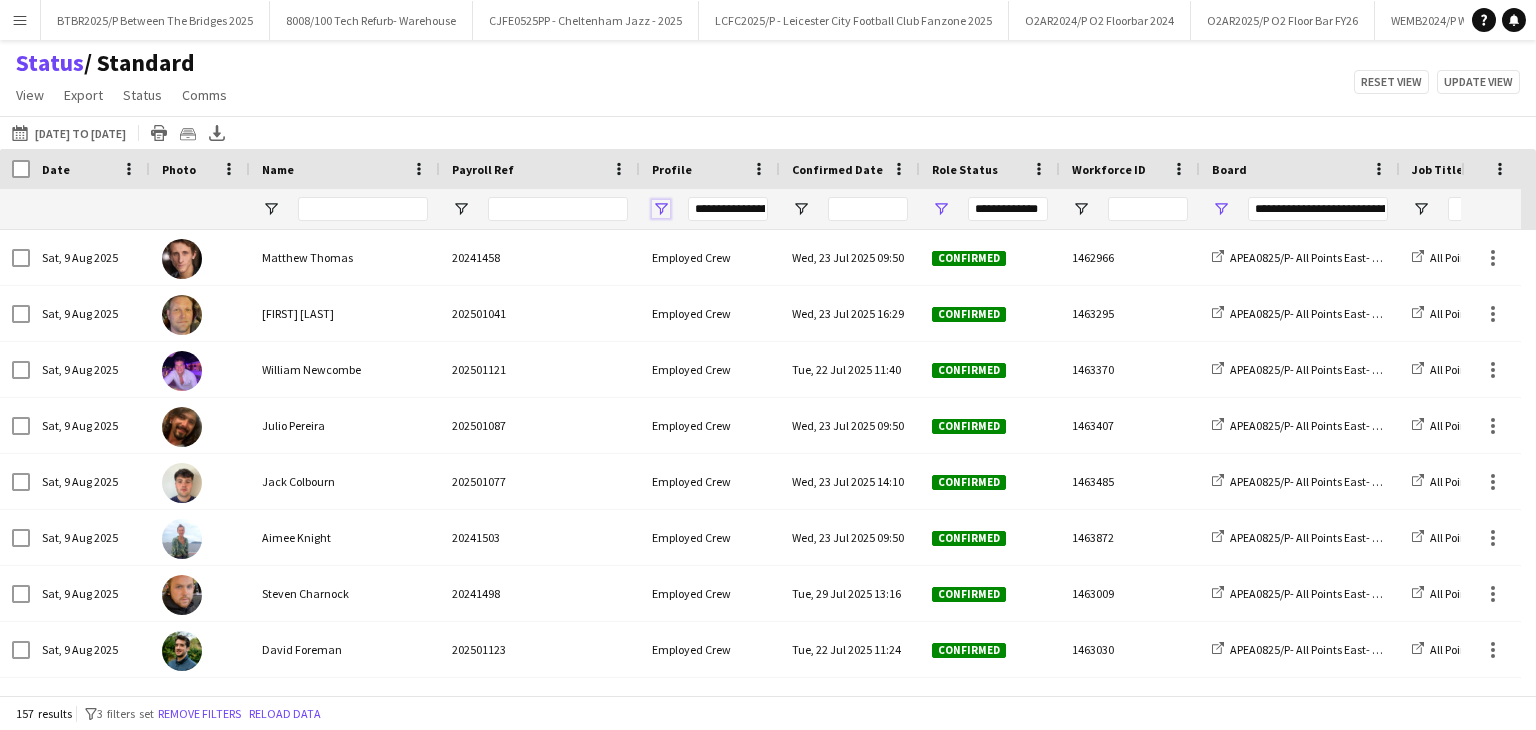 click at bounding box center (661, 209) 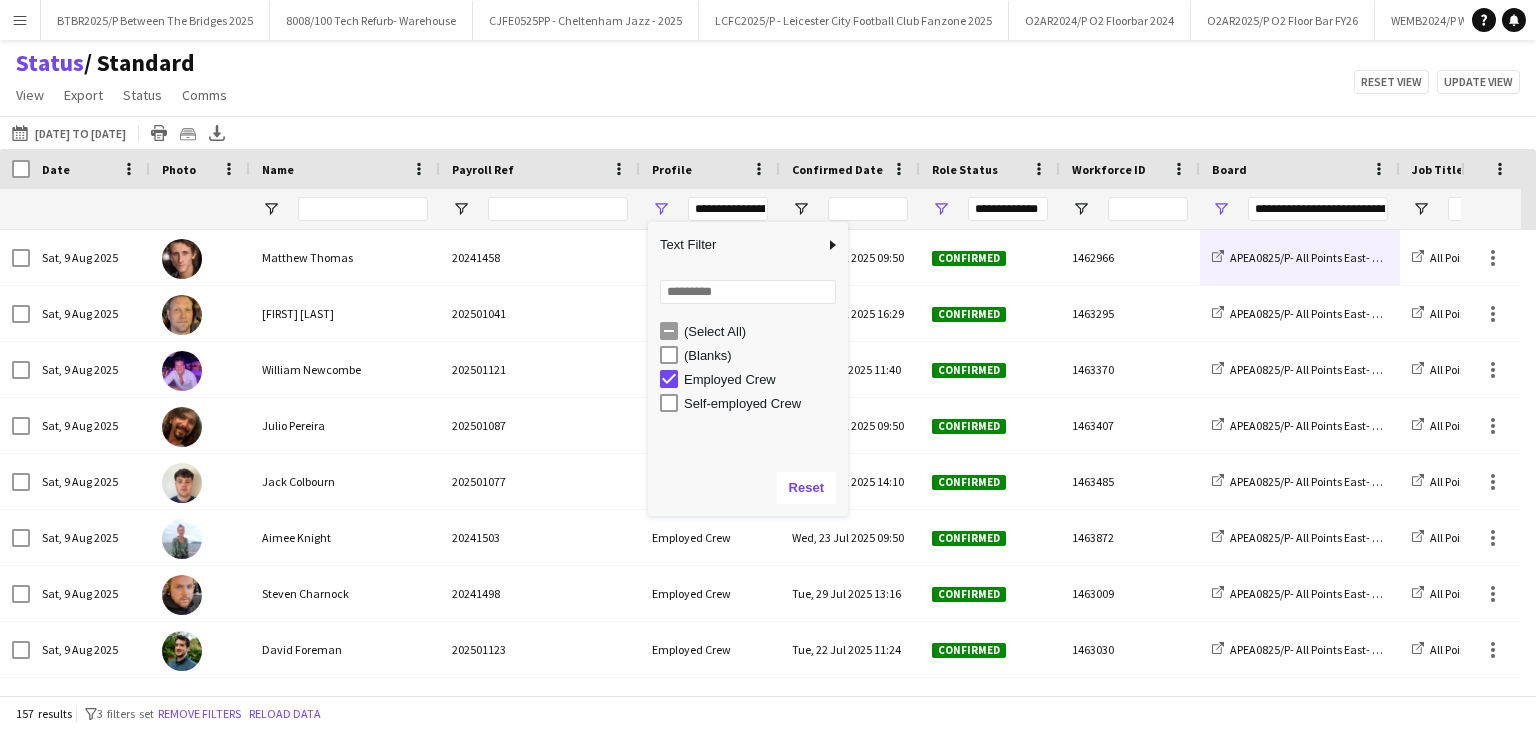 click on "Self-employed Crew" at bounding box center (763, 403) 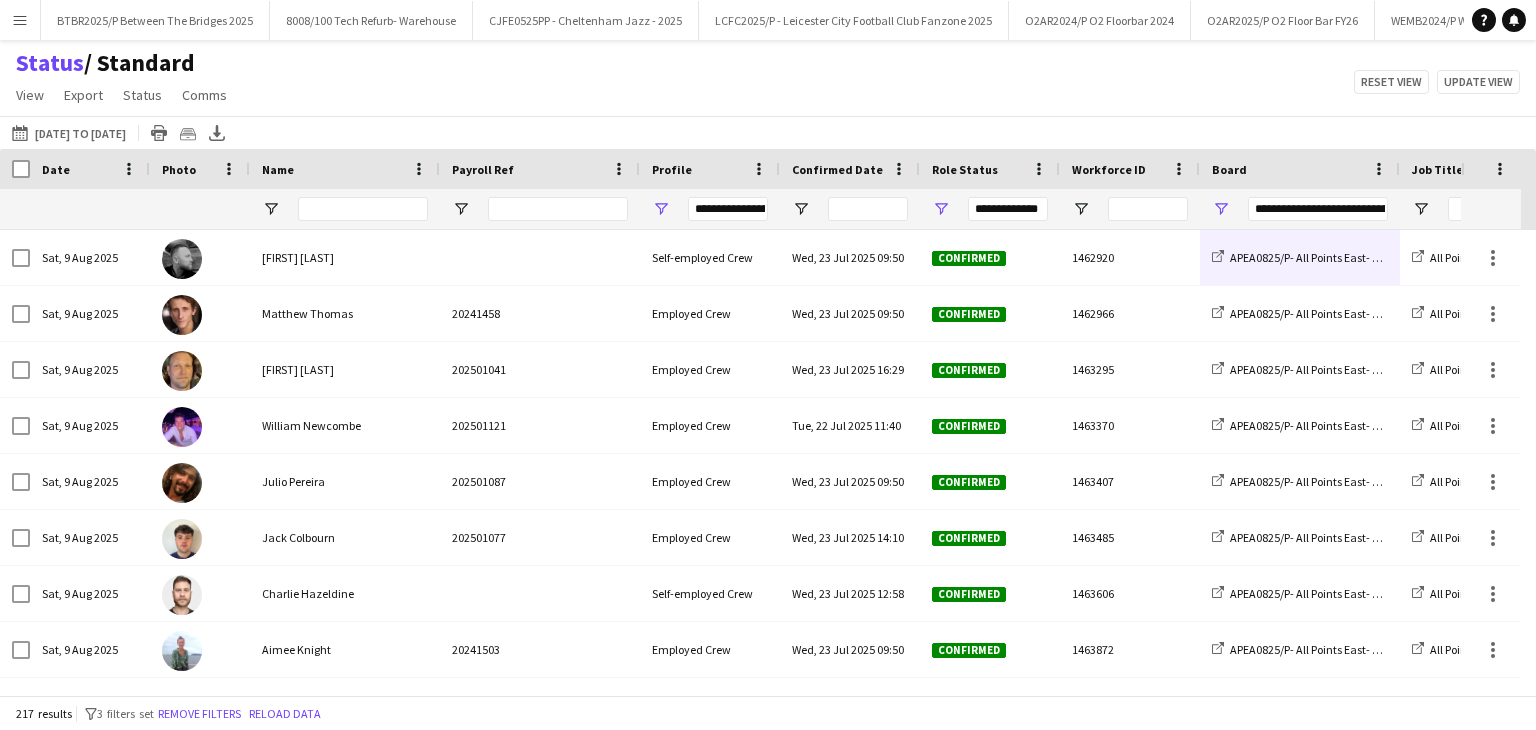 click on "Status    / Standard   View   Views  Default view BTB upload workforce New starters Payroll checks Standard Timesheets New view Update view Delete view Edit name Customise view Customise filters Reset Filters Reset View Reset All  Export  Export as XLSX Export as CSV Export as PDF Crew files as ZIP  Status  Confirm attendance Check-in Check-out Clear confirm attendance Clear check-in Clear check-out  Comms  Send notification Chat  Reset view   Update view" 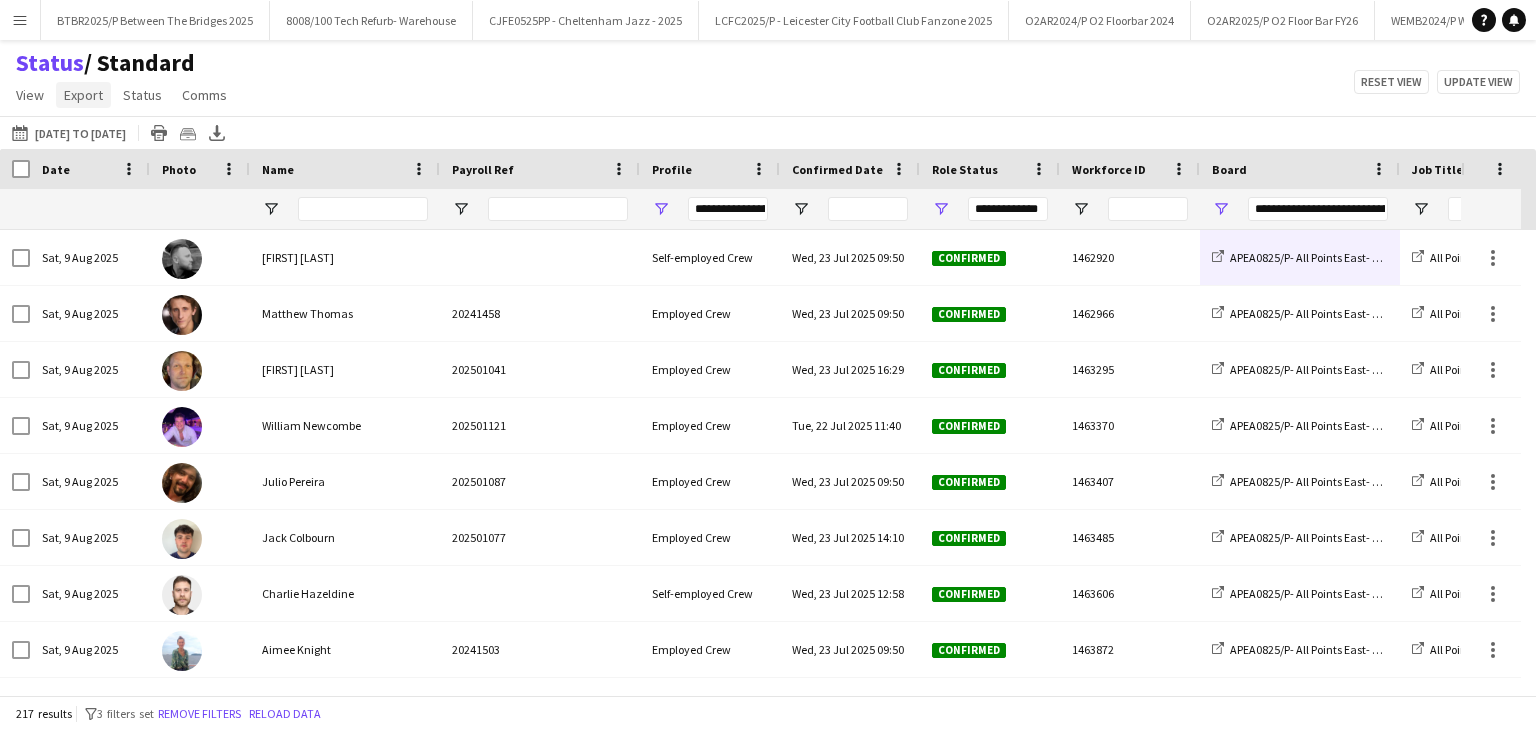click on "Export" 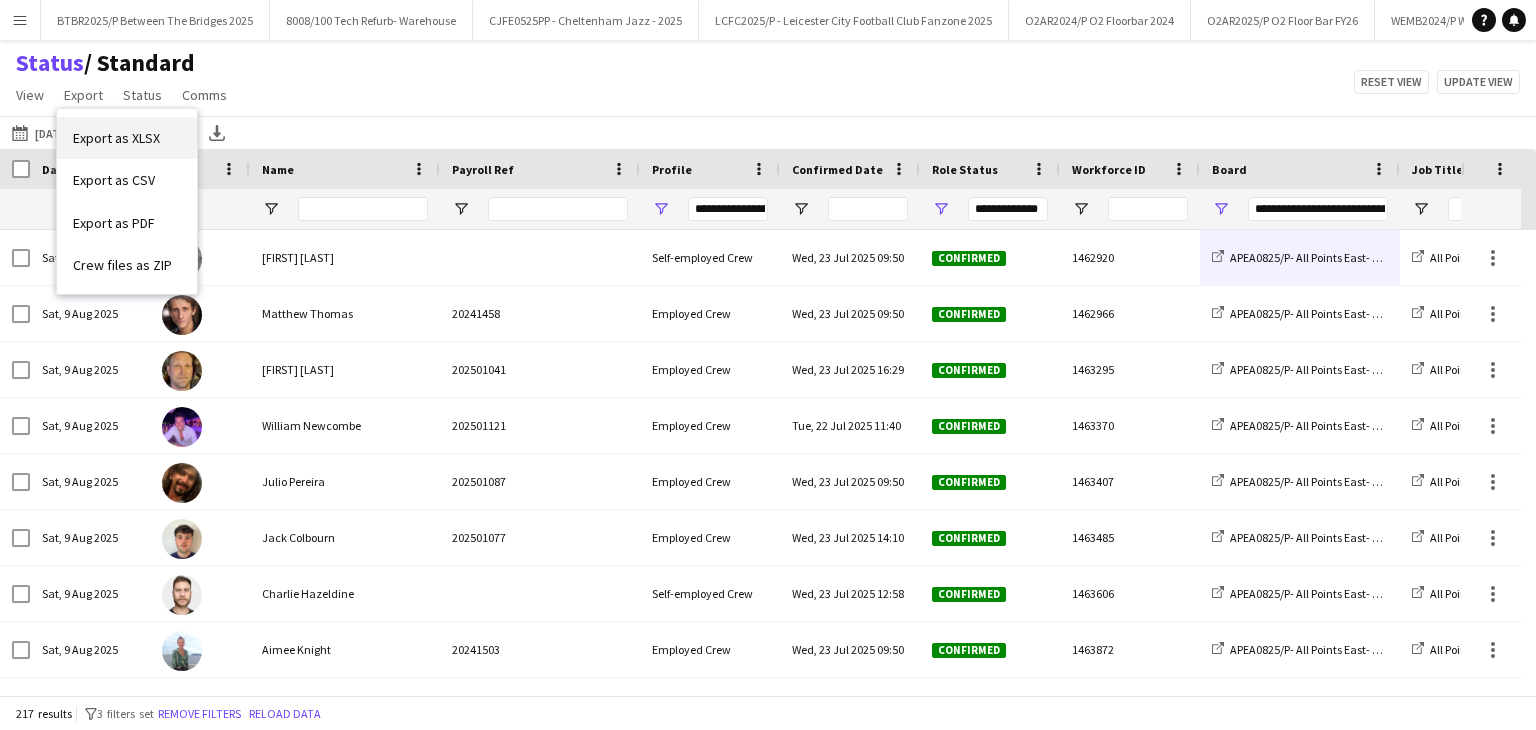 click on "Export as XLSX" at bounding box center (127, 138) 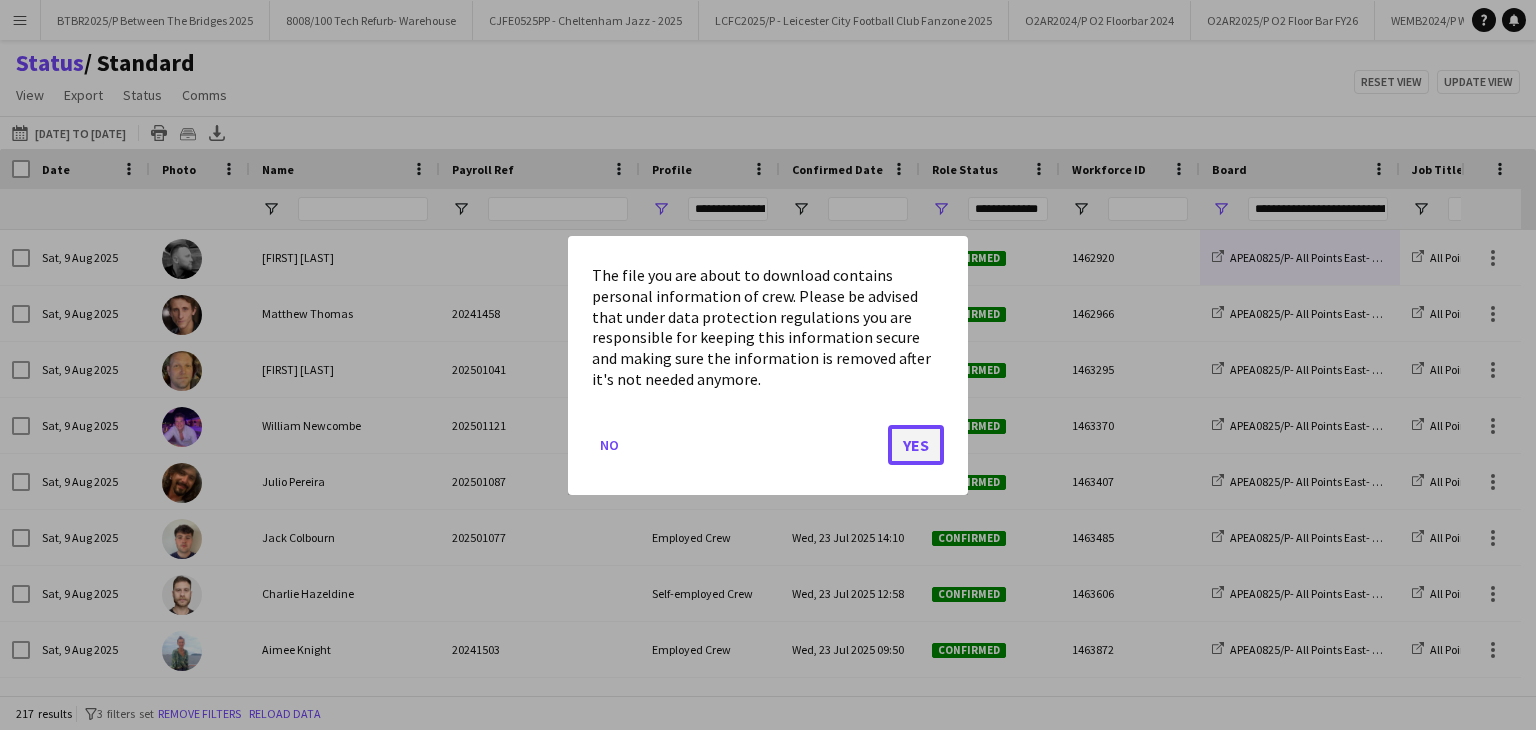 click on "Yes" 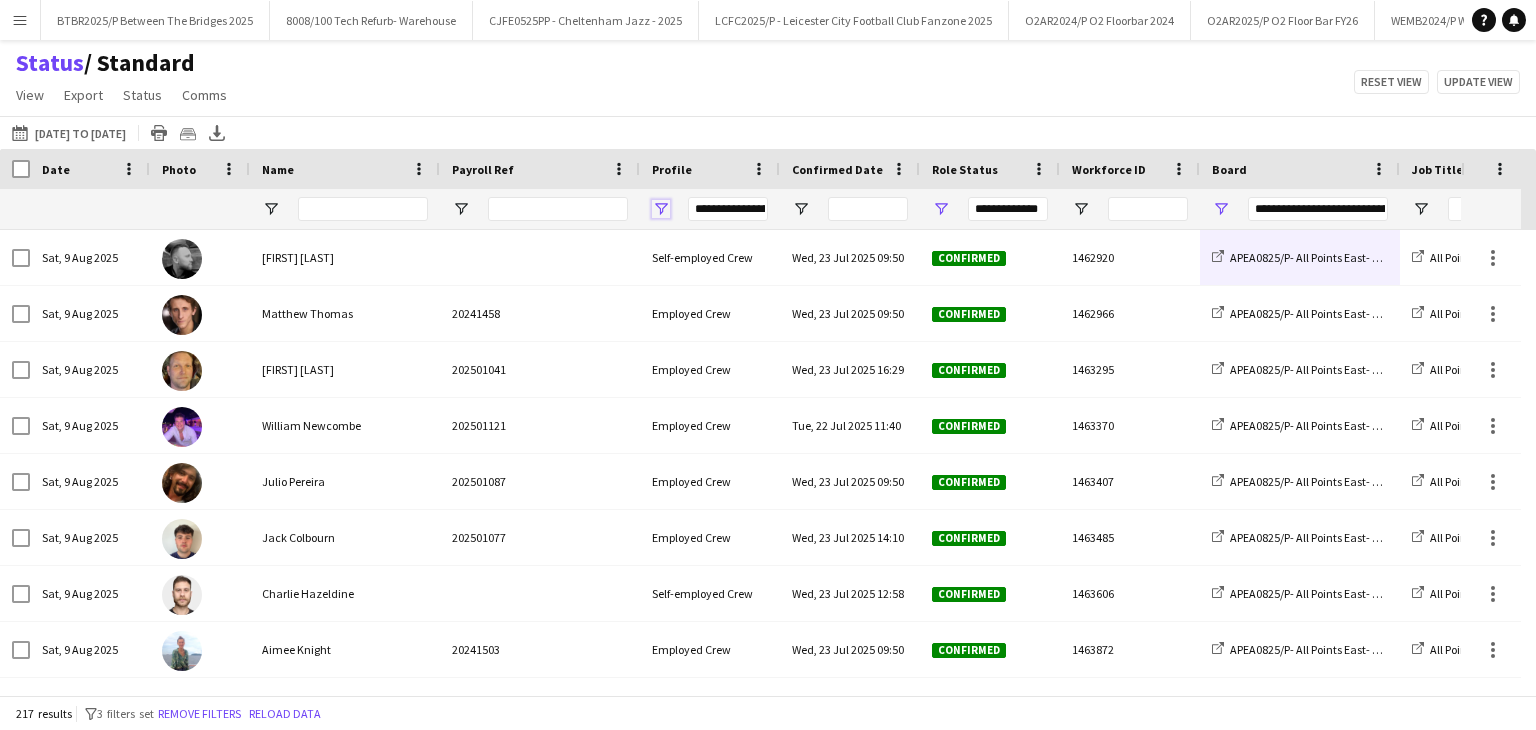 click at bounding box center [661, 209] 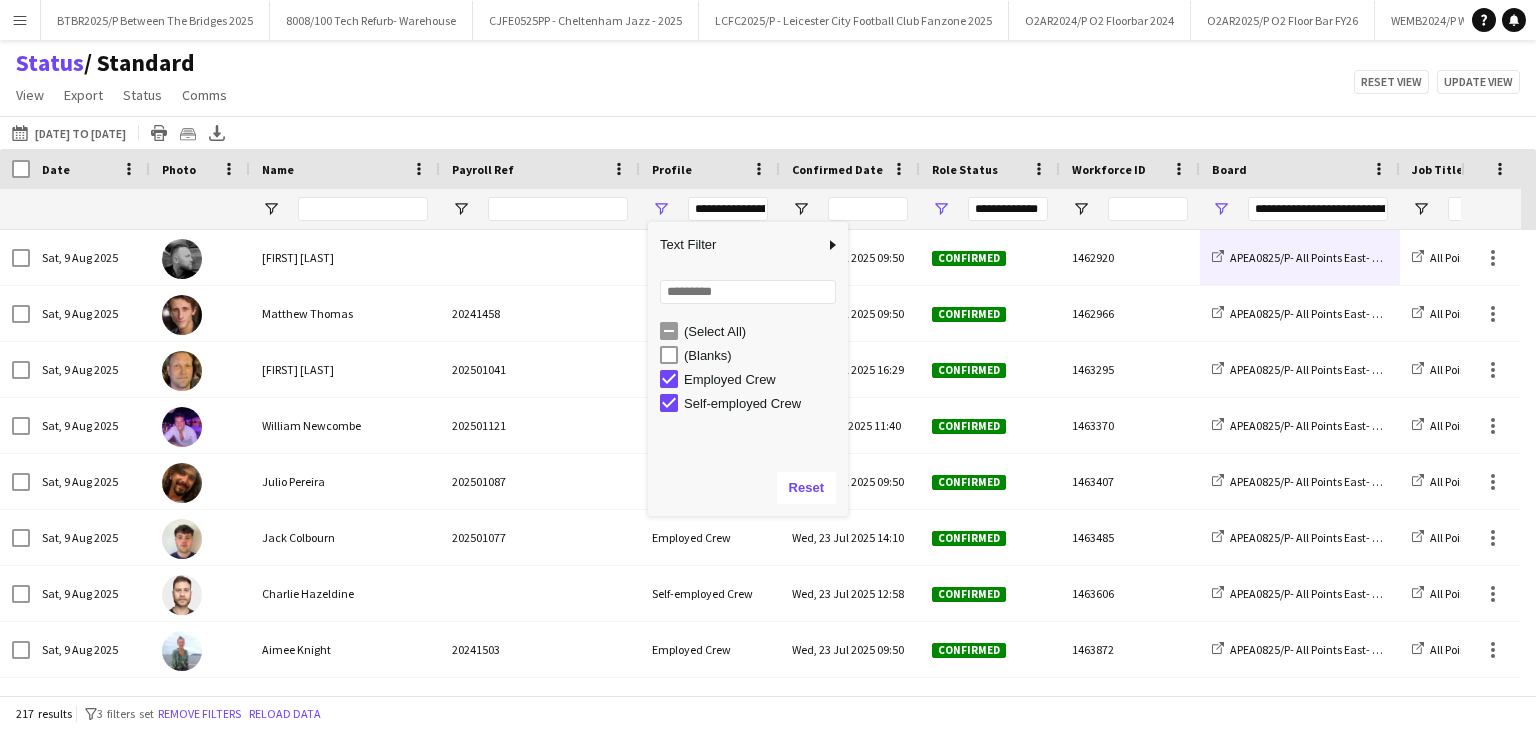 click on "(Select All)" at bounding box center (763, 331) 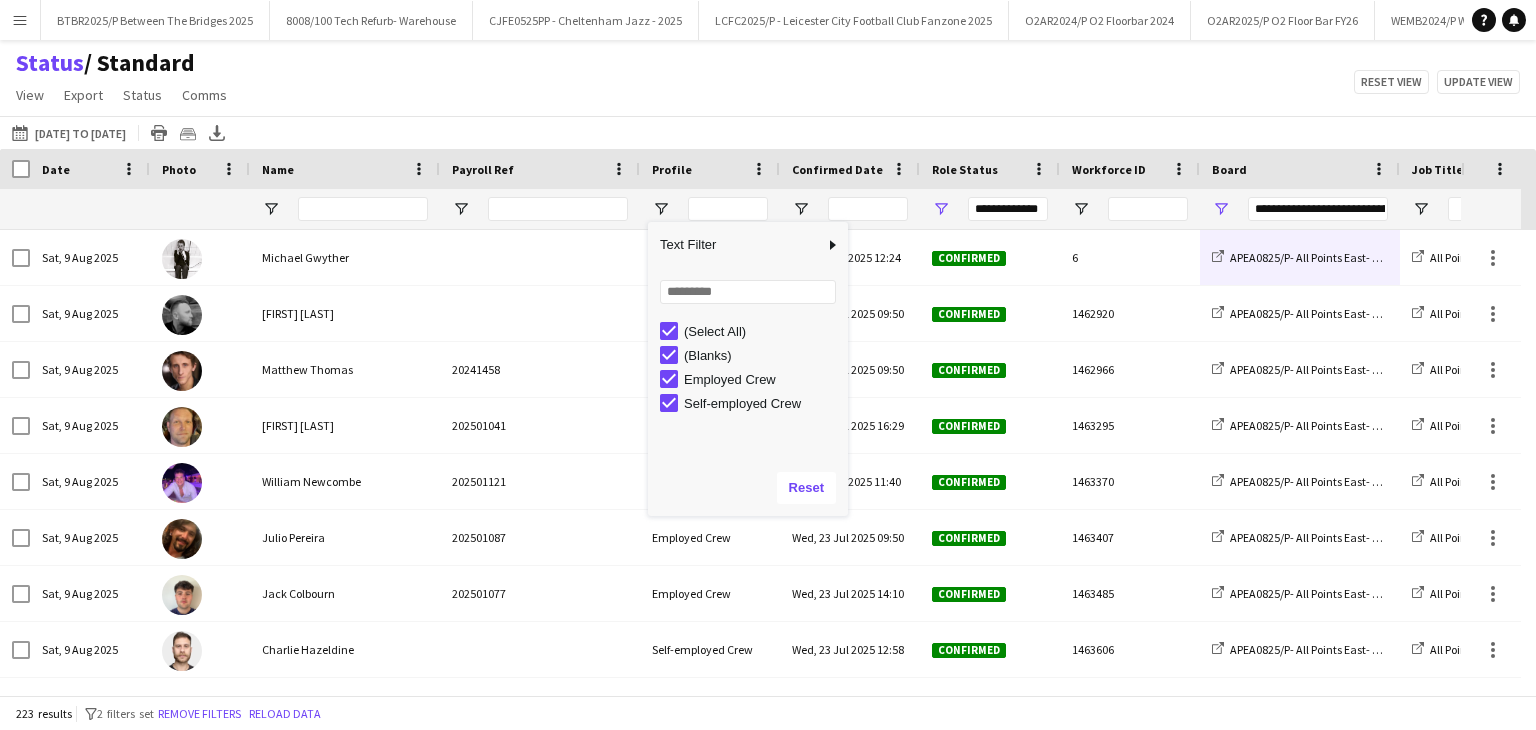 click on "(Select All)" at bounding box center [763, 331] 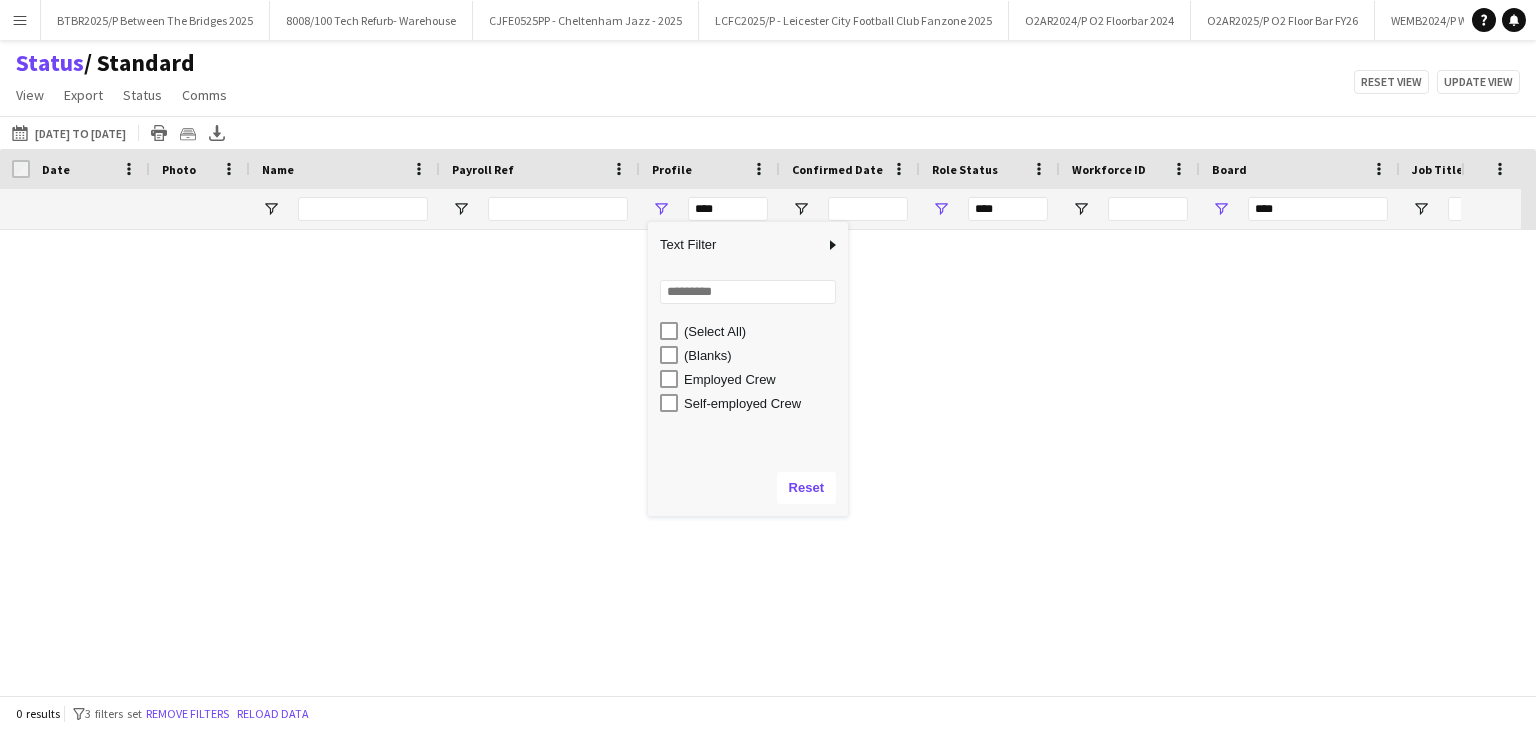 click on "(Blanks)" at bounding box center [763, 355] 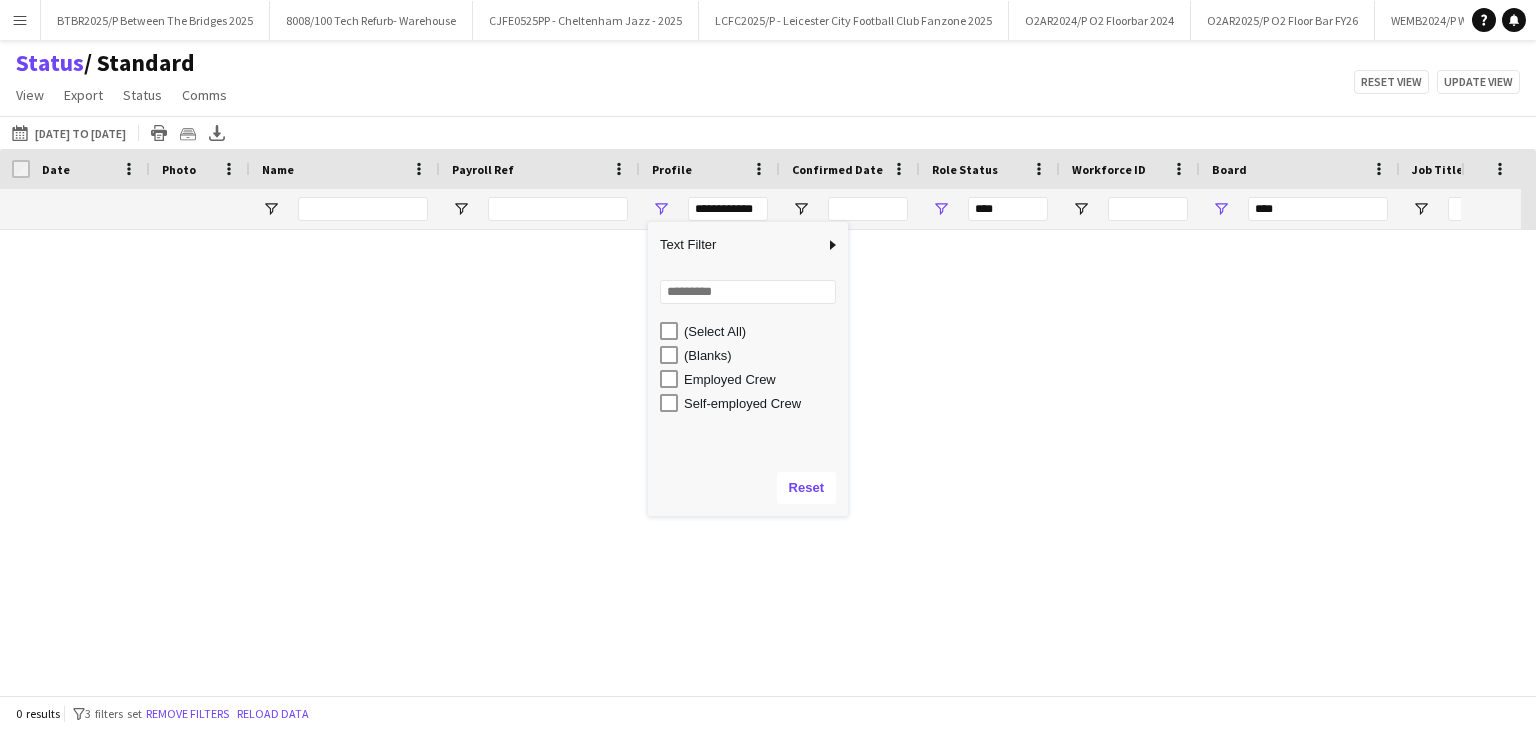 type on "**********" 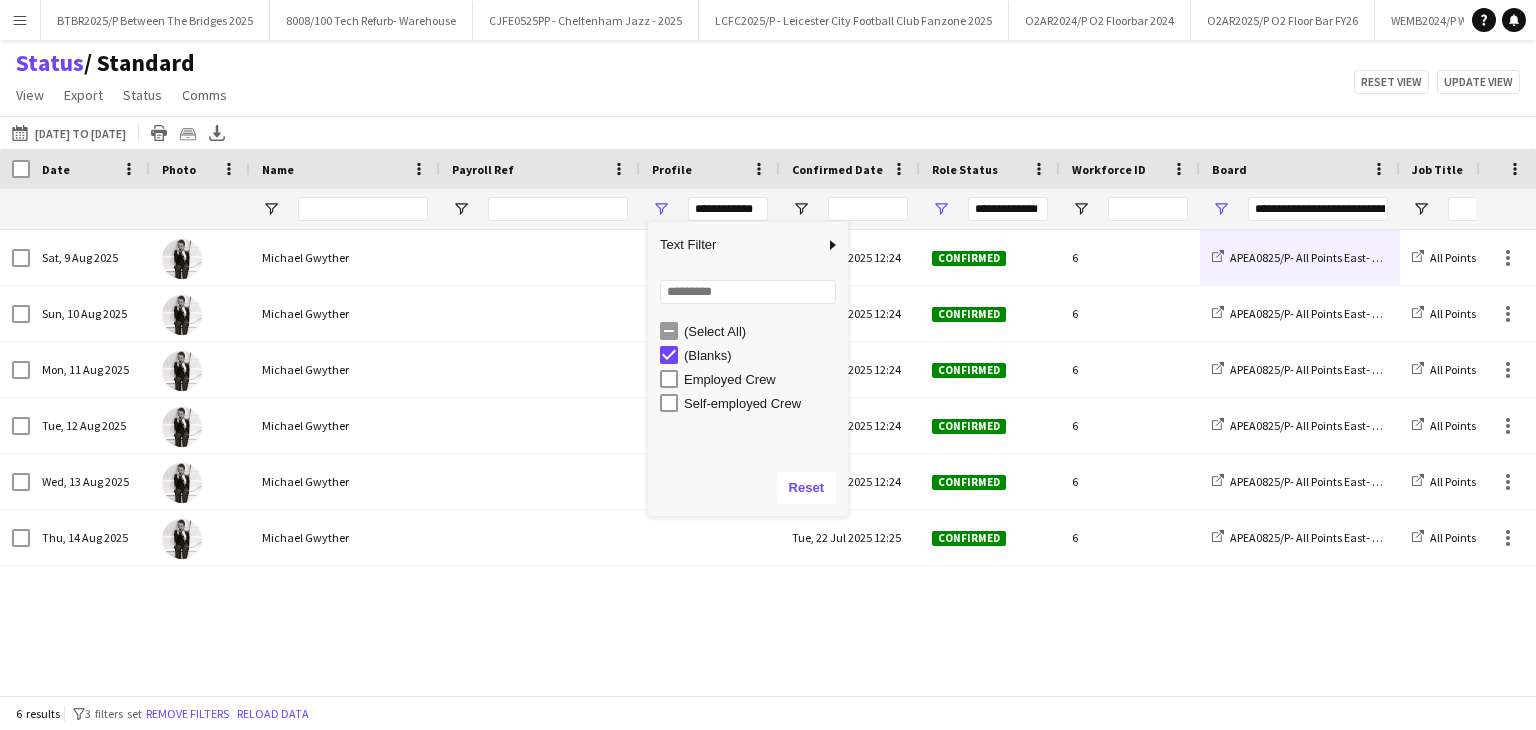 click on "(Select All)" at bounding box center [763, 331] 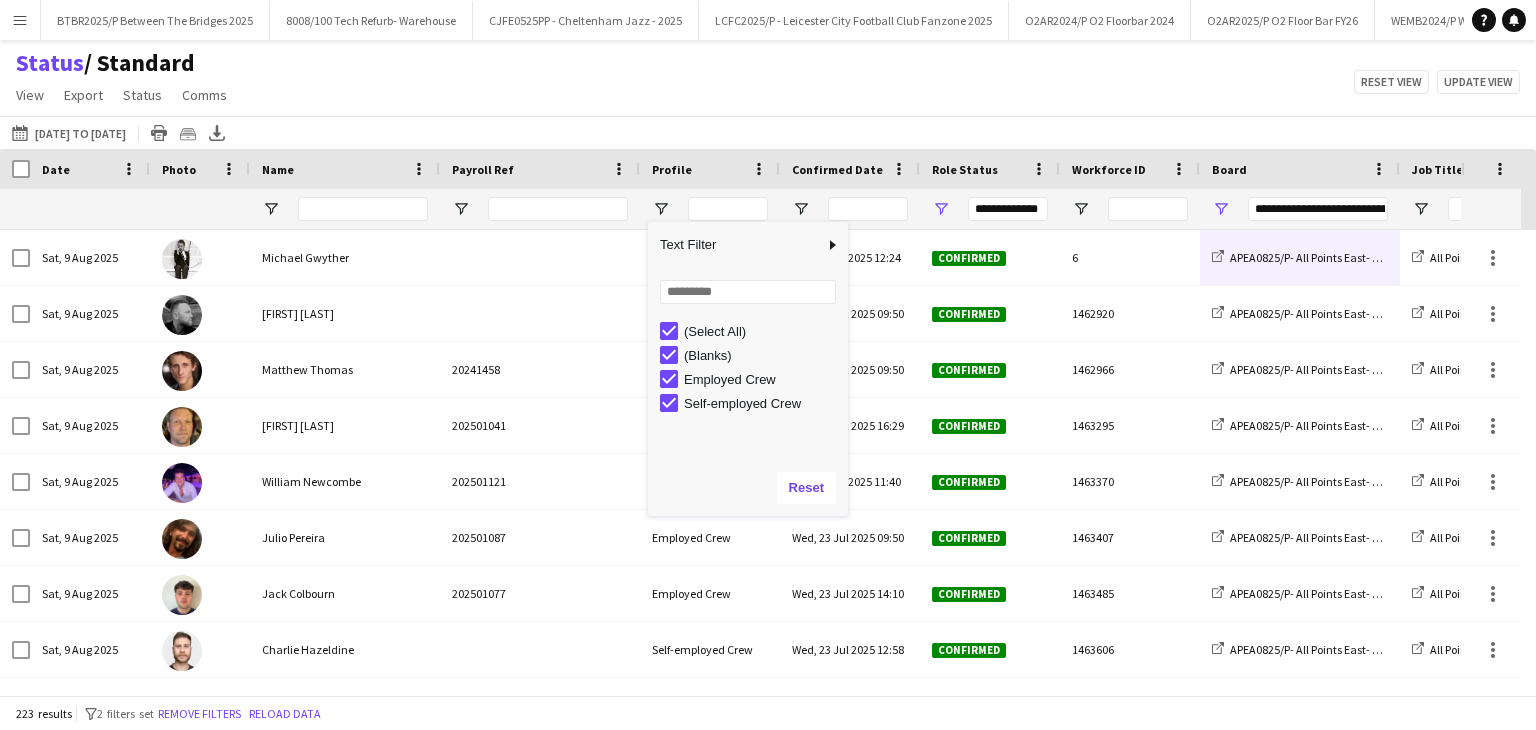 click on "Status    / Standard   View   Views  Default view BTB upload workforce New starters Payroll checks Standard Timesheets New view Update view Delete view Edit name Customise view Customise filters Reset Filters Reset View Reset All  Export  Export as XLSX Export as CSV Export as PDF Crew files as ZIP  Status  Confirm attendance Check-in Check-out Clear confirm attendance Clear check-in Clear check-out  Comms  Send notification Chat  Reset view   Update view" 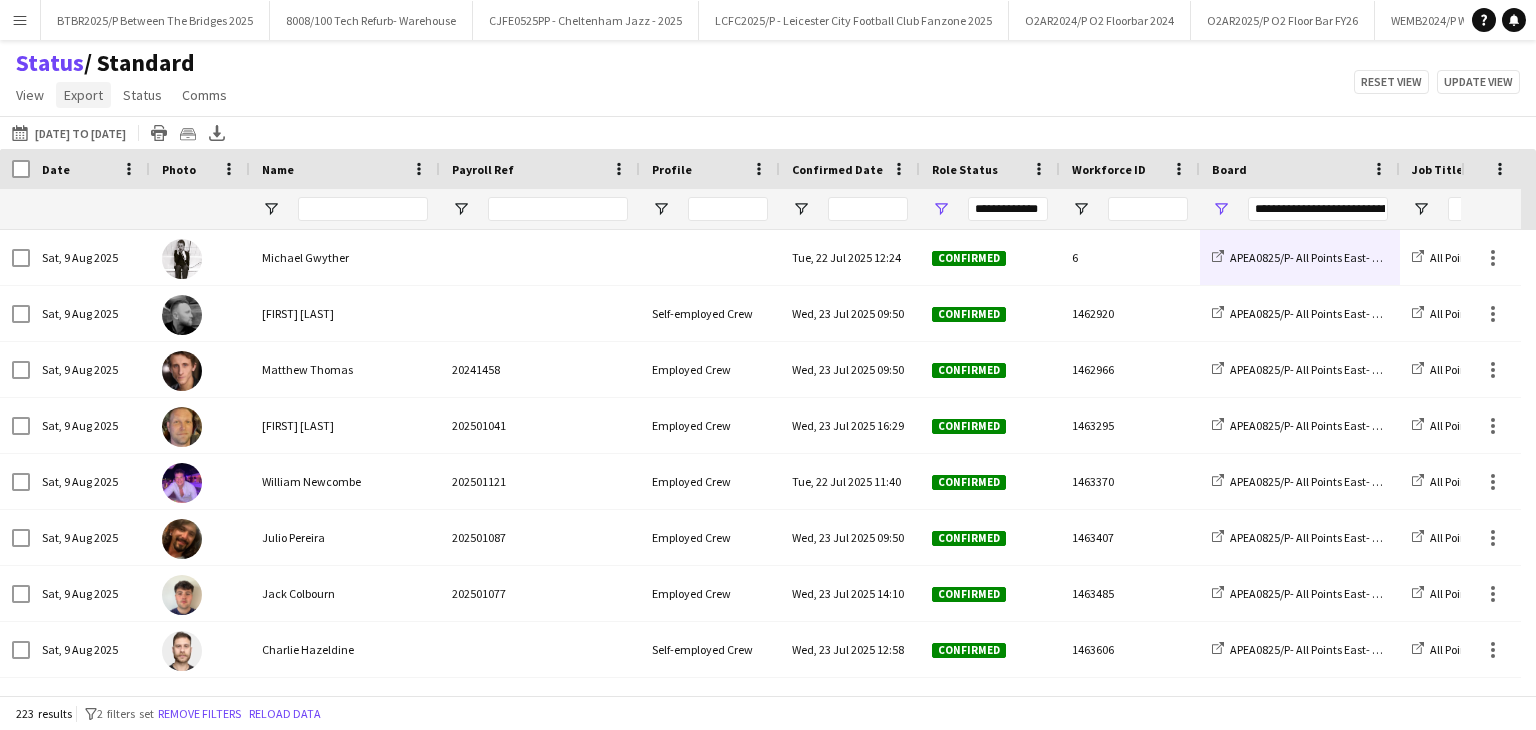 click on "Export" 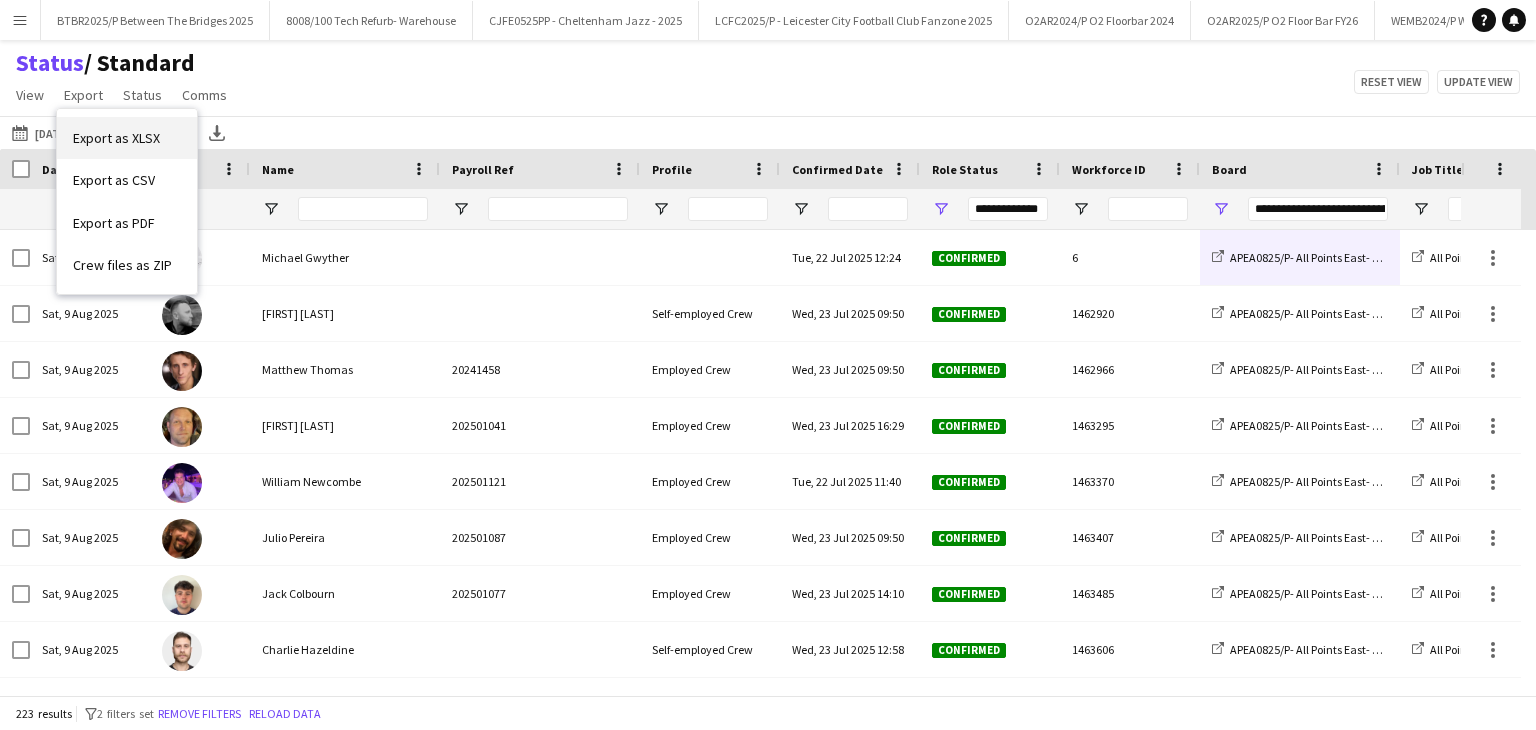 click on "Export as XLSX" at bounding box center [116, 138] 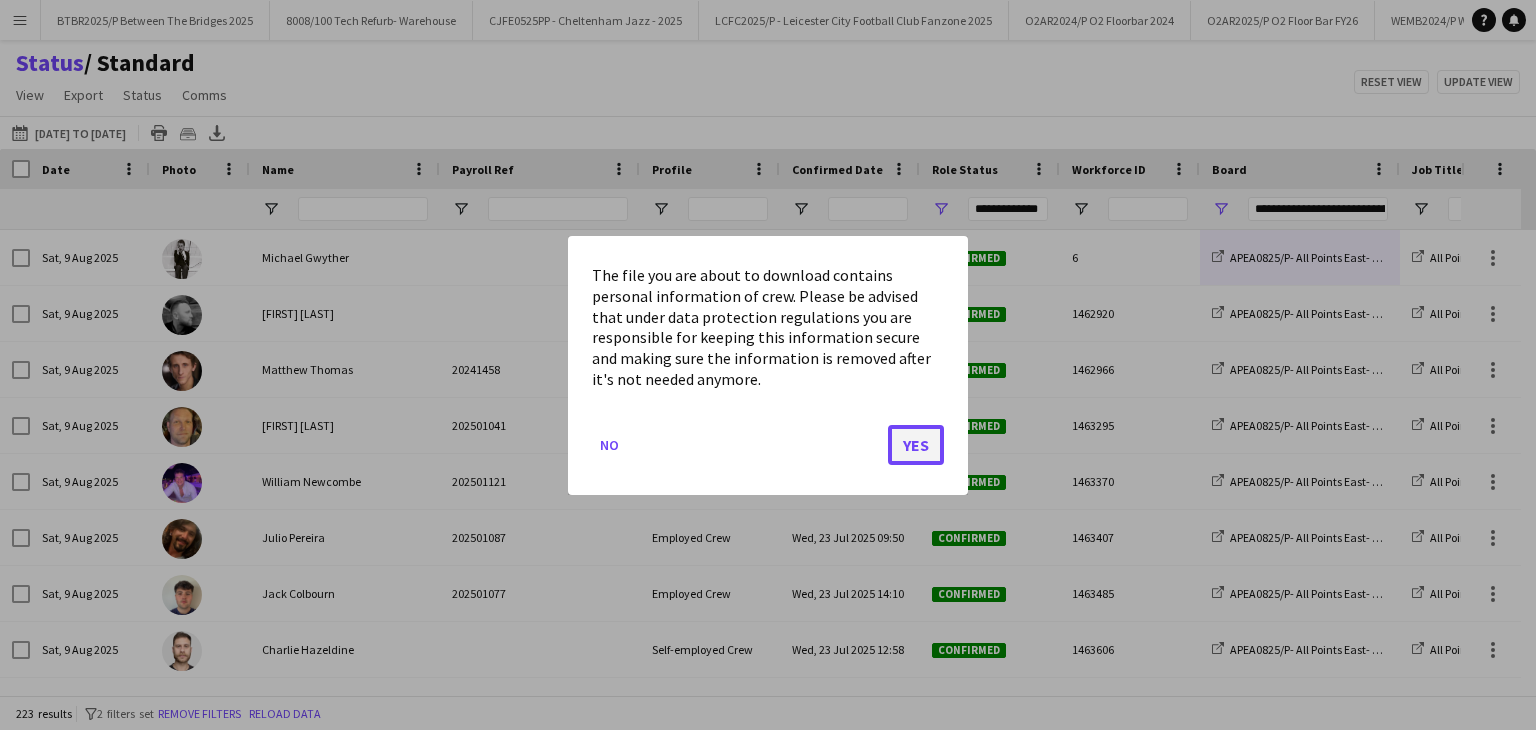 click on "Yes" 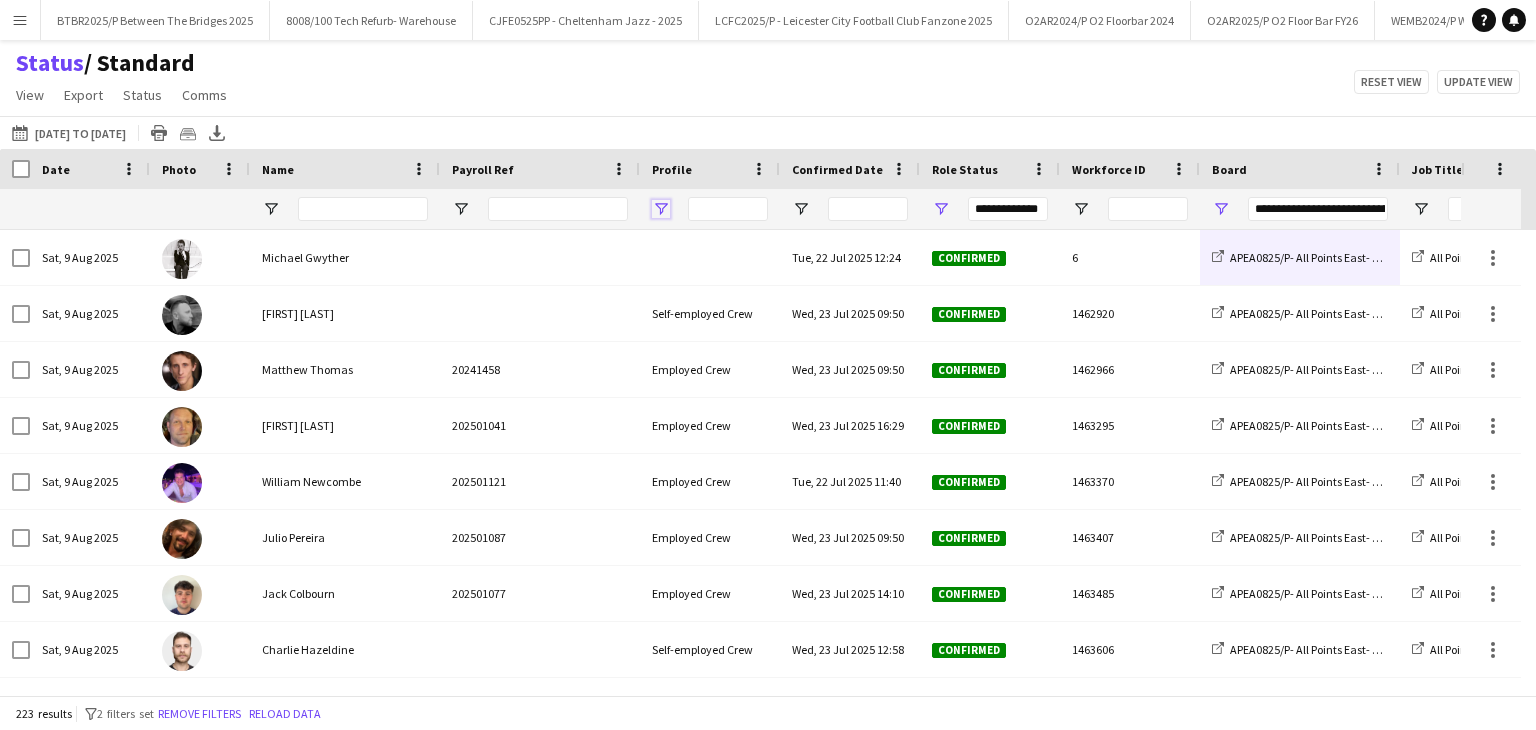 click at bounding box center [661, 209] 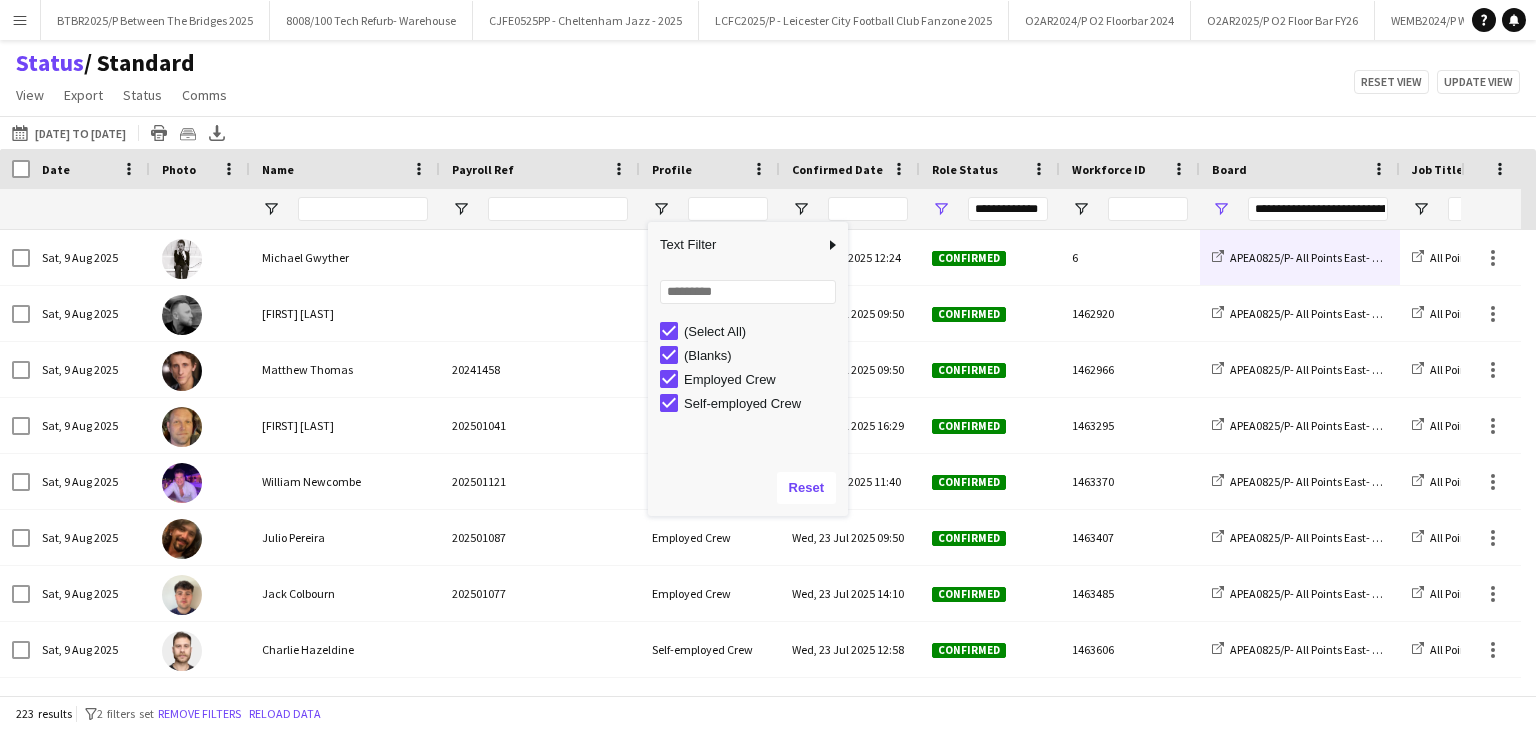 click on "(Select All)" at bounding box center (763, 331) 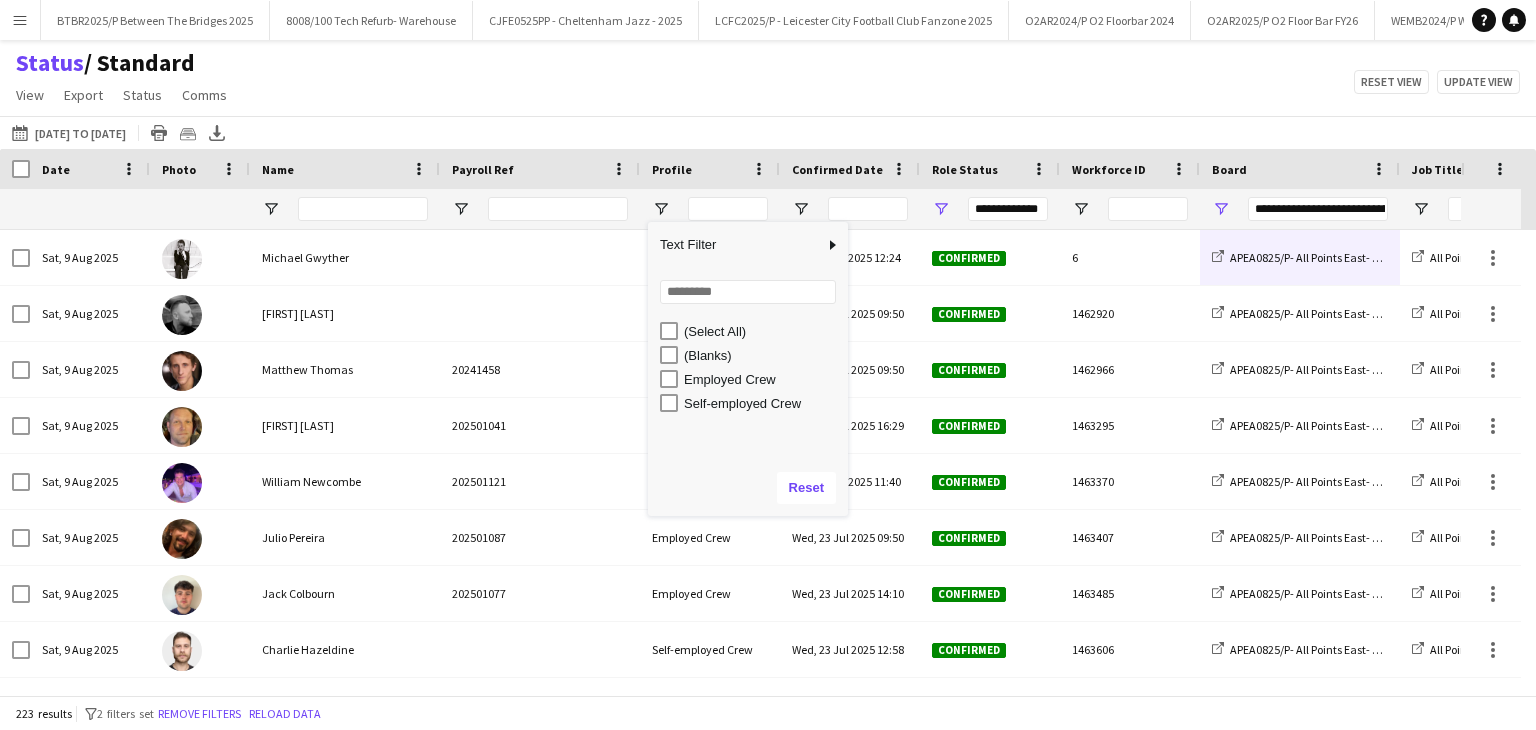 type on "***" 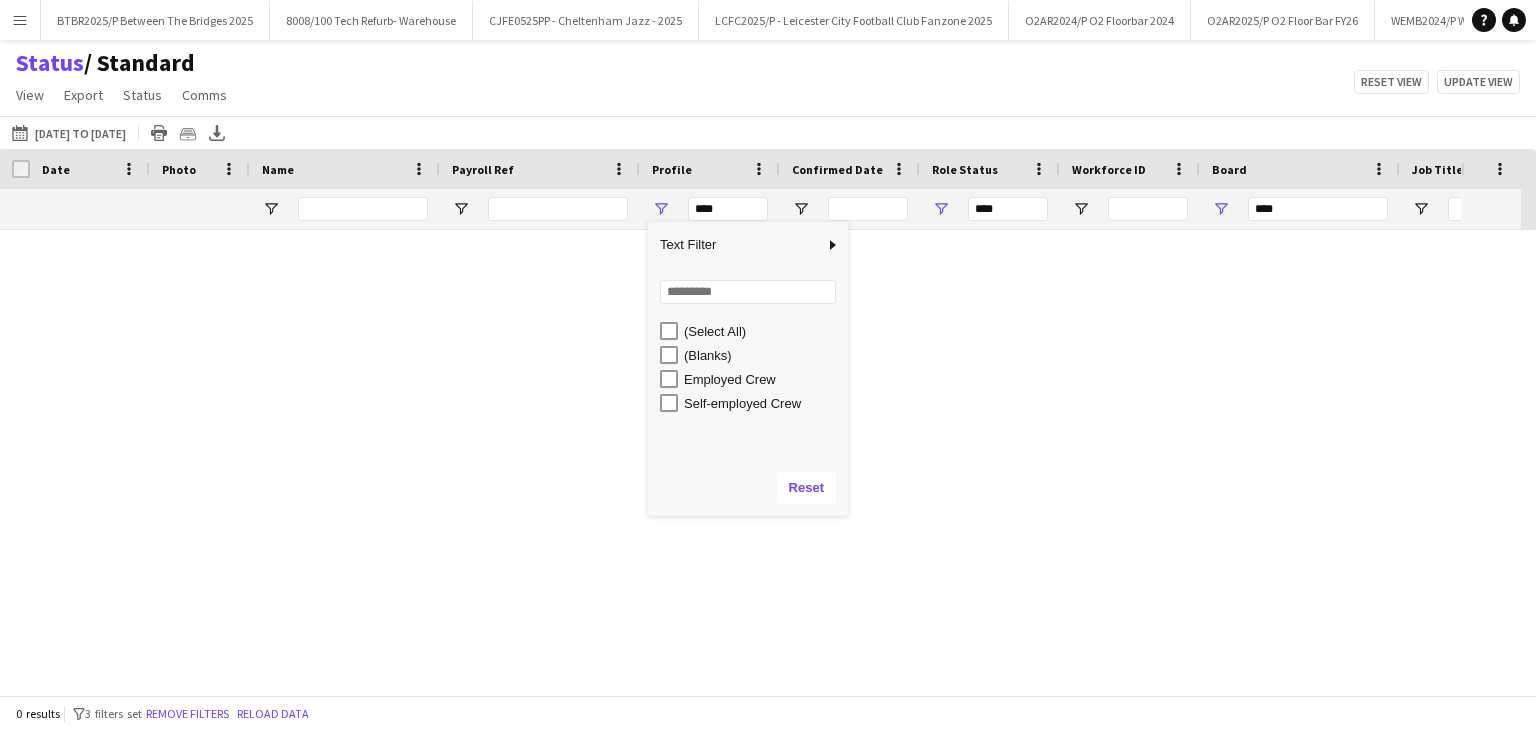 click on "Self-employed Crew" at bounding box center [763, 403] 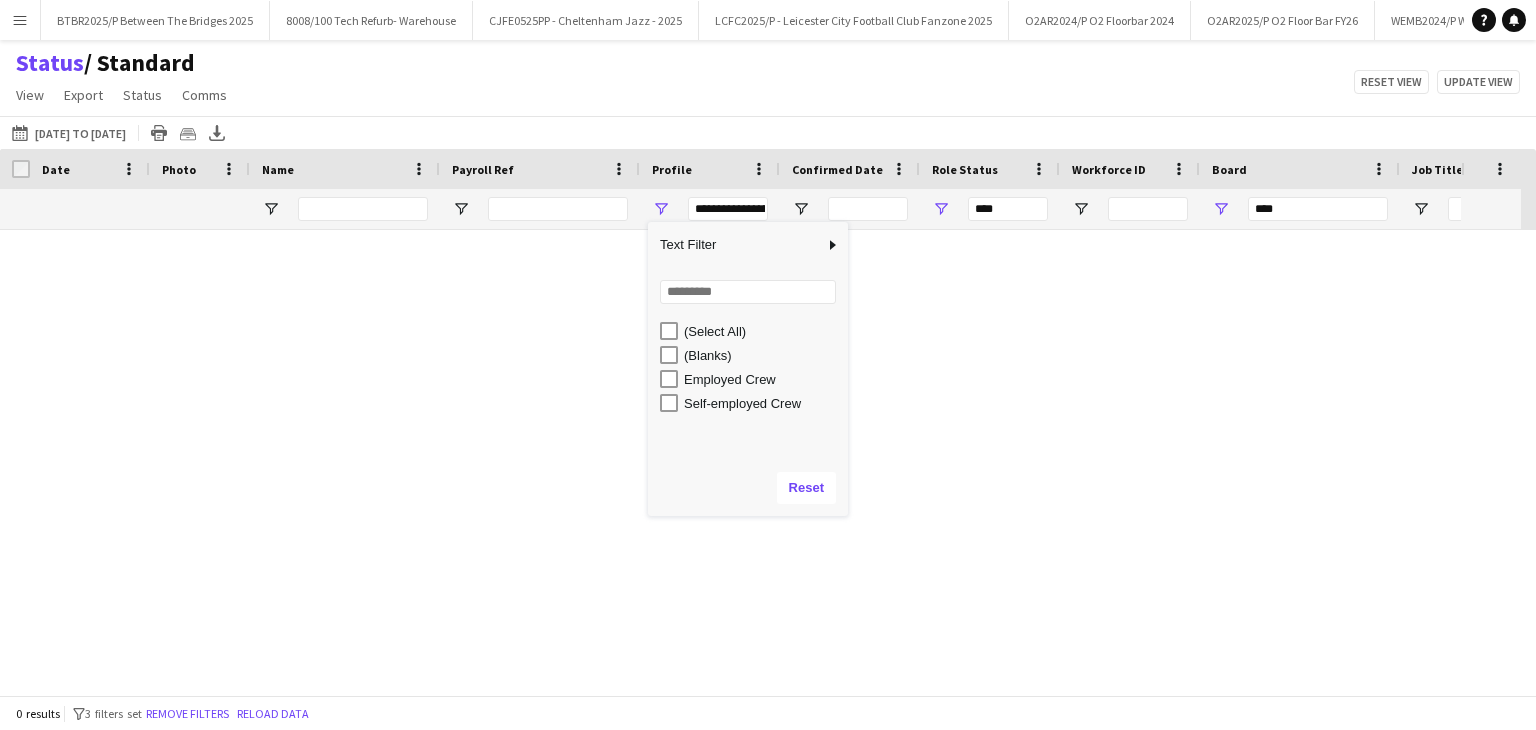 type on "**********" 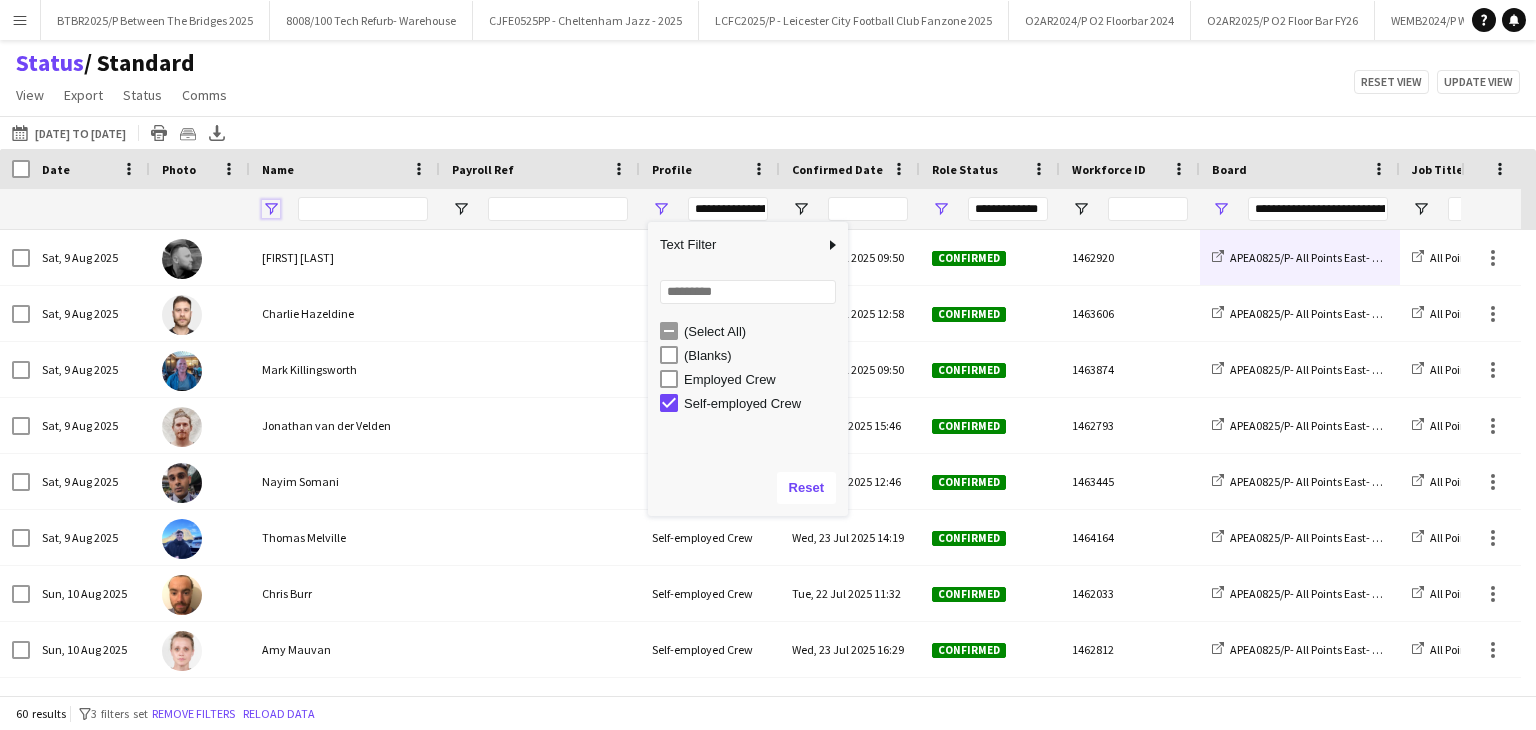 click at bounding box center (271, 209) 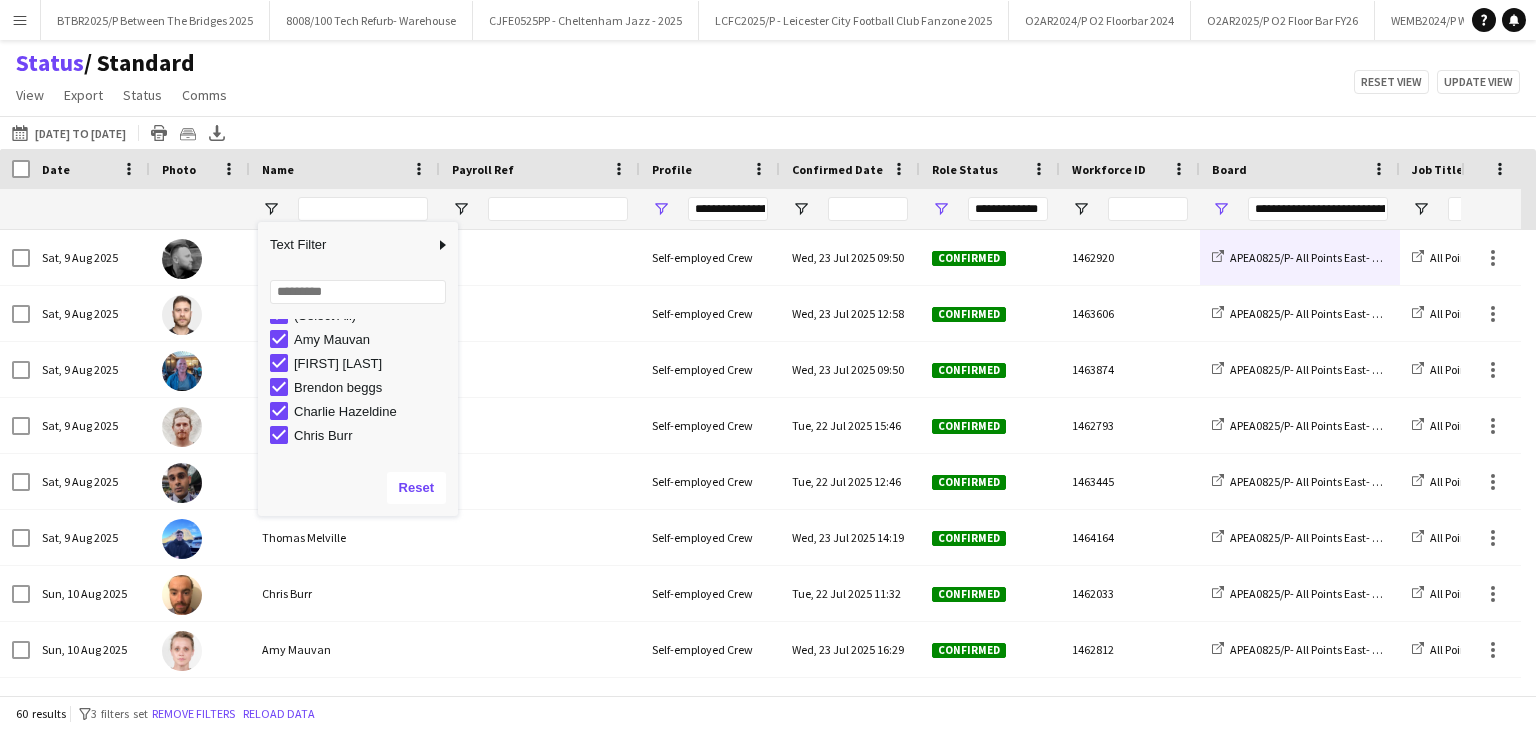 scroll, scrollTop: 0, scrollLeft: 0, axis: both 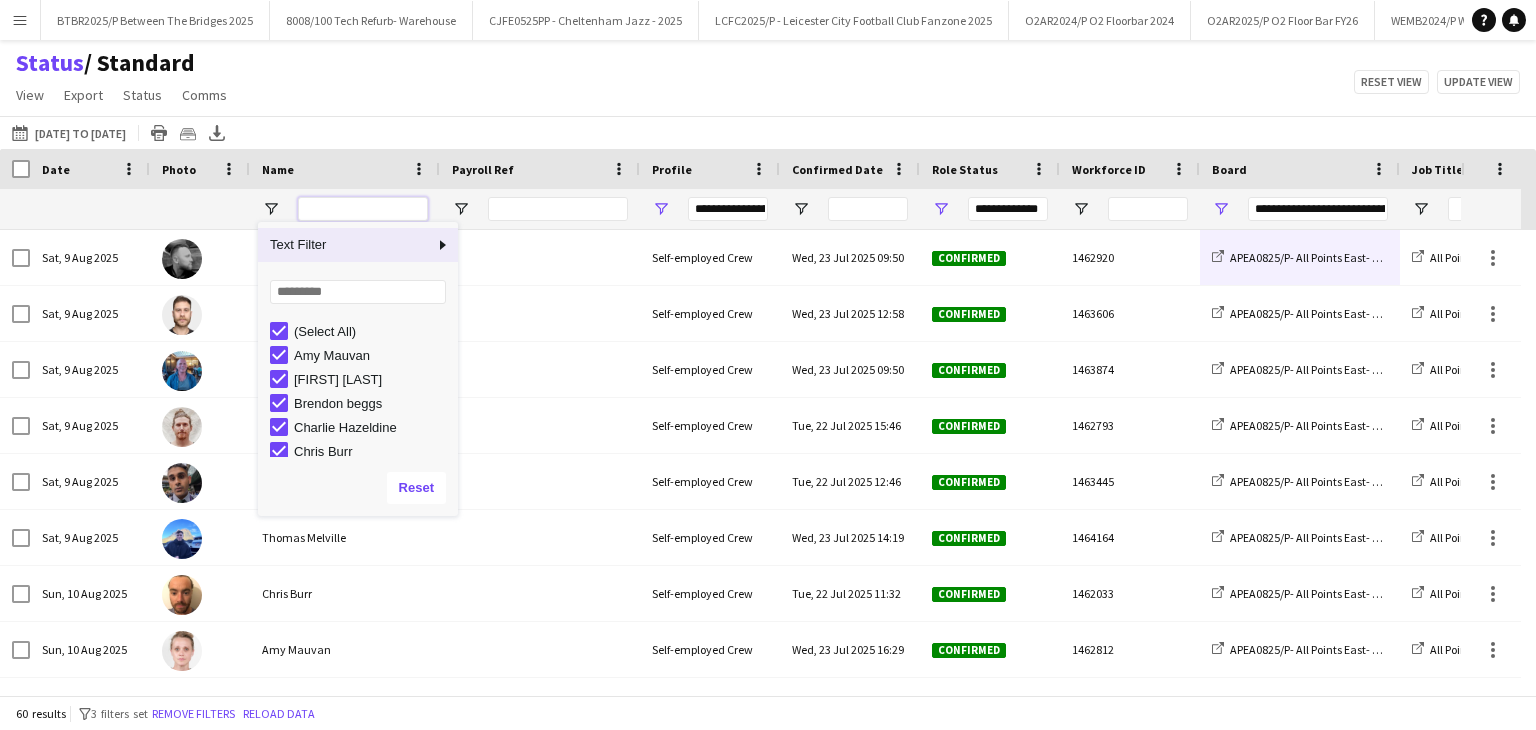 click at bounding box center (363, 209) 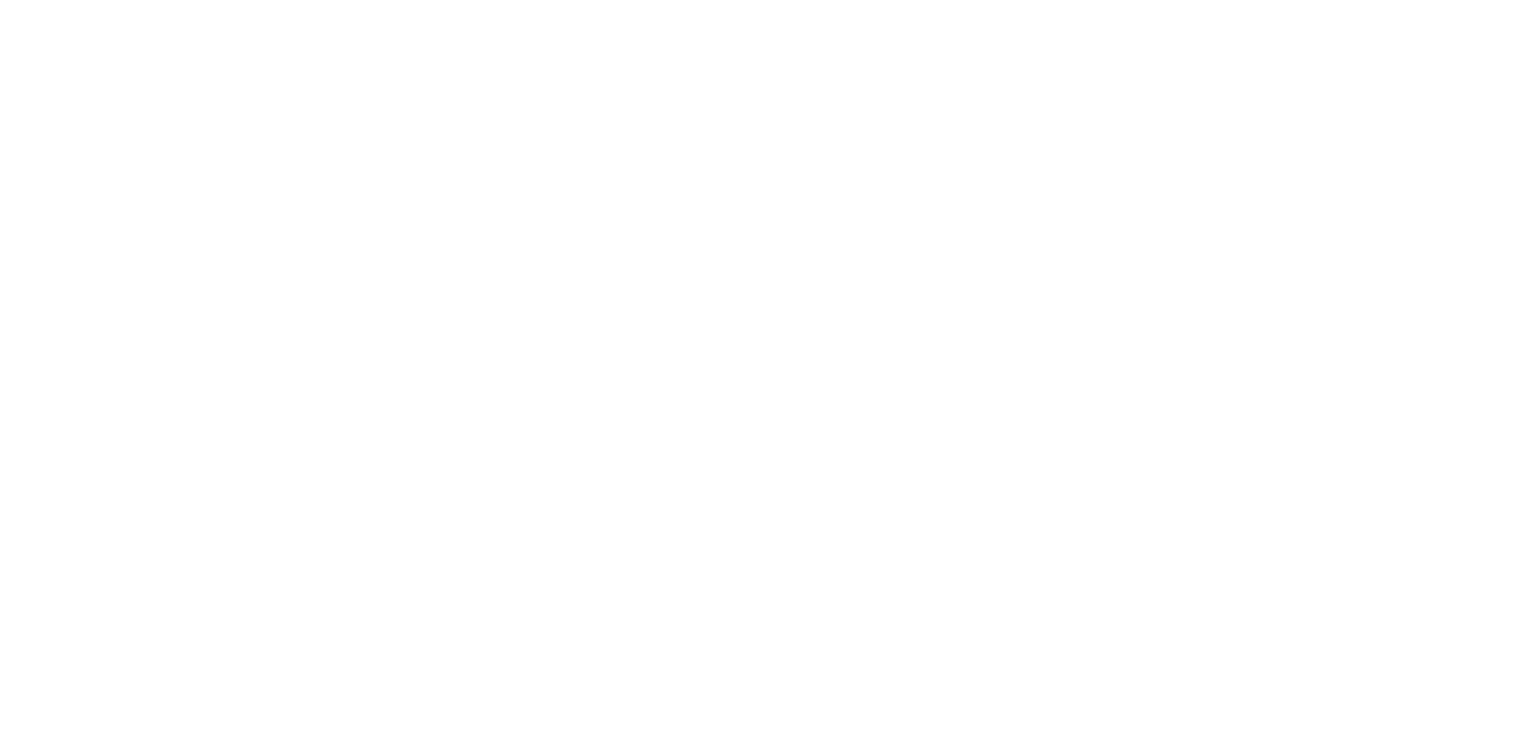 scroll, scrollTop: 0, scrollLeft: 0, axis: both 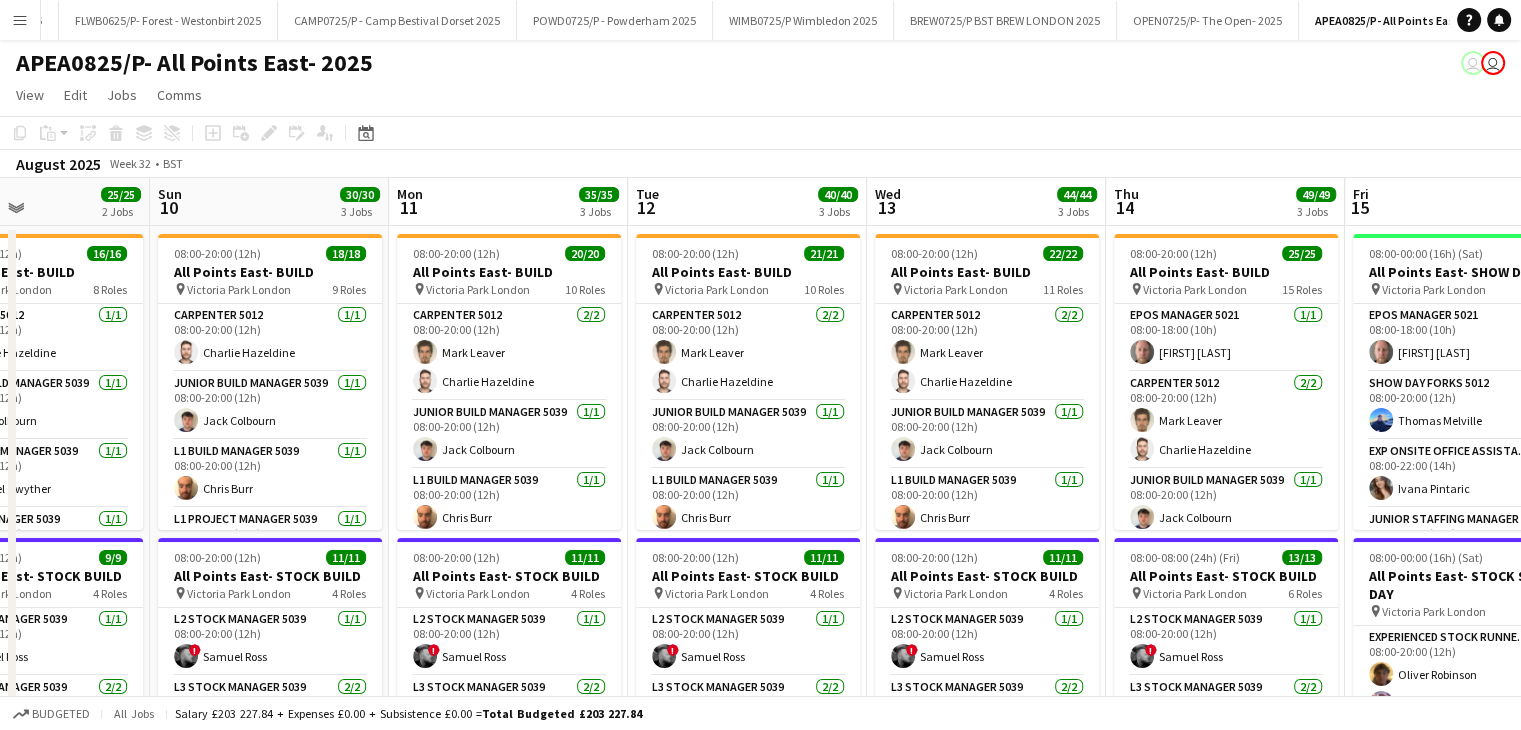 click on "Menu" at bounding box center (20, 20) 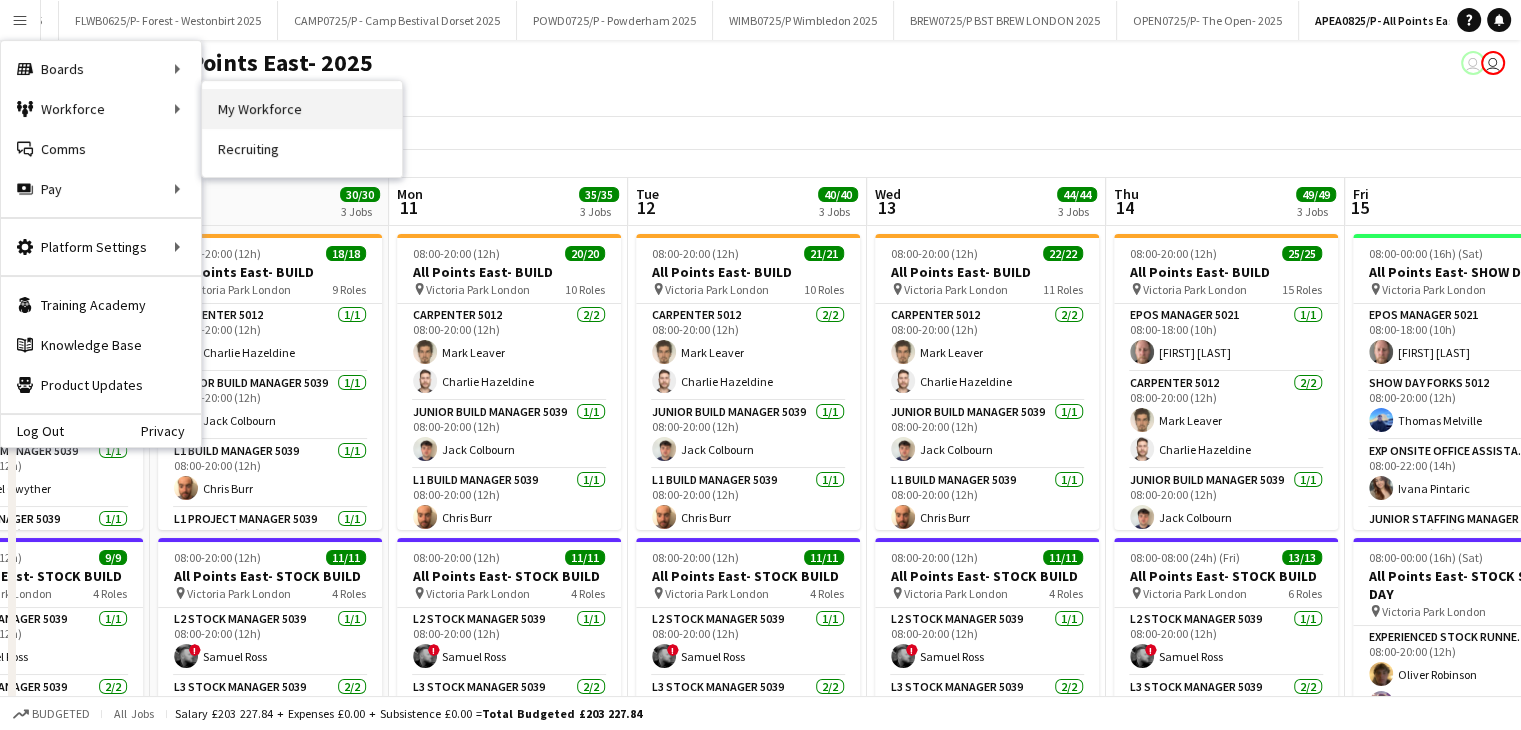click on "My Workforce" at bounding box center [302, 109] 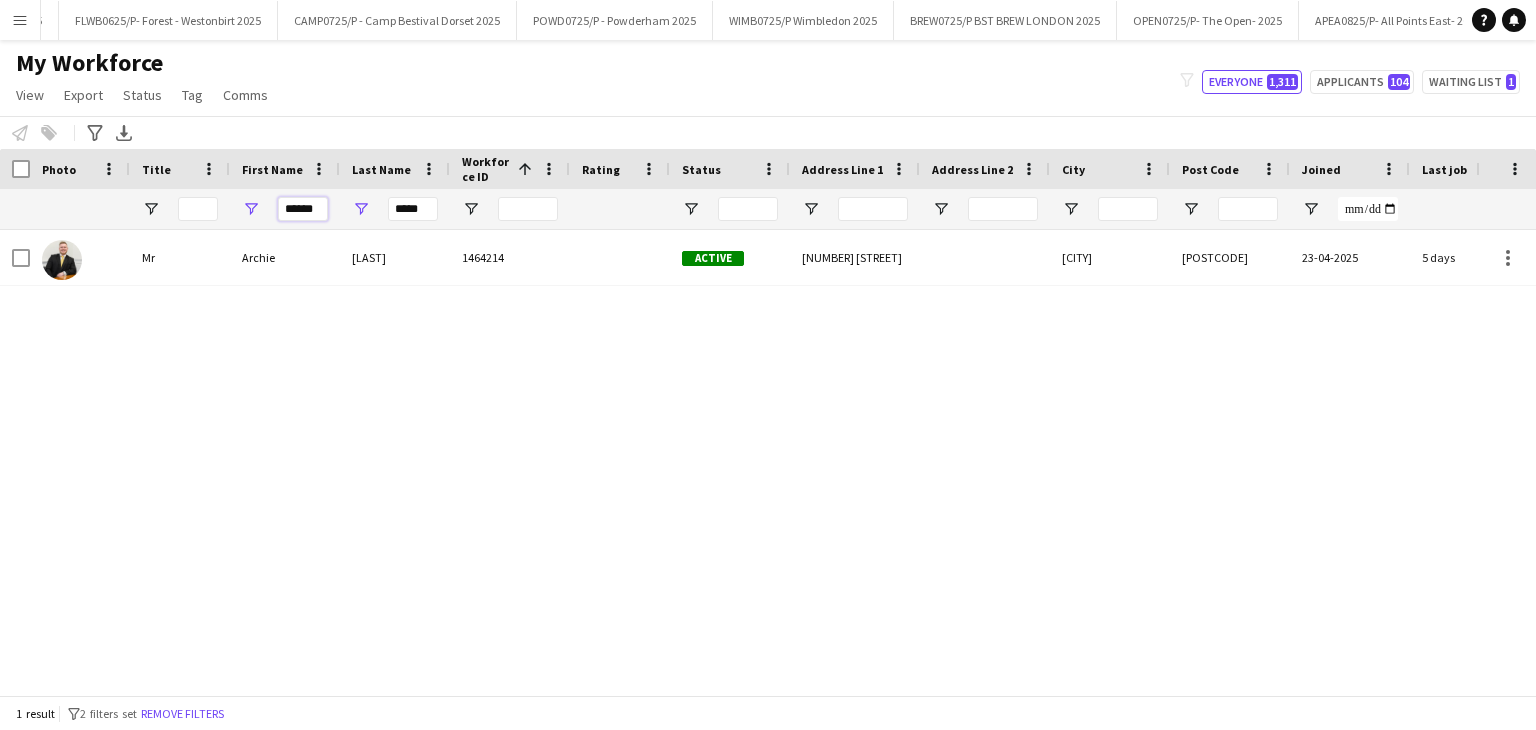 click on "******" at bounding box center (303, 209) 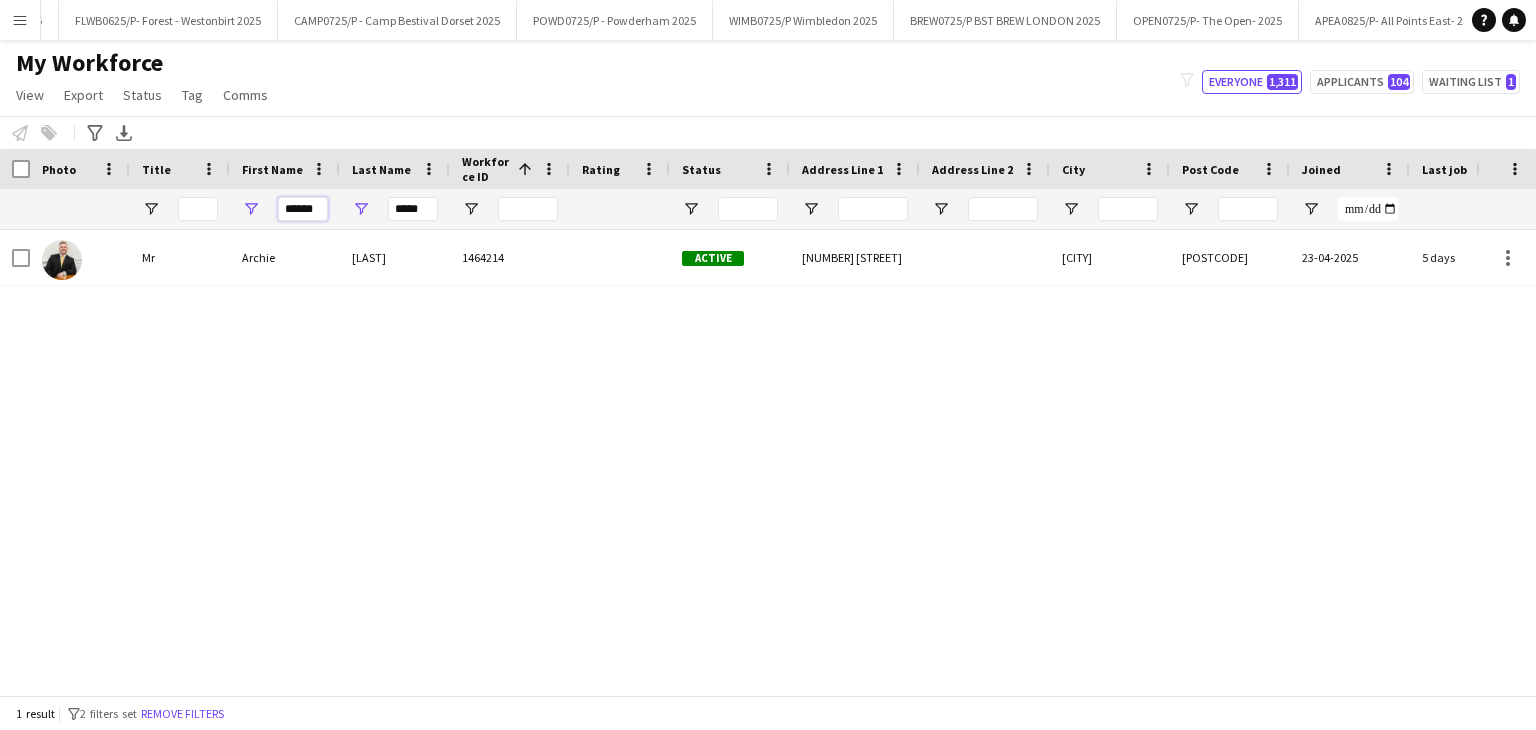 type on "******" 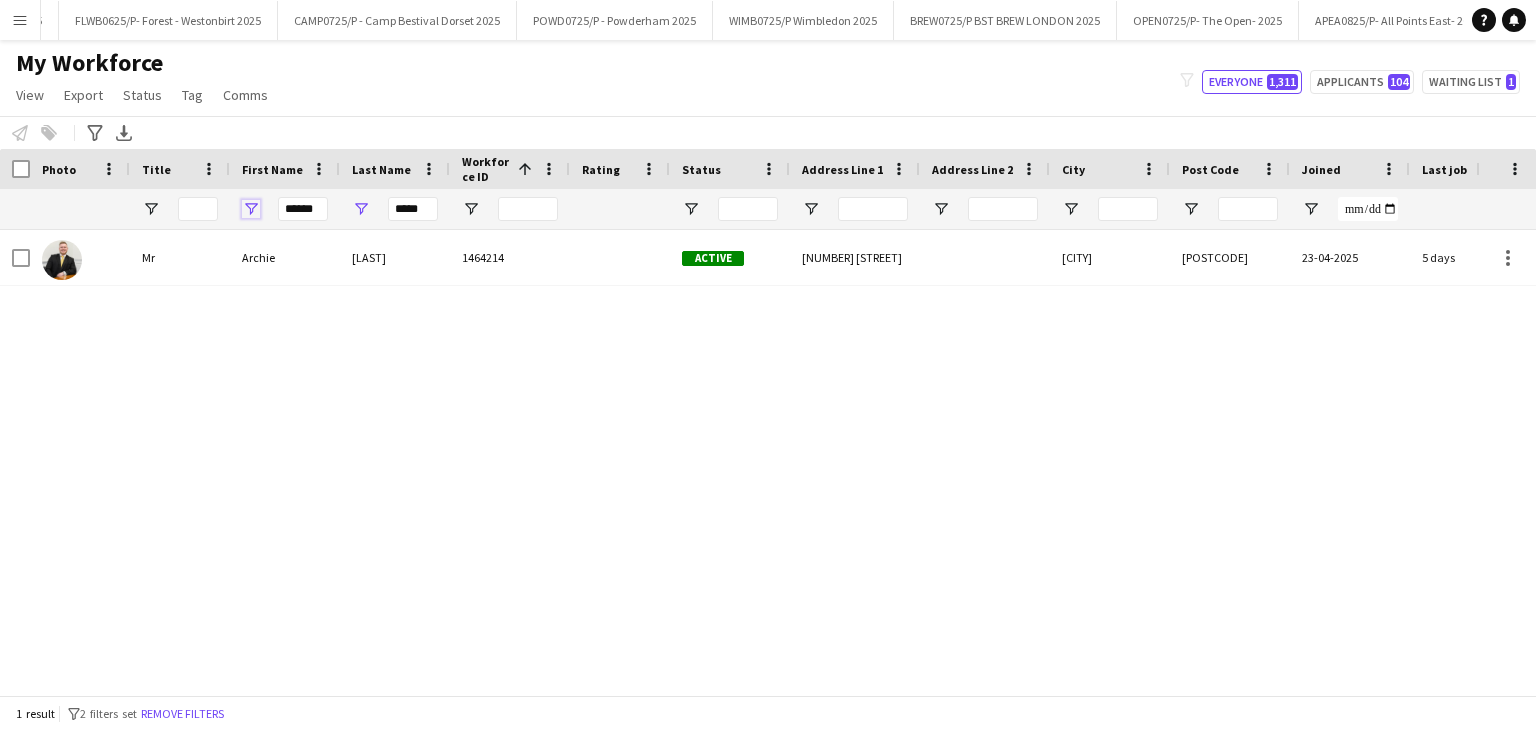 type 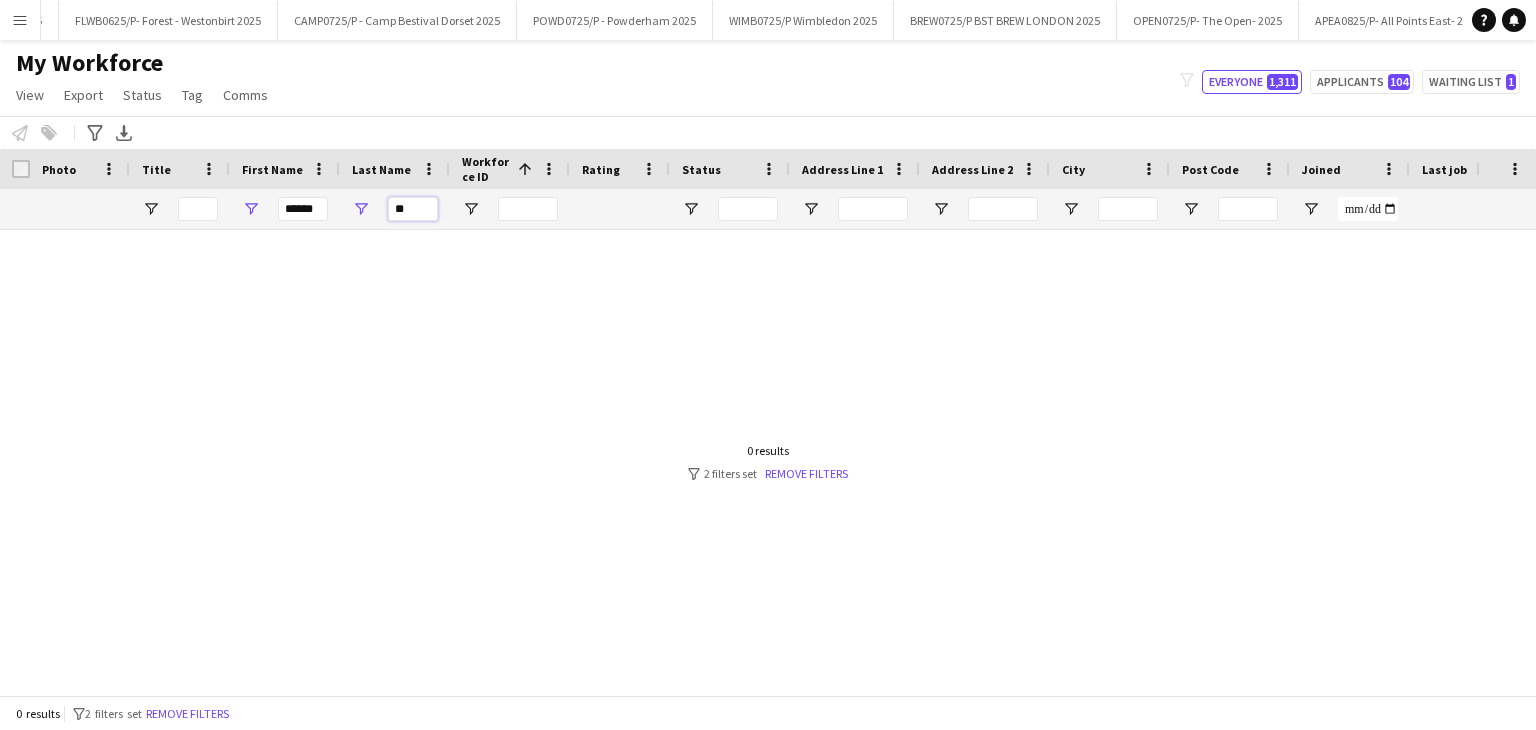 type on "*" 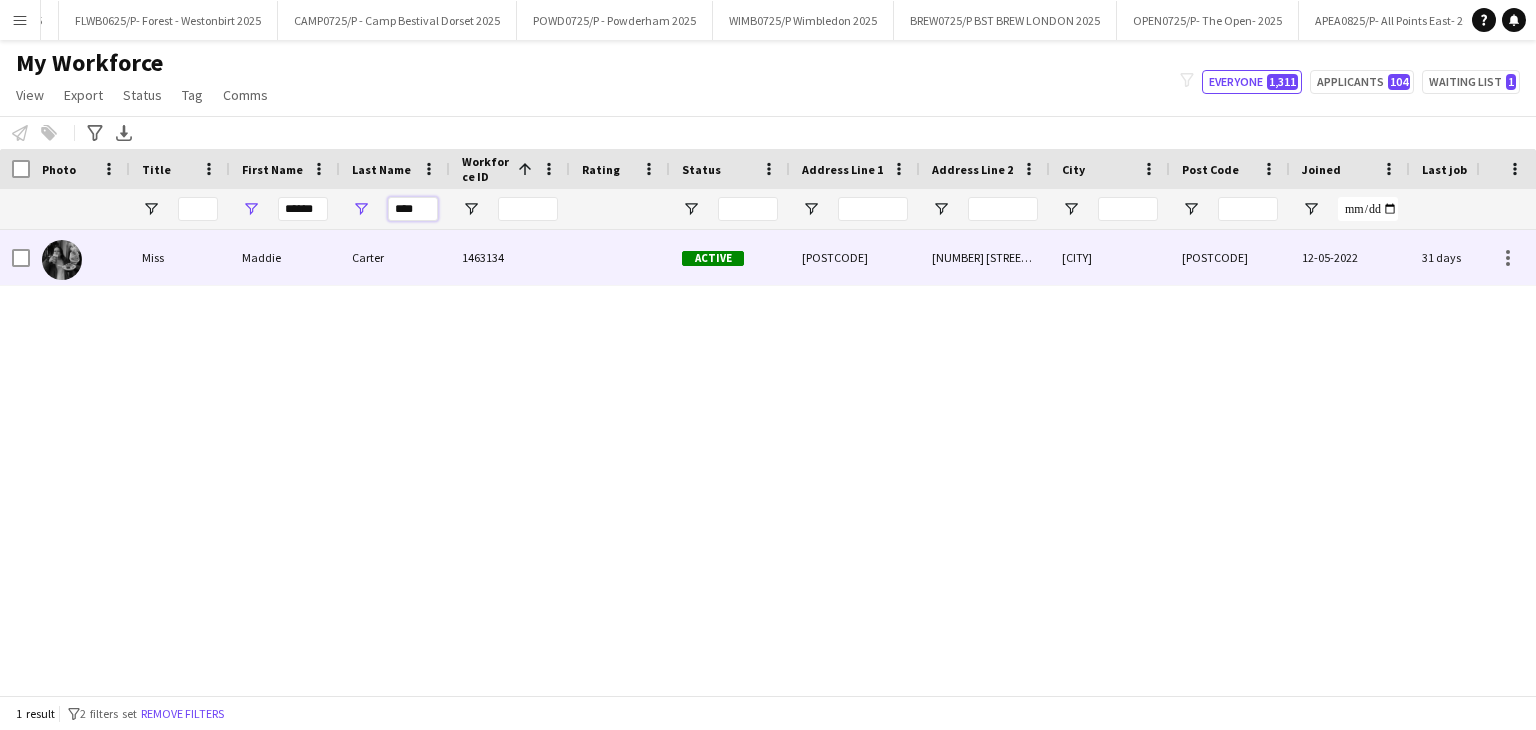 type on "****" 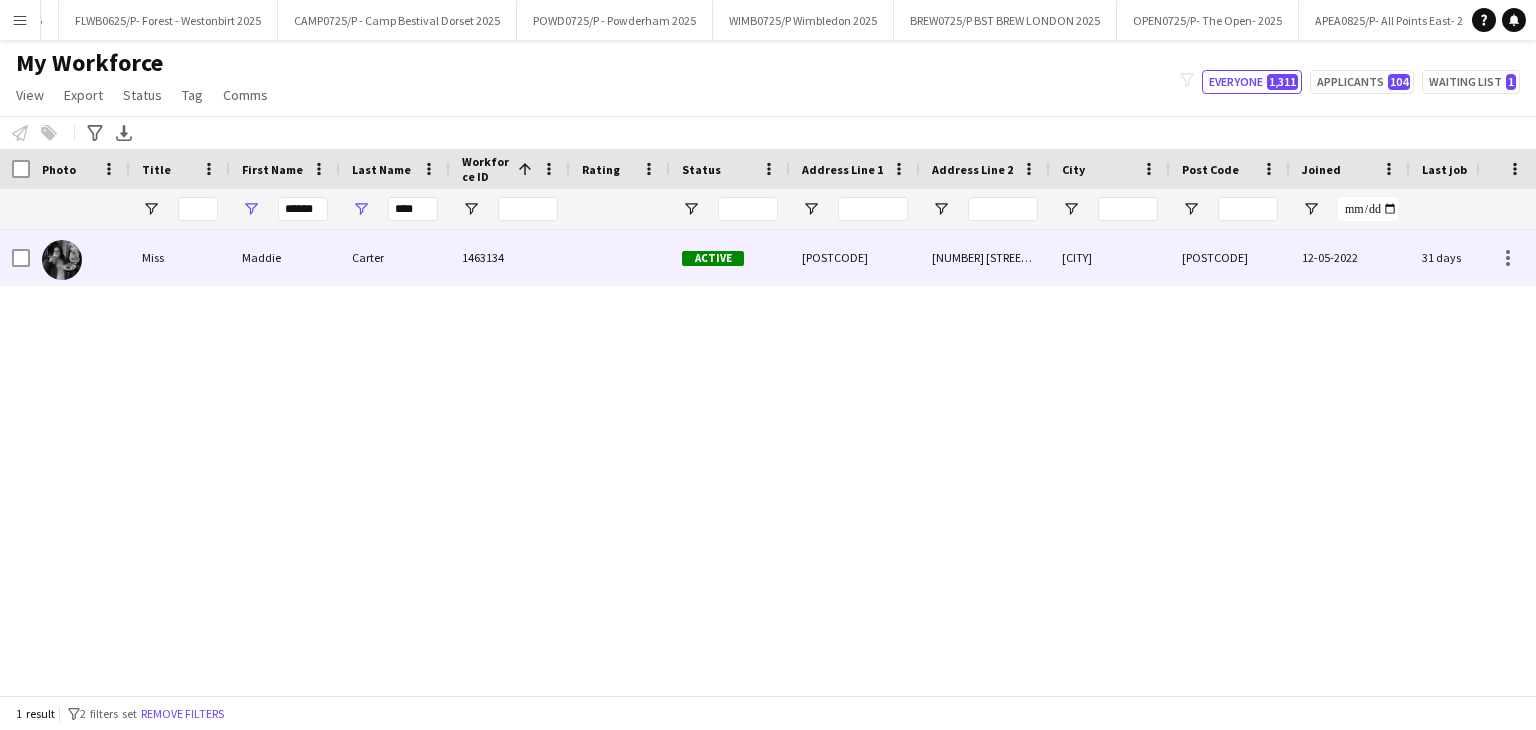 click on "1463134" at bounding box center (510, 257) 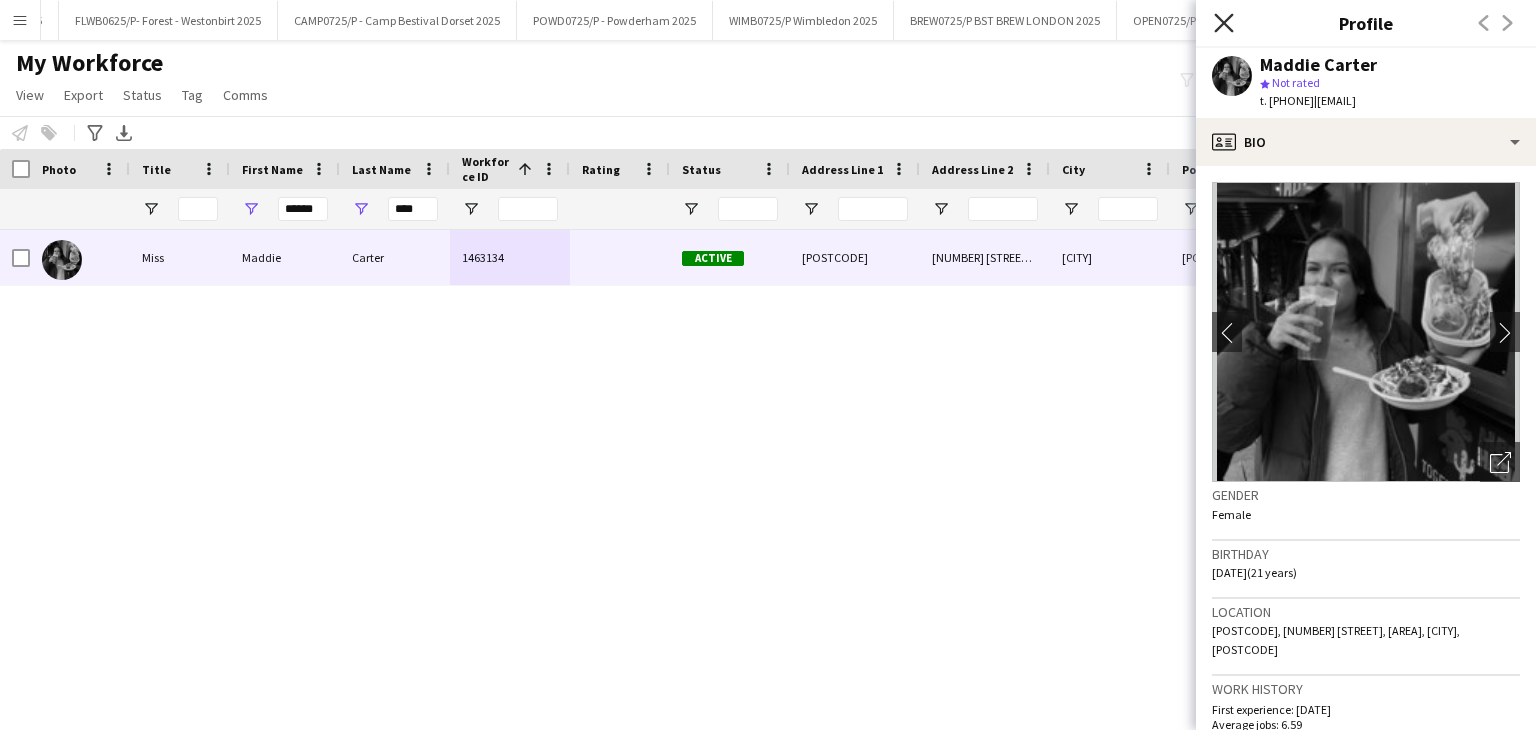 click 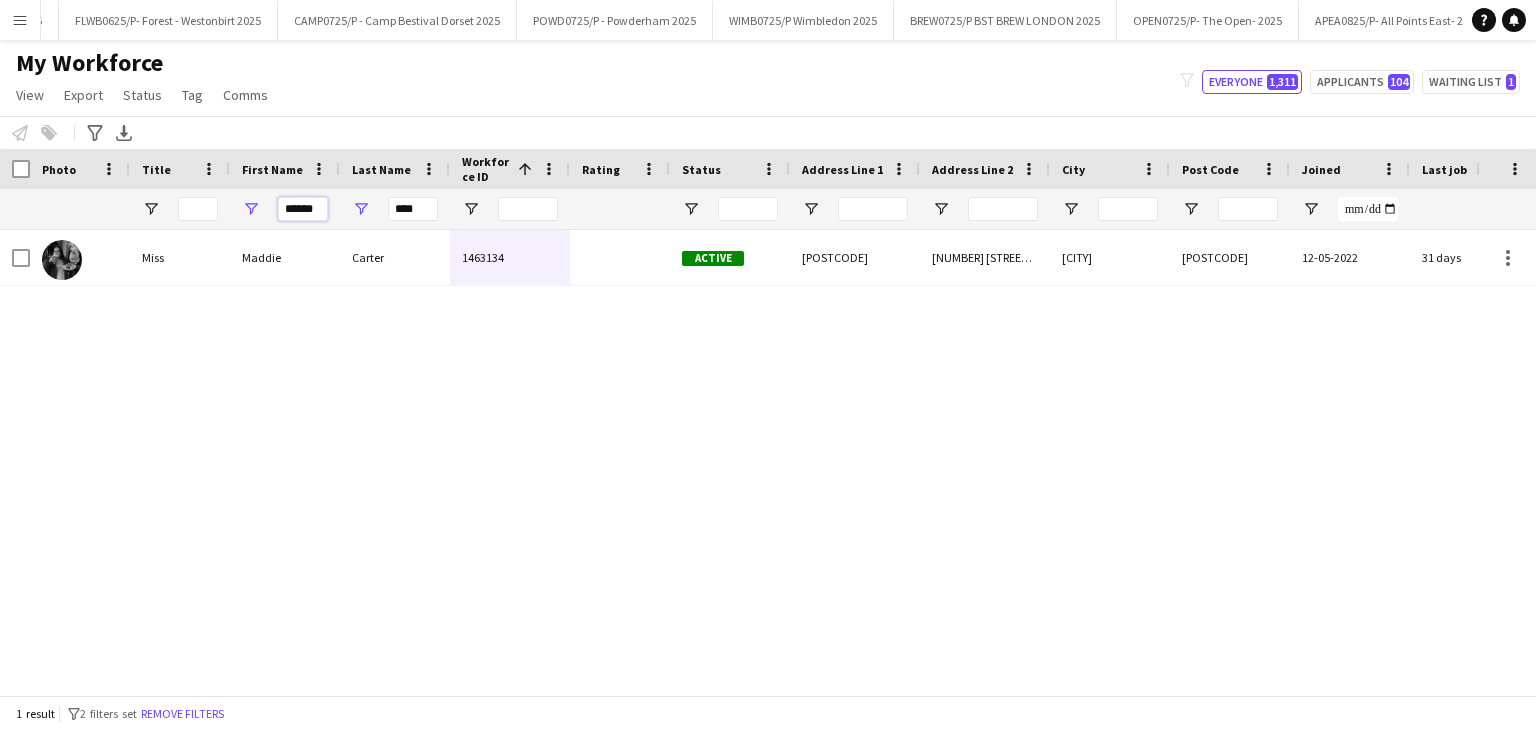 click on "******" at bounding box center (303, 209) 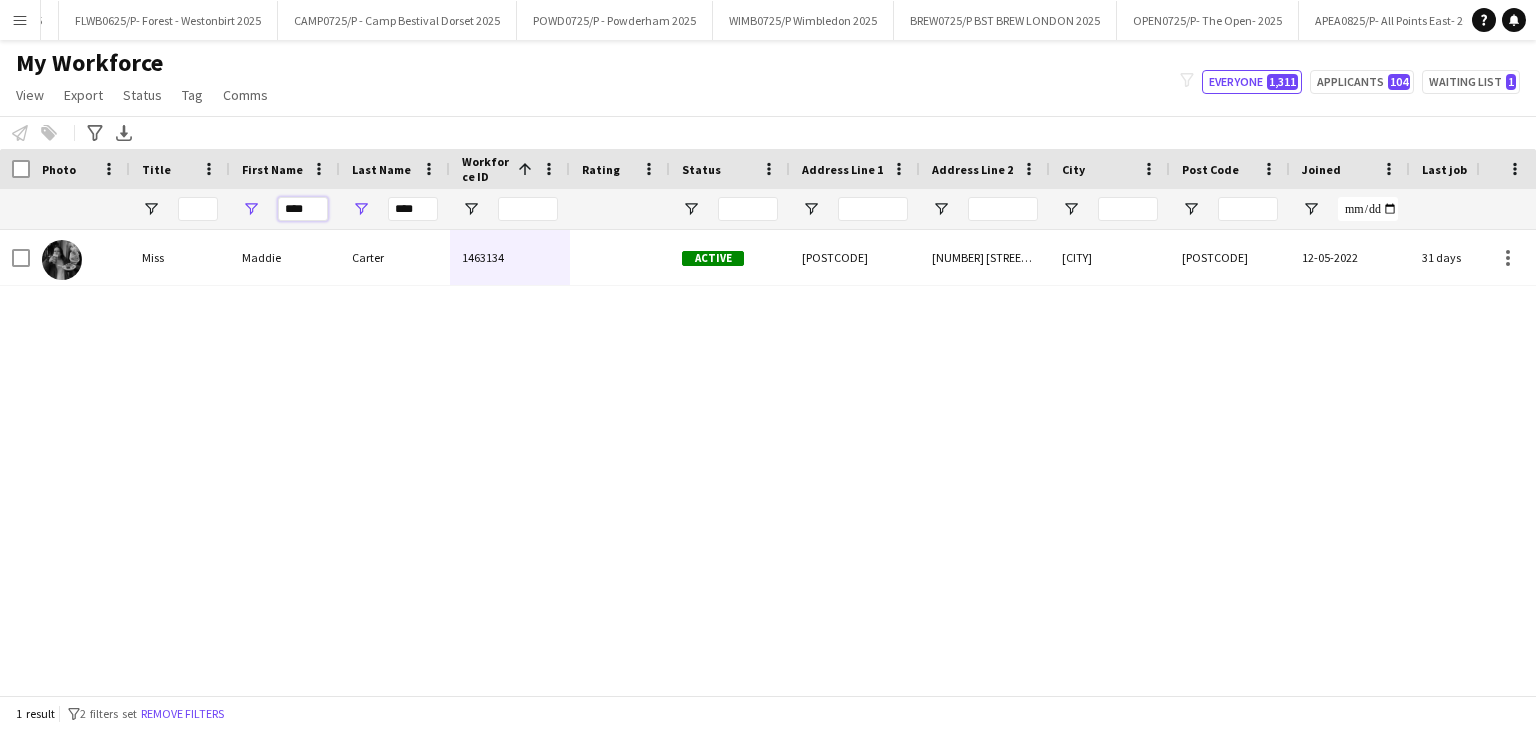 type on "****" 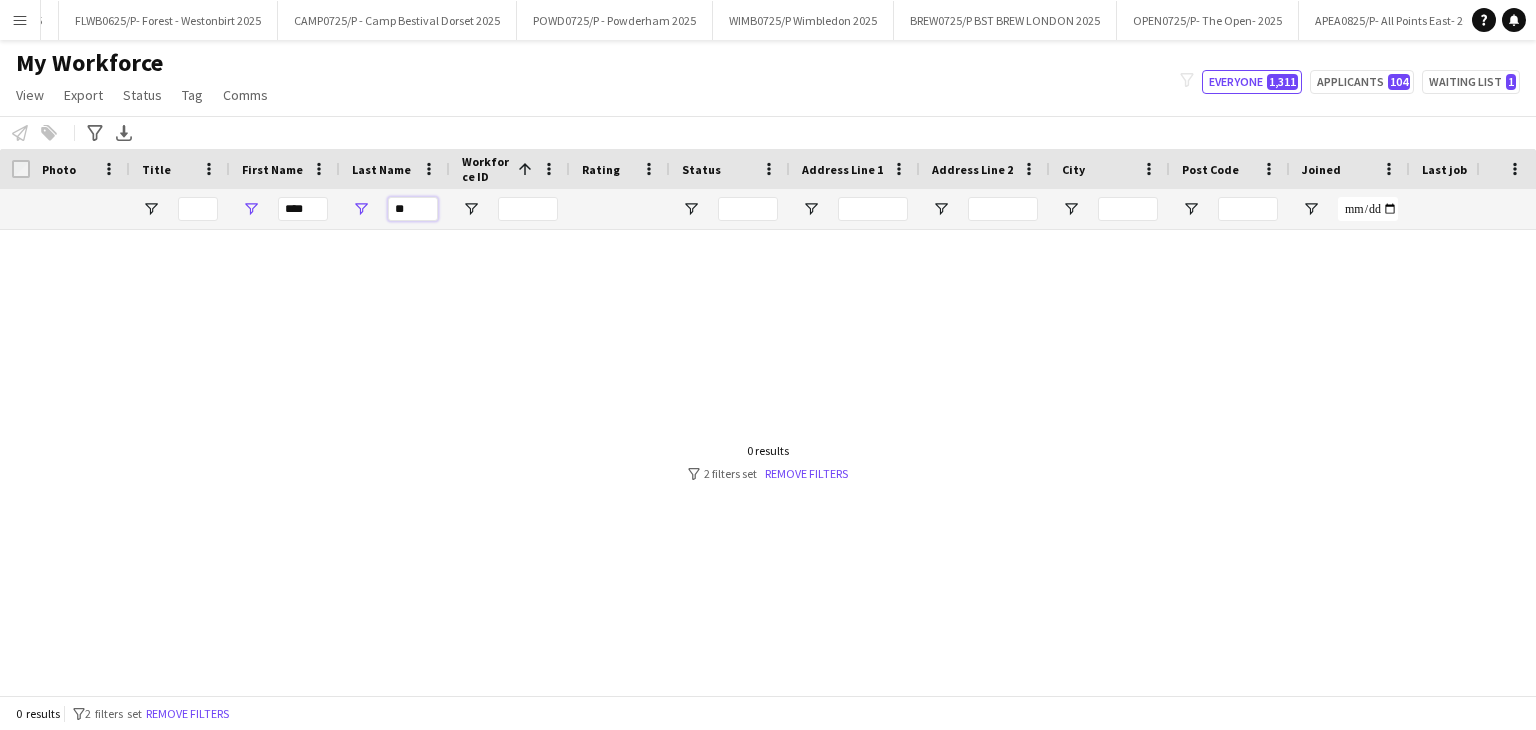 type on "*" 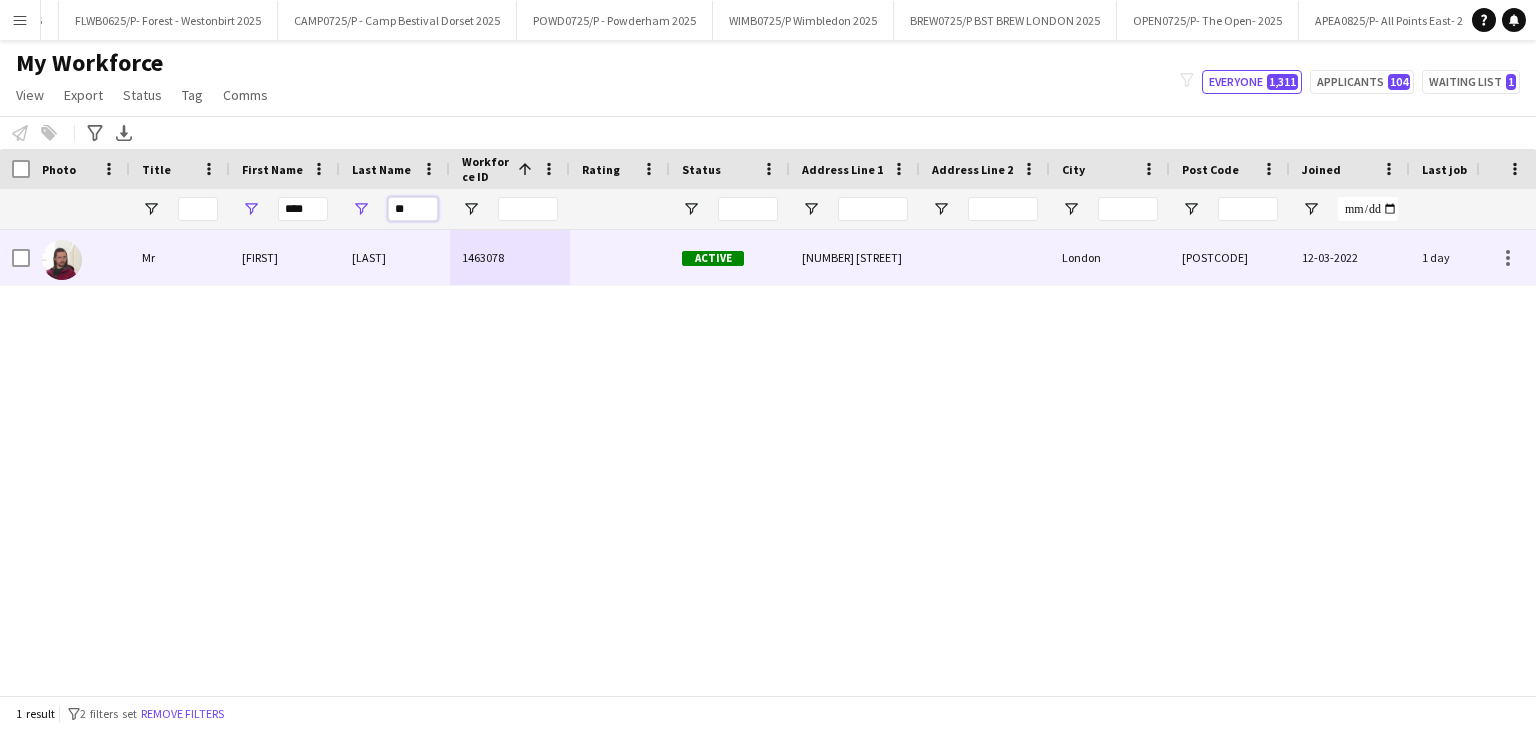 type on "**" 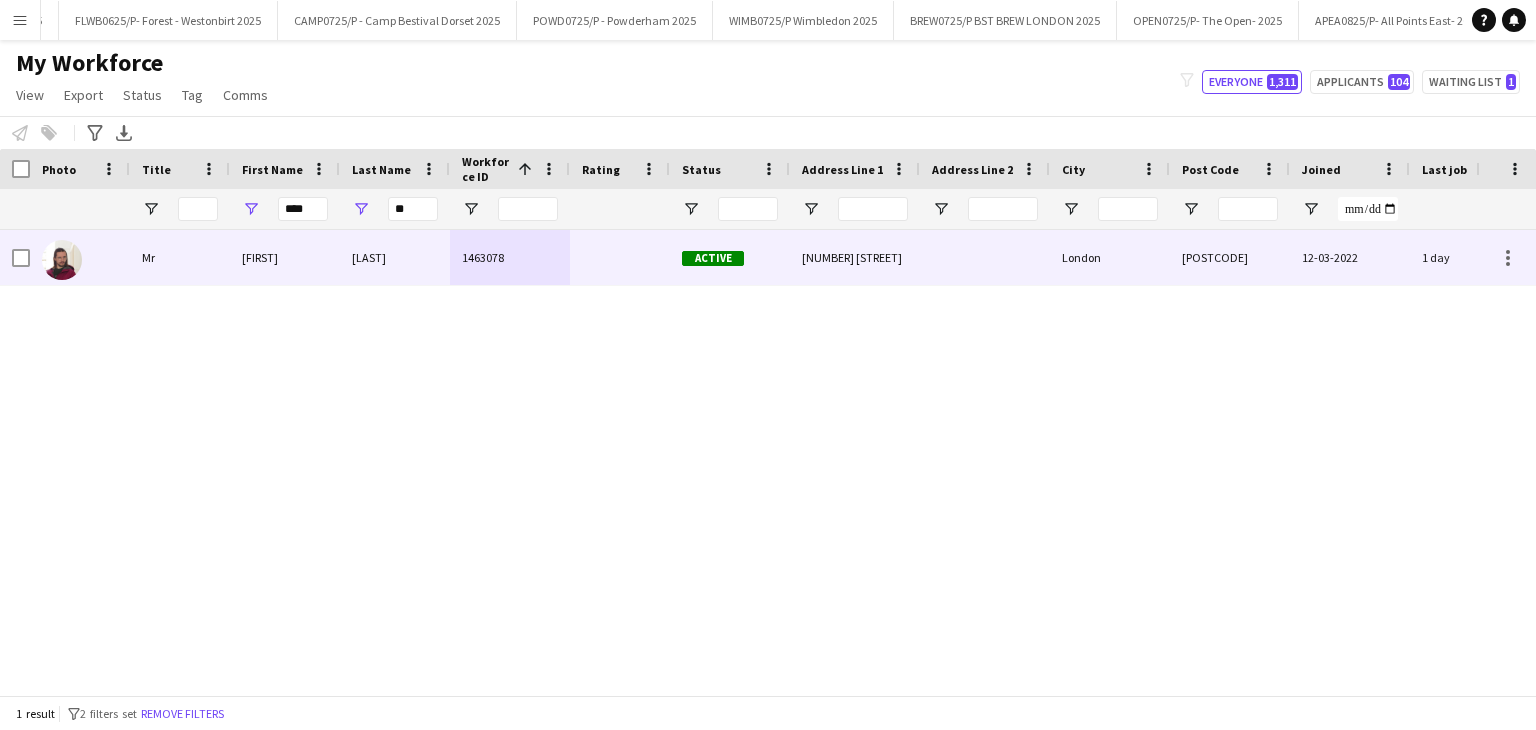 click on "Skeates" at bounding box center (395, 257) 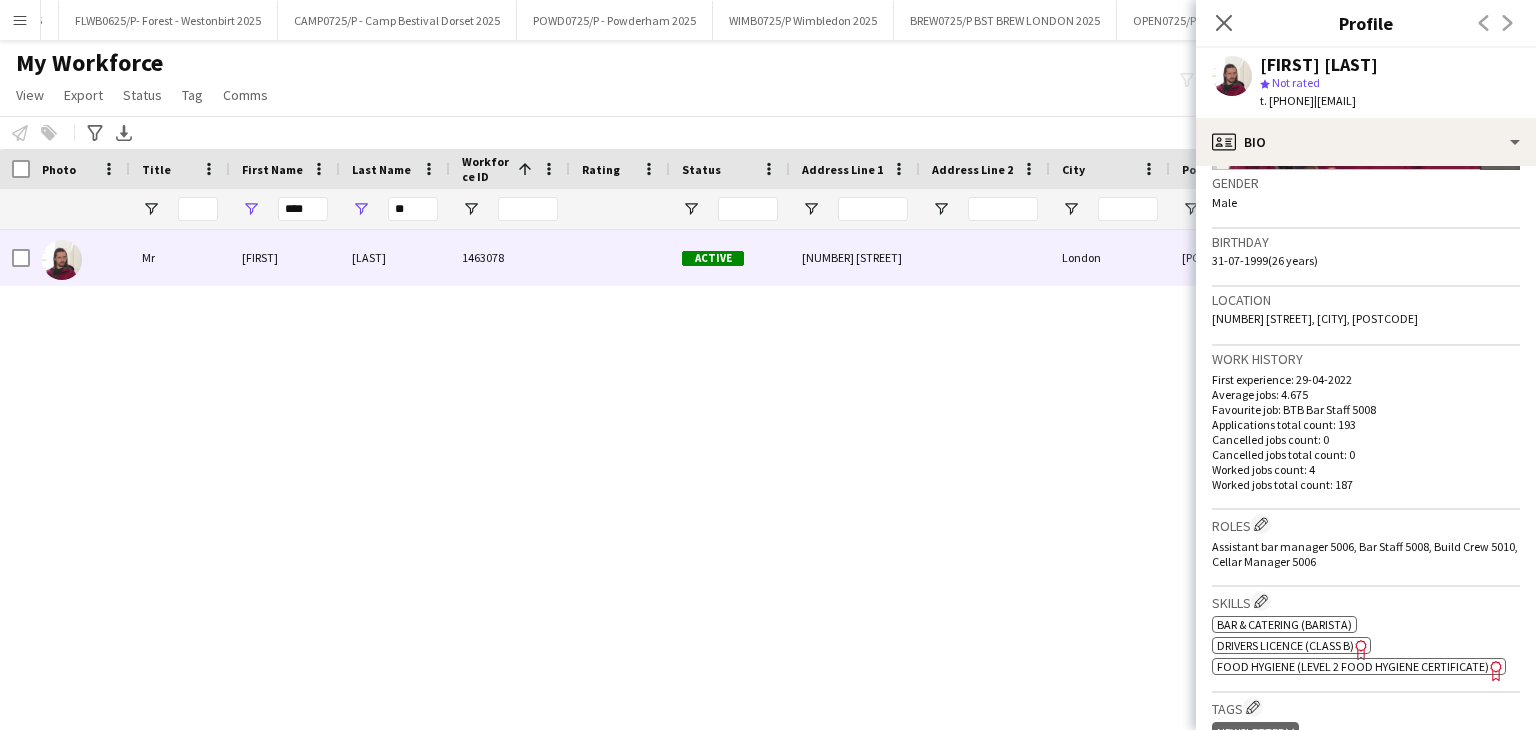 scroll, scrollTop: 400, scrollLeft: 0, axis: vertical 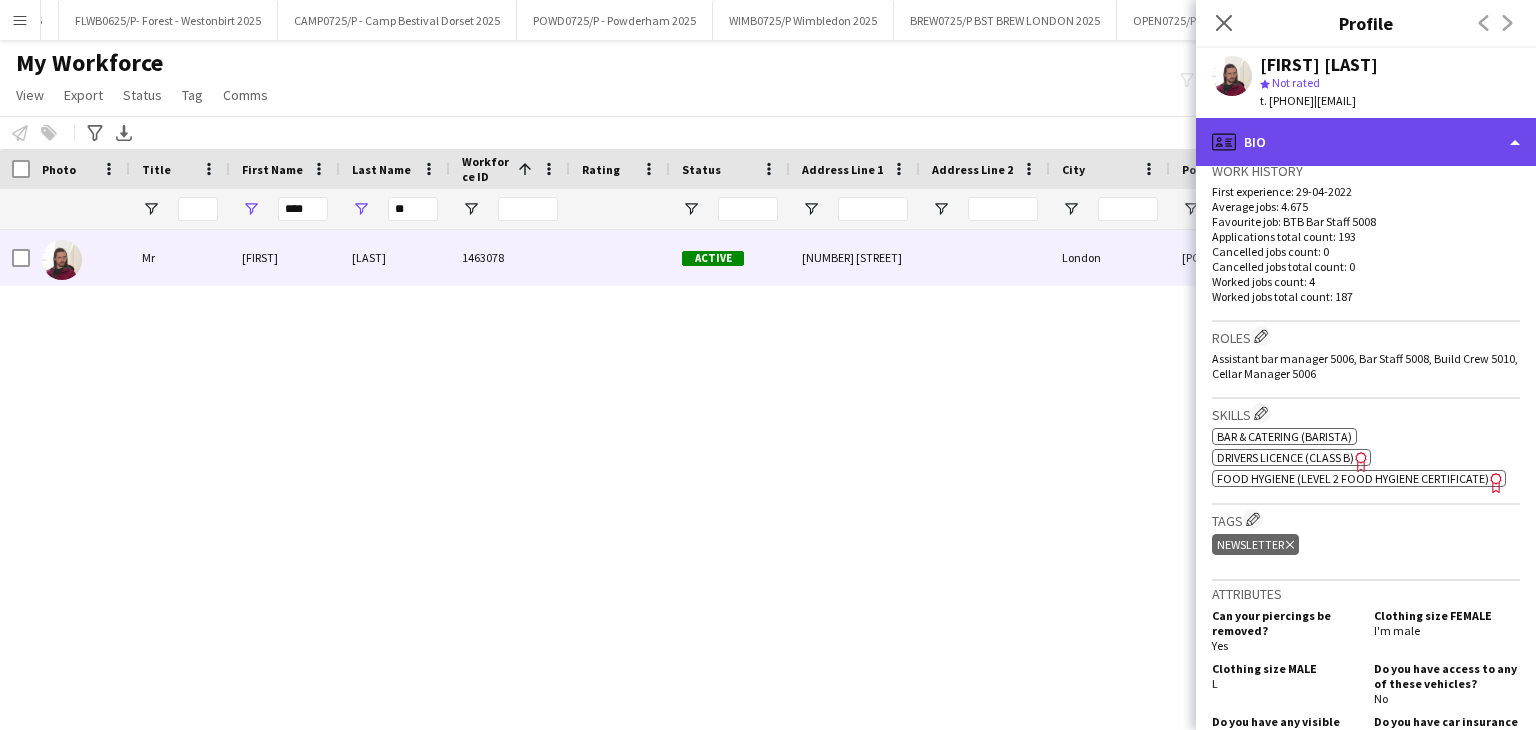 click on "profile
Bio" 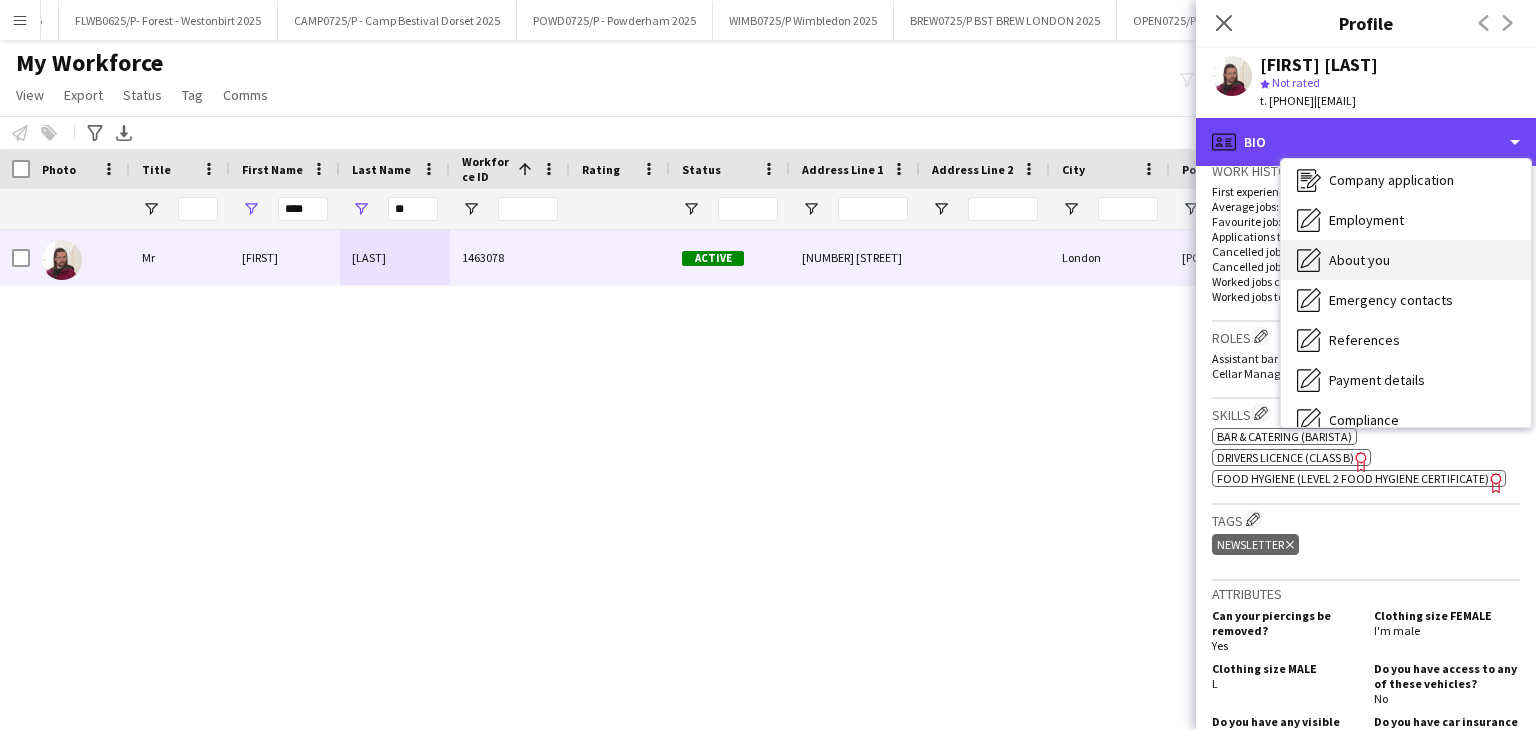 scroll, scrollTop: 100, scrollLeft: 0, axis: vertical 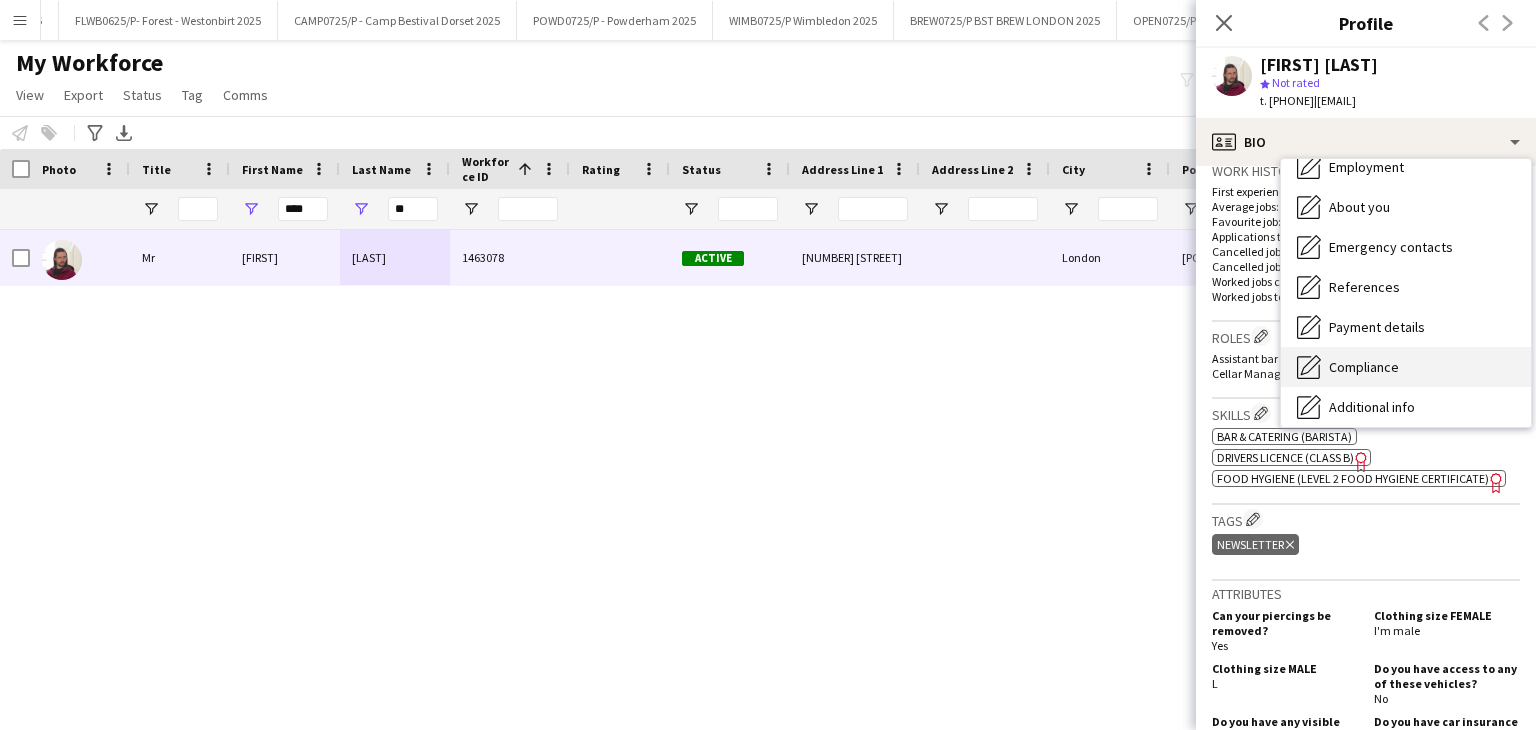 click on "Compliance
Compliance" at bounding box center (1406, 367) 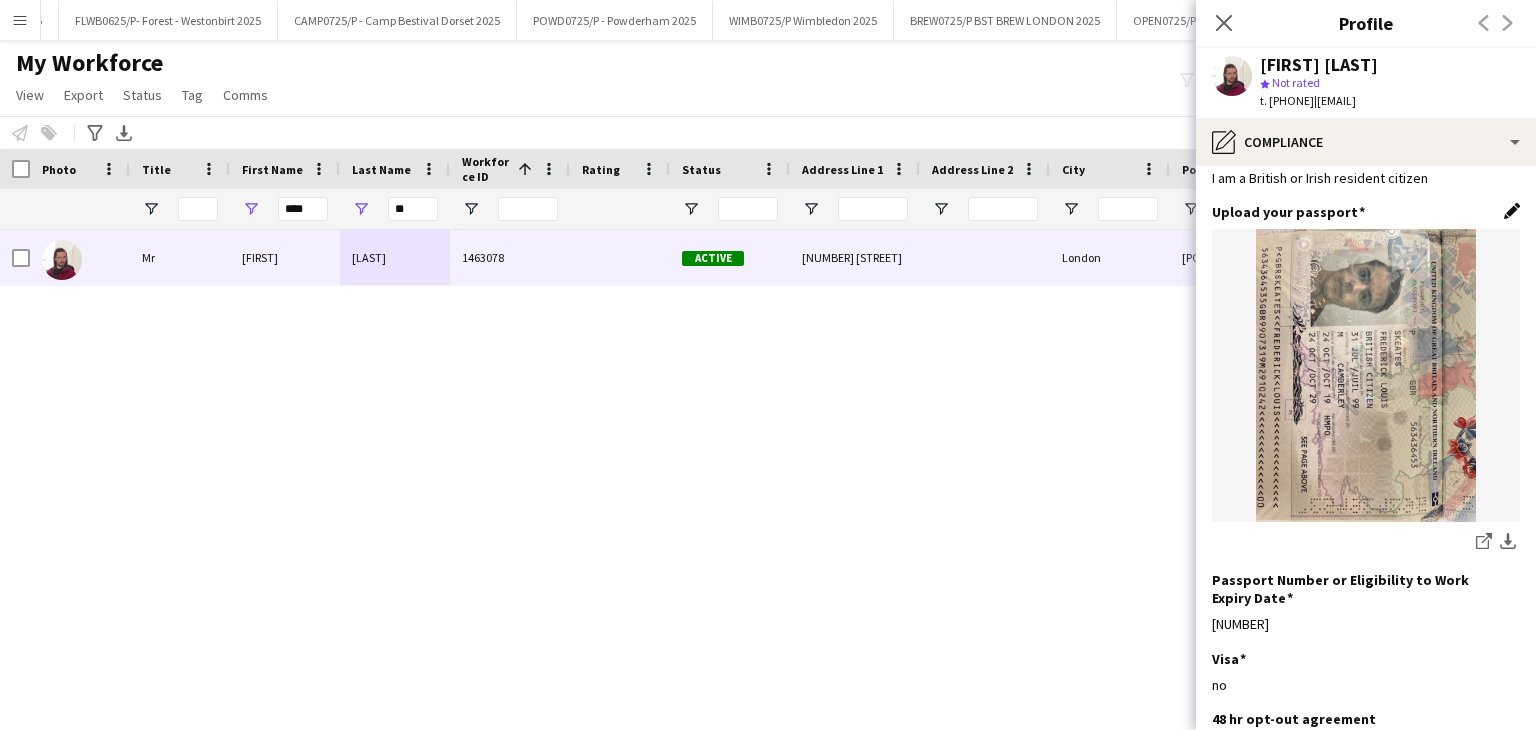 click on "Edit this field" 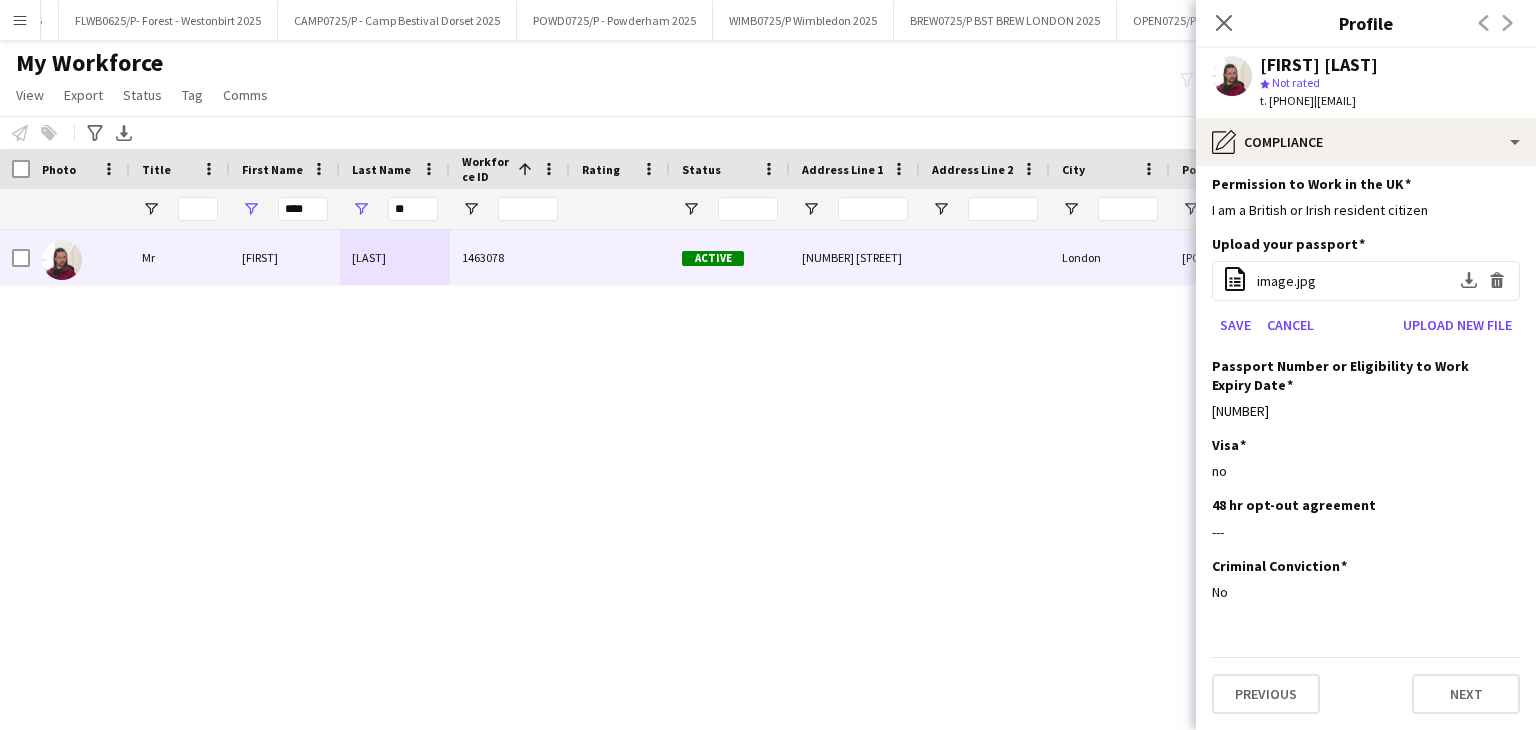 scroll, scrollTop: 68, scrollLeft: 0, axis: vertical 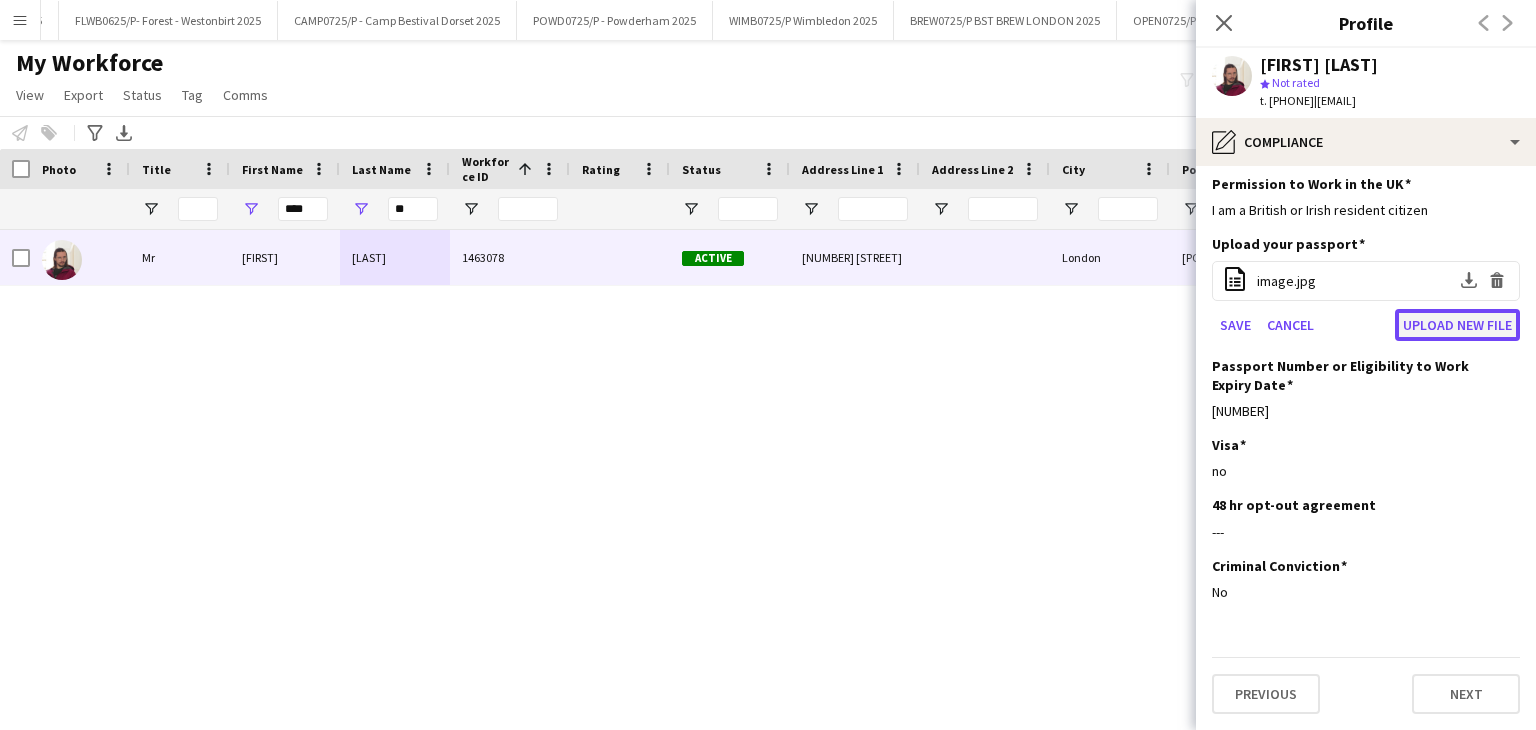 click on "Upload new file" 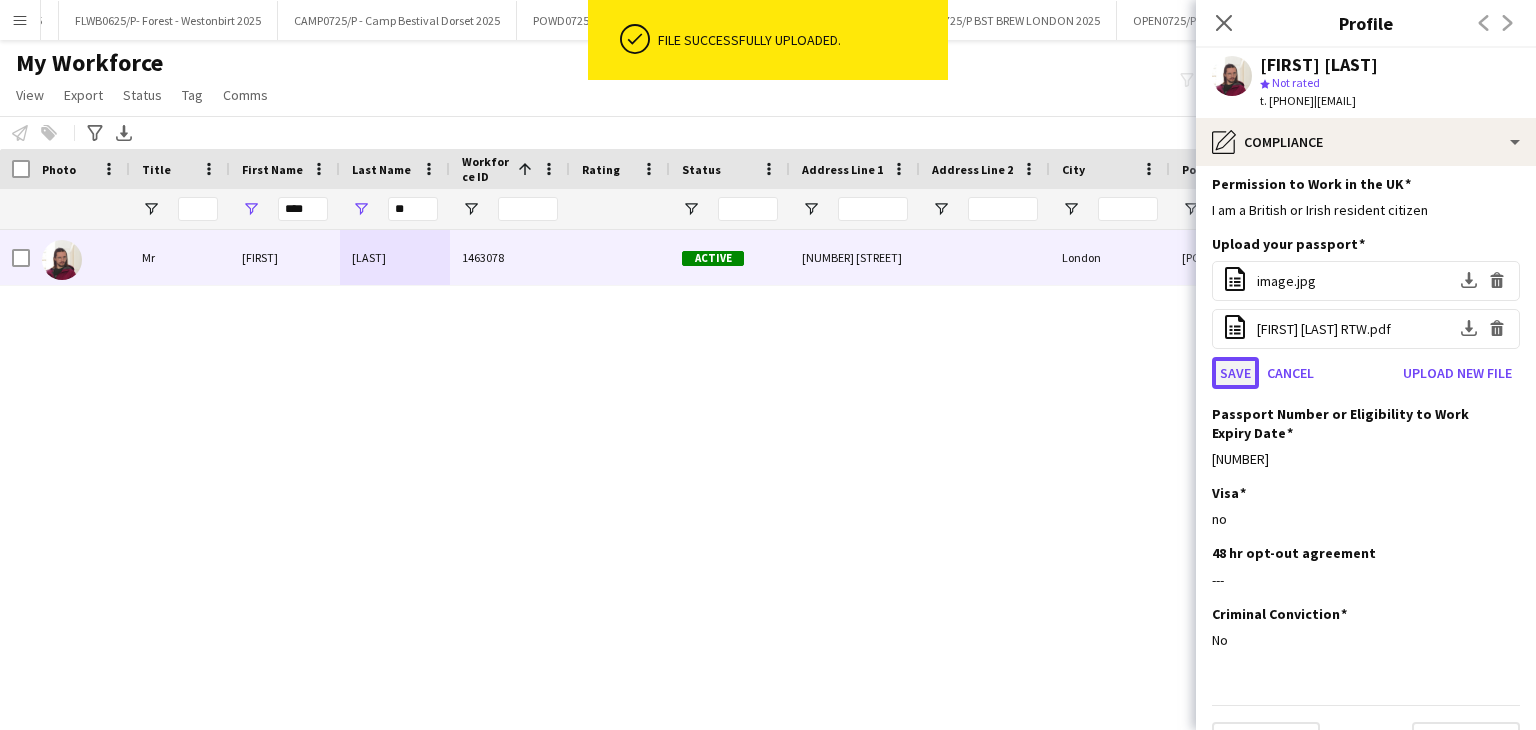 click on "Save" 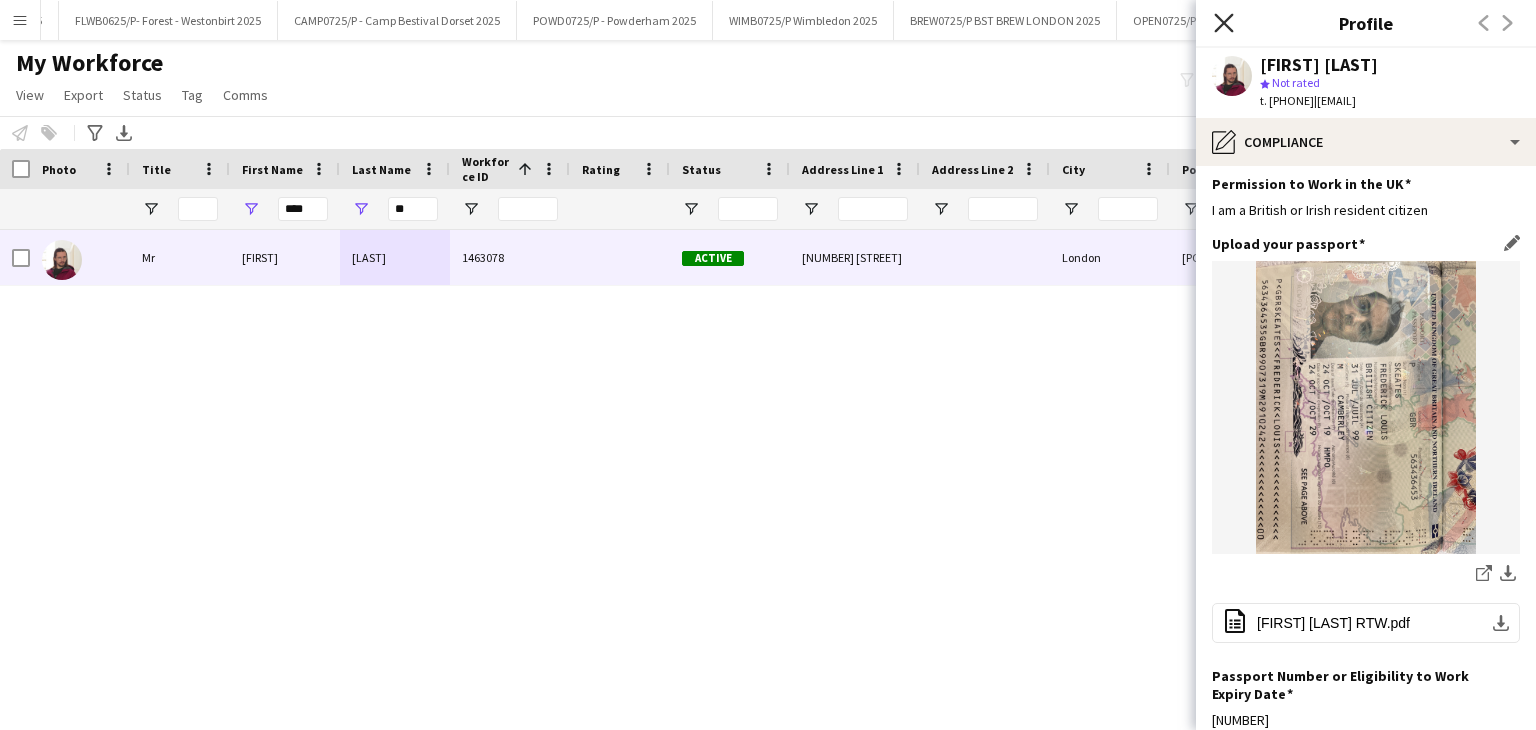 click on "Close pop-in" 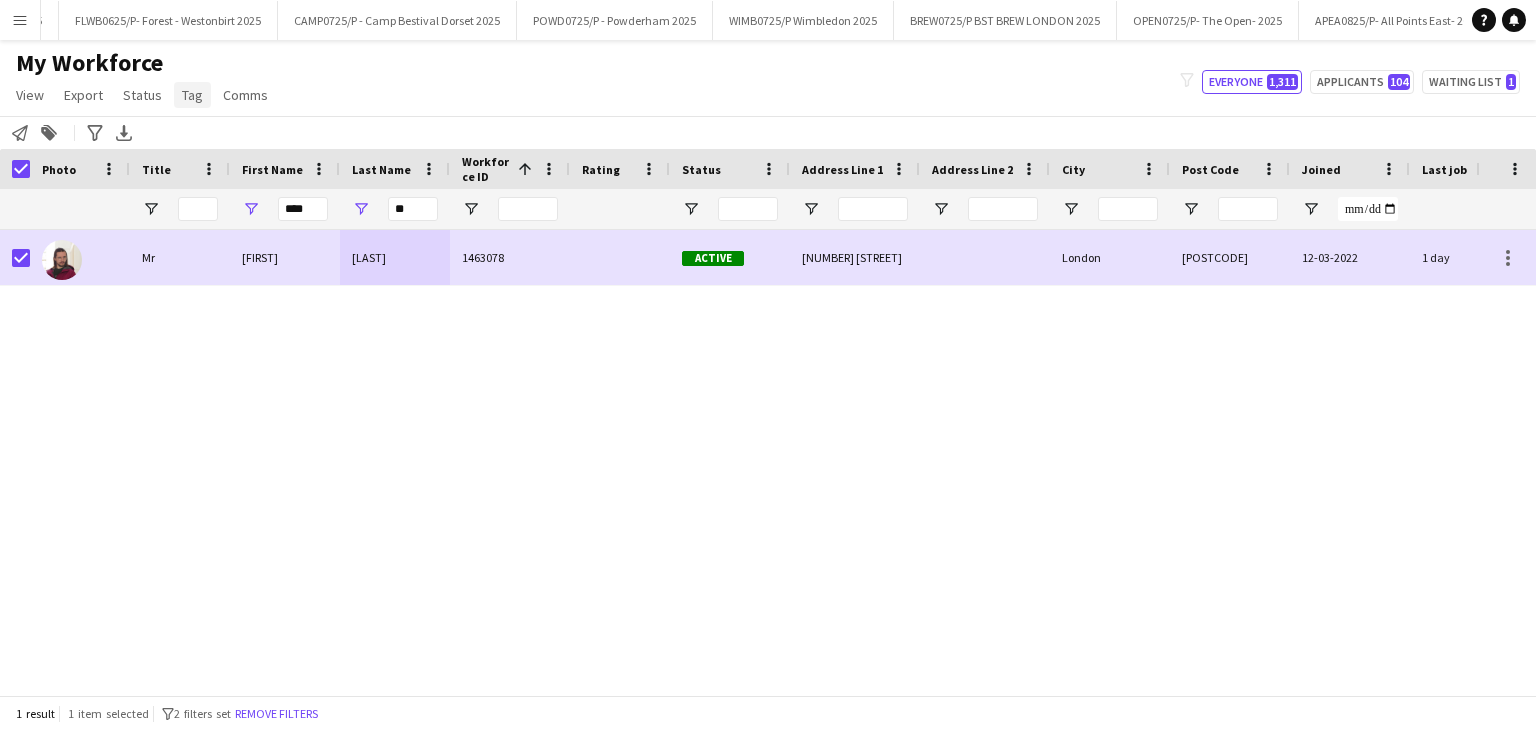 click on "Tag" 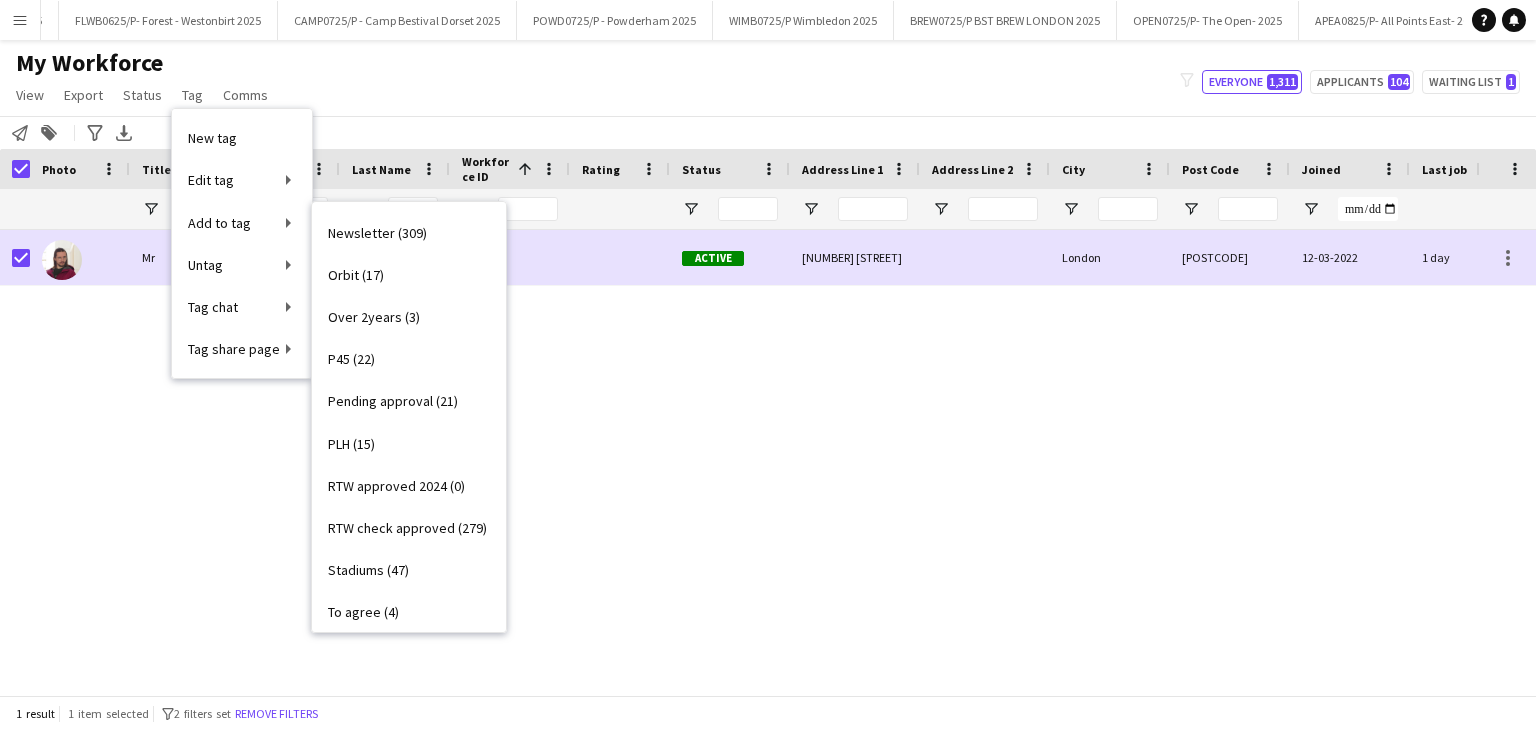 scroll, scrollTop: 680, scrollLeft: 0, axis: vertical 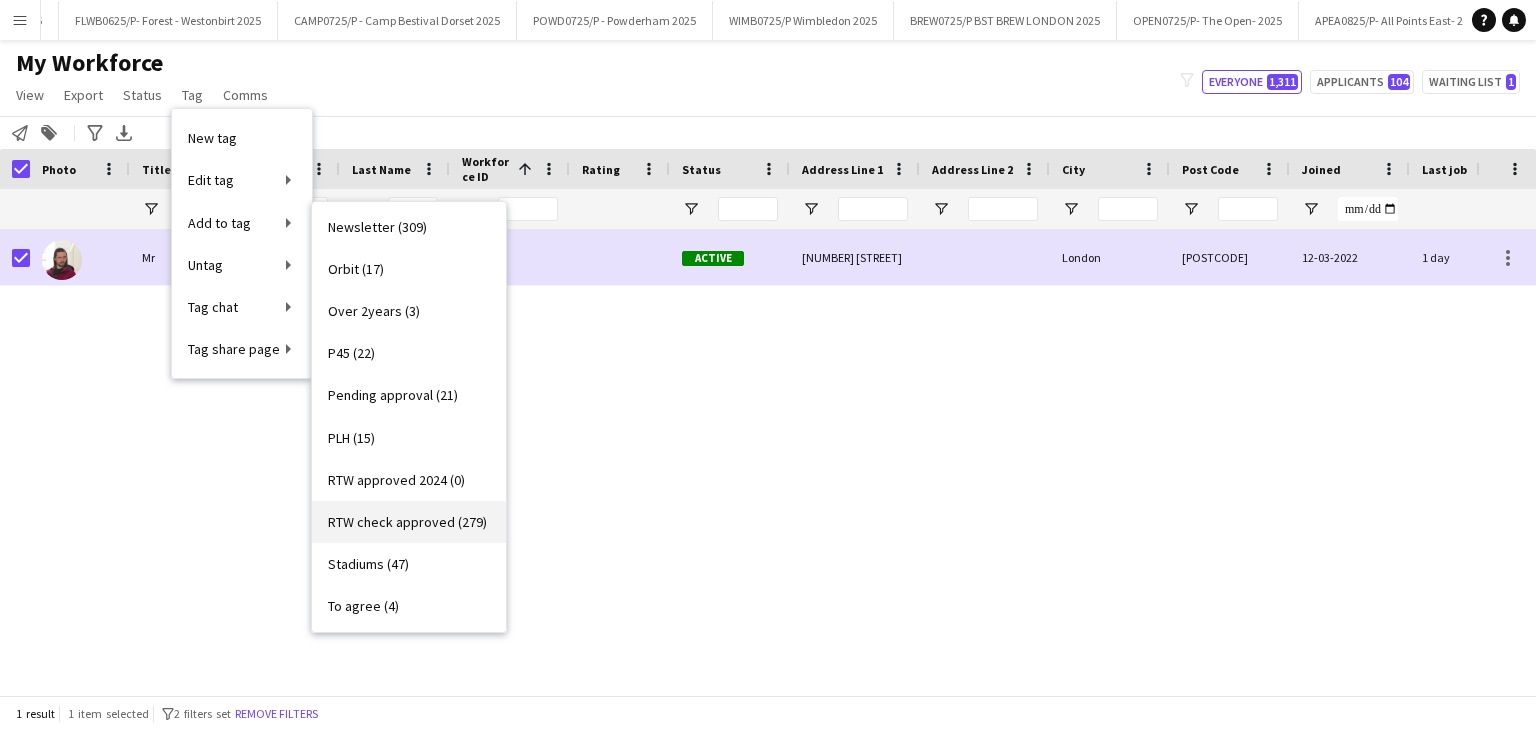 click on "RTW check approved (279)" at bounding box center (407, 522) 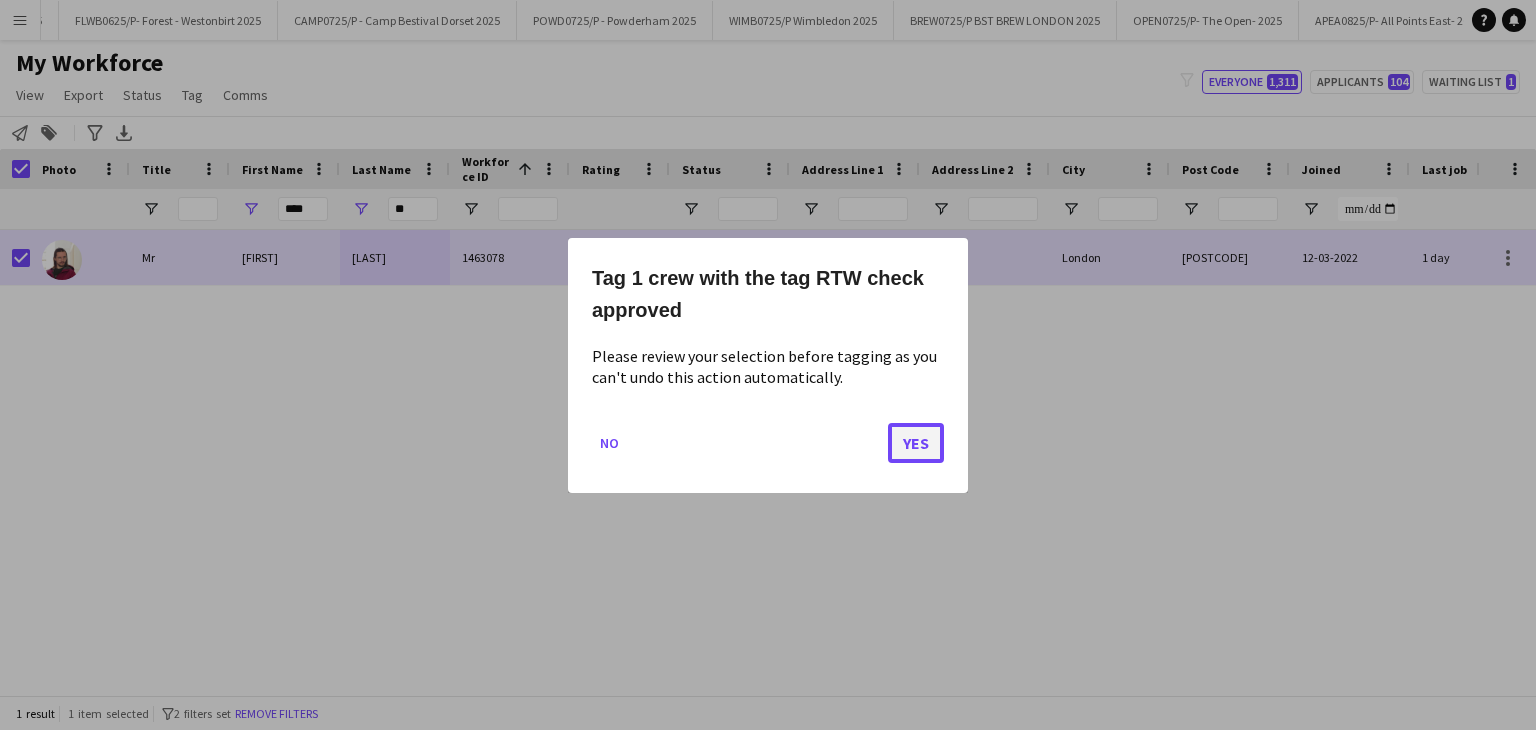 click on "Yes" 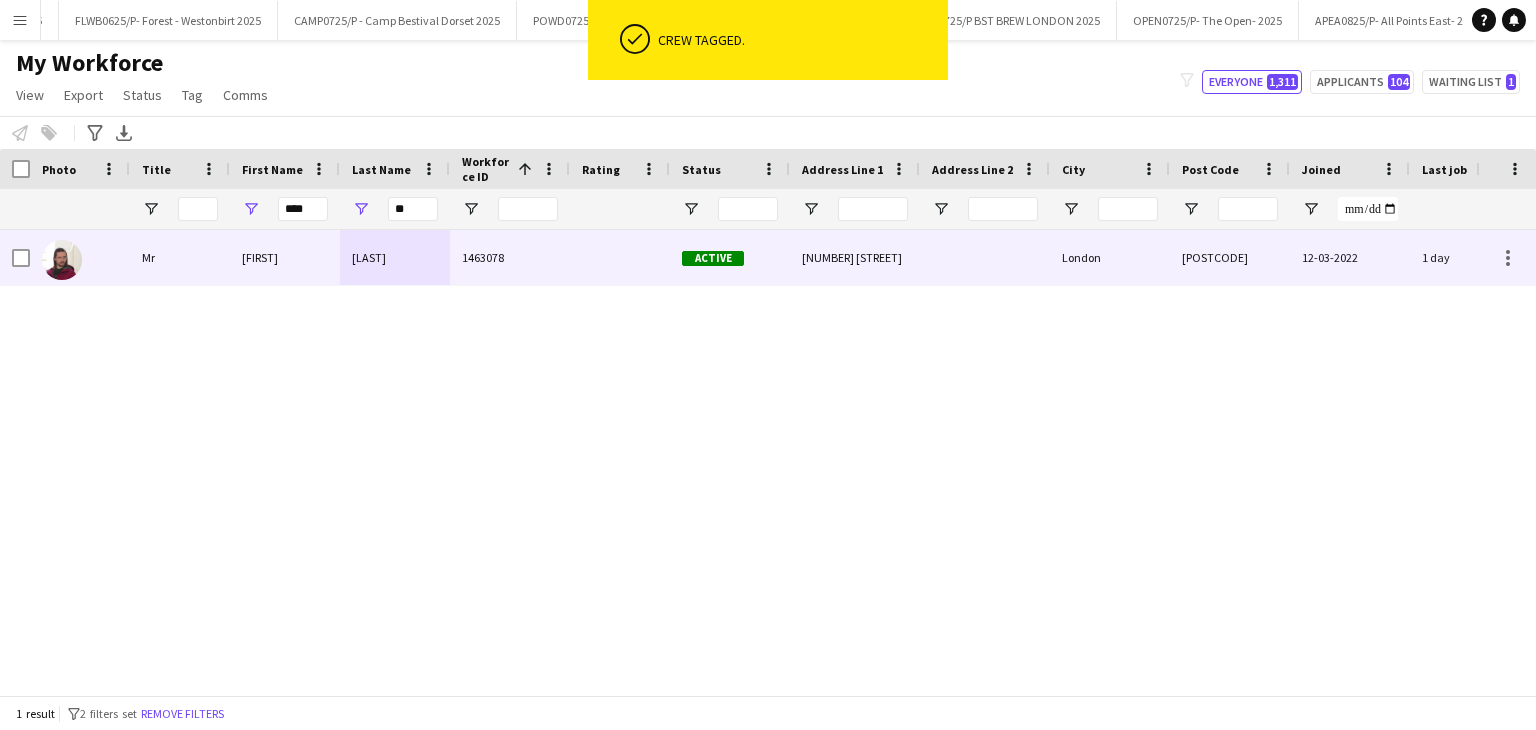 click on "6 Elis Way" at bounding box center [855, 257] 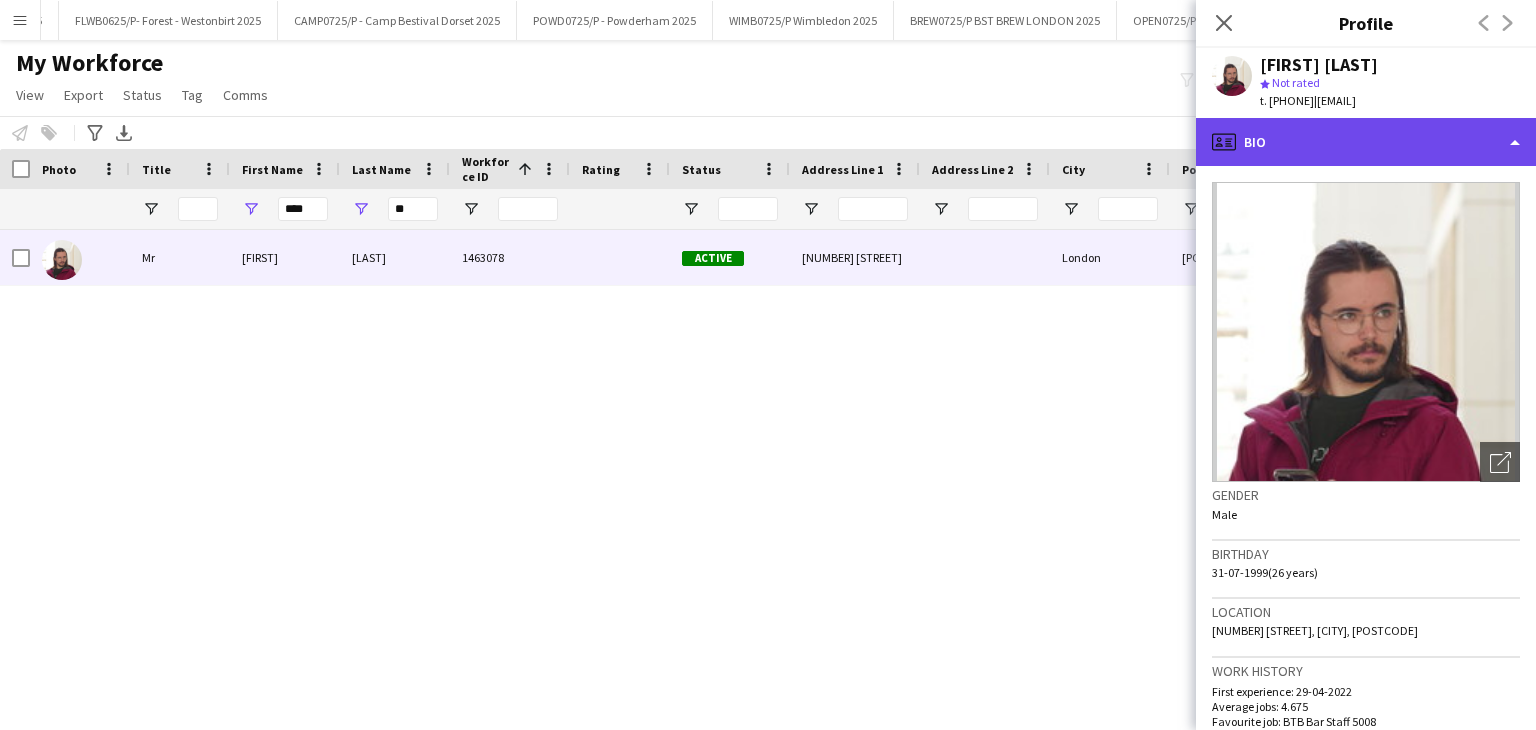 click on "profile
Bio" 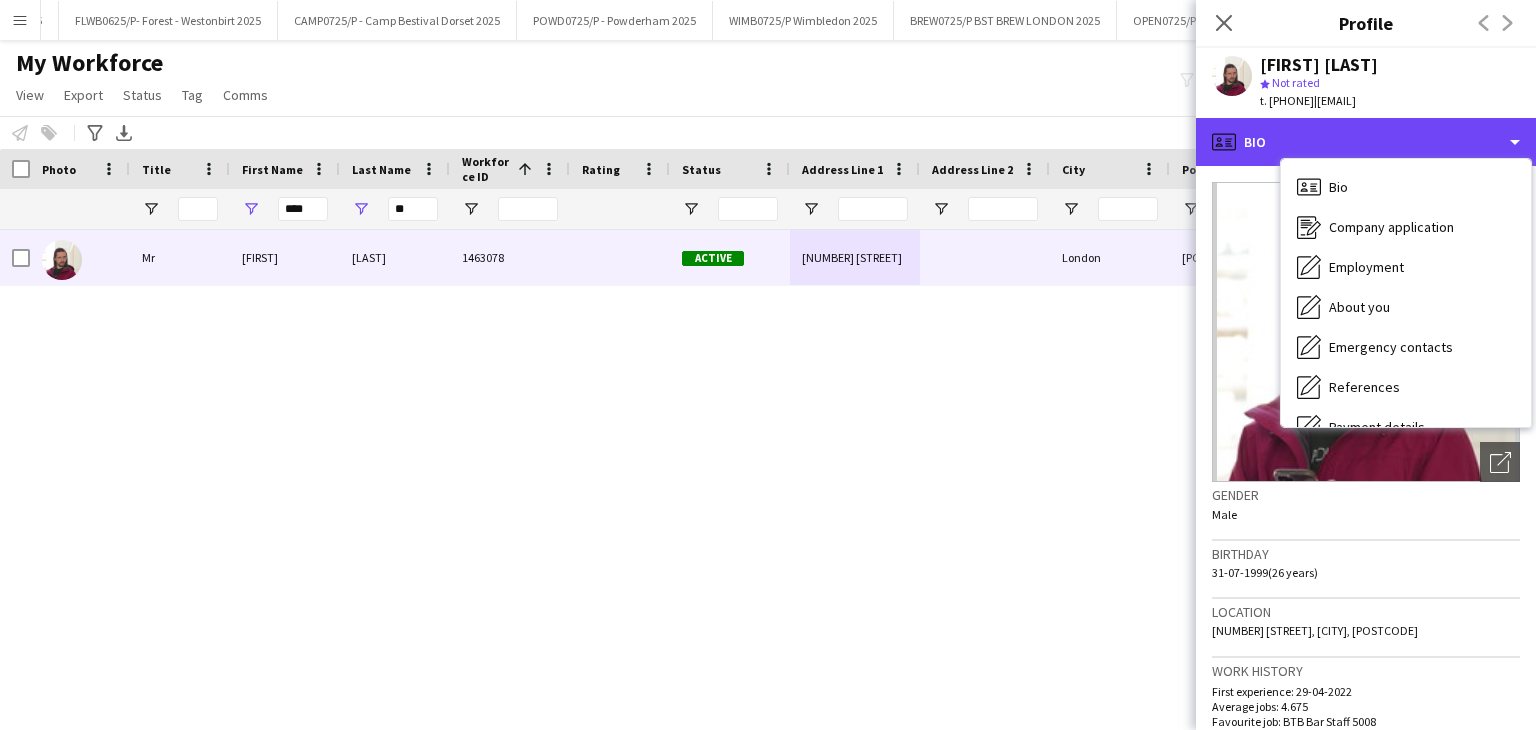 scroll, scrollTop: 268, scrollLeft: 0, axis: vertical 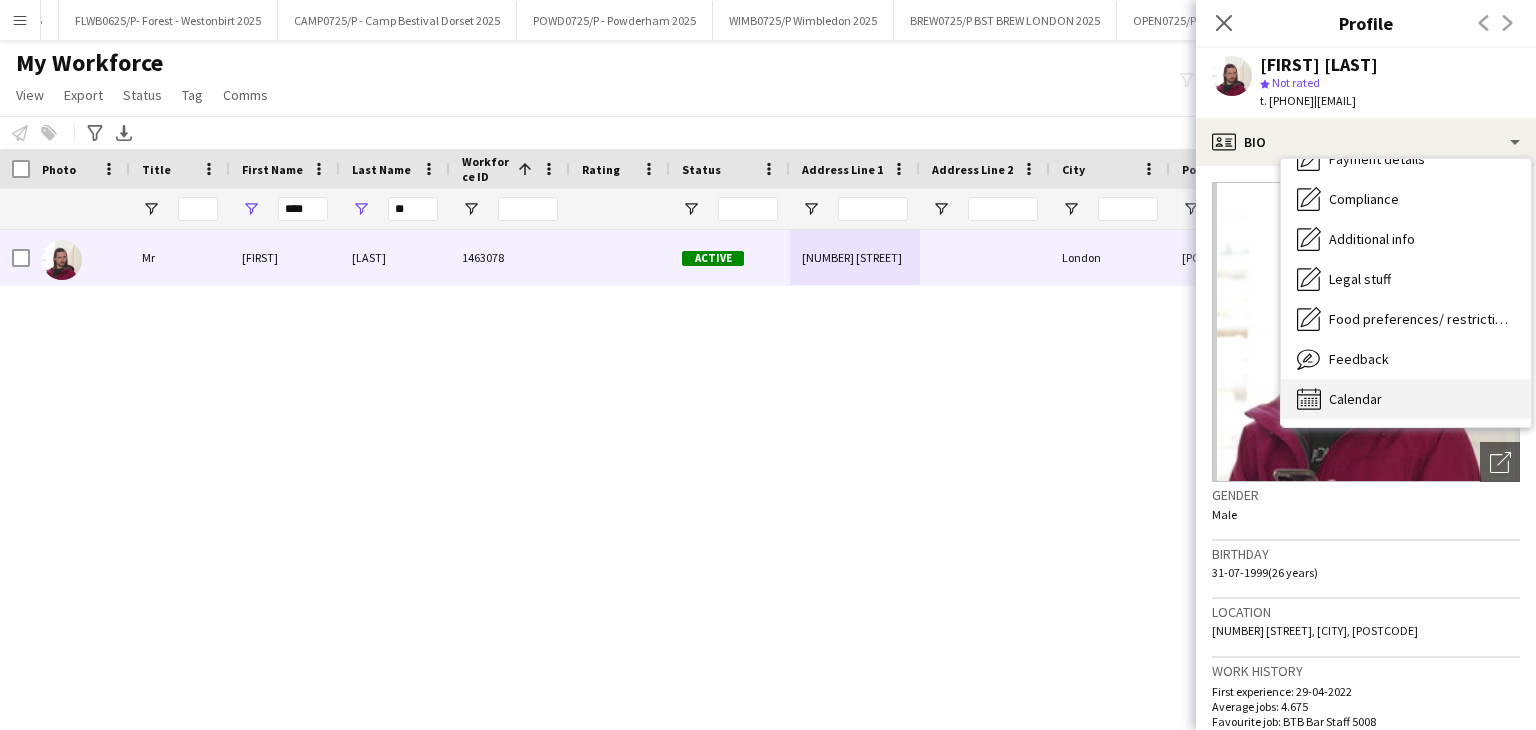 click on "Calendar
Calendar" at bounding box center (1406, 399) 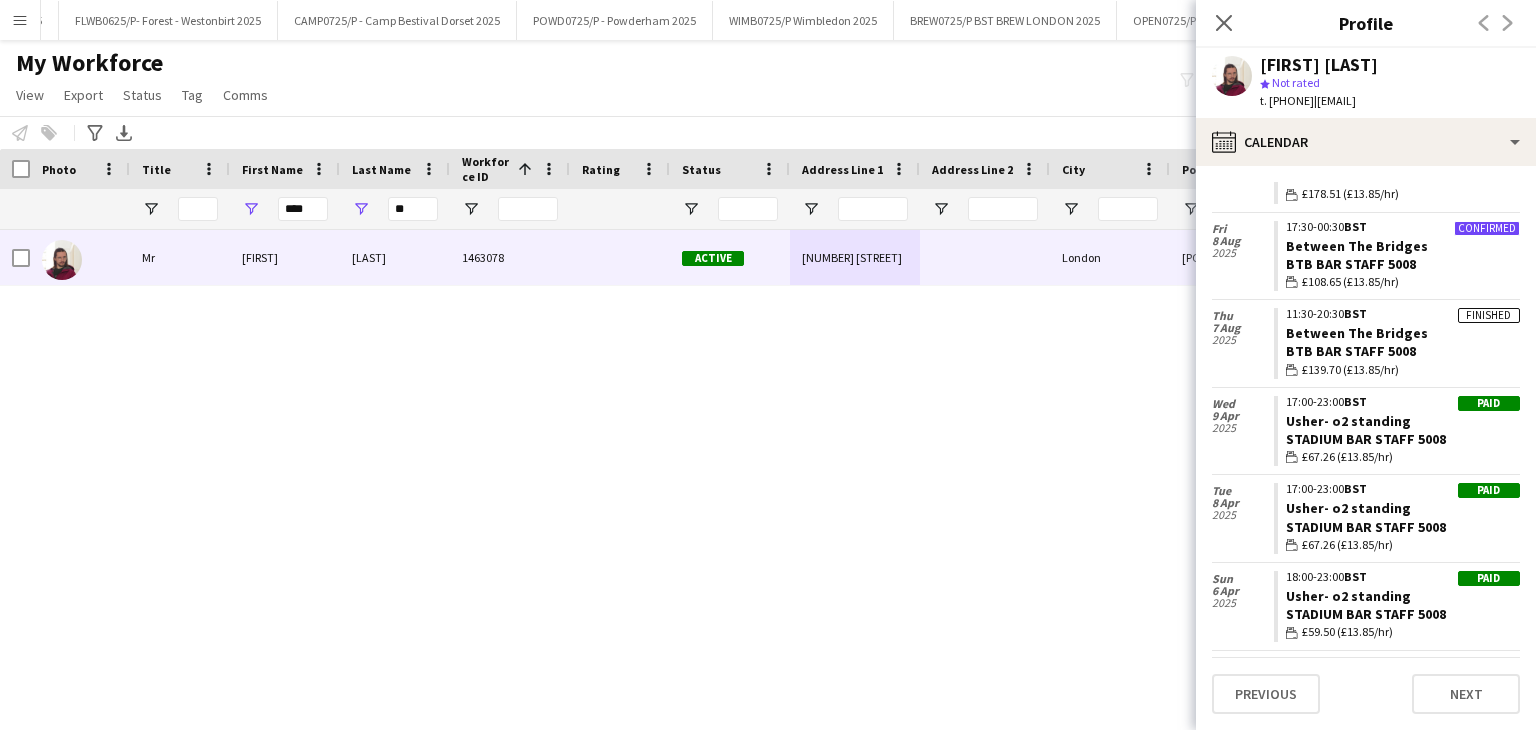scroll, scrollTop: 0, scrollLeft: 0, axis: both 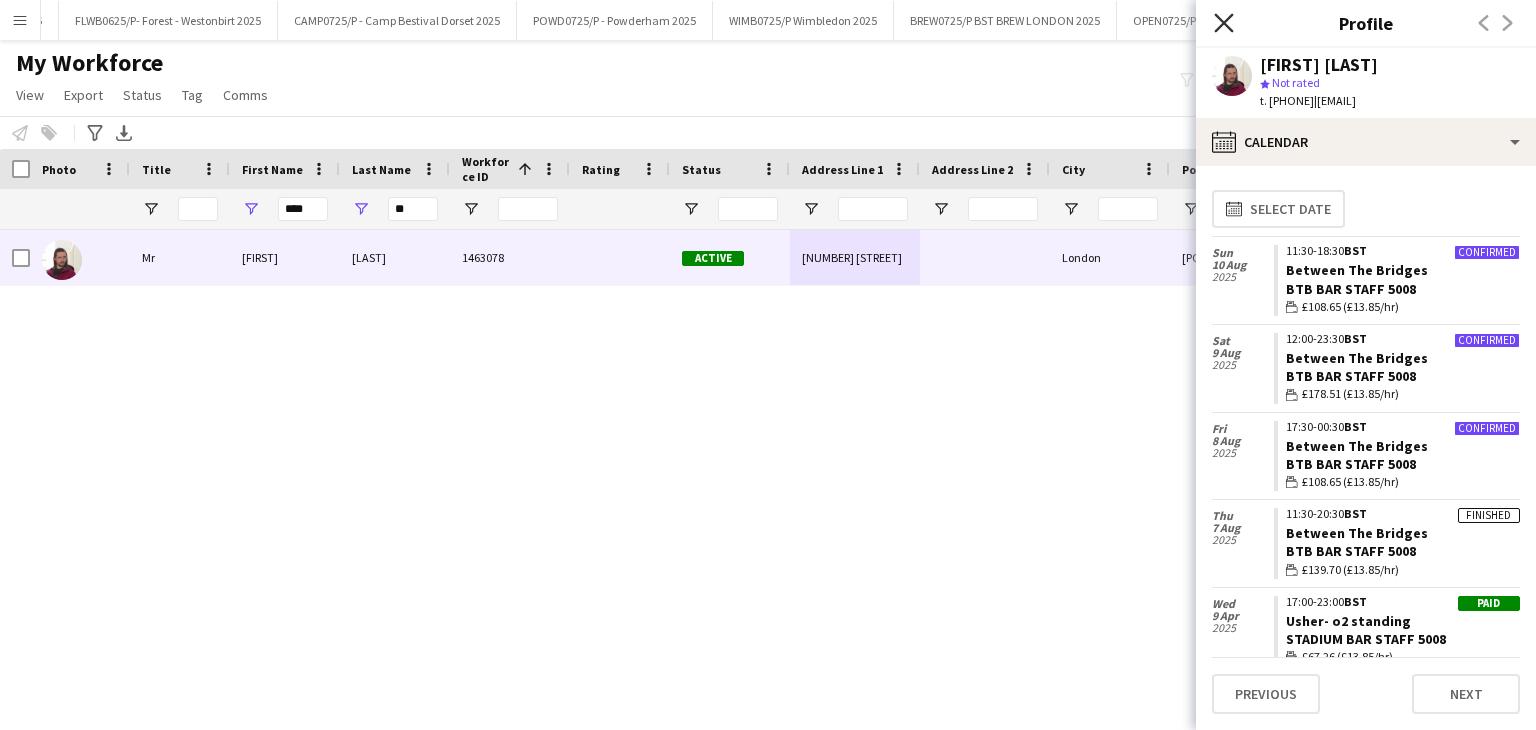 click on "Close pop-in" 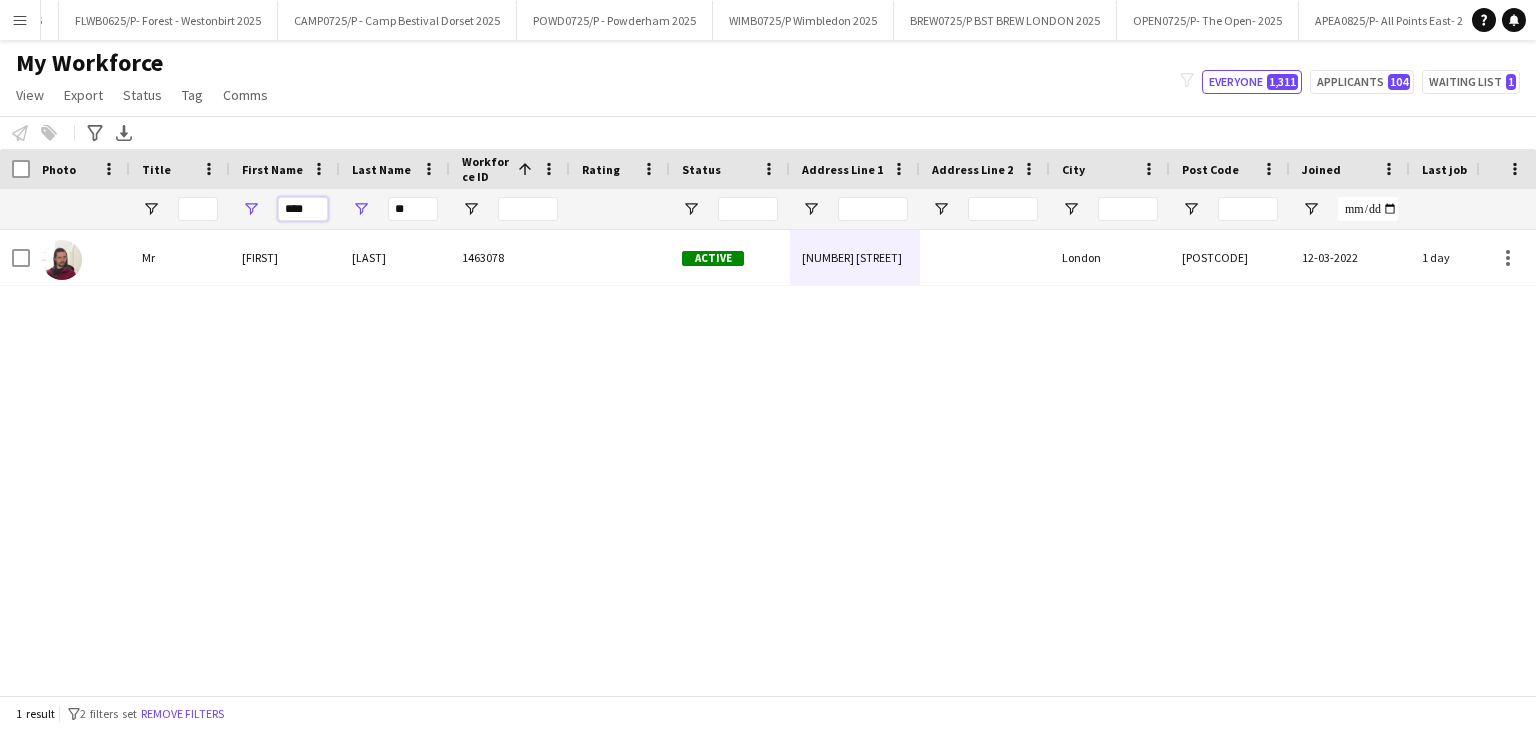 click on "****" at bounding box center (303, 209) 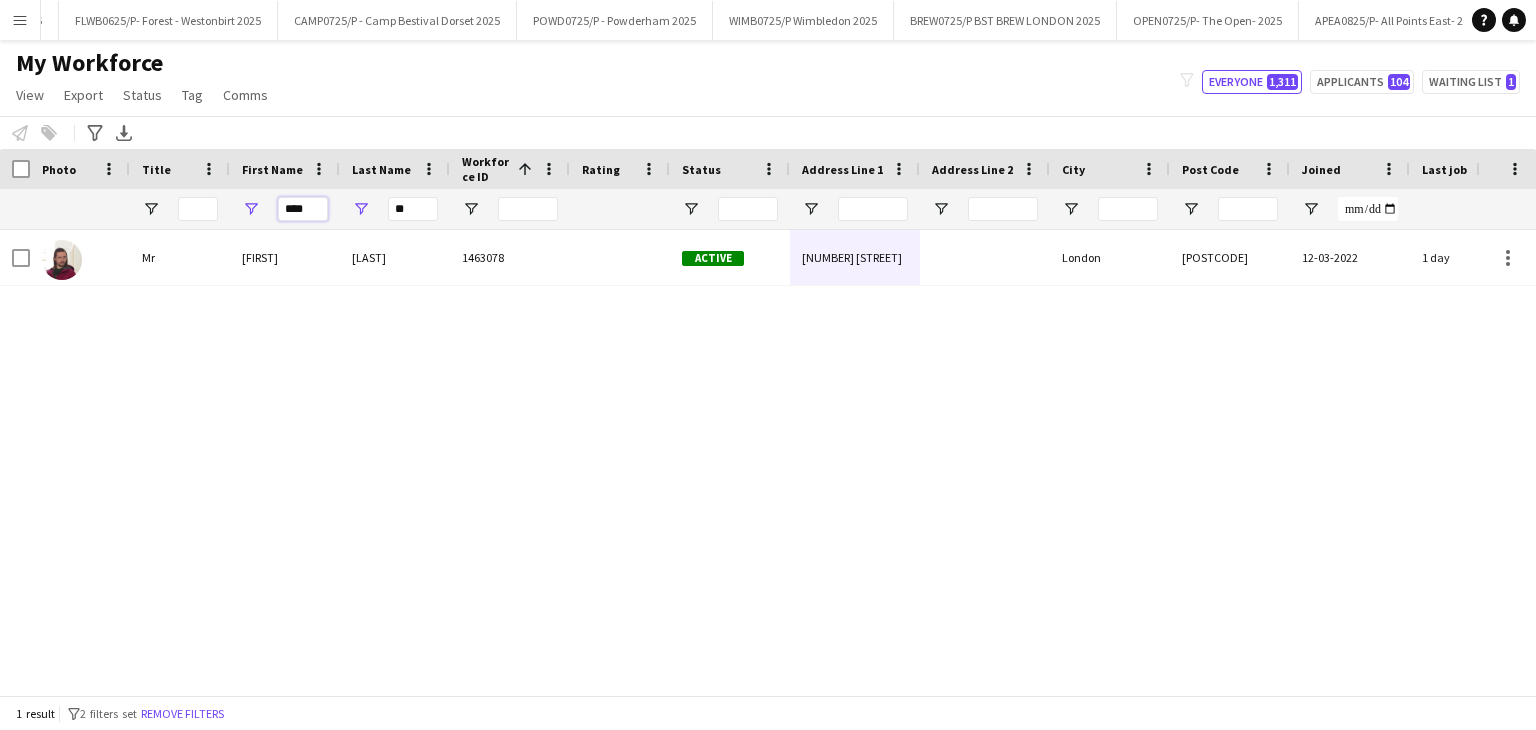 type on "****" 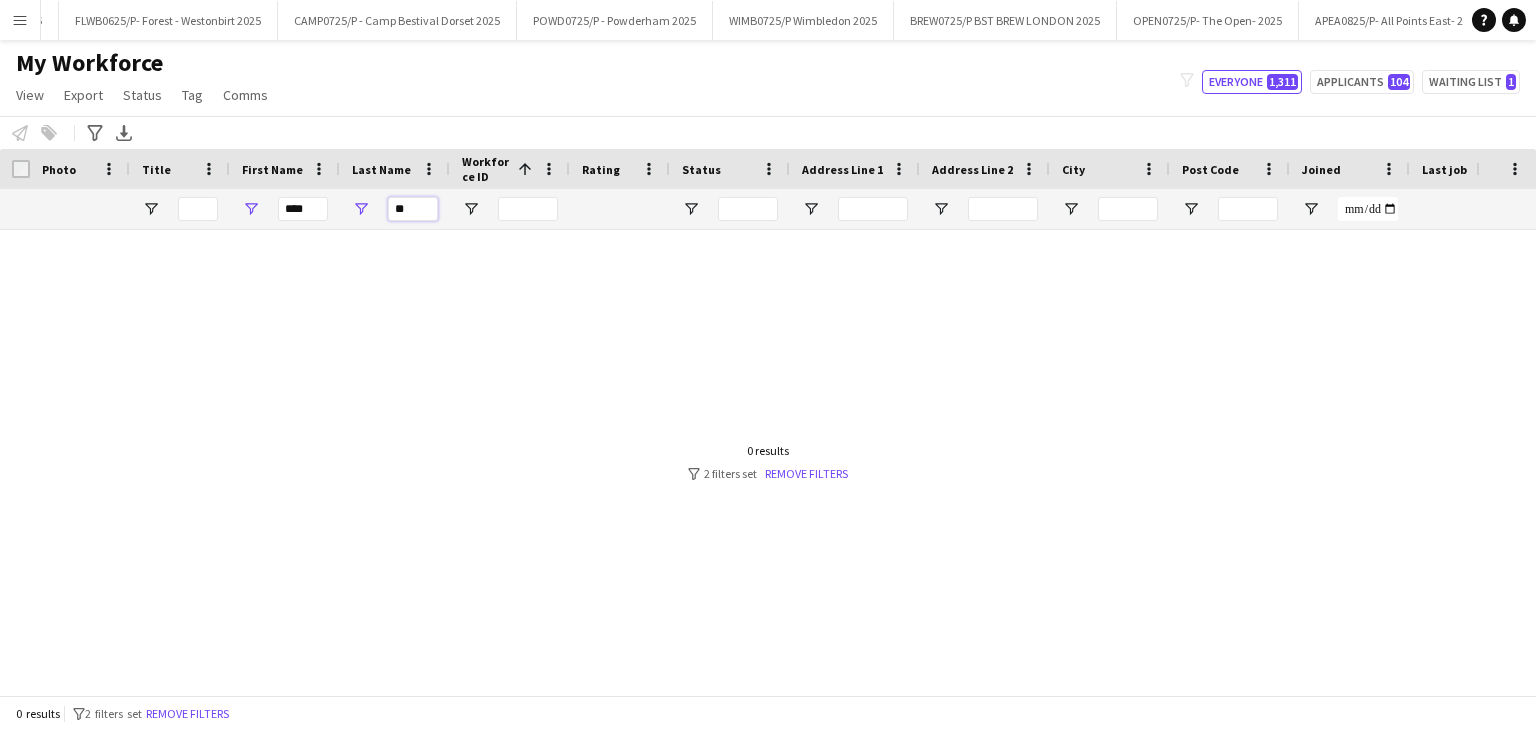 type on "*" 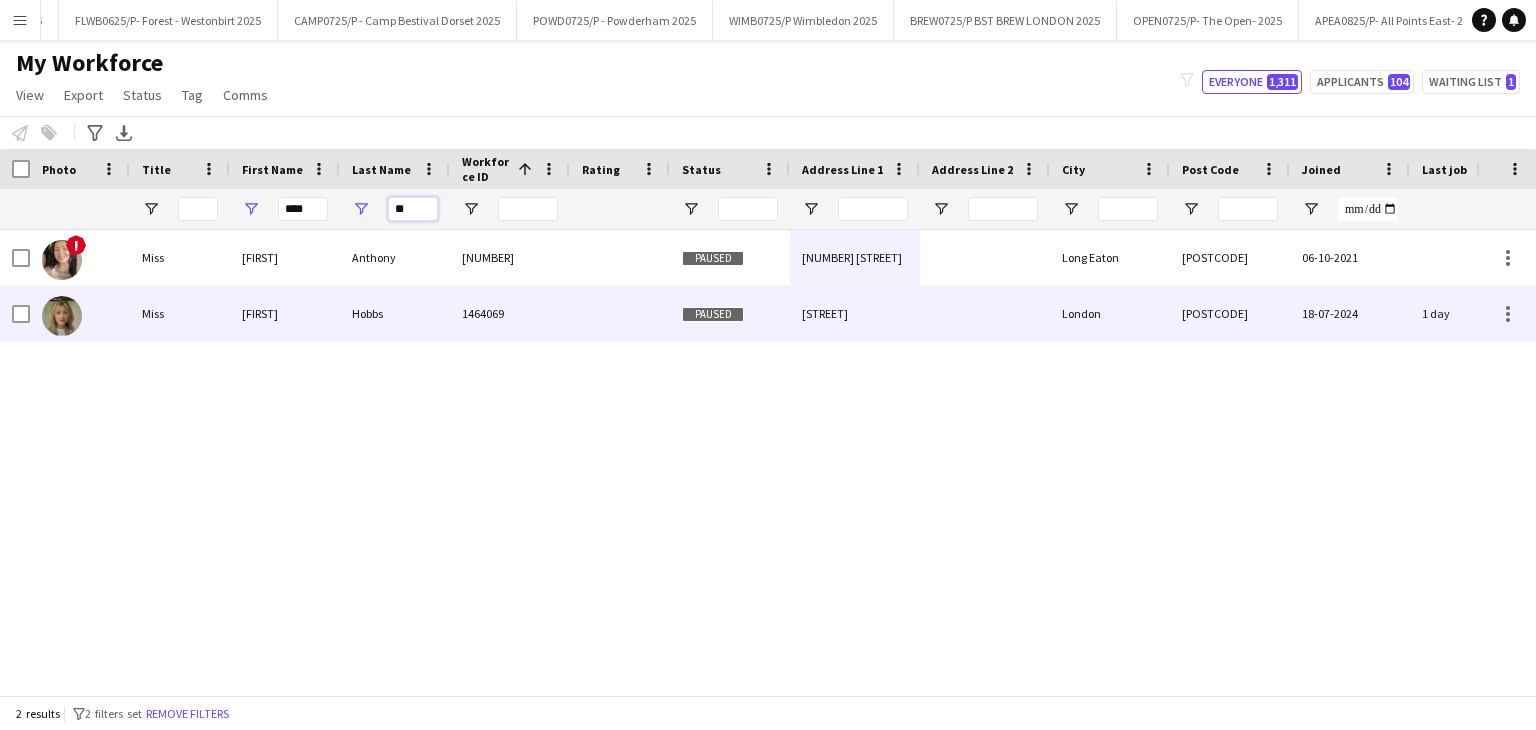 type on "**" 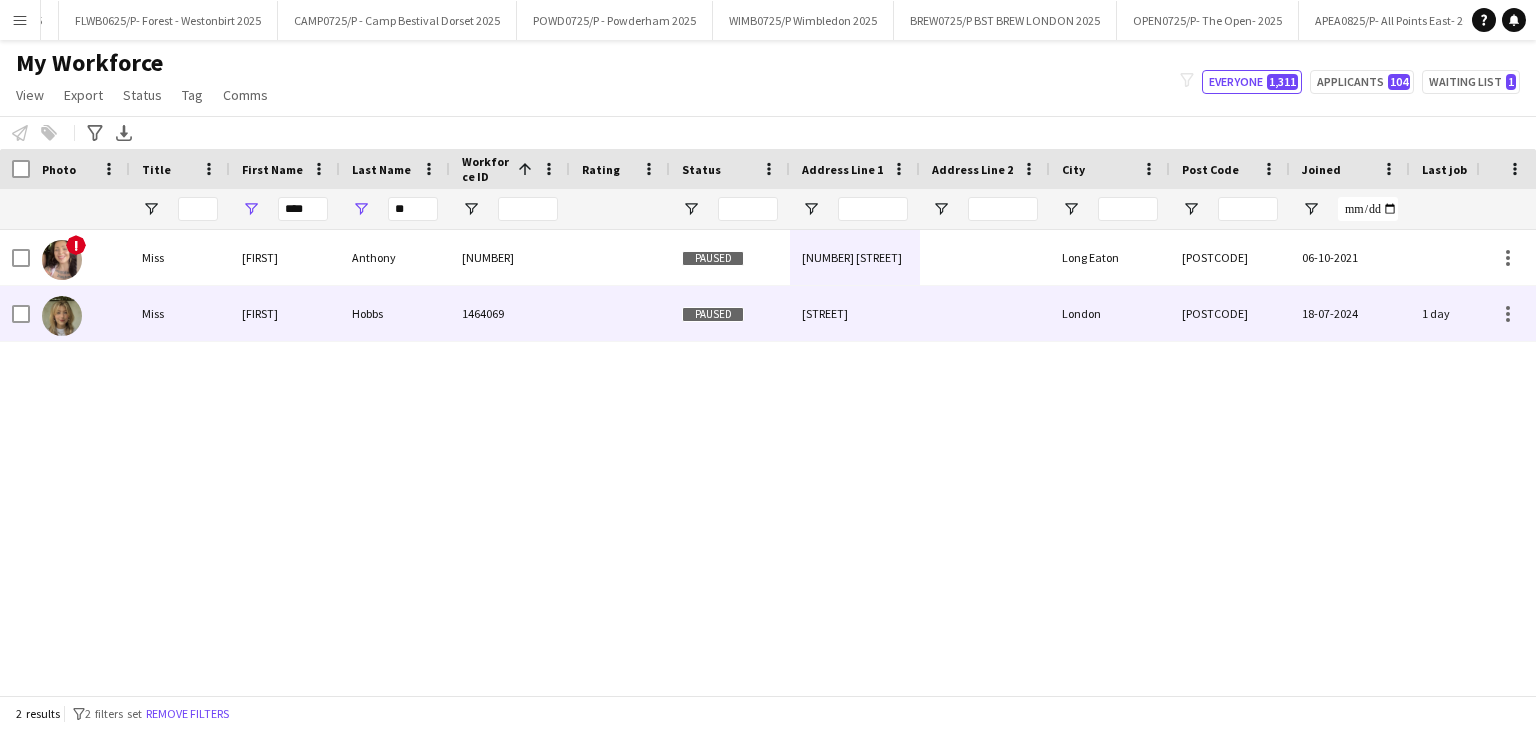 click on "1464069" at bounding box center (510, 313) 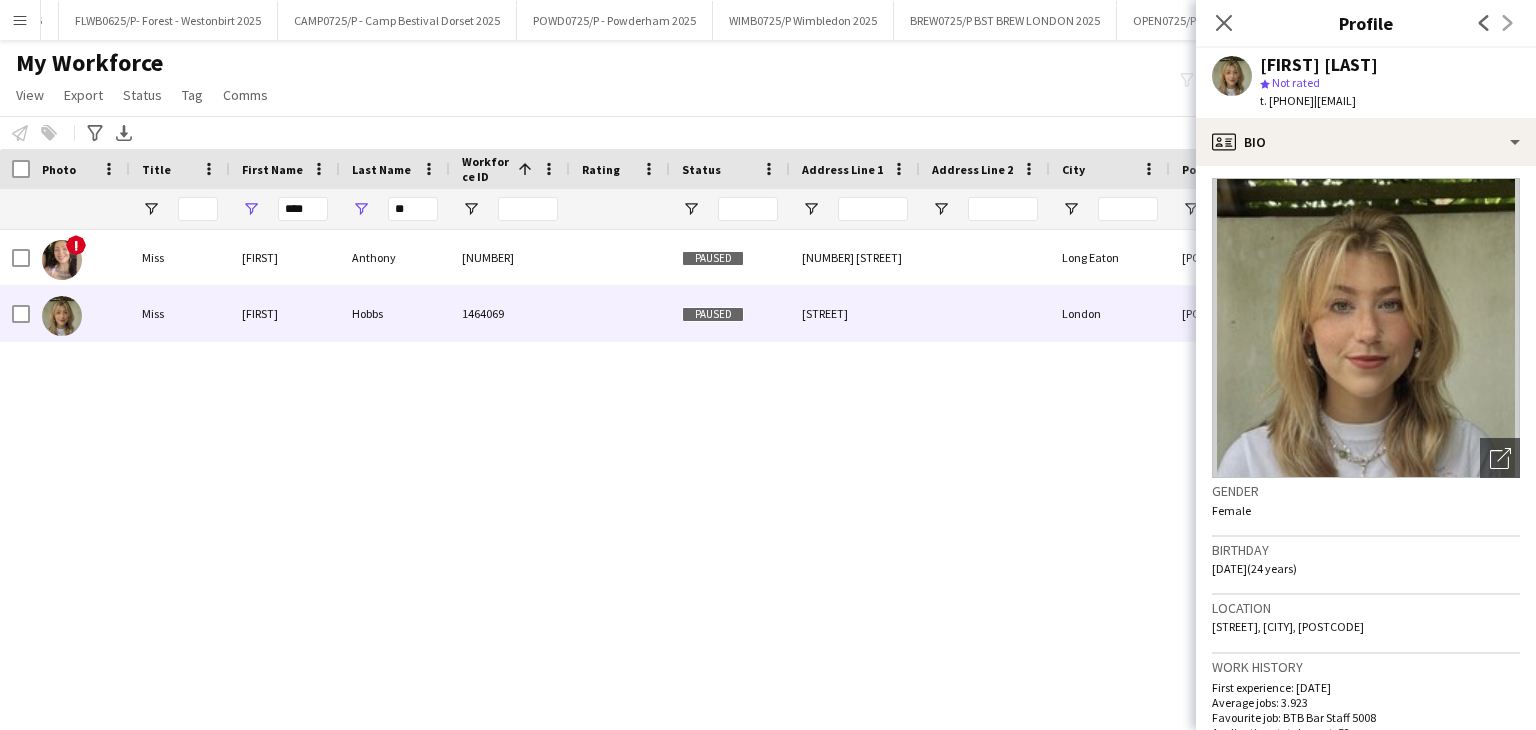 scroll, scrollTop: 0, scrollLeft: 0, axis: both 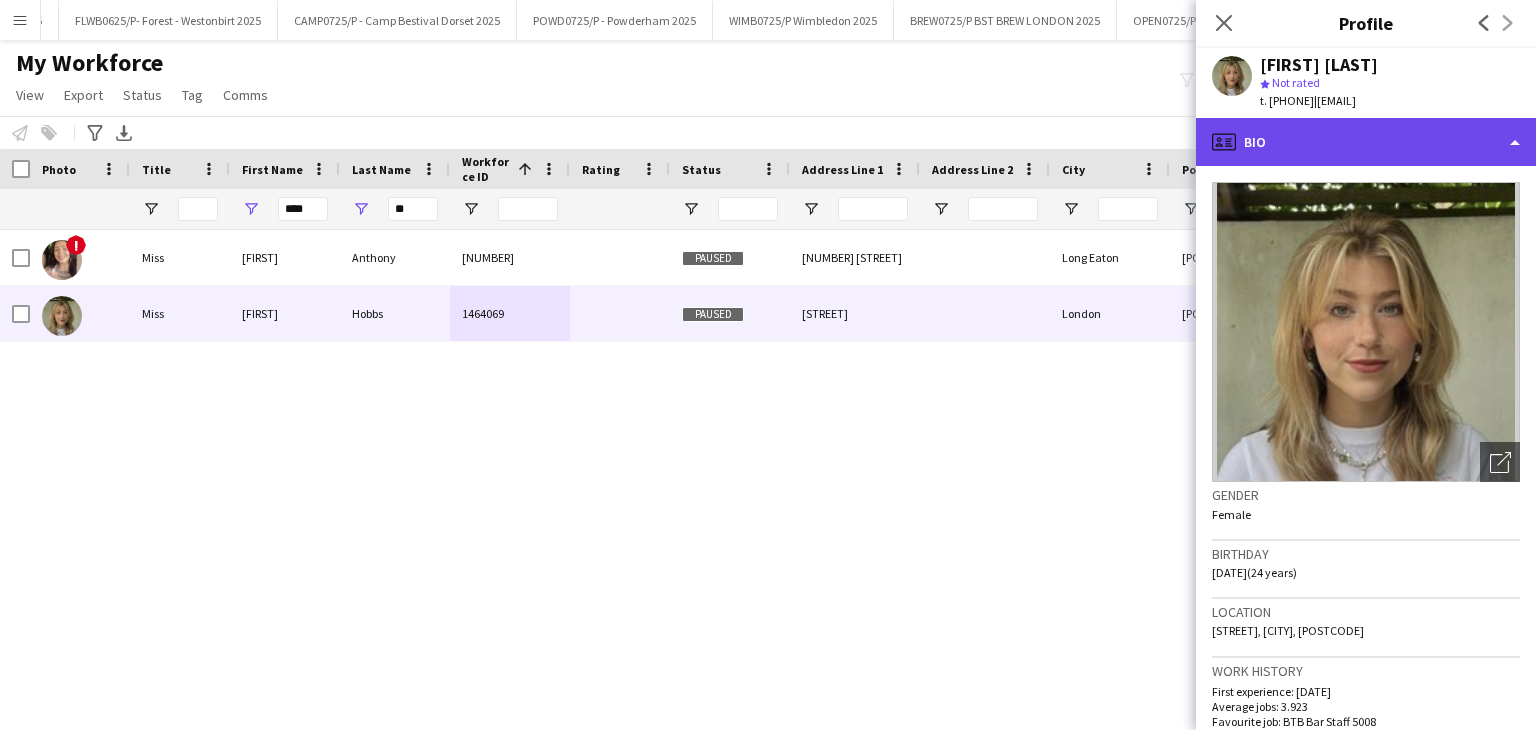 click on "profile
Bio" 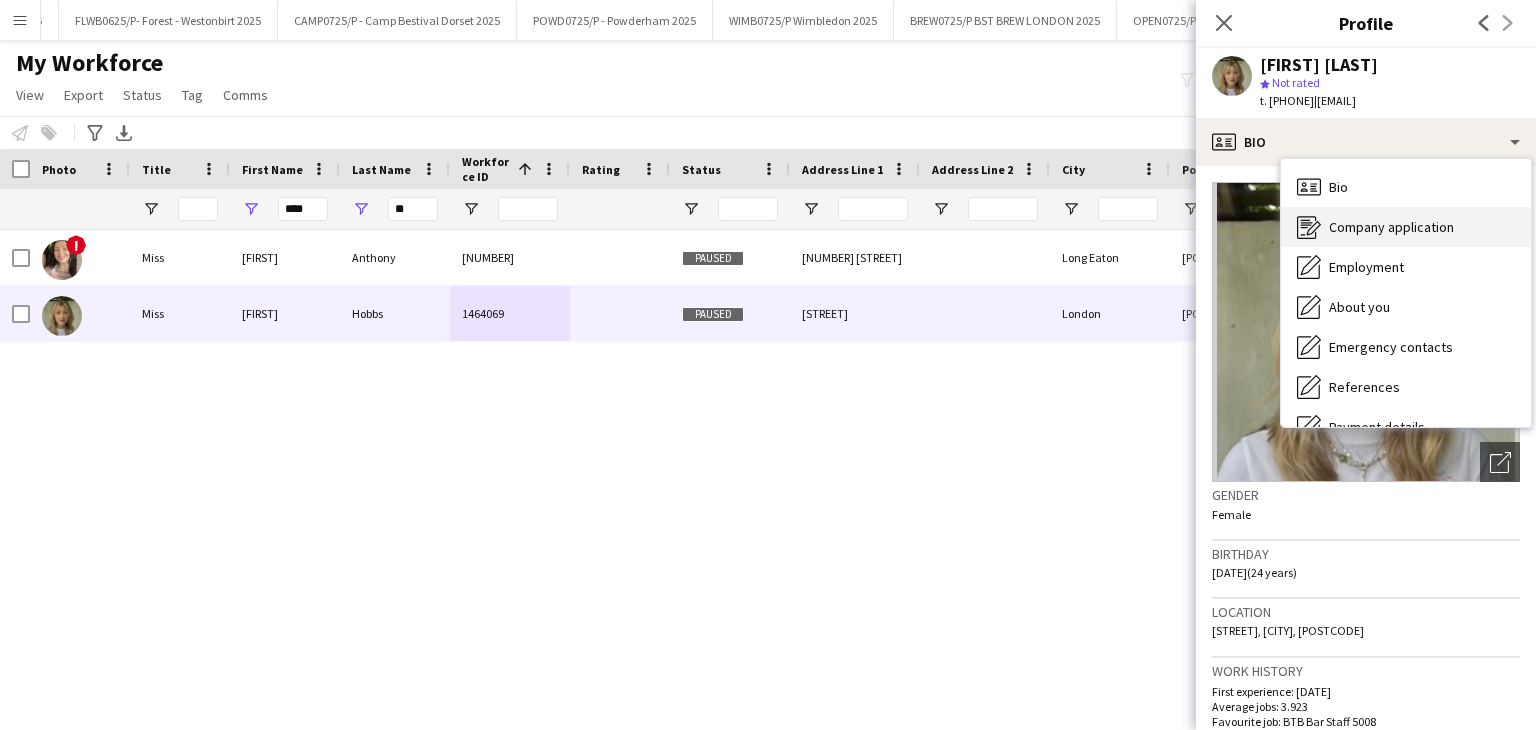 click on "Company application
Company application" at bounding box center [1406, 227] 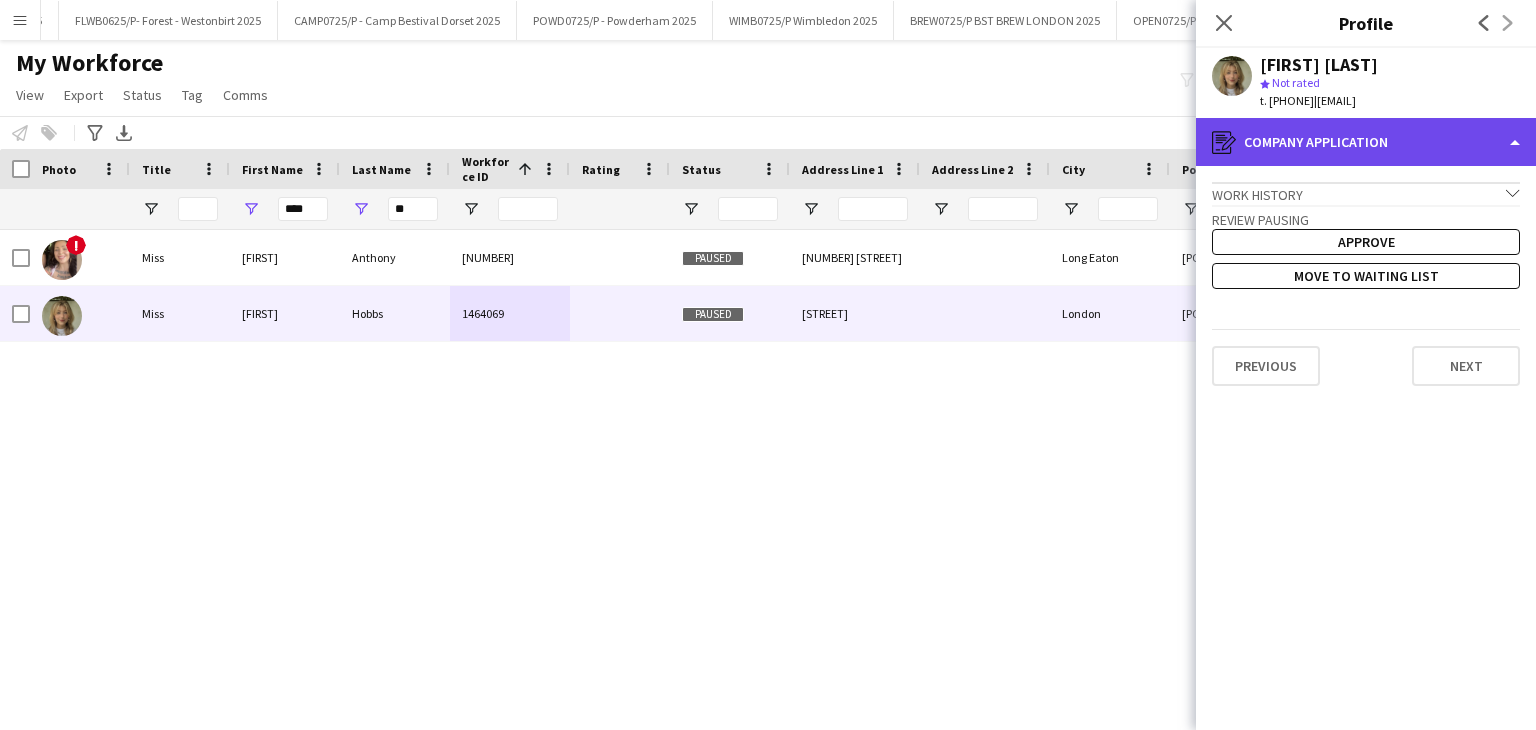click on "register
Company application" 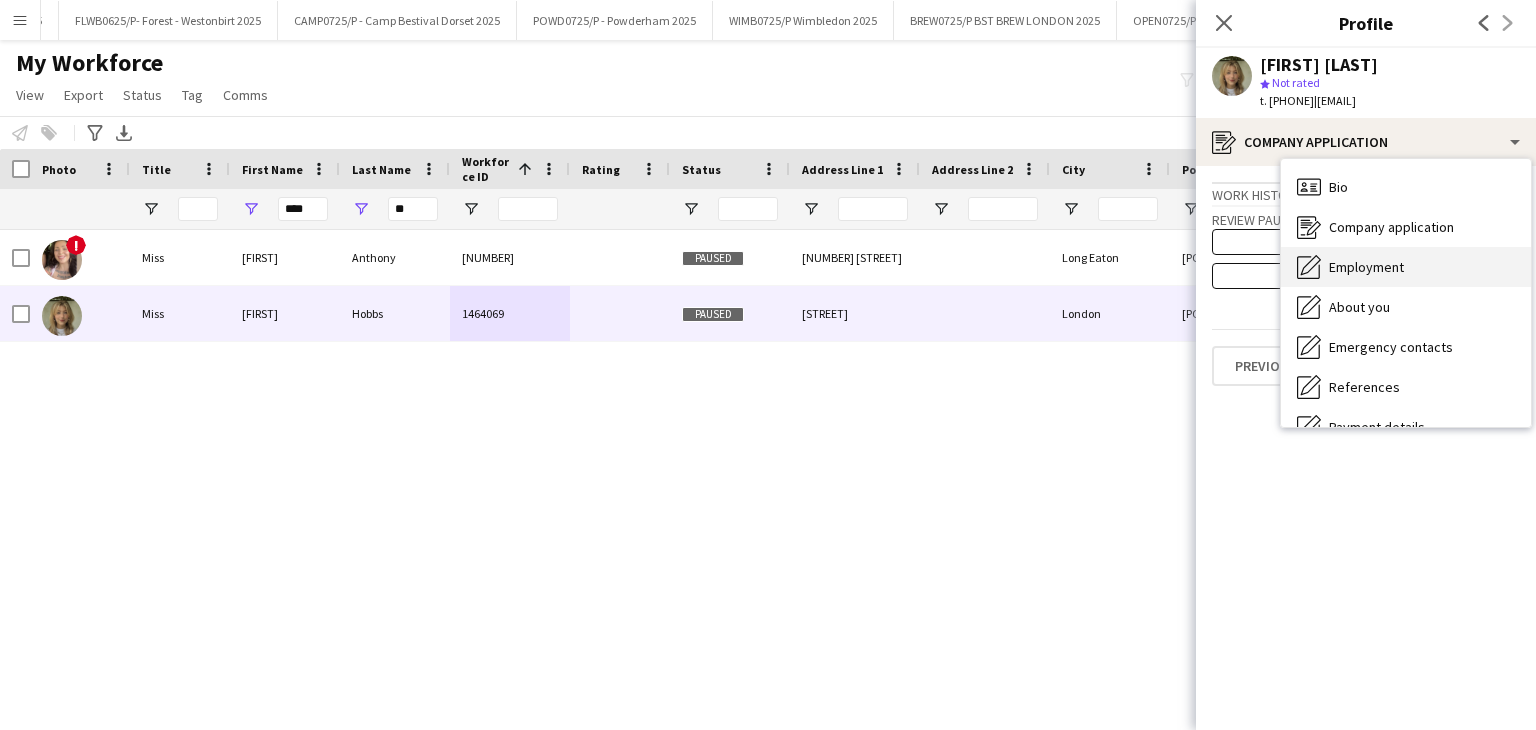 click on "Employment" at bounding box center (1366, 267) 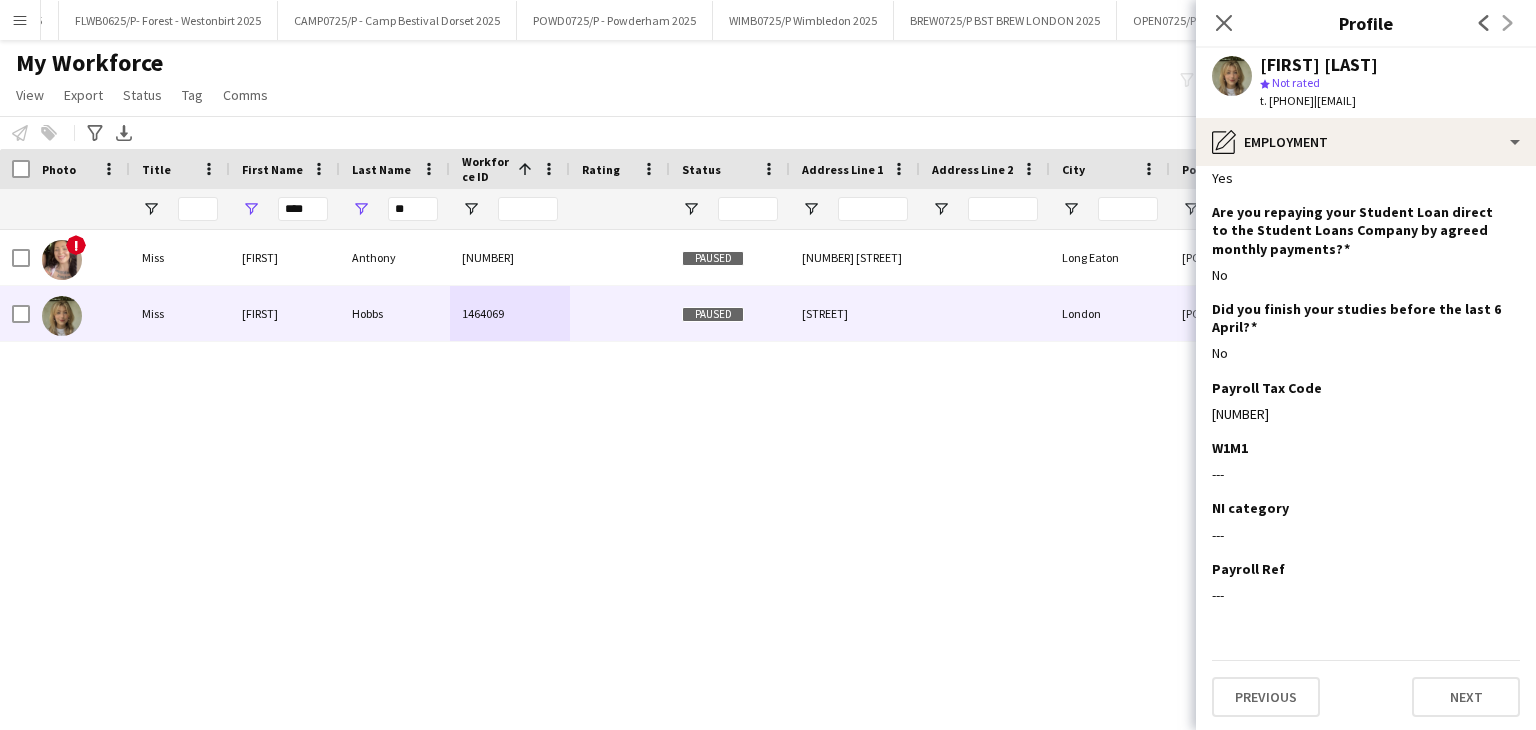 scroll, scrollTop: 217, scrollLeft: 0, axis: vertical 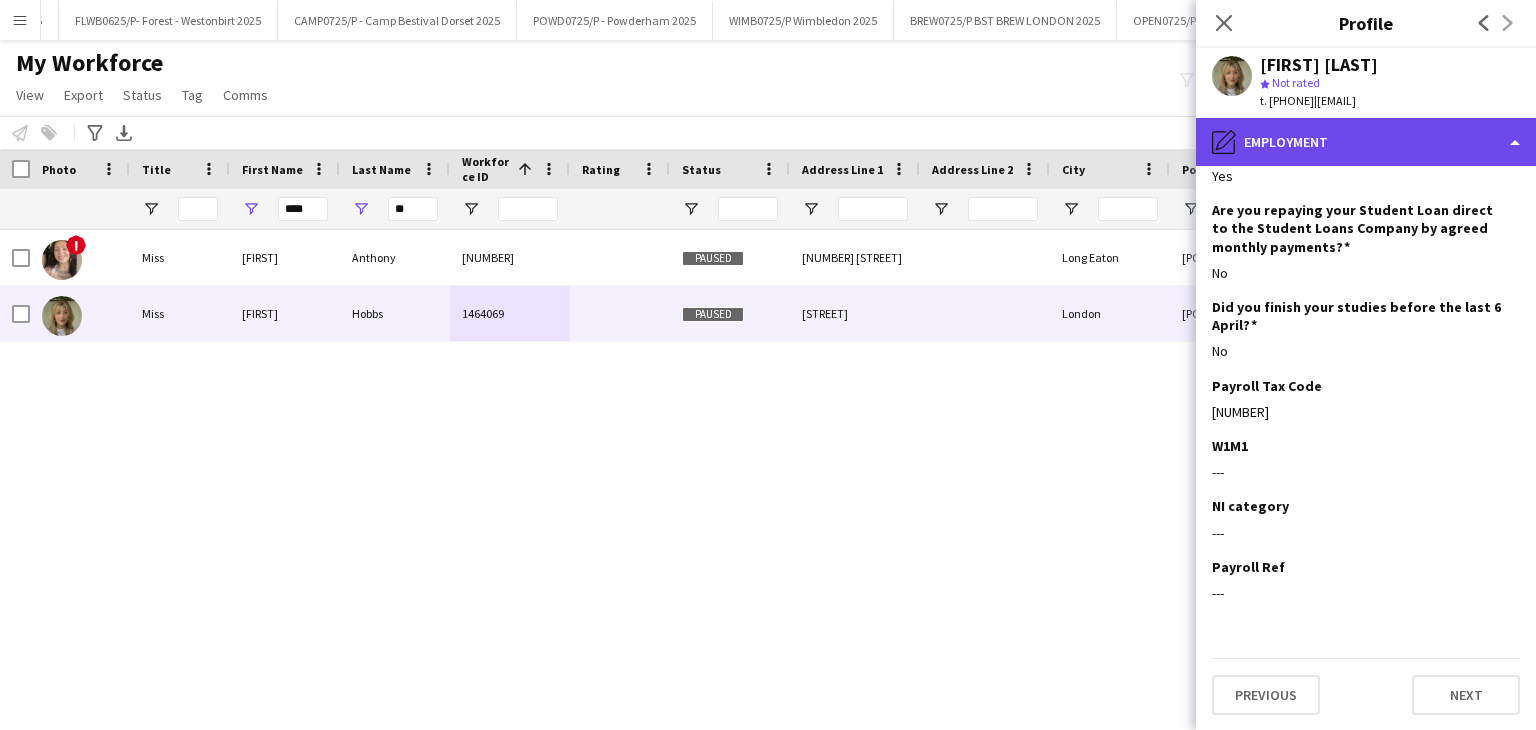 click on "pencil4
Employment" 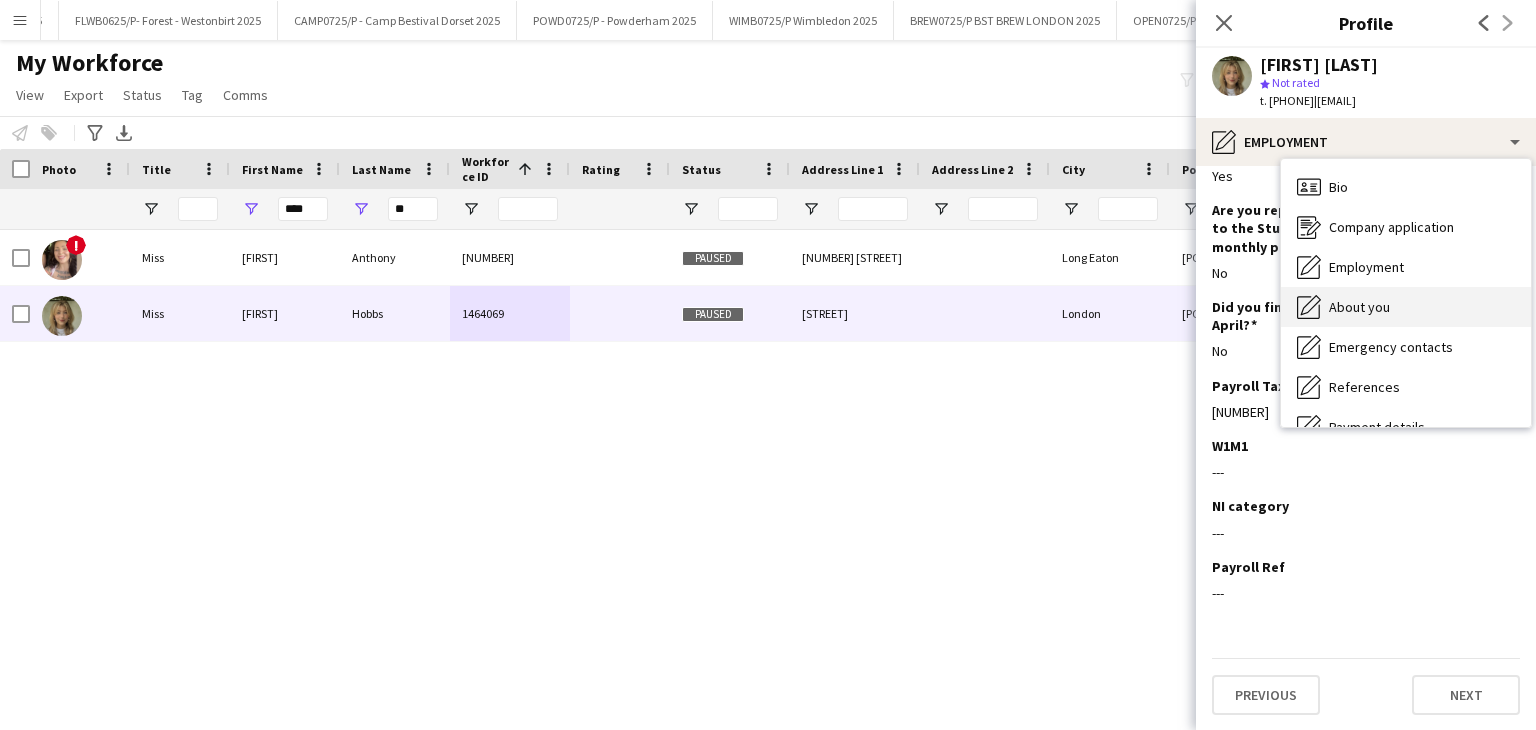 click on "About you
About you" at bounding box center [1406, 307] 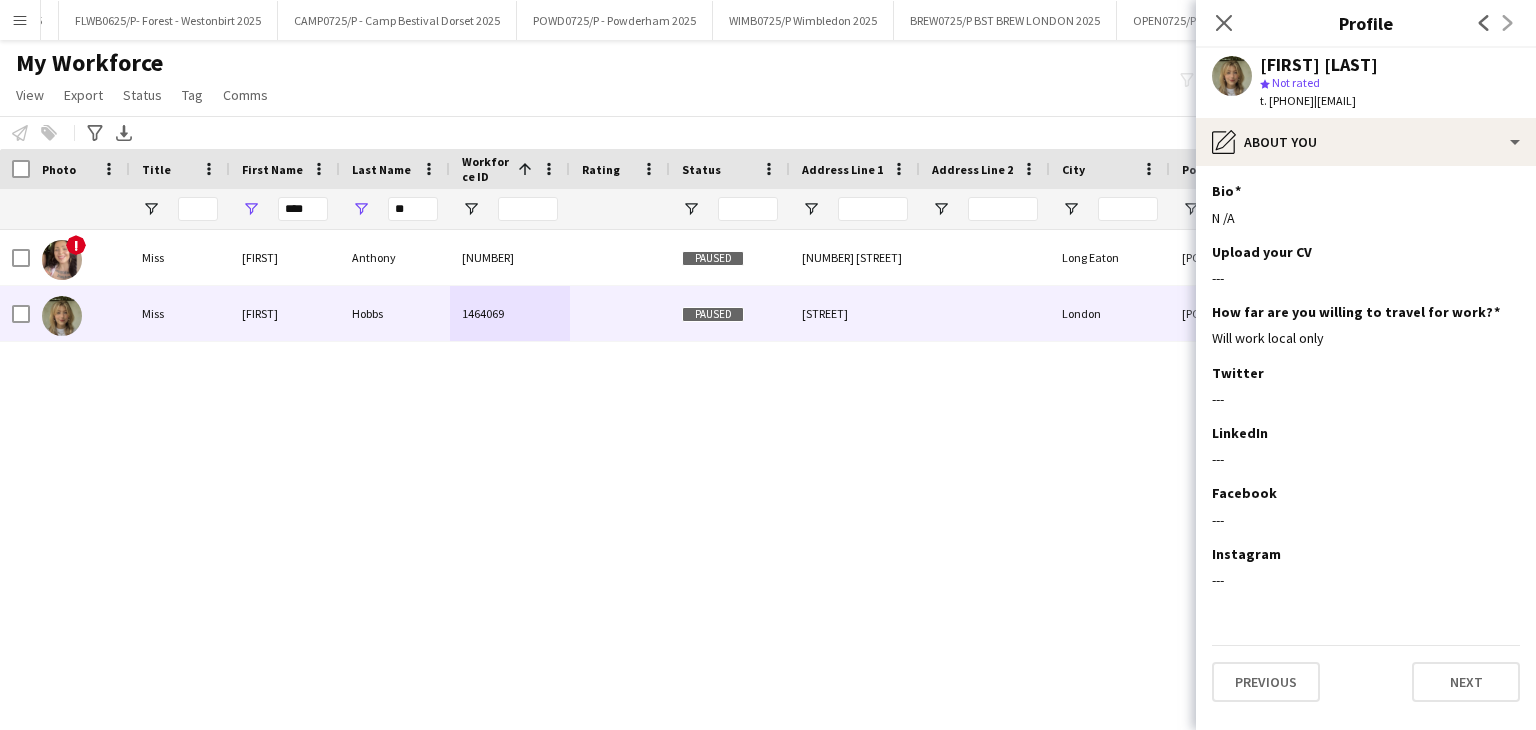 scroll, scrollTop: 0, scrollLeft: 0, axis: both 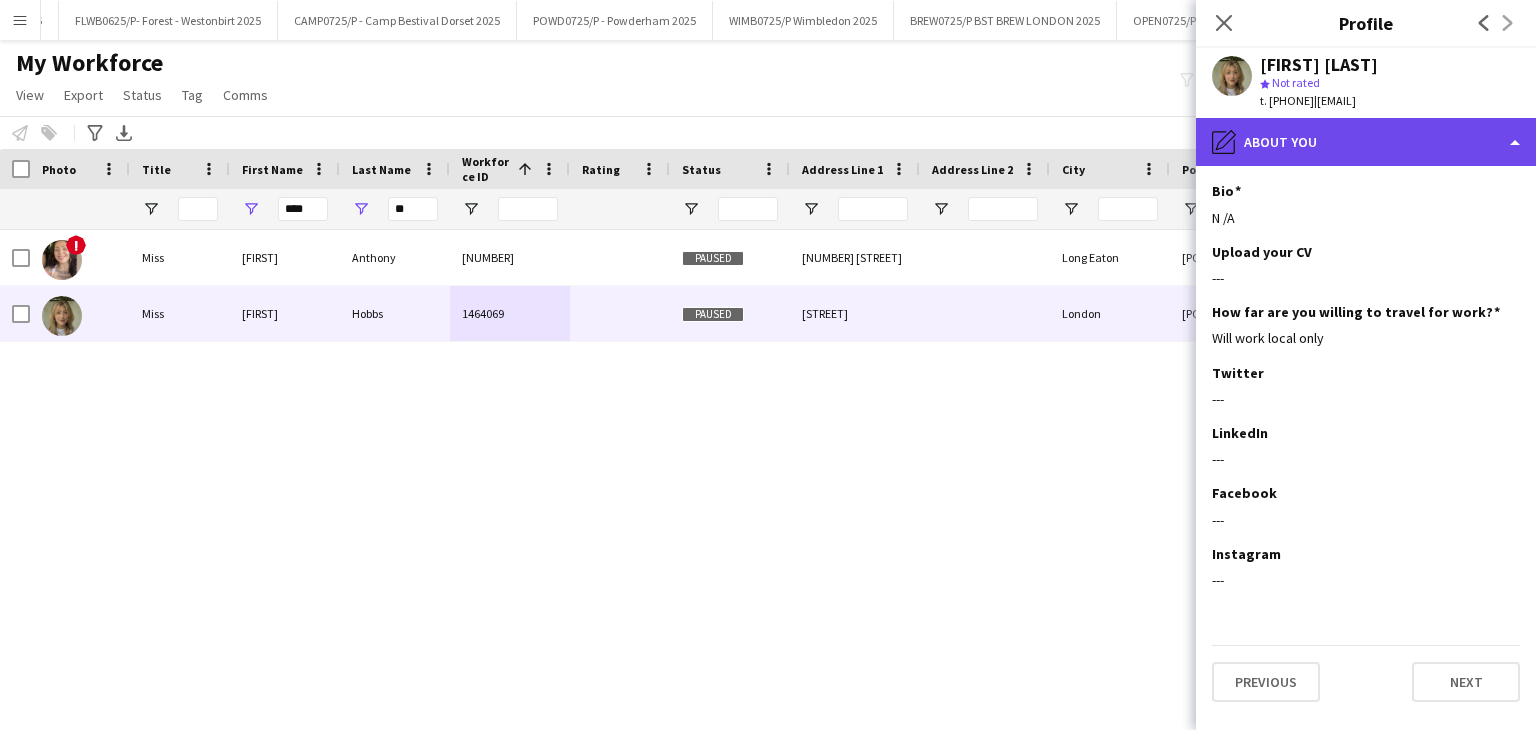 click on "pencil4
About you" 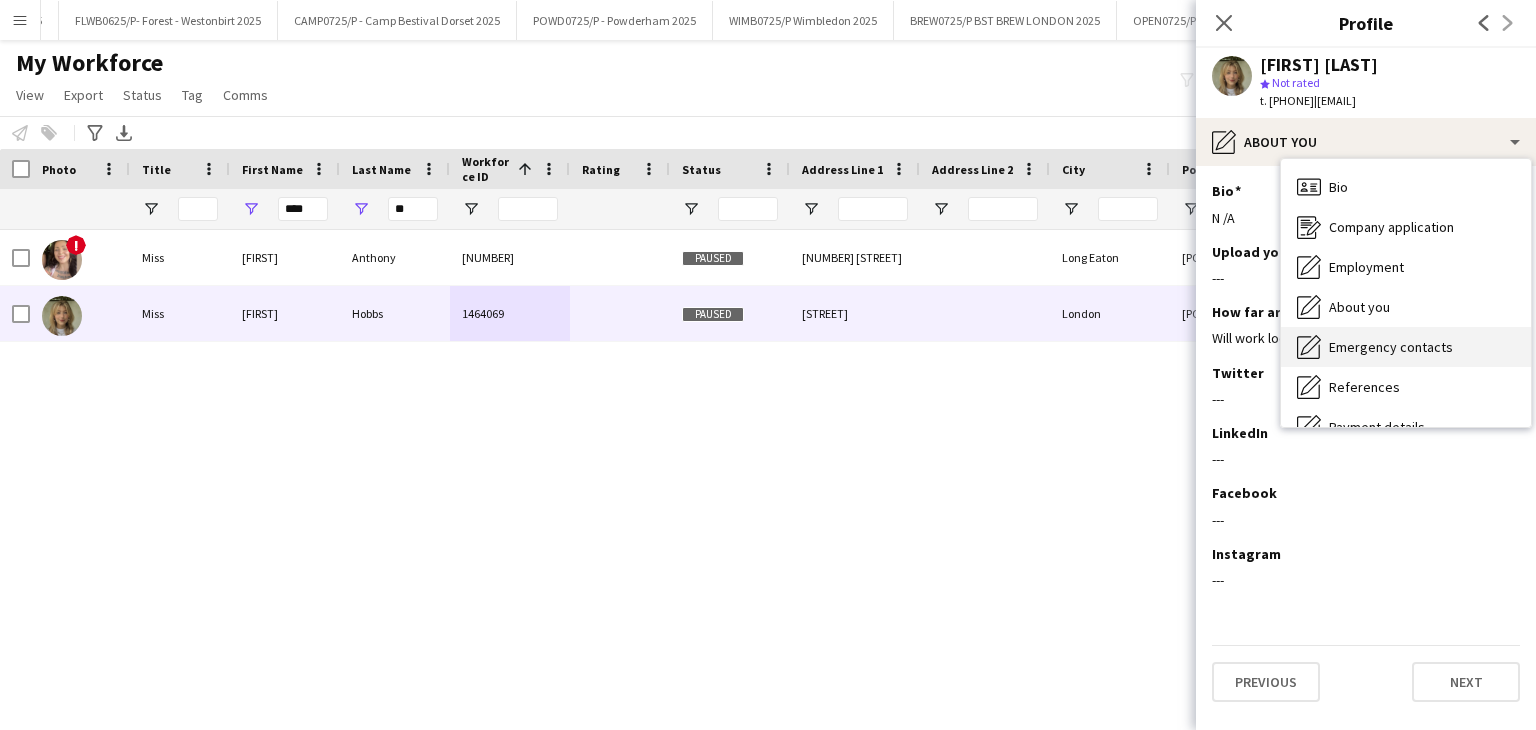 click on "Emergency contacts" at bounding box center (1391, 347) 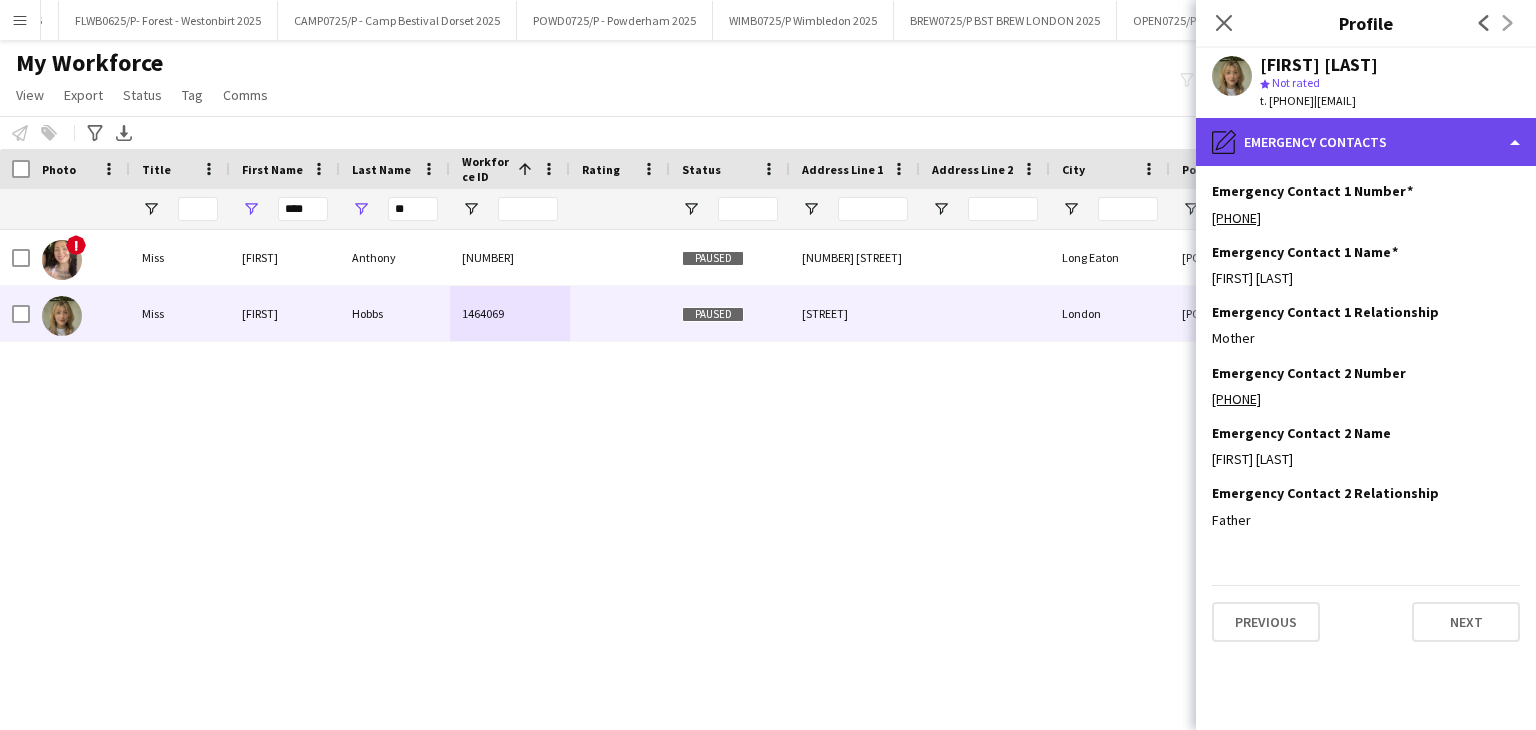 click on "pencil4
Emergency contacts" 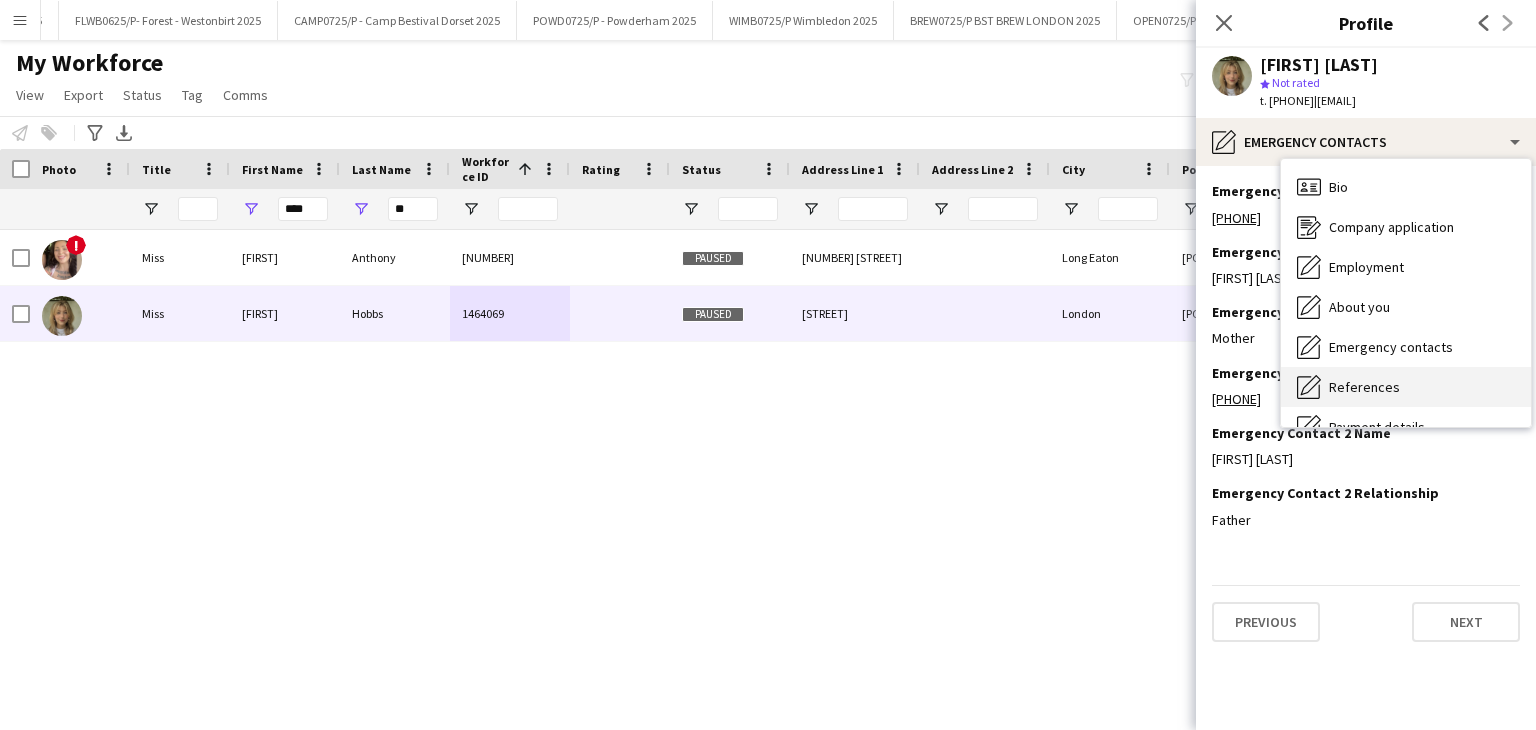 click on "References
References" at bounding box center [1406, 387] 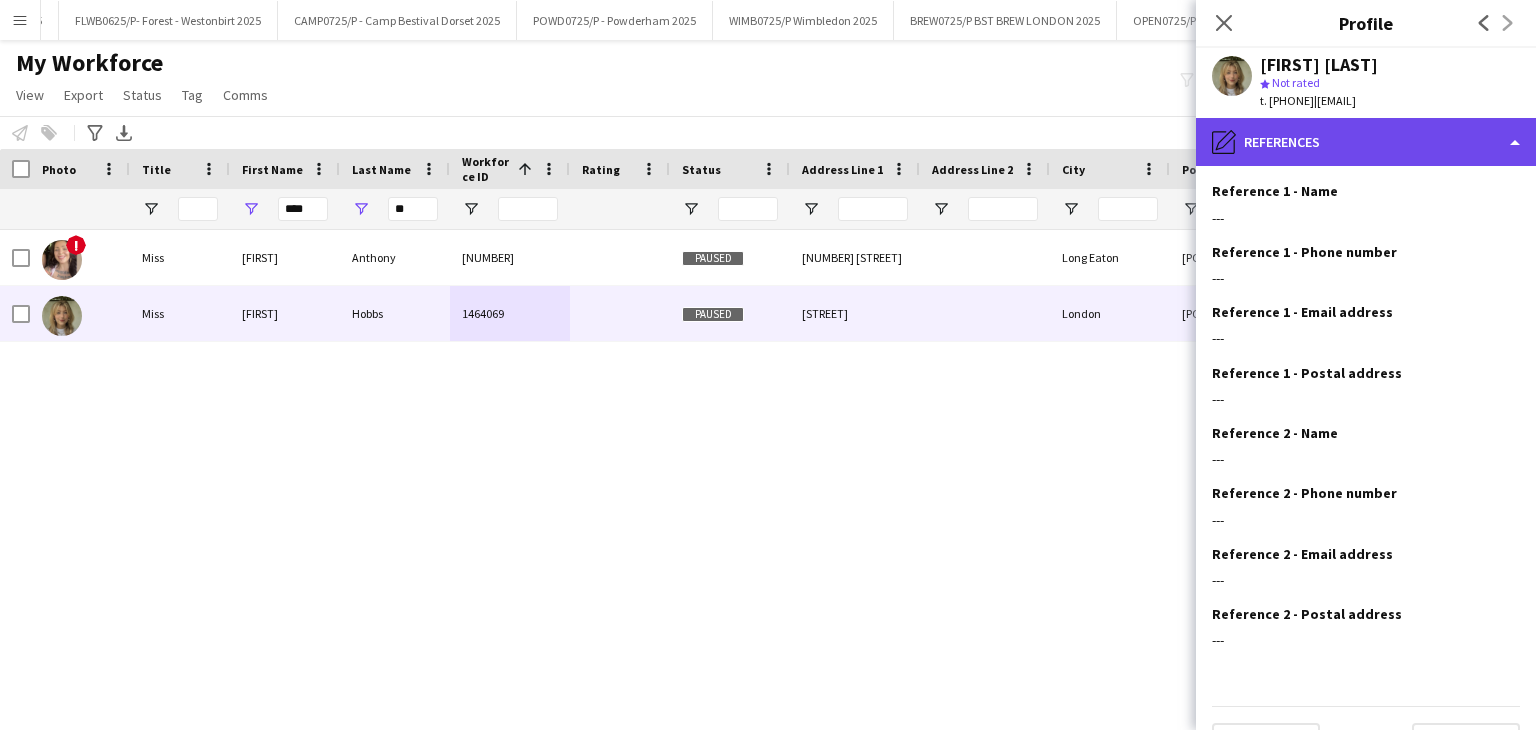 click on "pencil4
References" 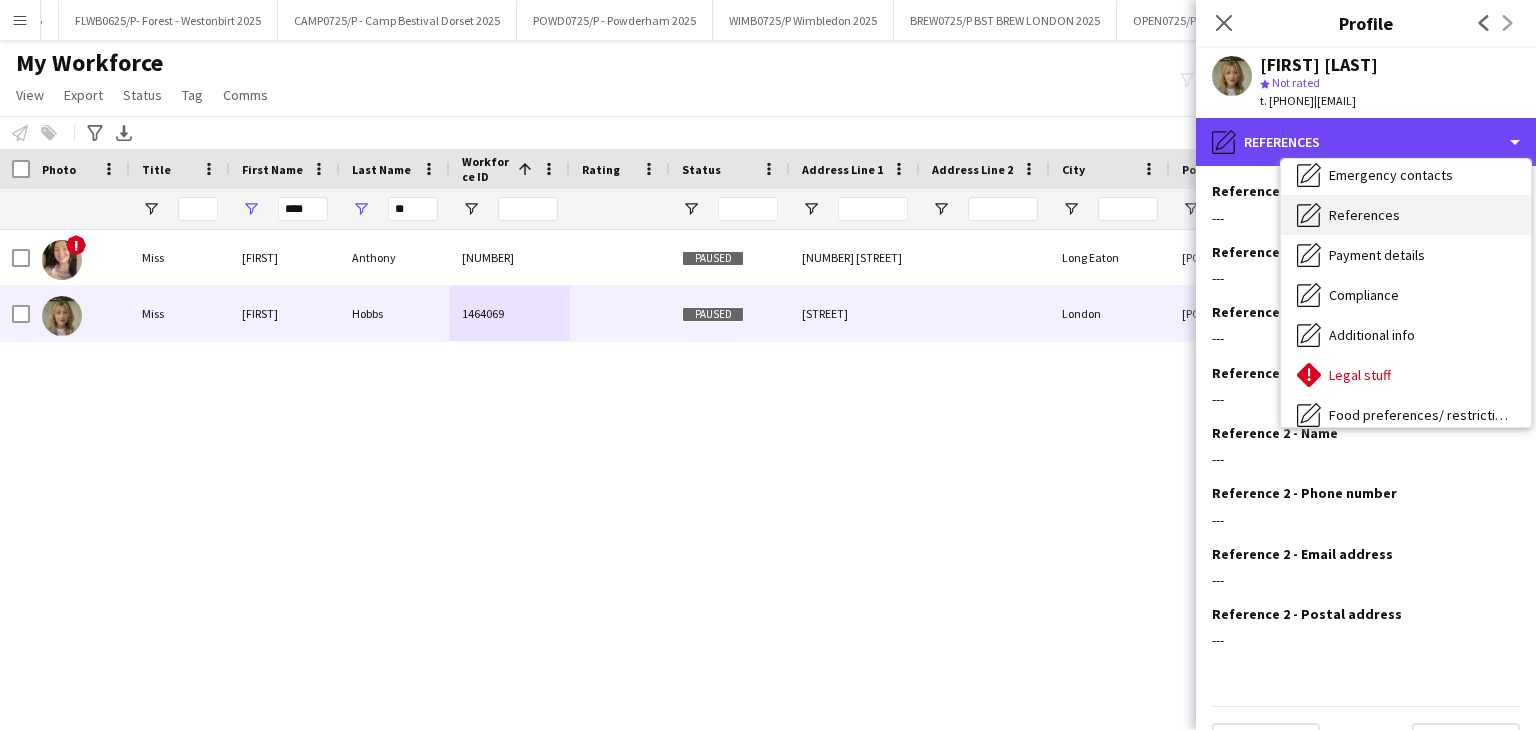 scroll, scrollTop: 168, scrollLeft: 0, axis: vertical 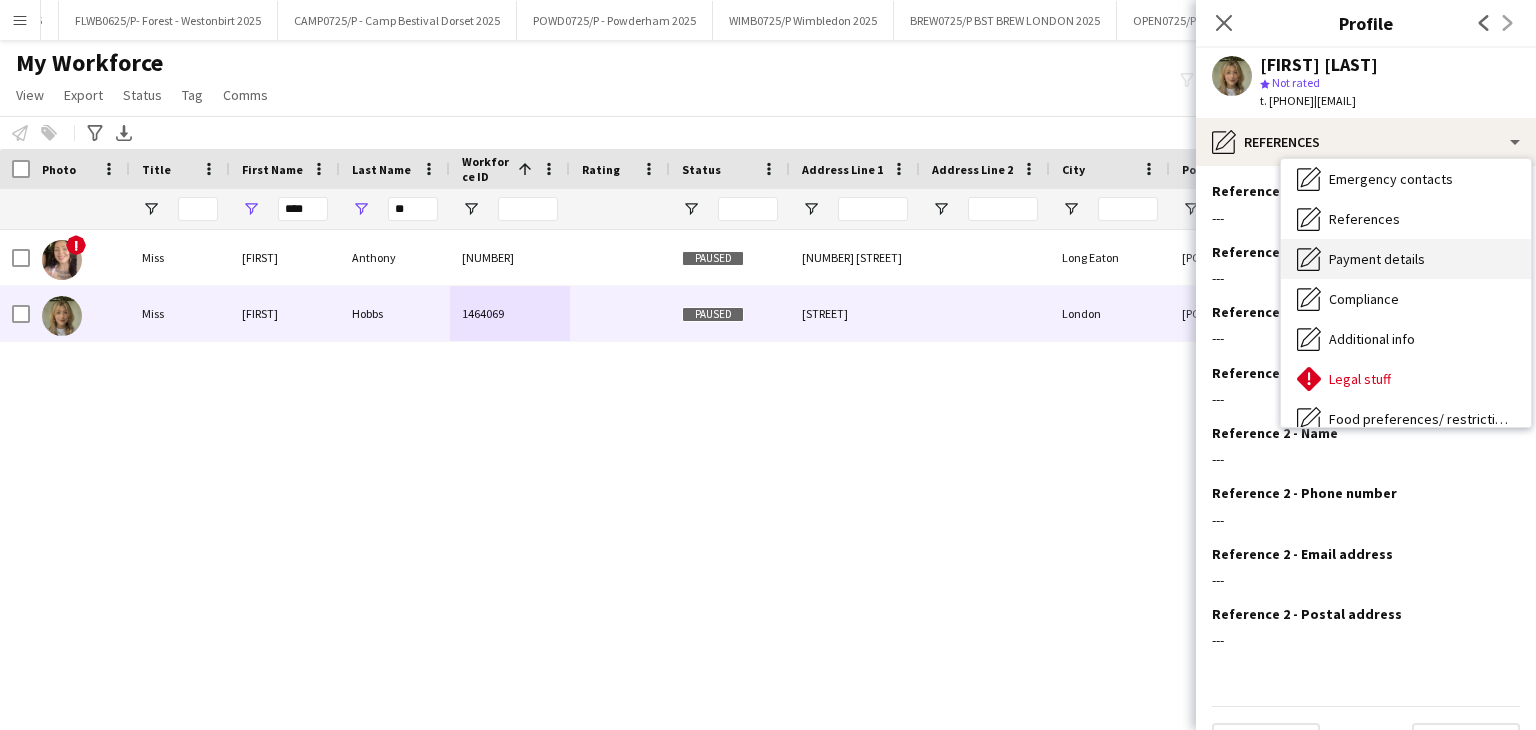 click on "Payment details
Payment details" at bounding box center [1406, 259] 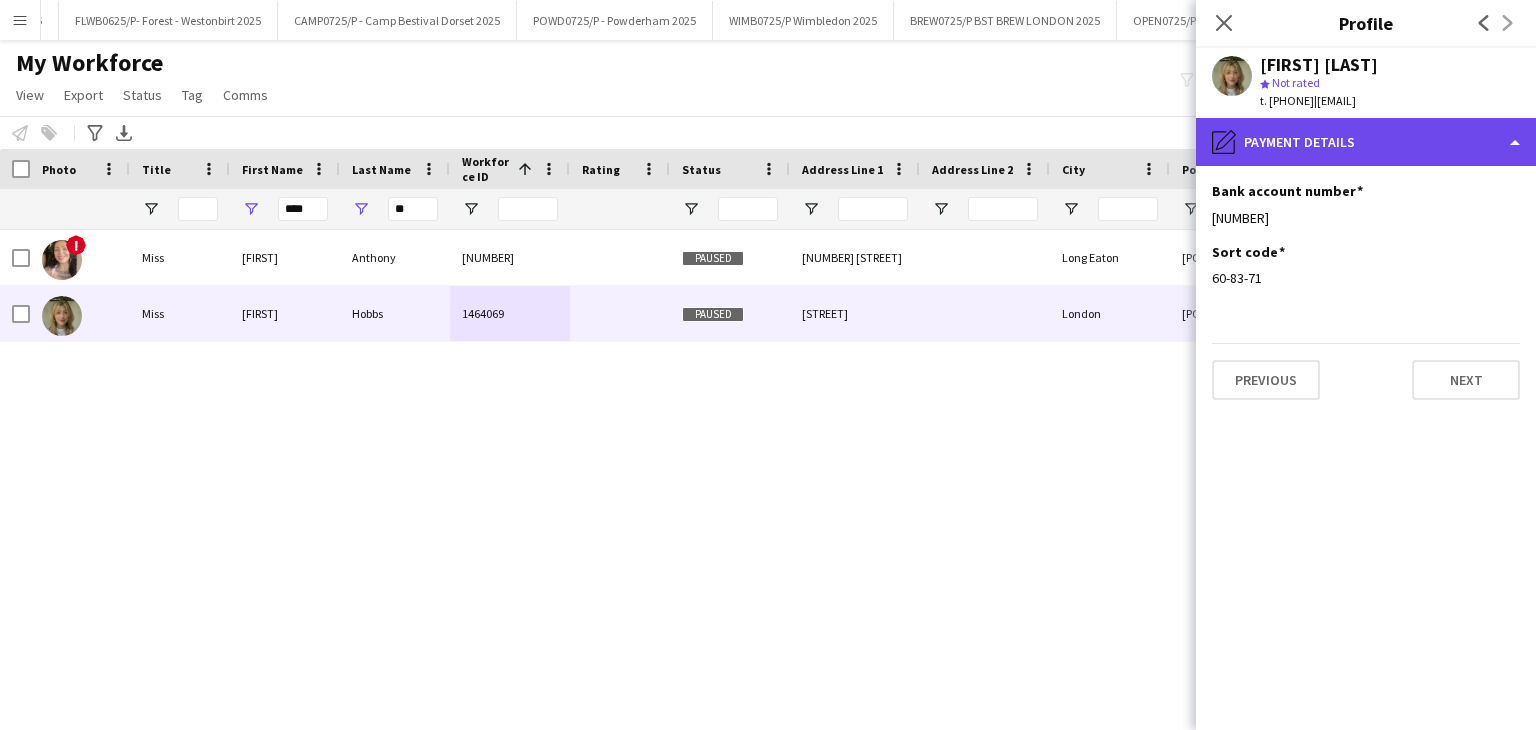 click on "pencil4
Payment details" 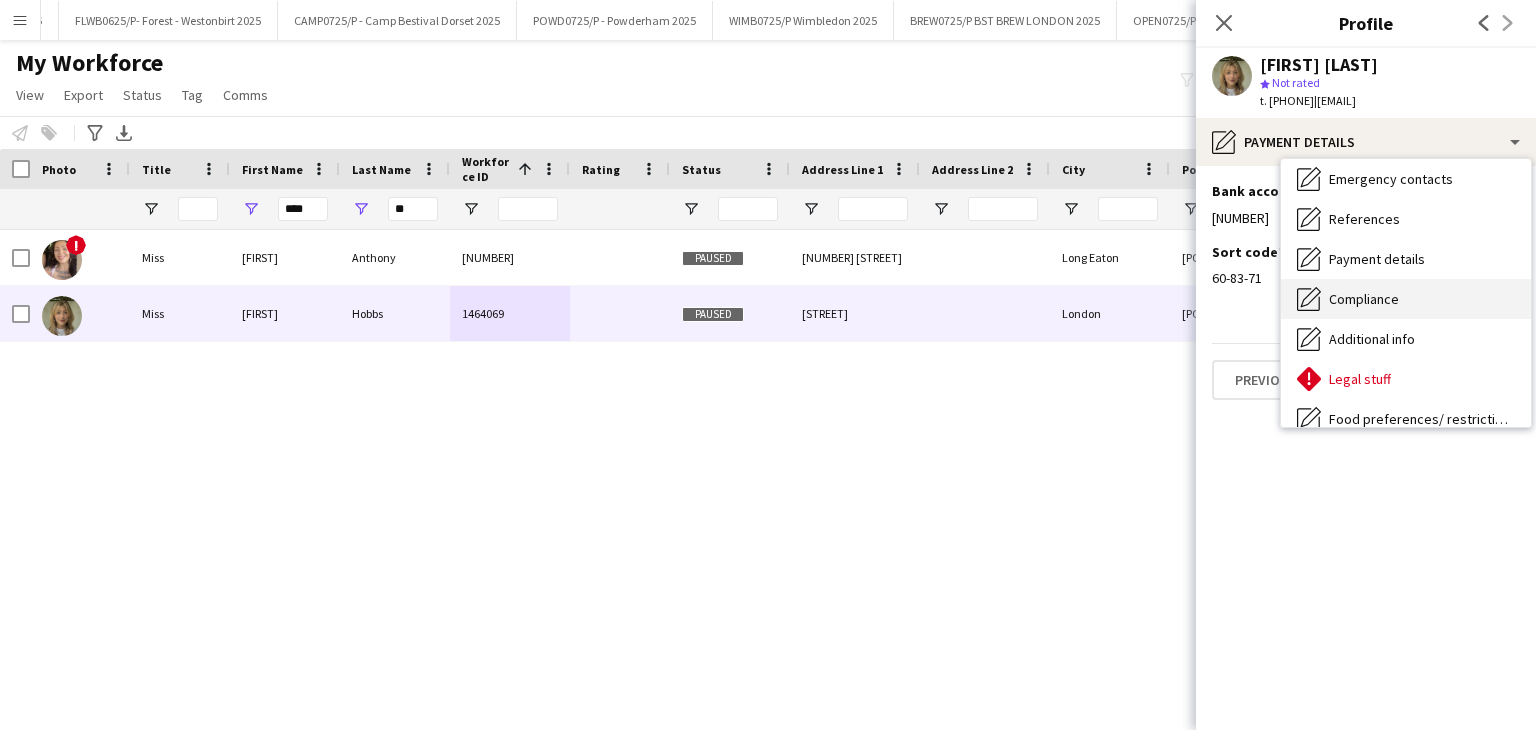 click on "Compliance
Compliance" at bounding box center (1406, 299) 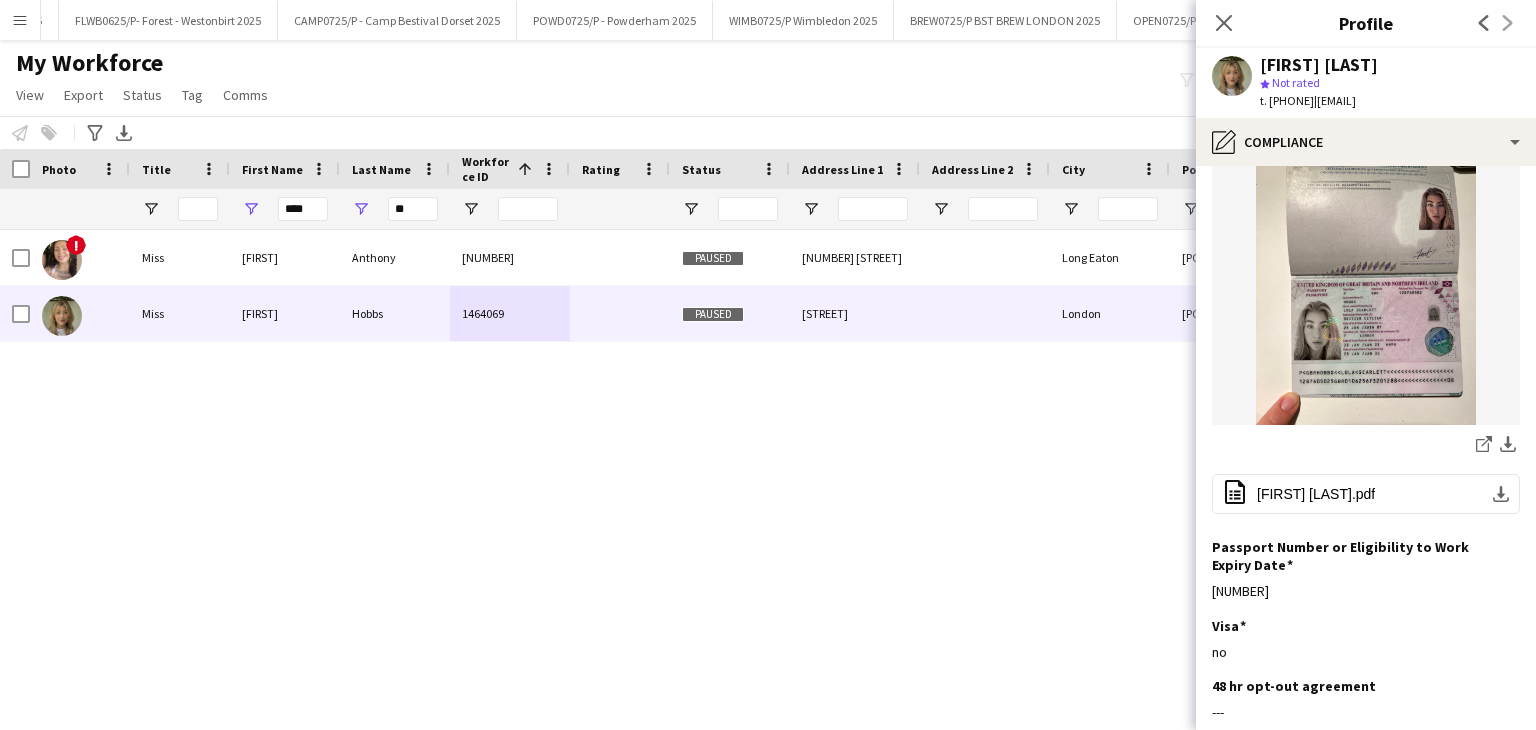 scroll, scrollTop: 200, scrollLeft: 0, axis: vertical 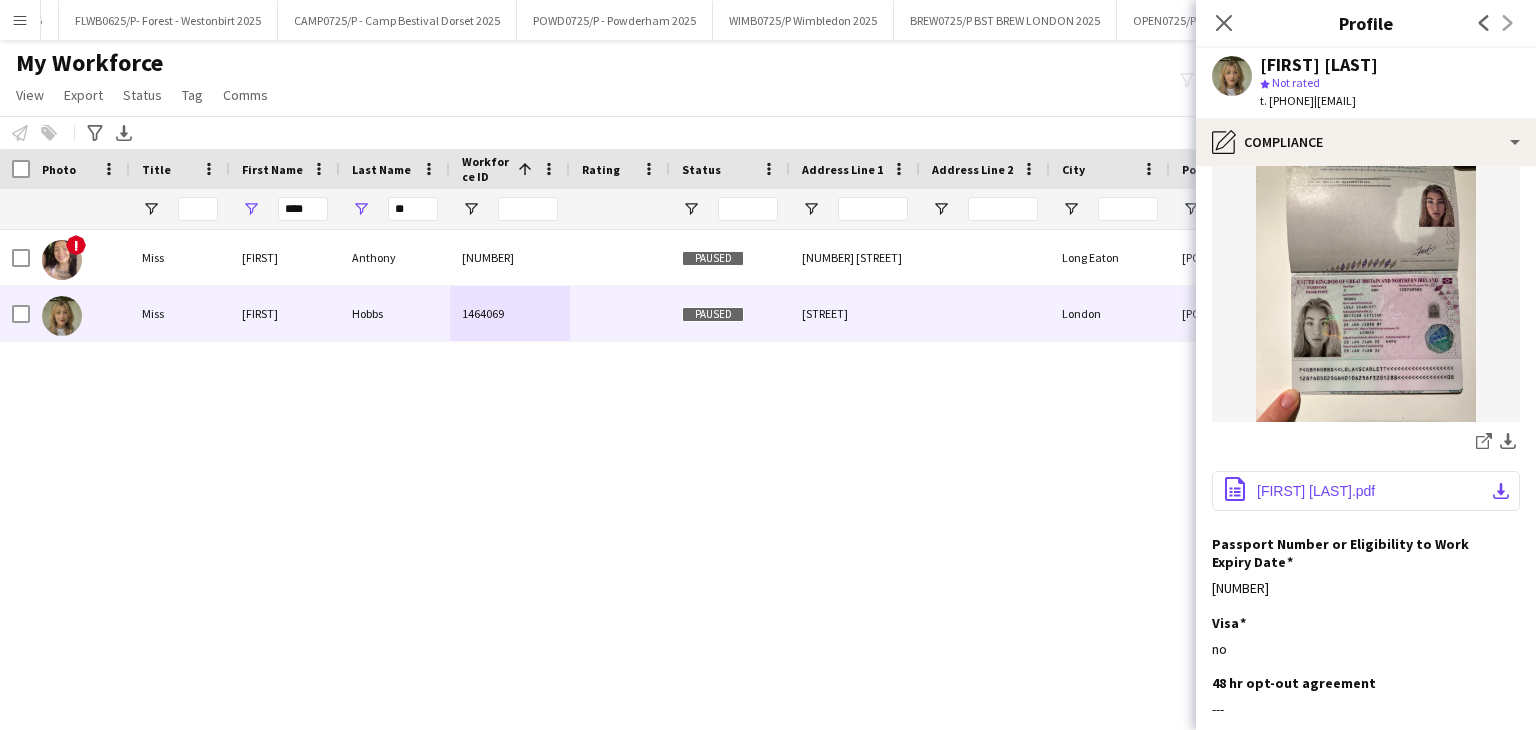 click on "Lola Hobbs.pdf" 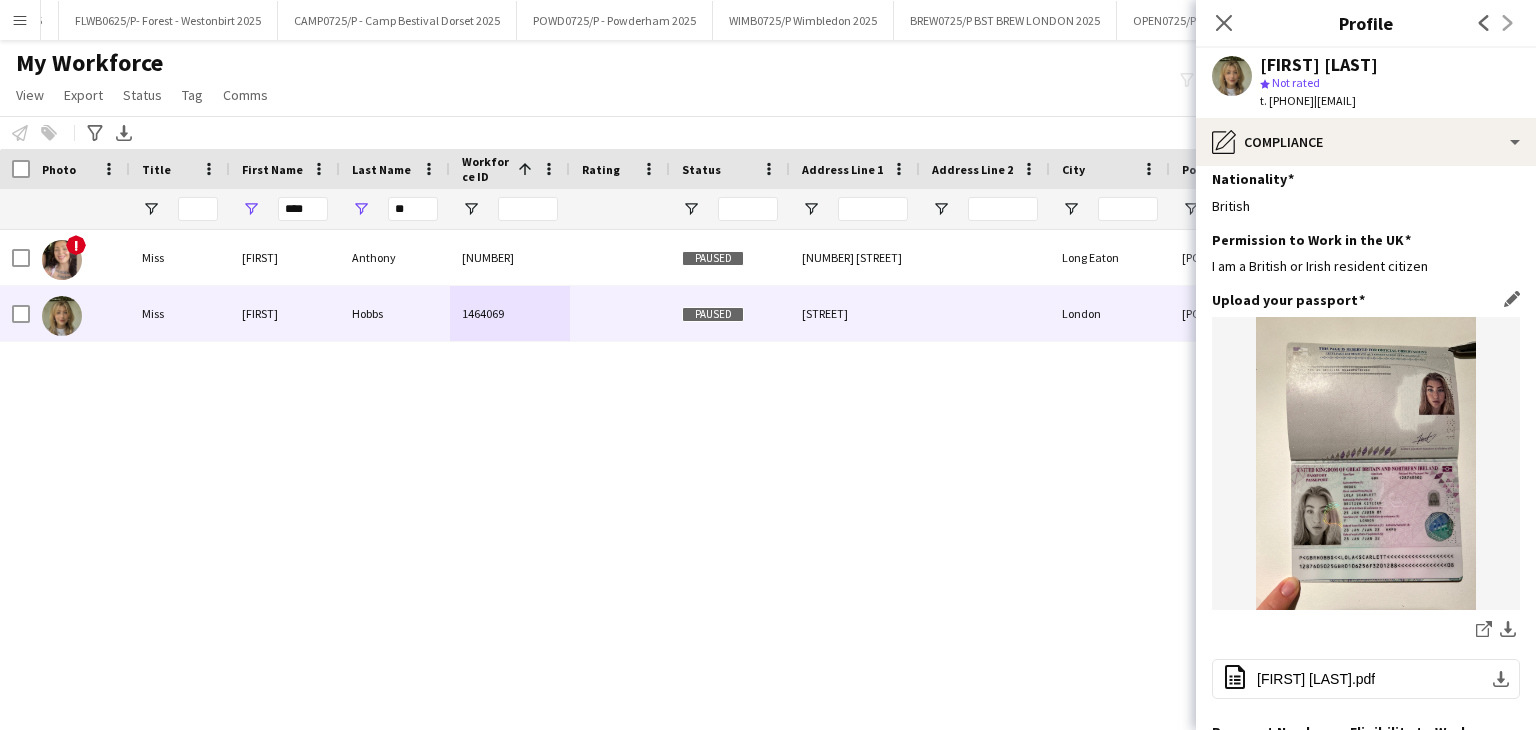scroll, scrollTop: 0, scrollLeft: 0, axis: both 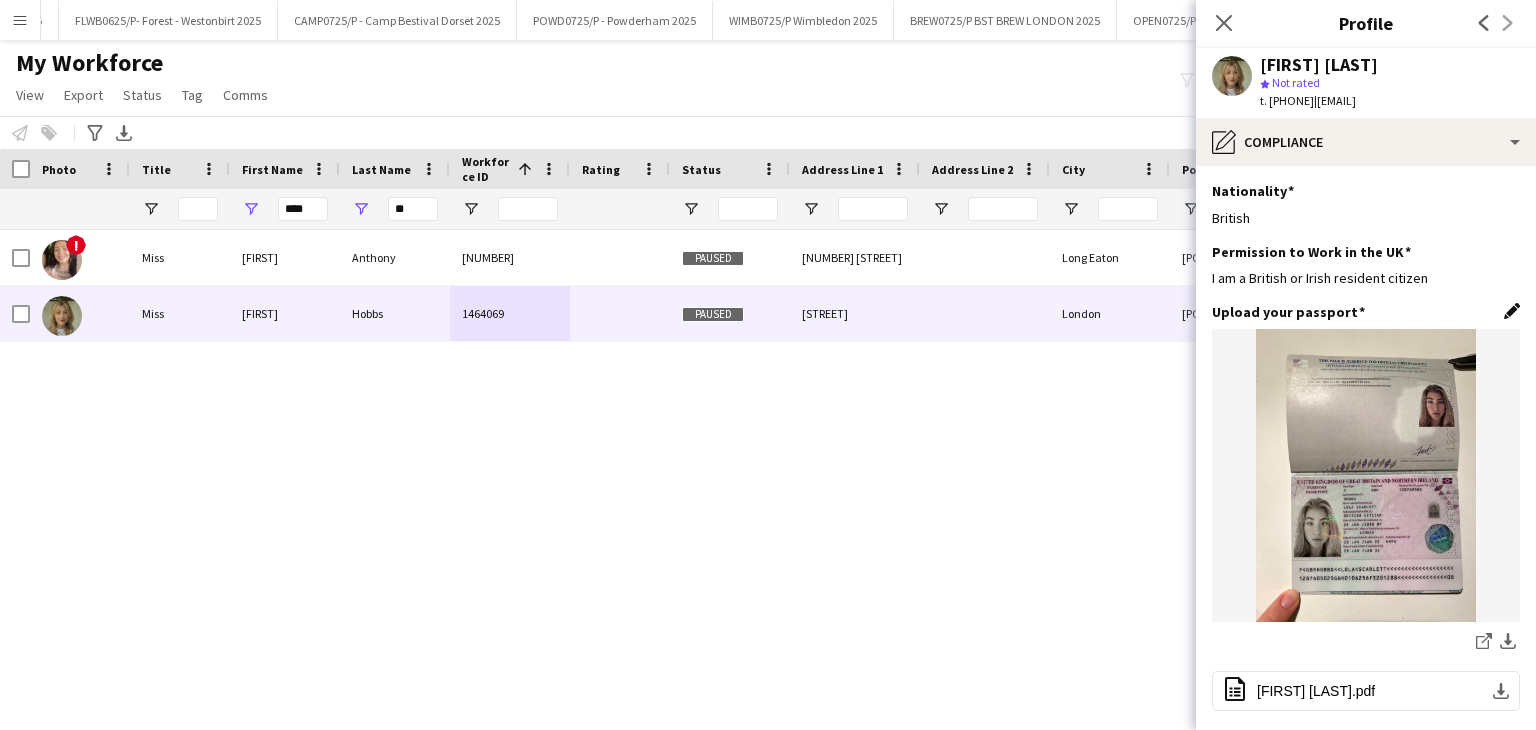 click on "Edit this field" 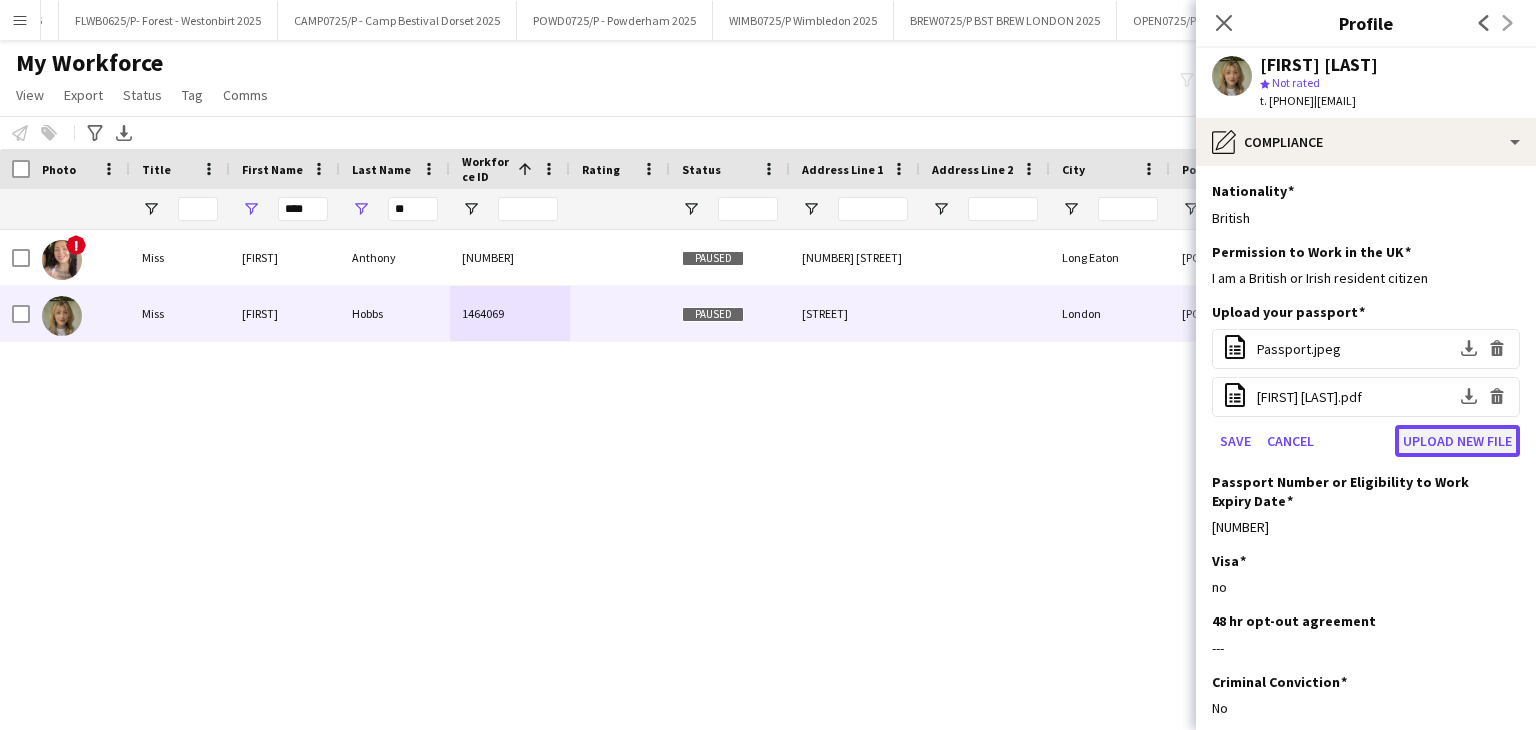 click on "Upload new file" 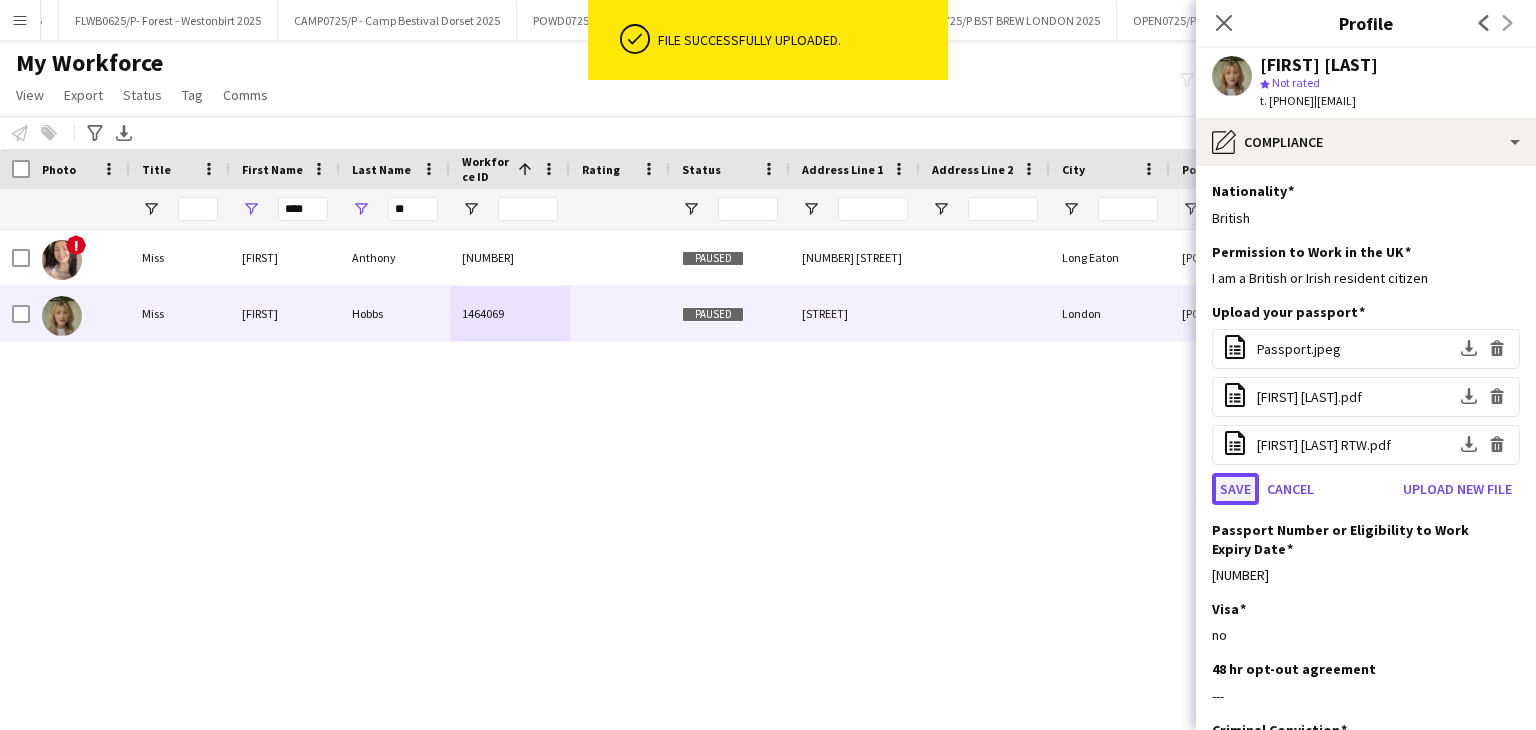 click on "Save" 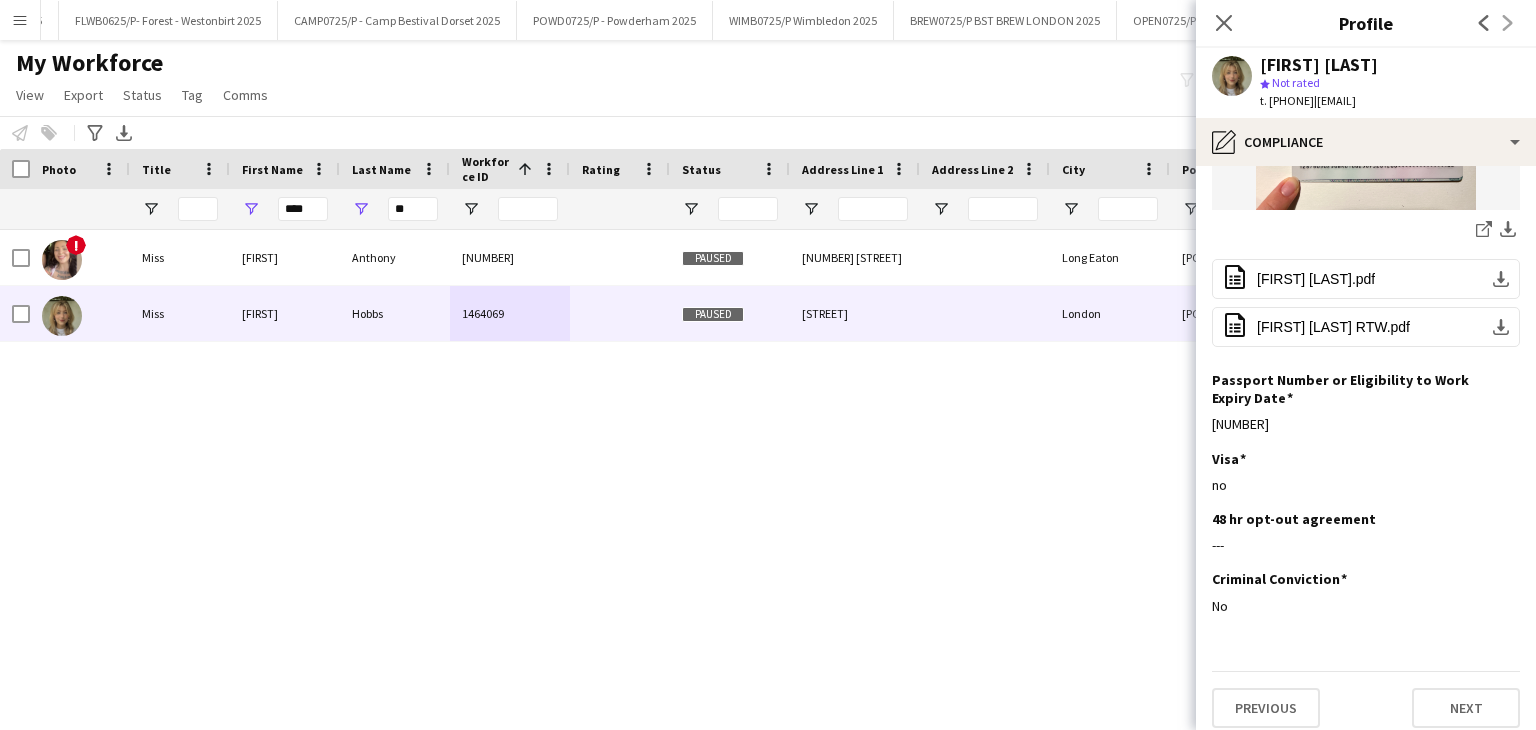 scroll, scrollTop: 425, scrollLeft: 0, axis: vertical 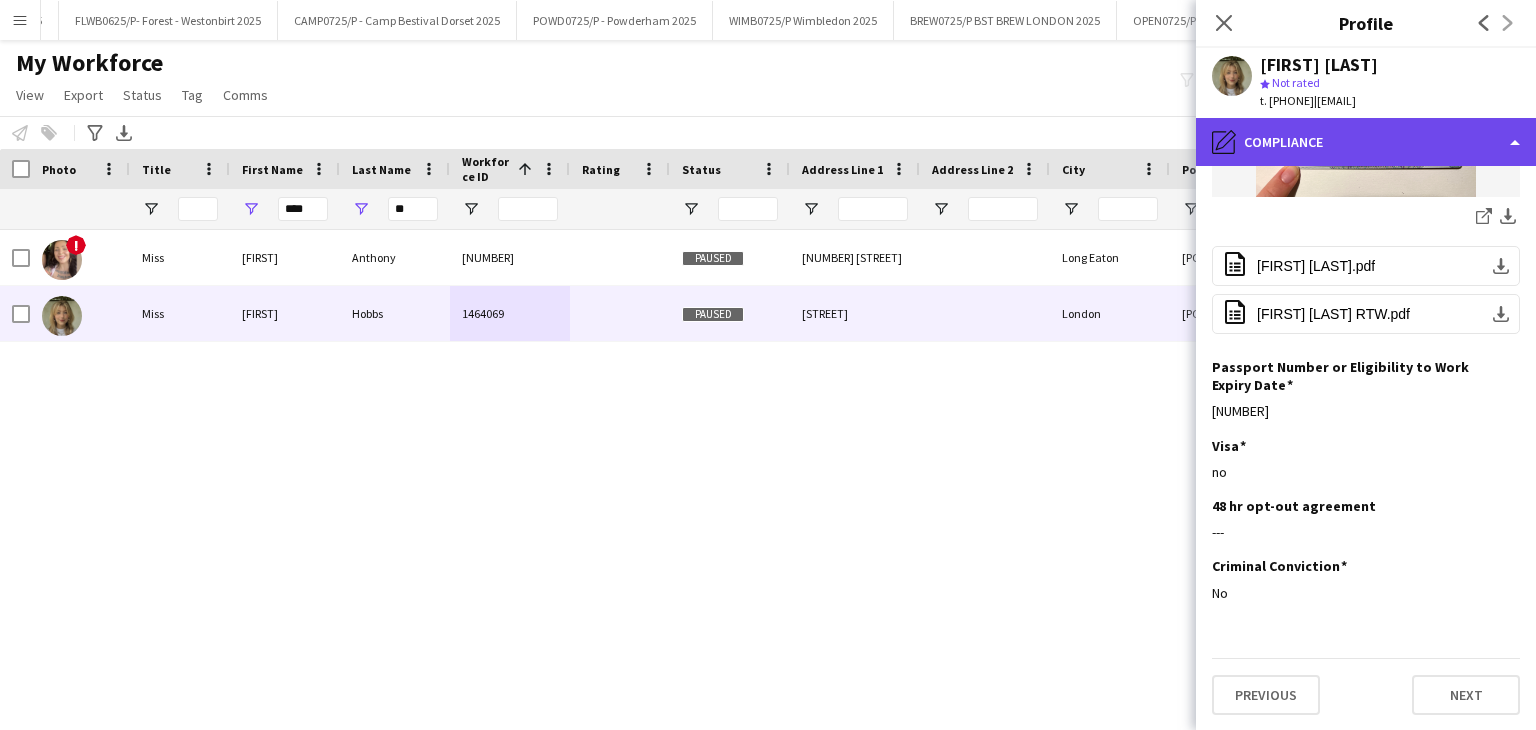 click on "pencil4
Compliance" 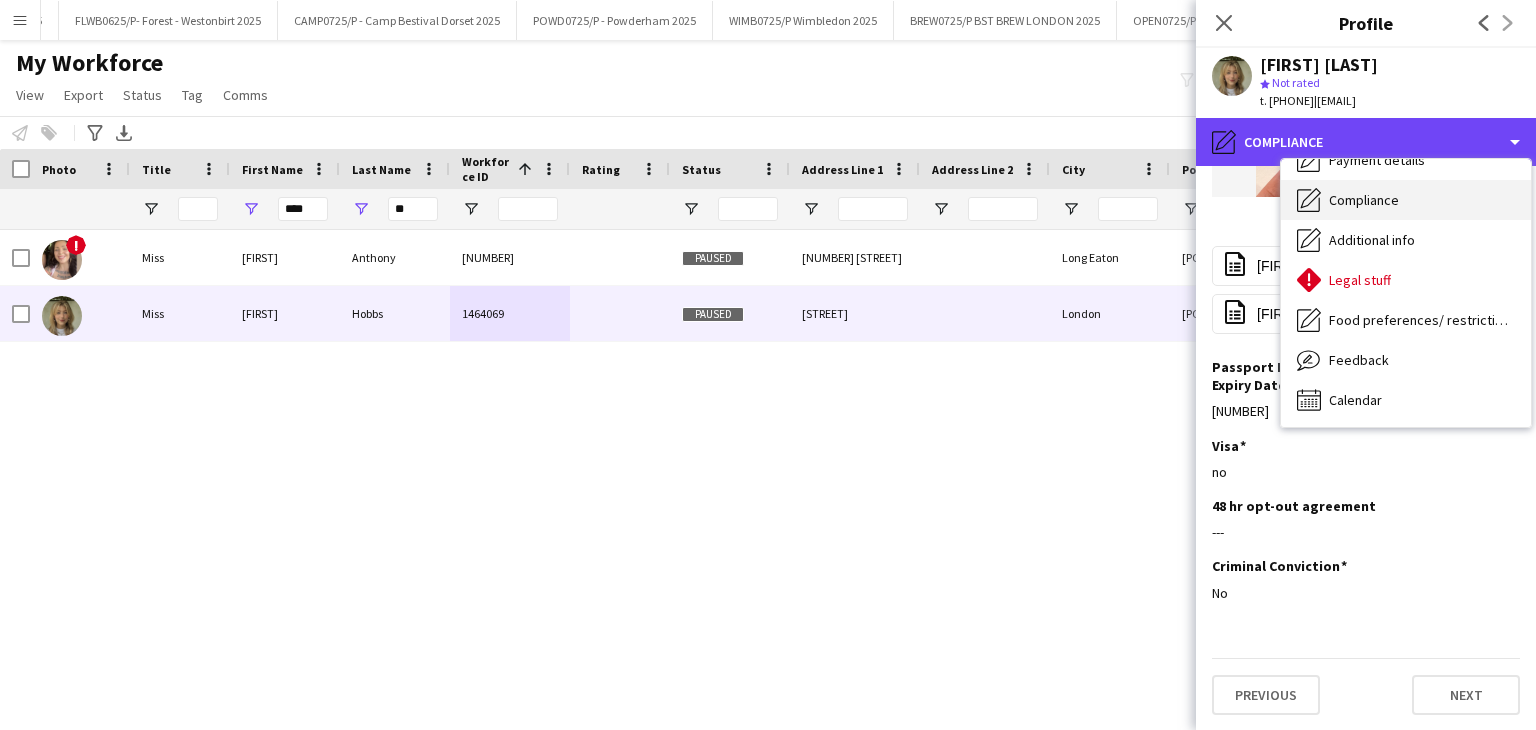 scroll, scrollTop: 268, scrollLeft: 0, axis: vertical 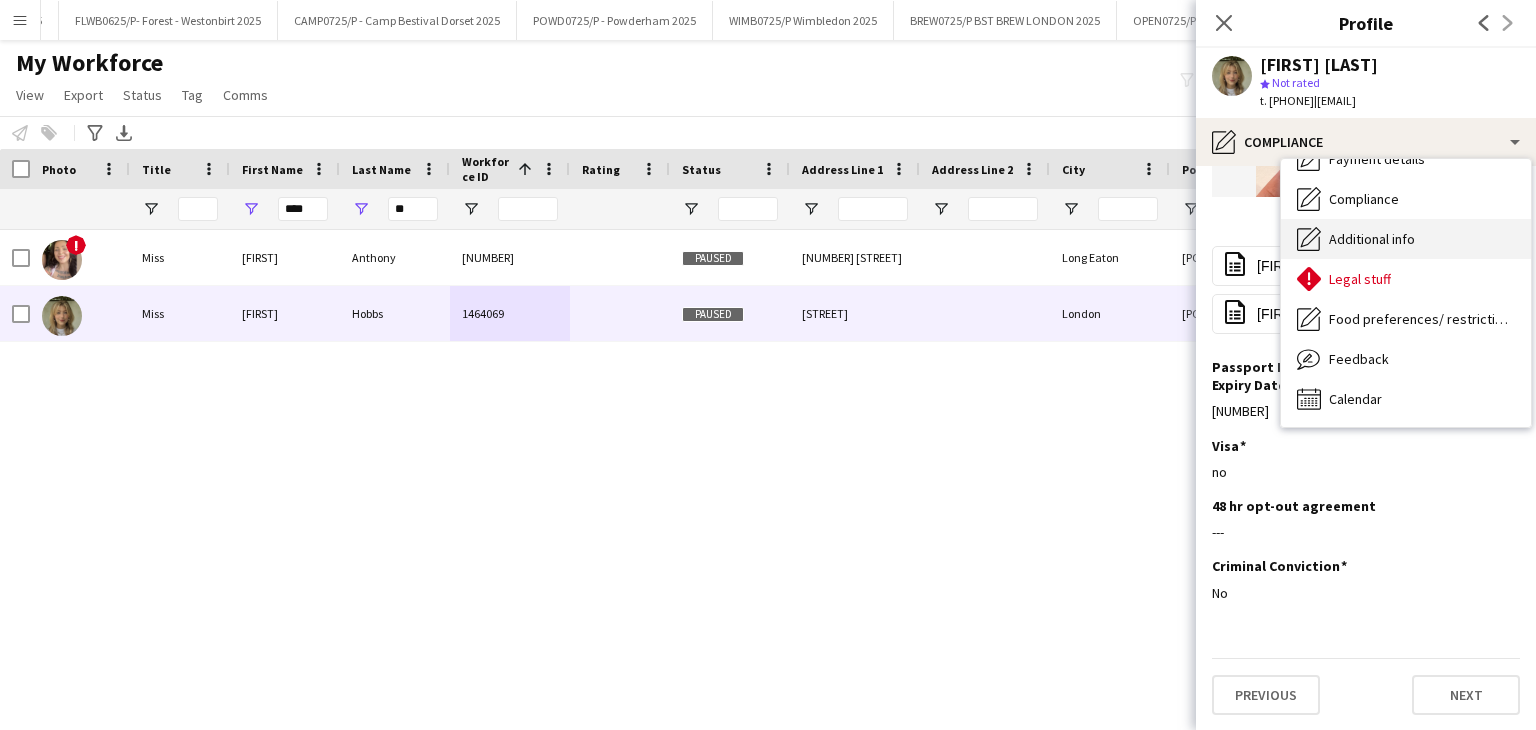 click on "Additional info" at bounding box center (1372, 239) 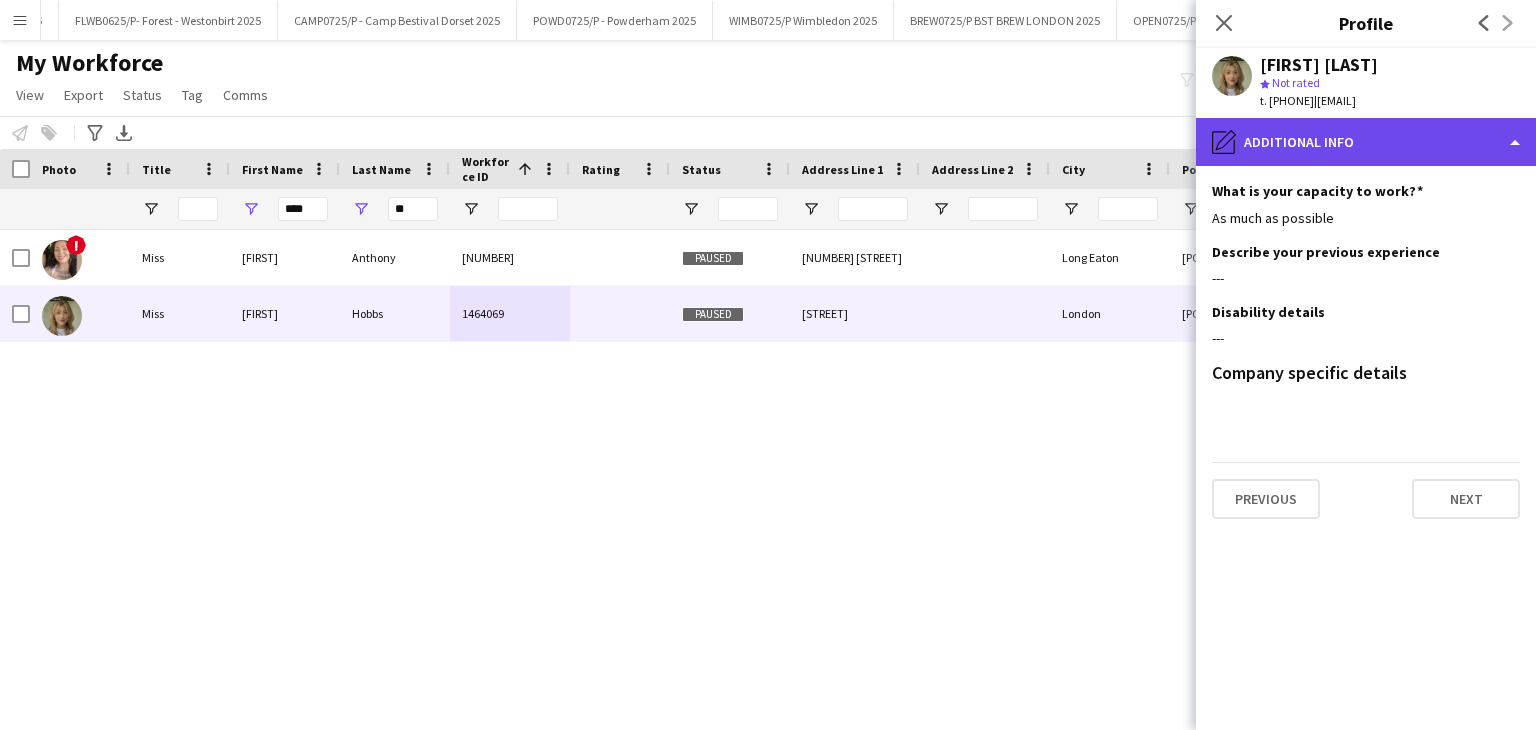 click on "pencil4
Additional info" 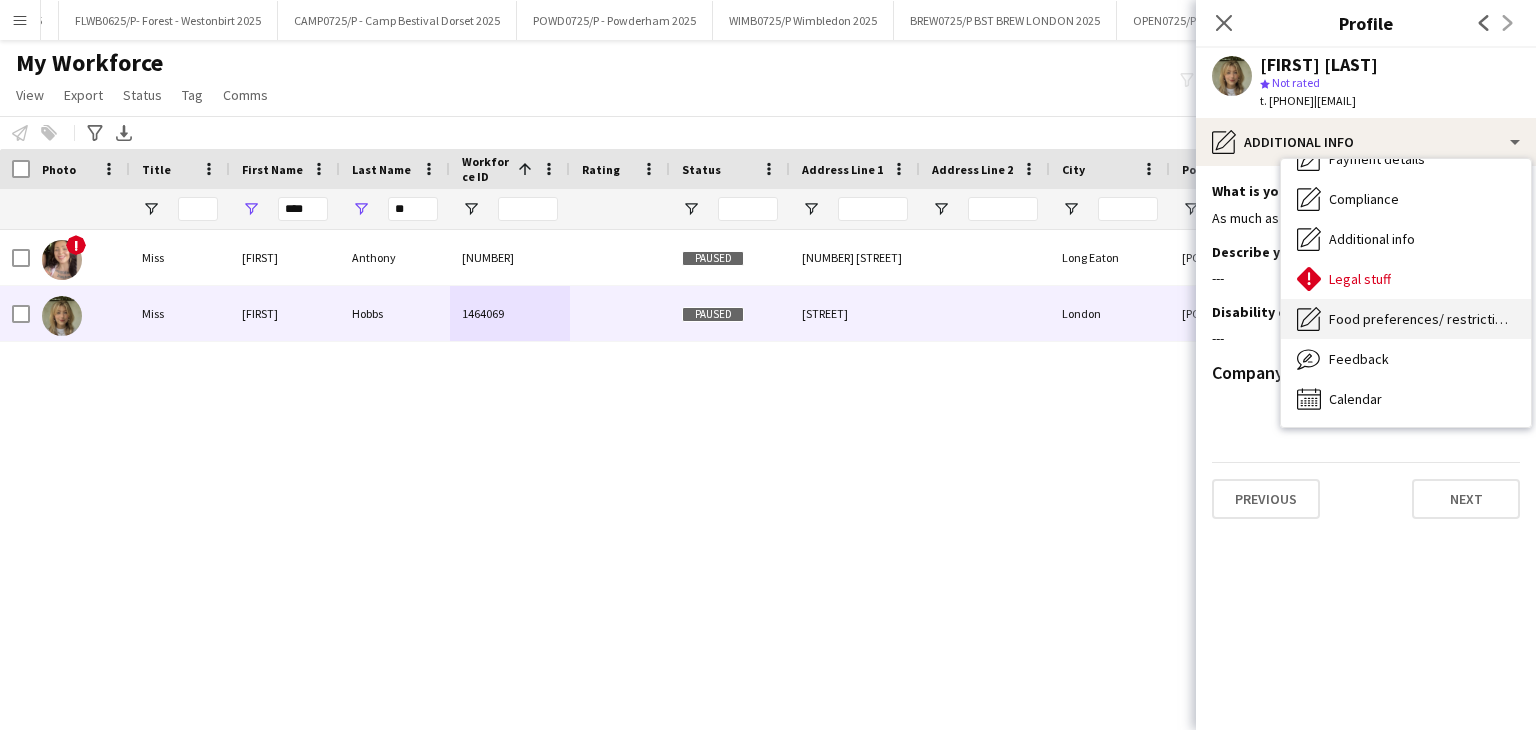 click on "Food preferences/ restrictions
Food preferences/ restrictions" at bounding box center [1406, 319] 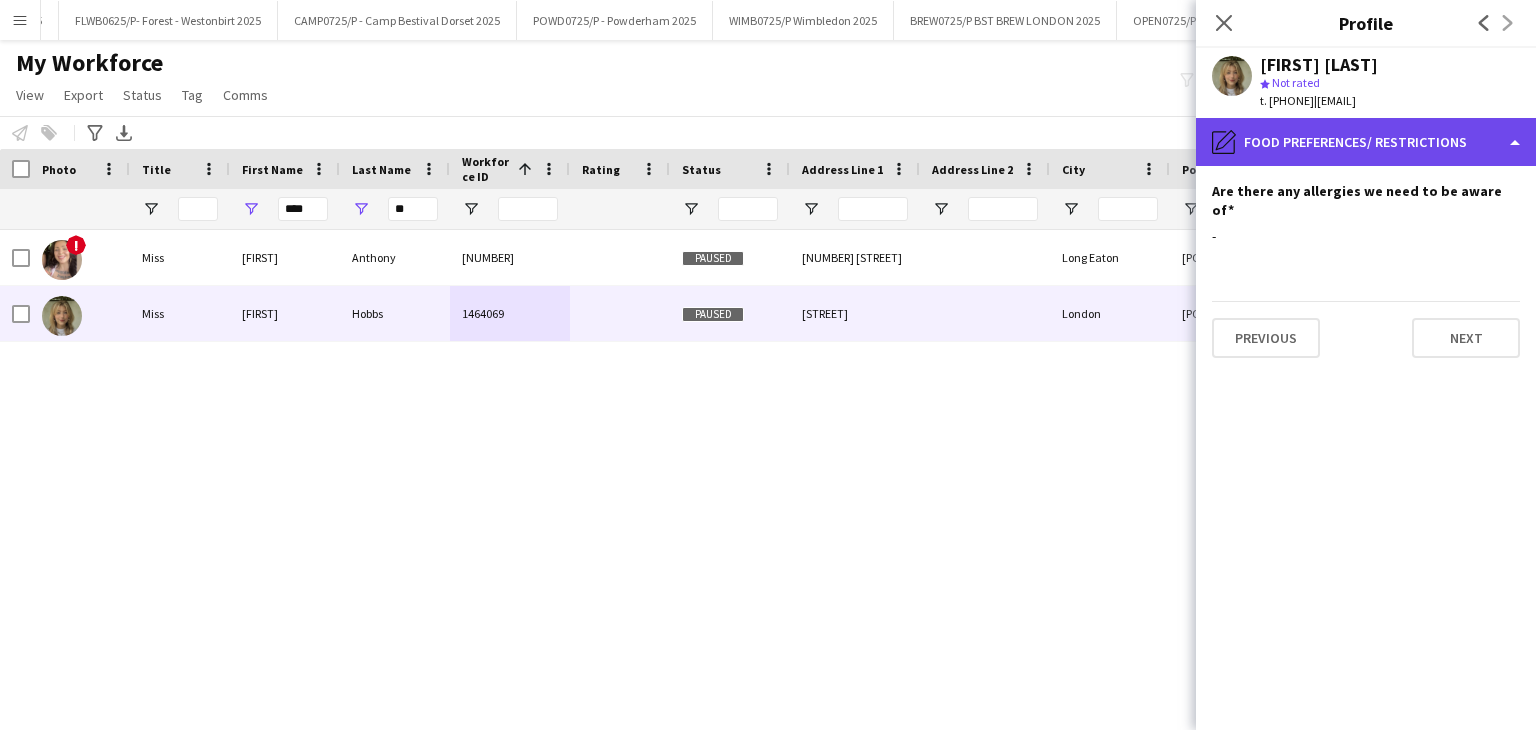 click on "pencil4
Food preferences/ restrictions" 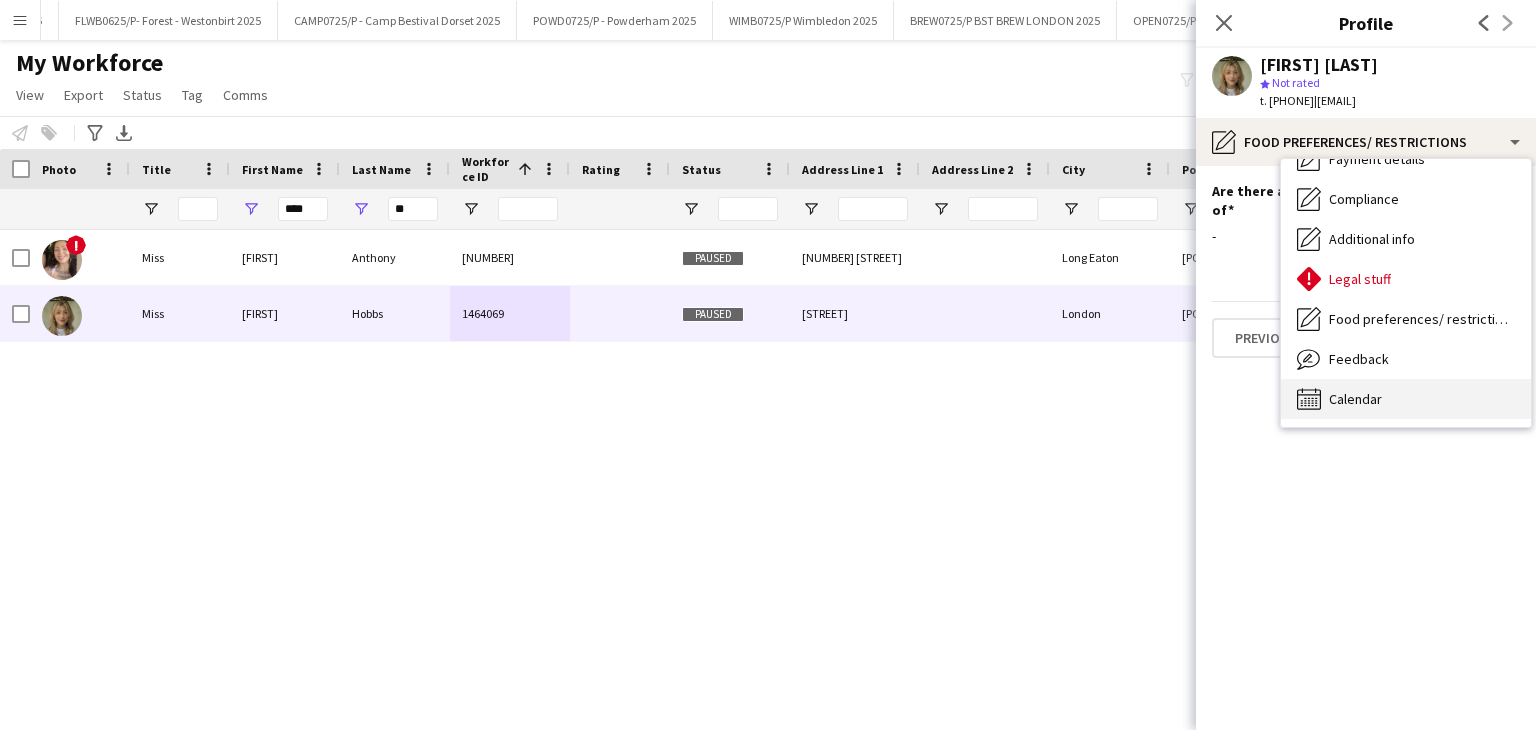 click on "Calendar" at bounding box center (1355, 399) 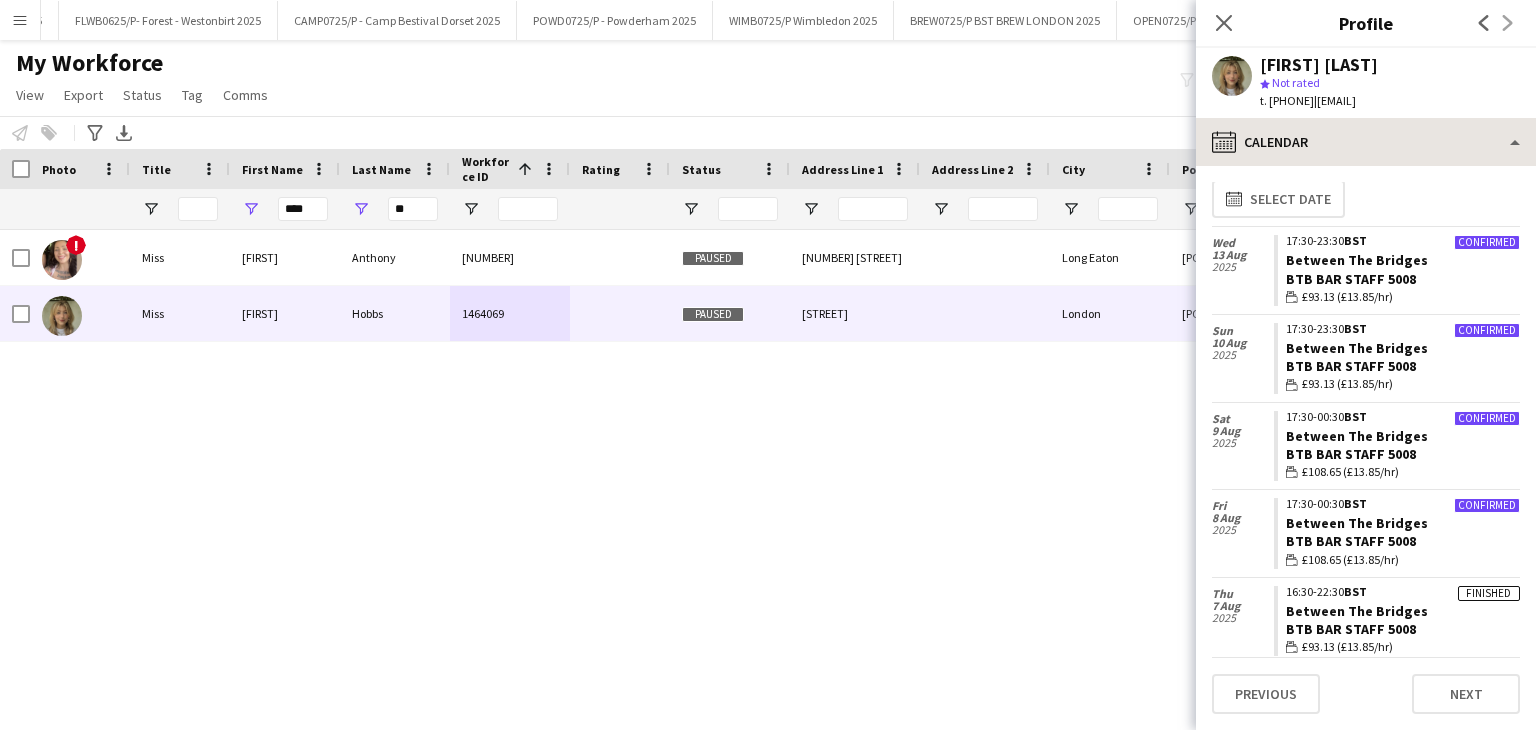 scroll, scrollTop: 0, scrollLeft: 0, axis: both 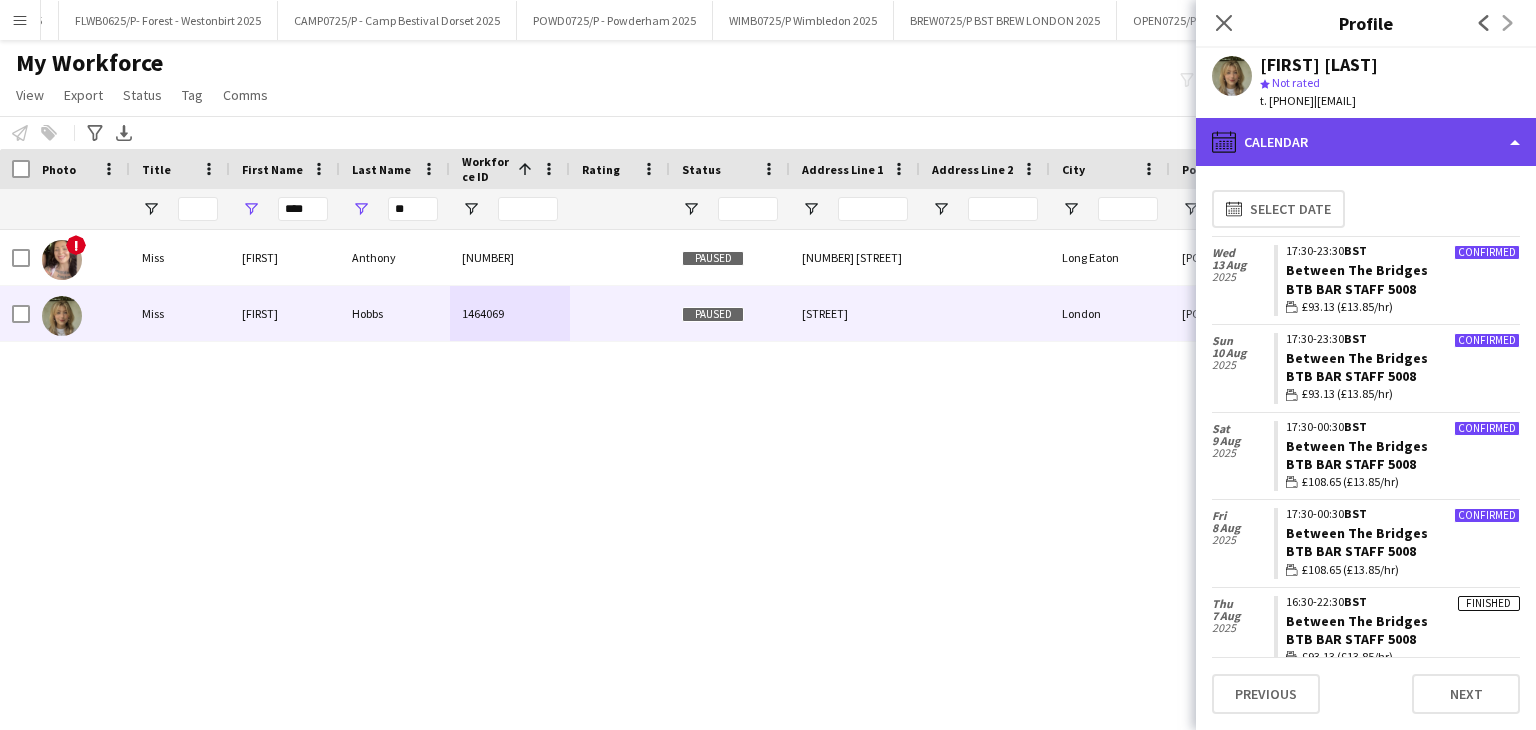 click on "calendar-full
Calendar" 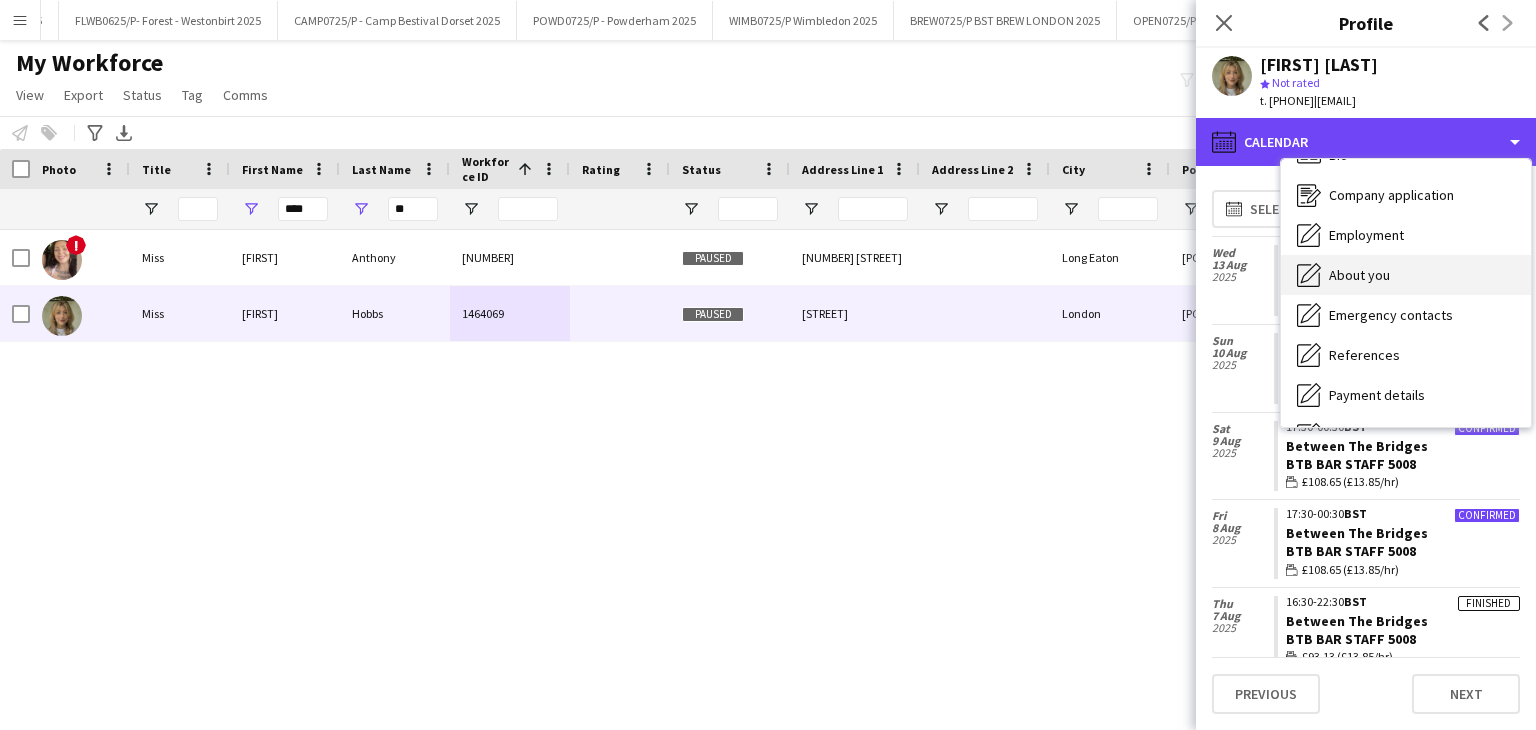 scroll, scrollTop: 0, scrollLeft: 0, axis: both 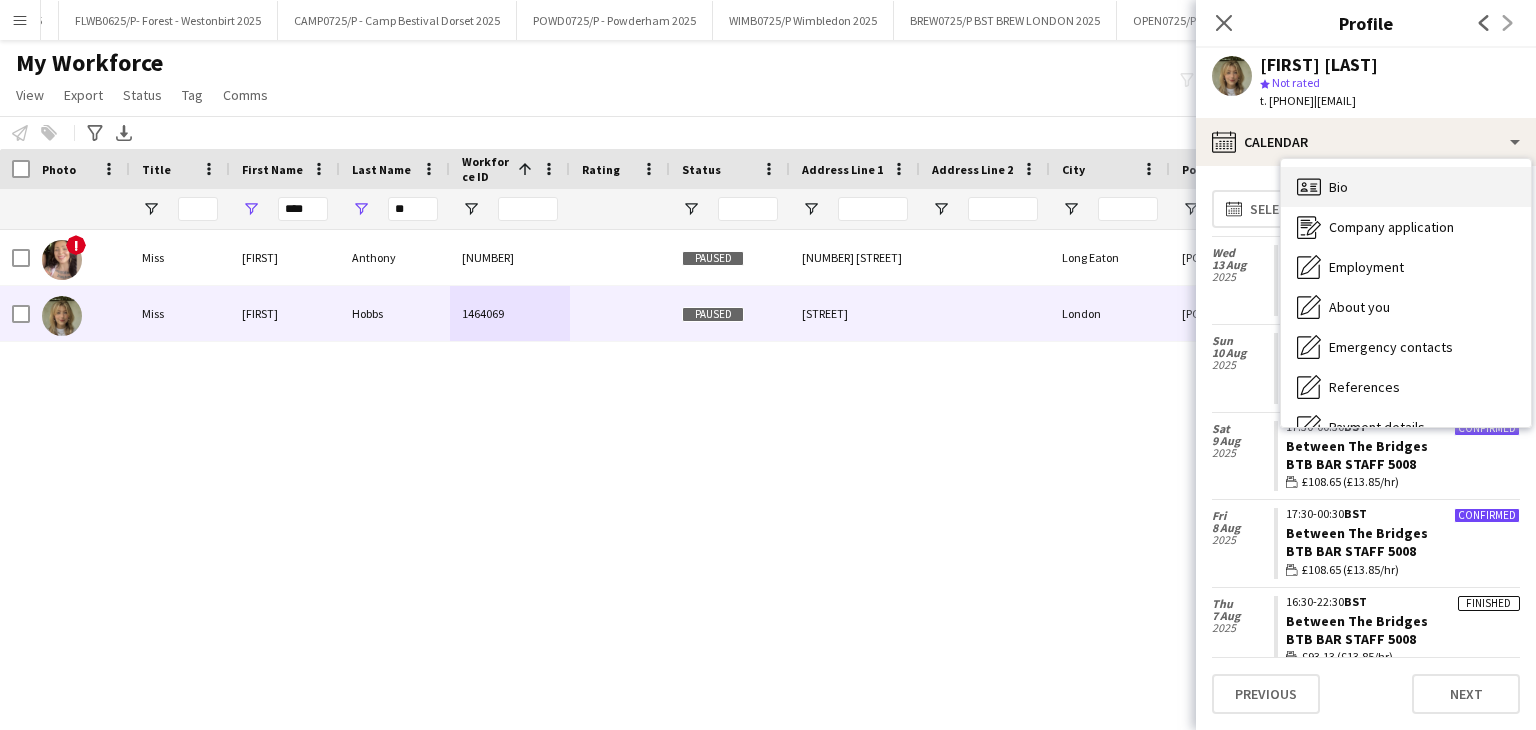 click on "Bio
Bio" at bounding box center [1406, 187] 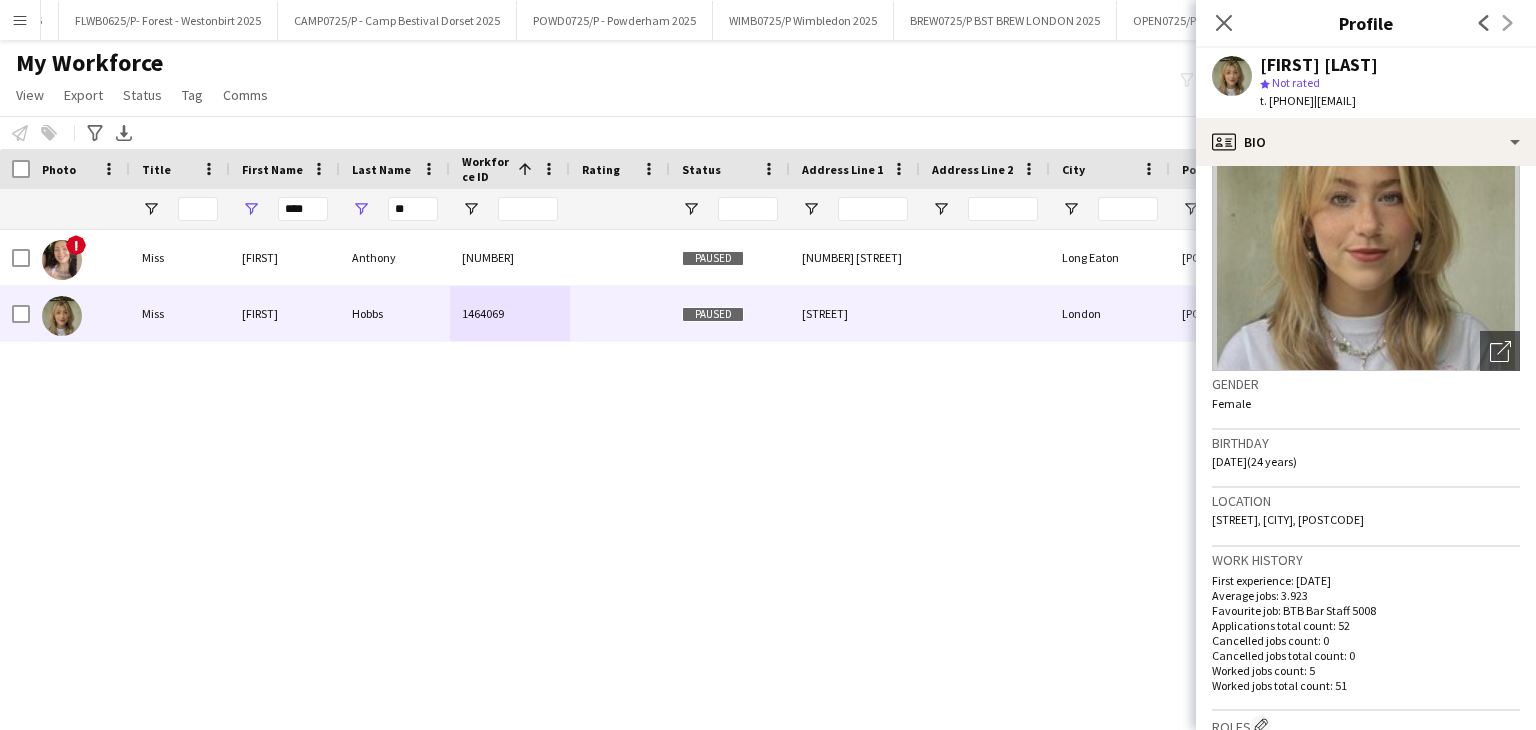 scroll, scrollTop: 73, scrollLeft: 0, axis: vertical 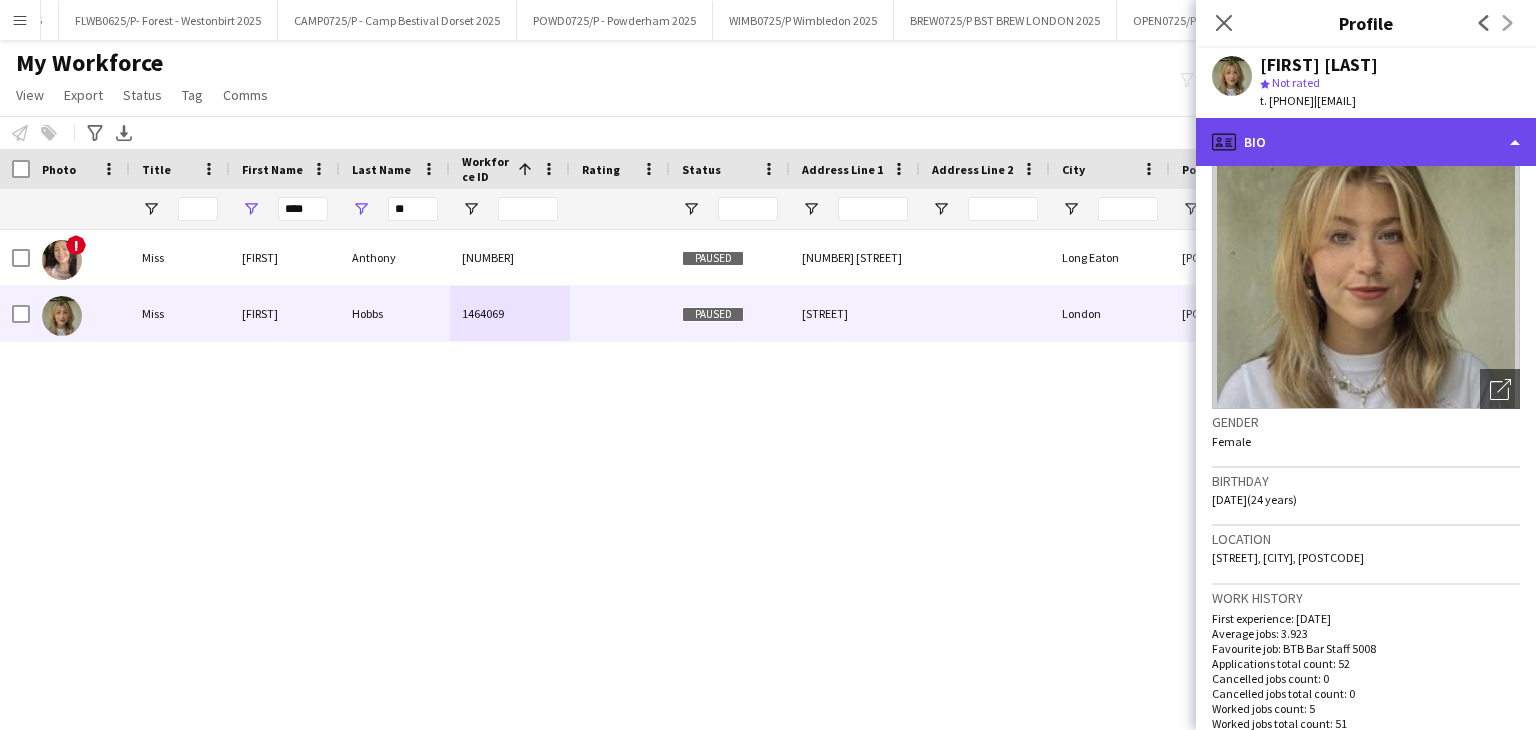 click on "profile
Bio" 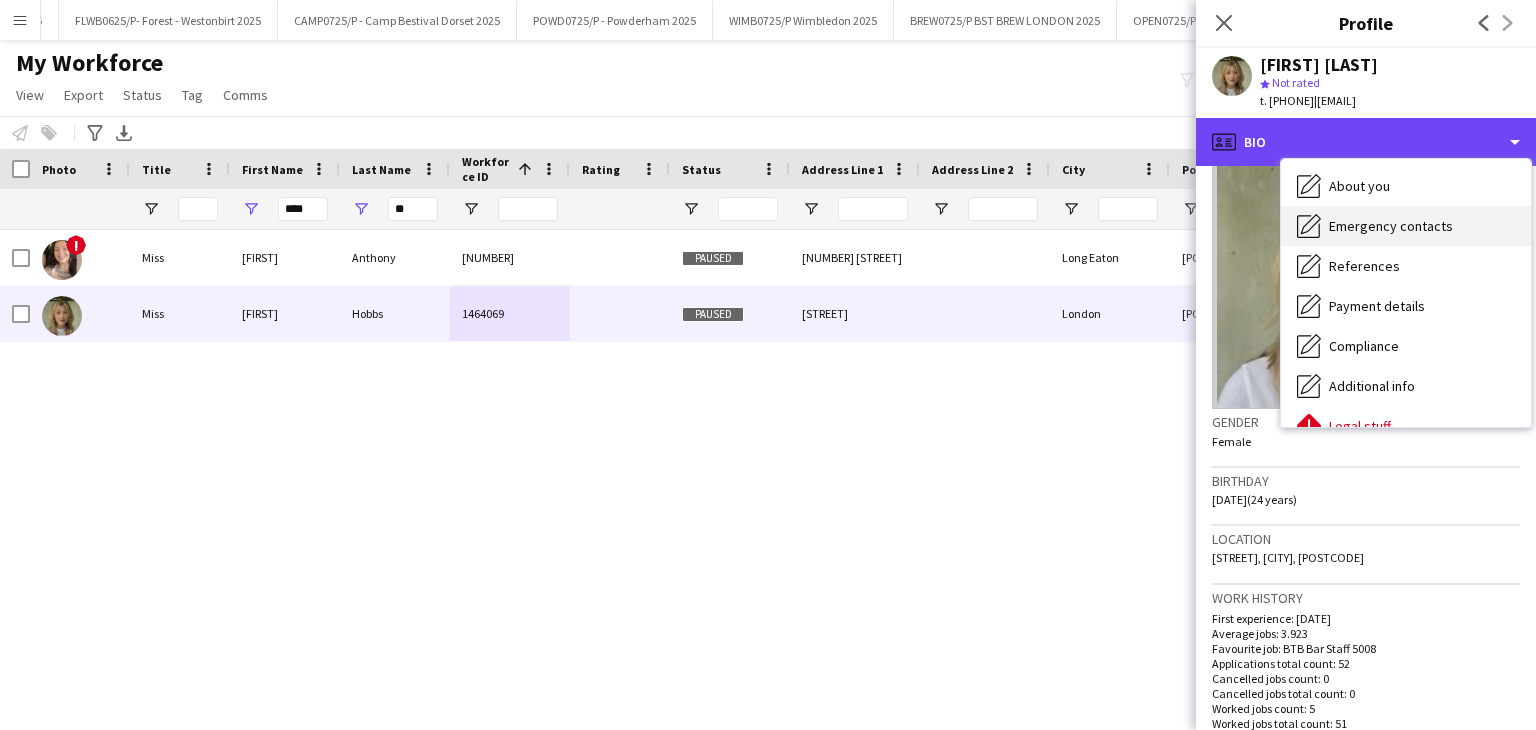 scroll, scrollTop: 268, scrollLeft: 0, axis: vertical 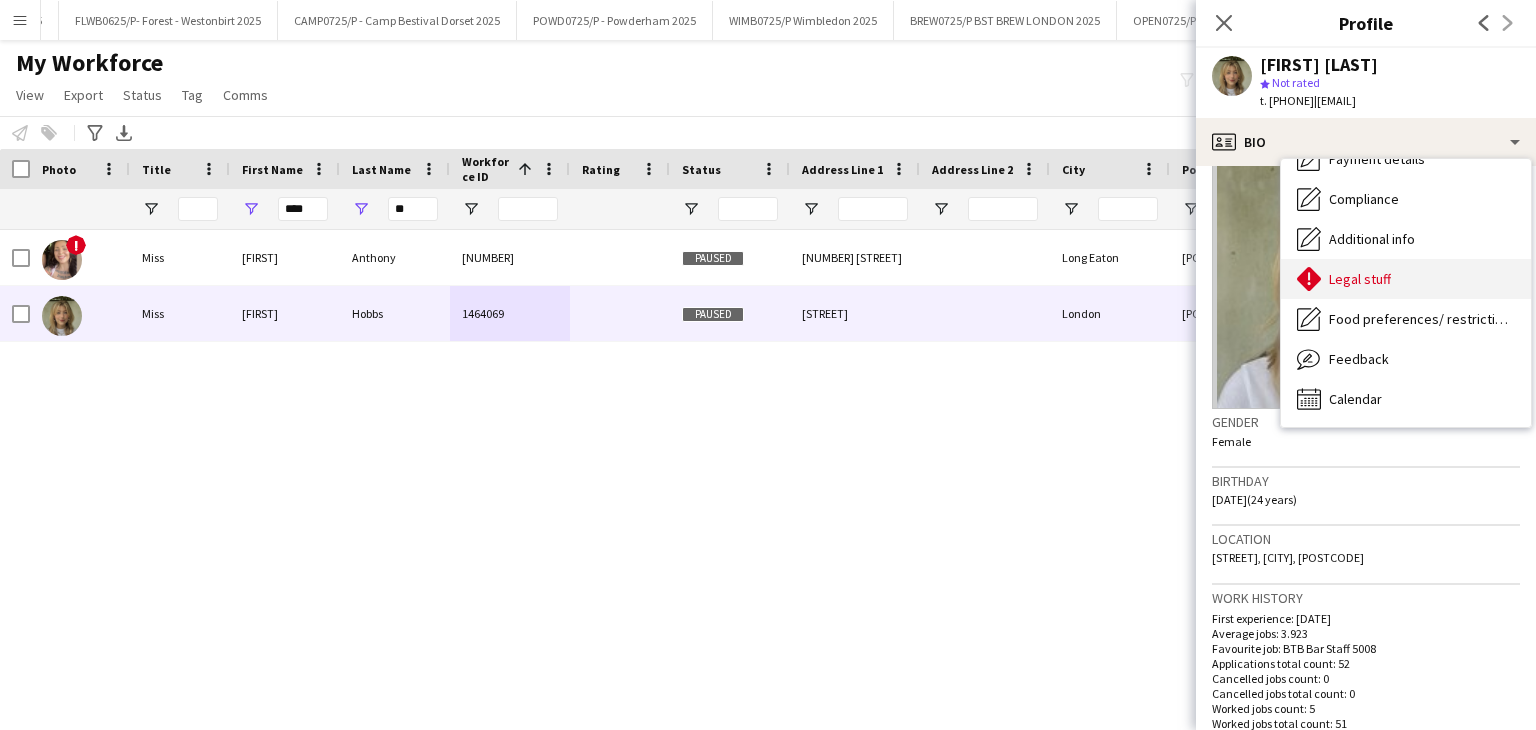 click on "Legal stuff
Legal stuff" at bounding box center [1406, 279] 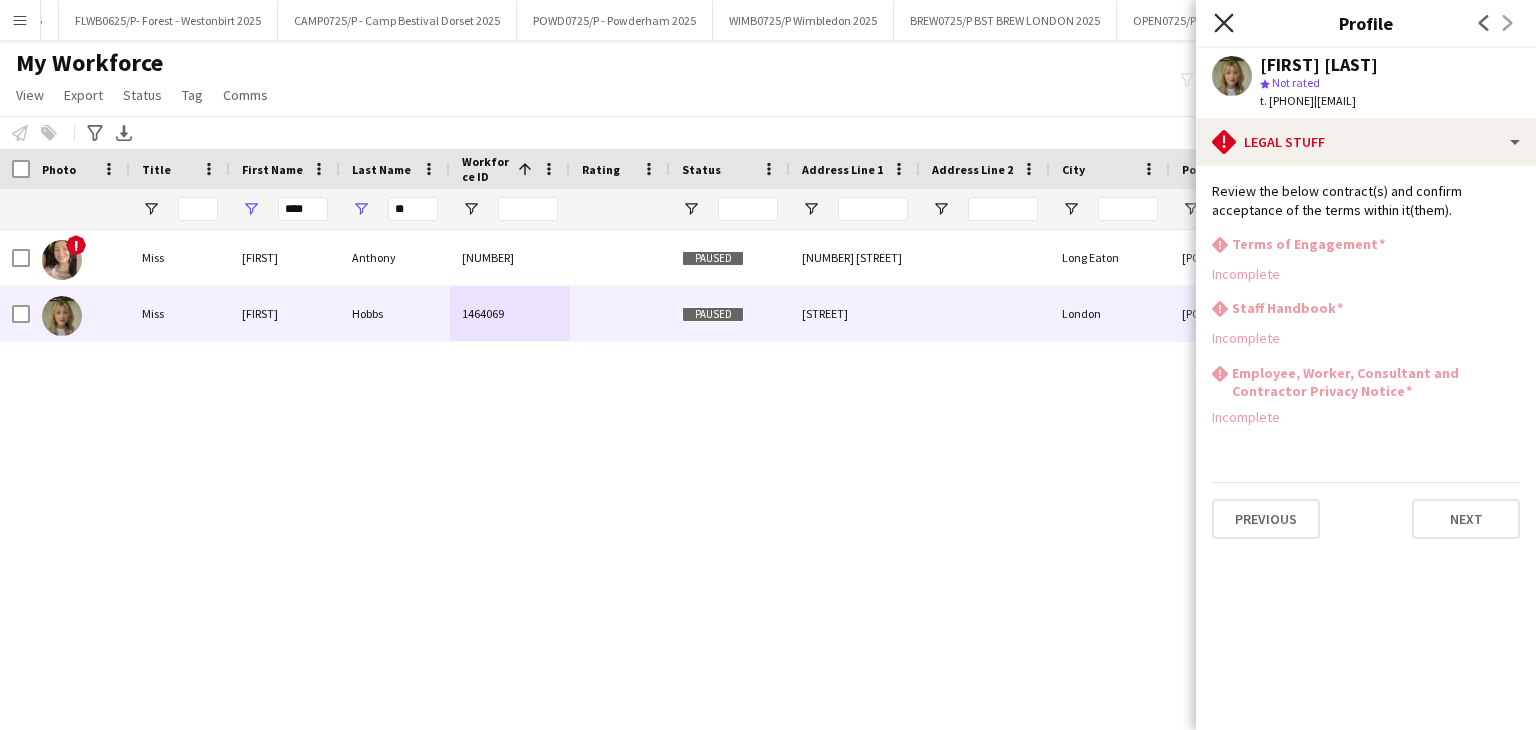 click 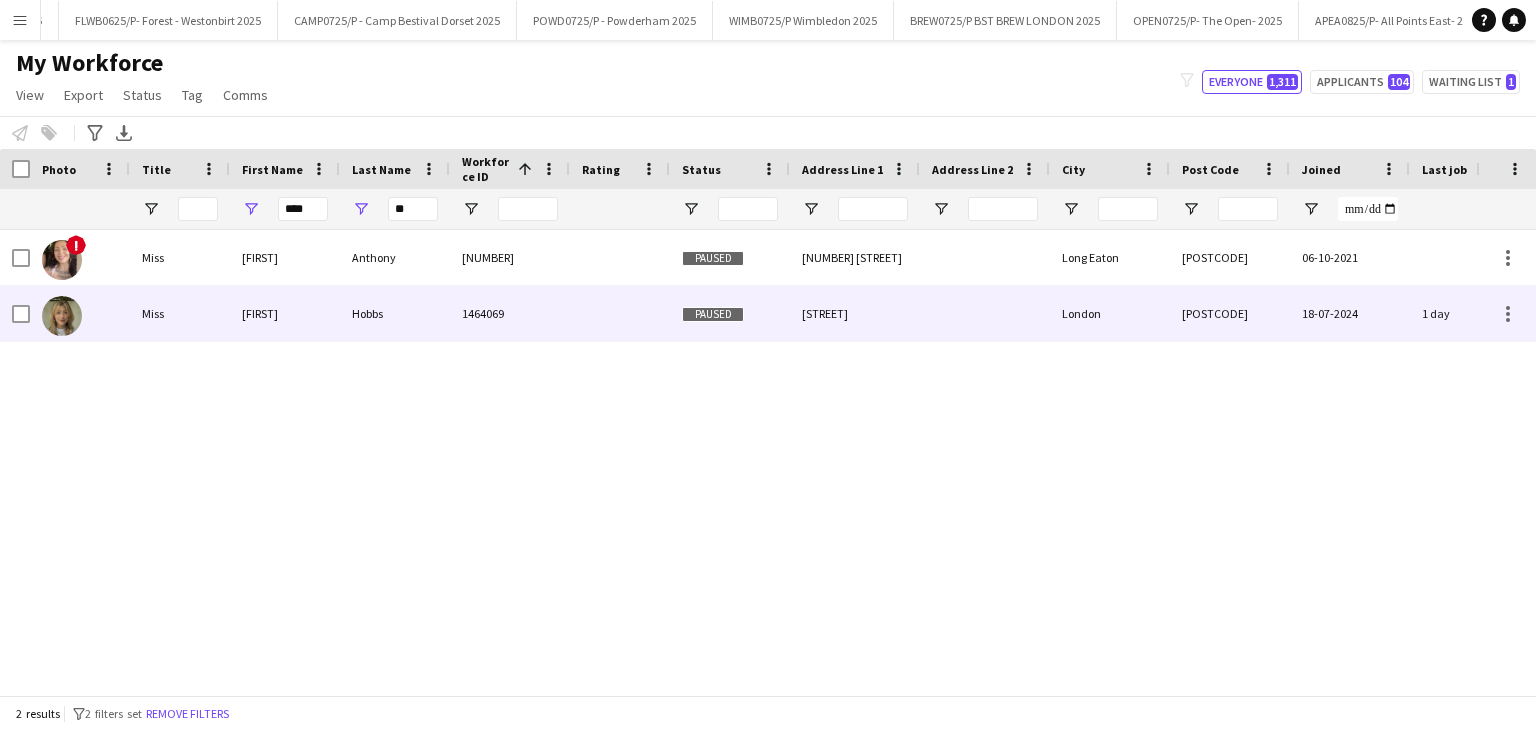 click on "London" at bounding box center (1110, 313) 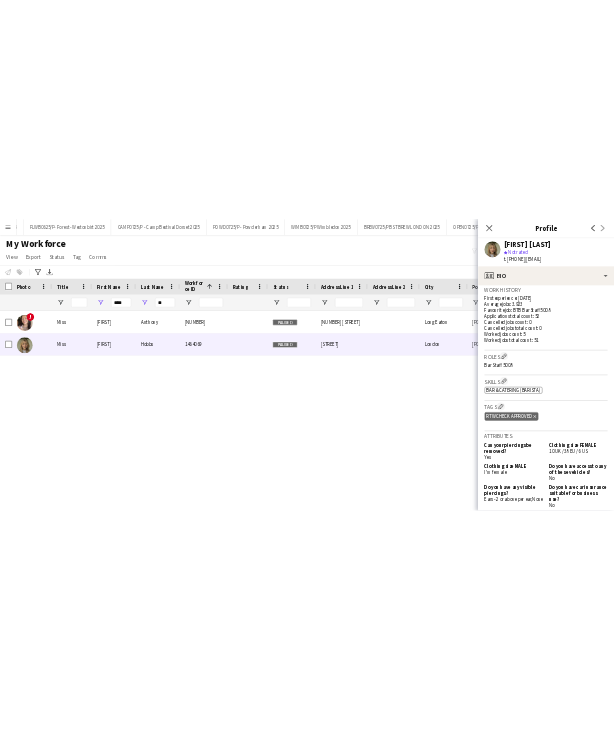 scroll, scrollTop: 500, scrollLeft: 0, axis: vertical 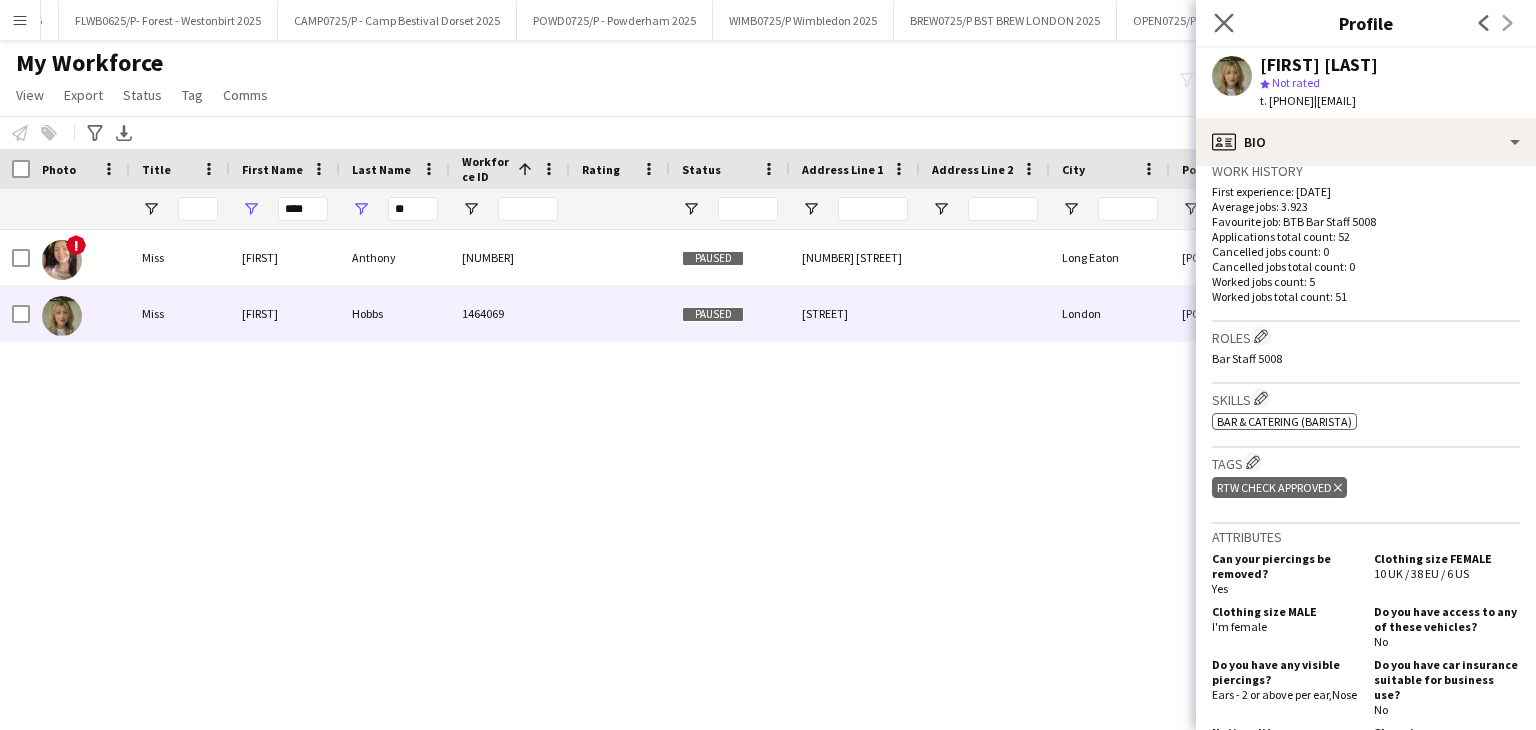 click on "Close pop-in" 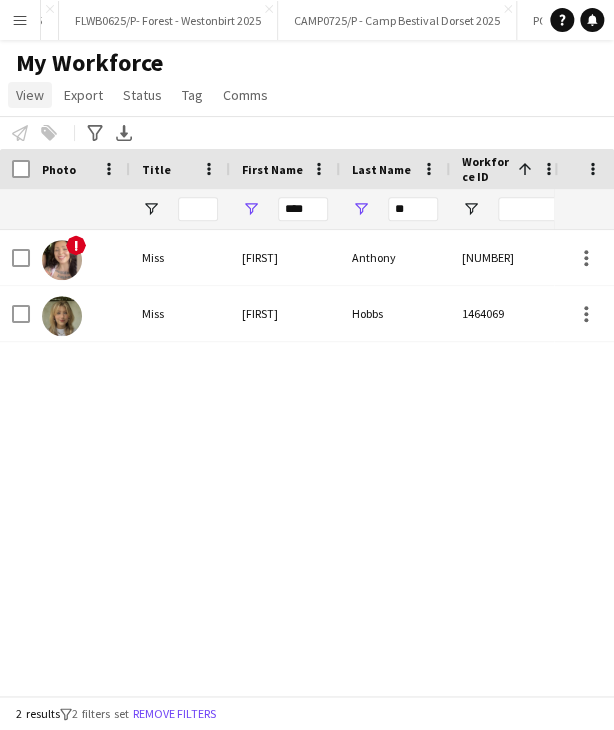 click on "View" 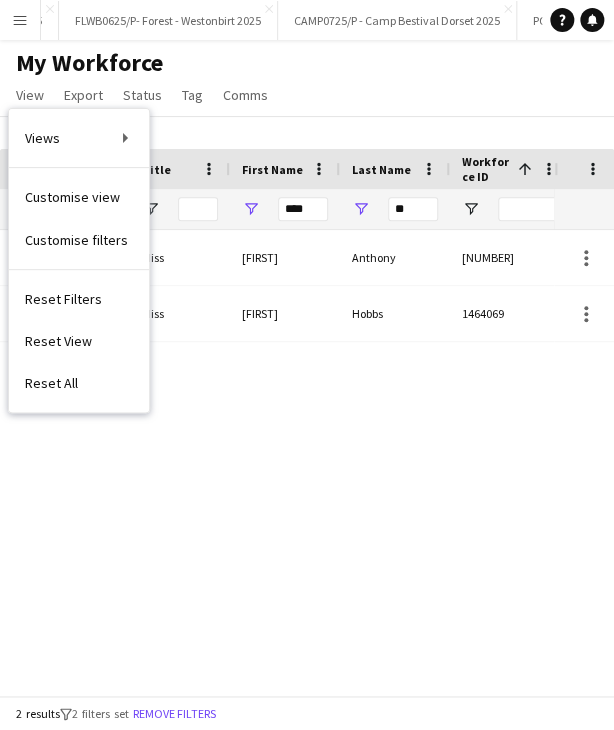 click on "Menu" at bounding box center [20, 20] 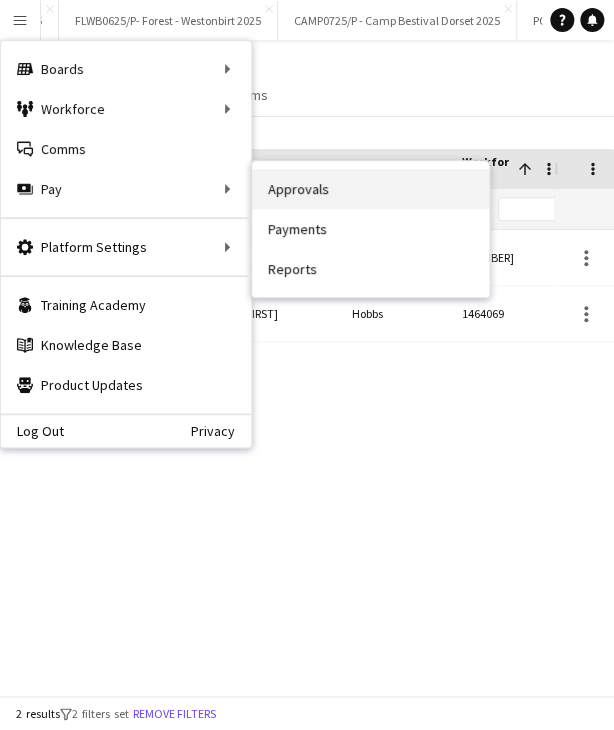click on "Approvals" at bounding box center [371, 189] 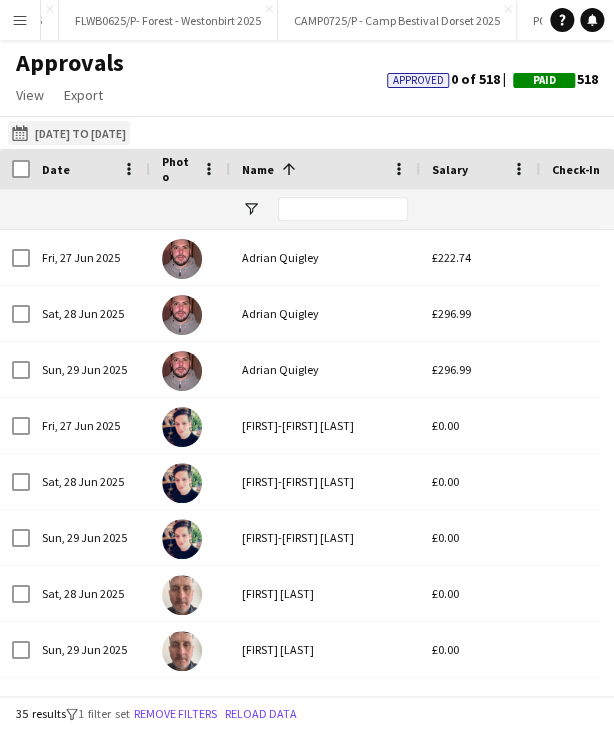 click on "27-06-2025 to 29-06-2025
27-06-2025 to 29-06-2025" 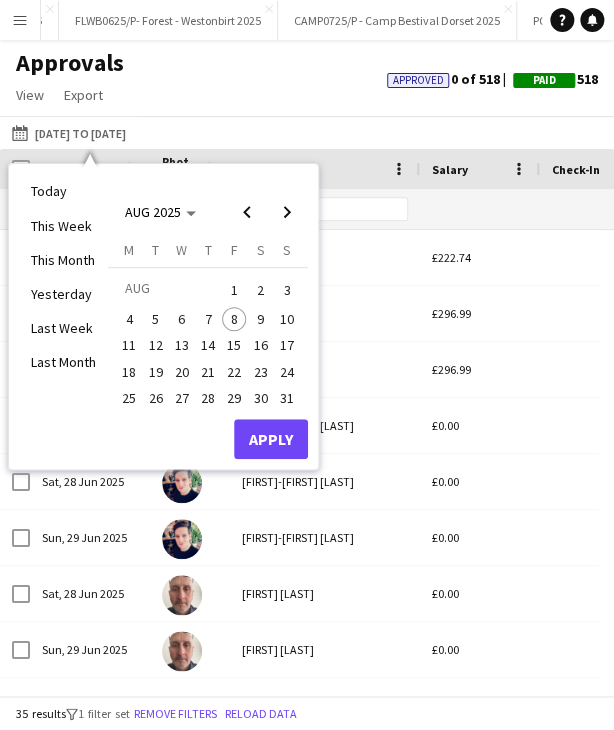click on "7" at bounding box center [208, 319] 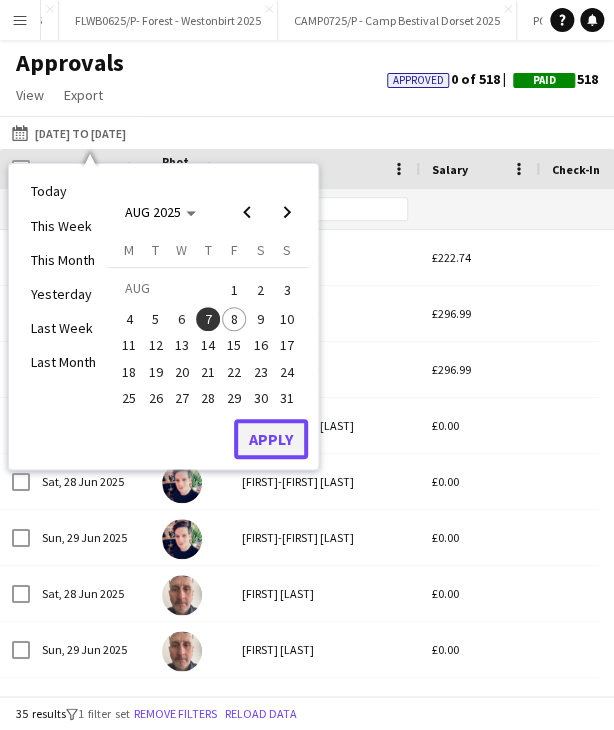click on "Apply" at bounding box center [271, 439] 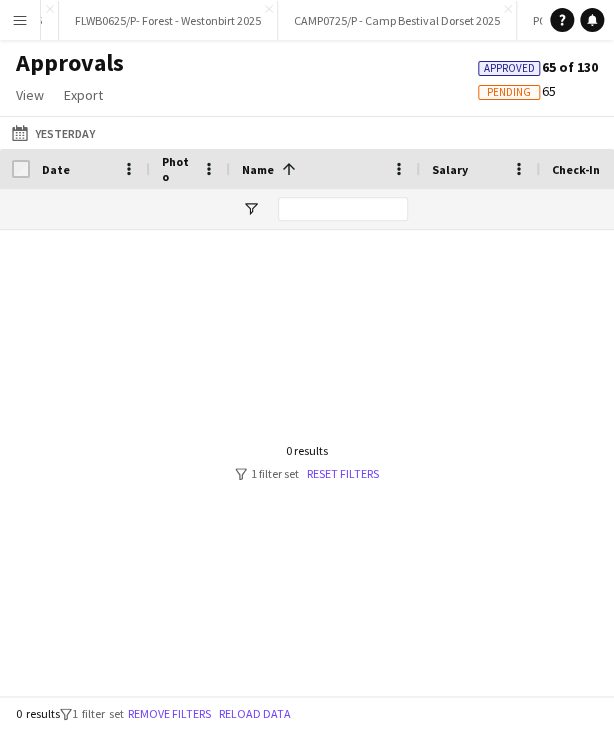 scroll, scrollTop: 0, scrollLeft: 296, axis: horizontal 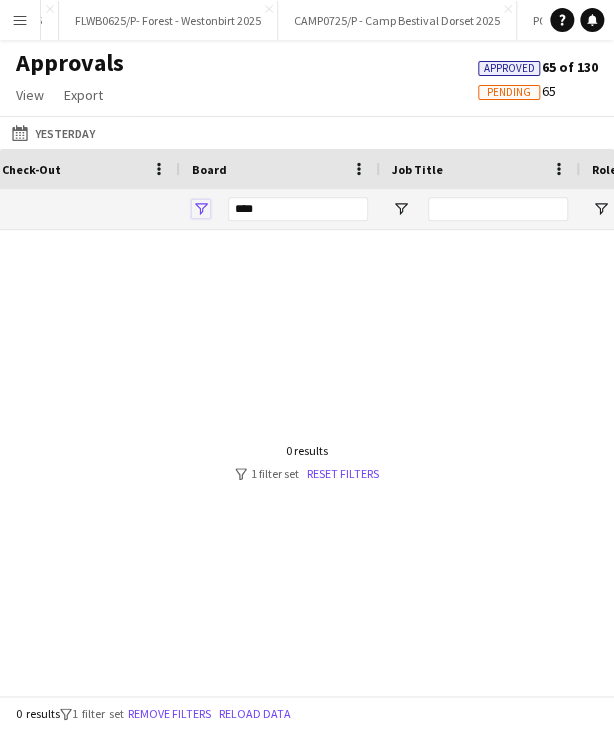 click at bounding box center [201, 209] 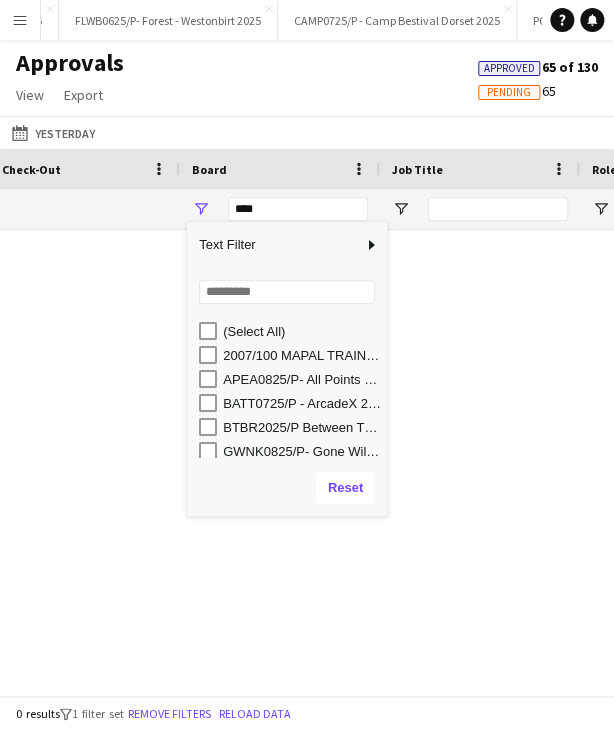 click on "BATT0725/P - ArcadeX 2025" at bounding box center (302, 403) 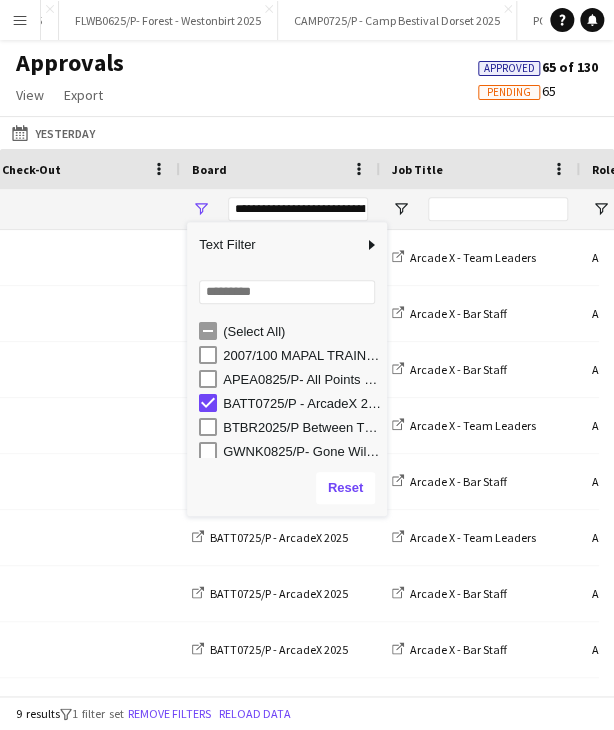 drag, startPoint x: 280, startPoint y: 110, endPoint x: 284, endPoint y: 122, distance: 12.649111 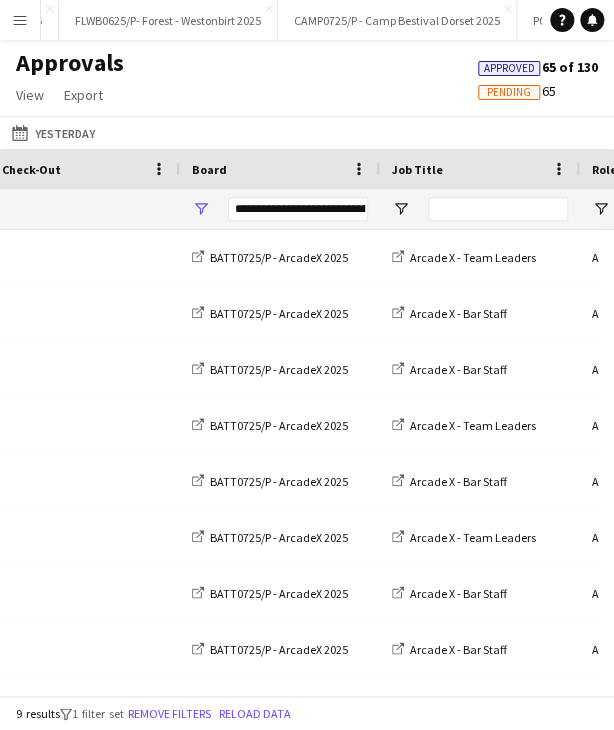 scroll, scrollTop: 0, scrollLeft: 684, axis: horizontal 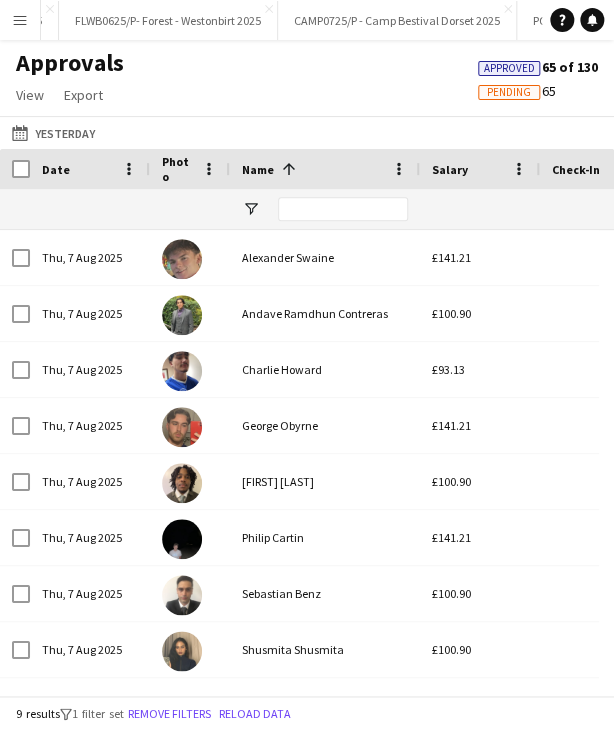 drag, startPoint x: 88, startPoint y: 137, endPoint x: 119, endPoint y: 152, distance: 34.43835 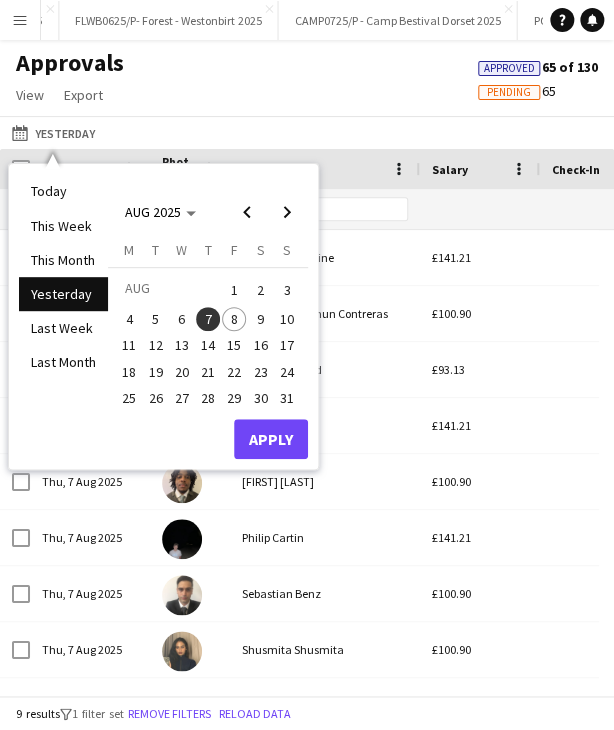 click on "6" at bounding box center [182, 319] 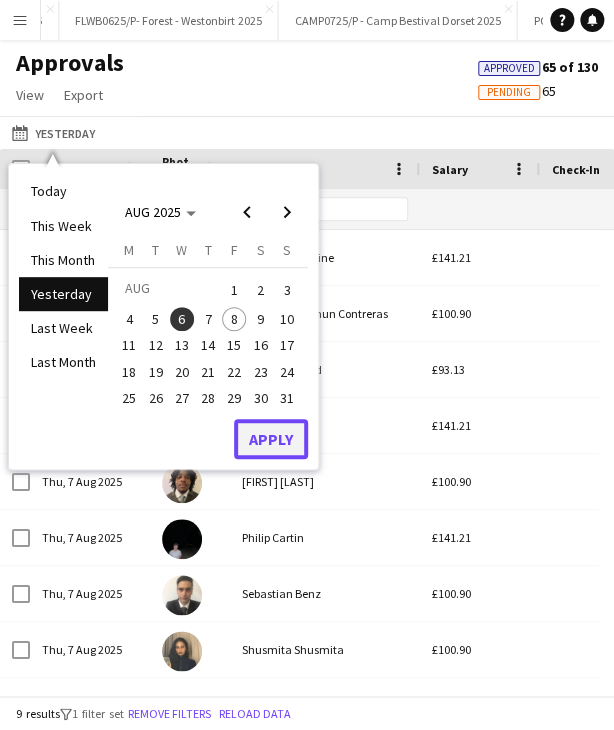 click on "Apply" at bounding box center [271, 439] 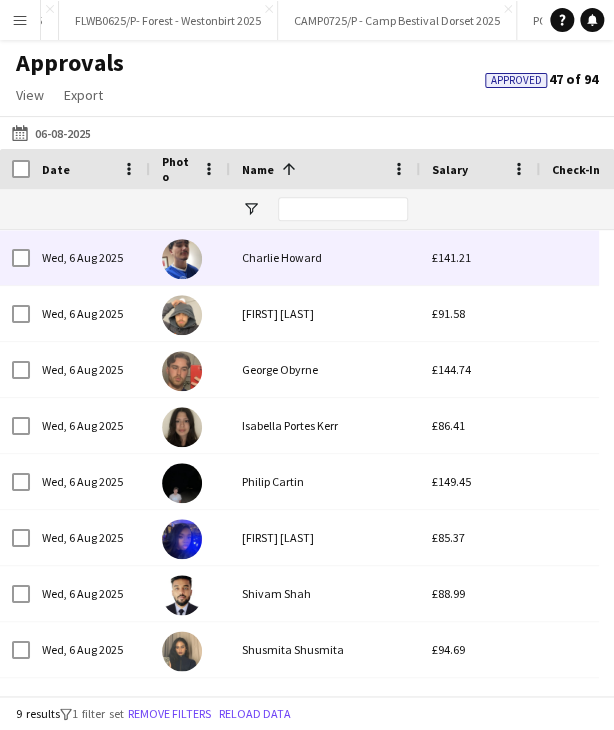 click on "Charlie Howard" at bounding box center (325, 257) 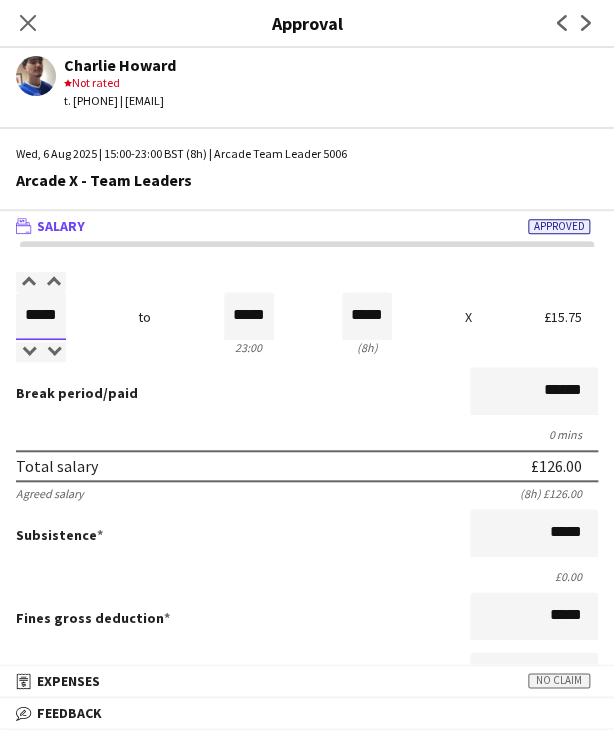 drag, startPoint x: 32, startPoint y: 320, endPoint x: 173, endPoint y: 314, distance: 141.12761 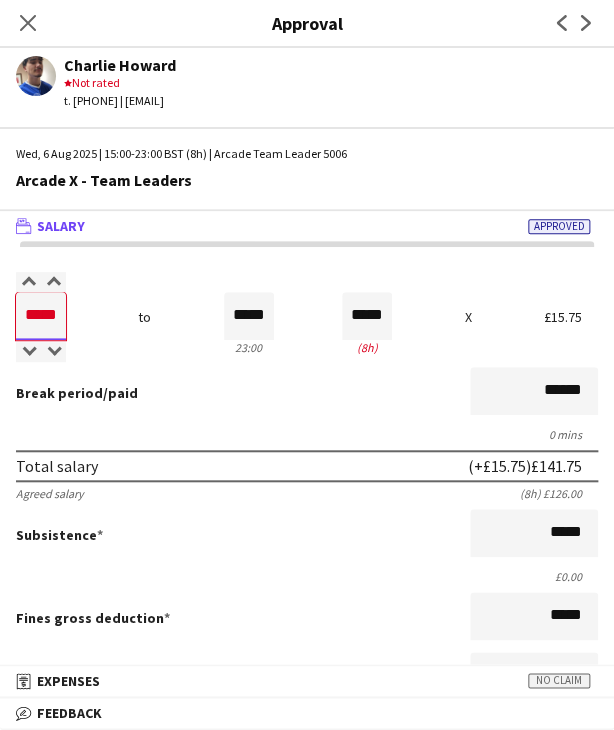 type on "*****" 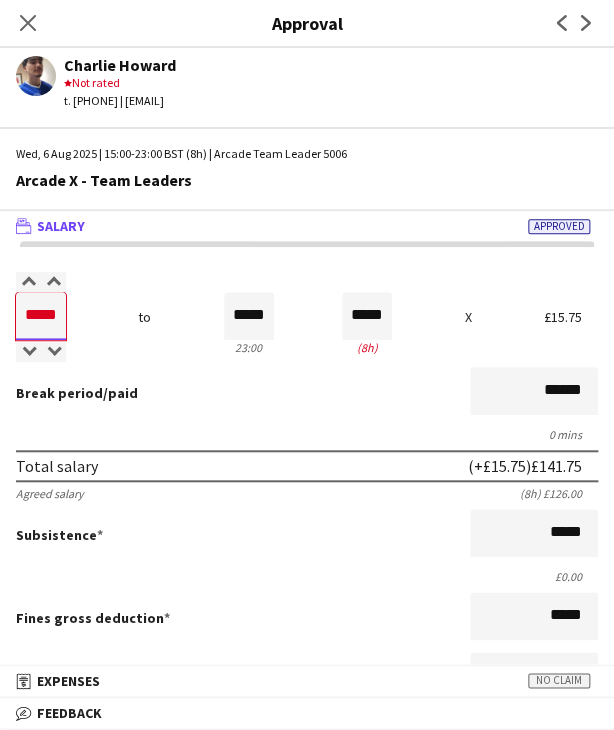 type on "*****" 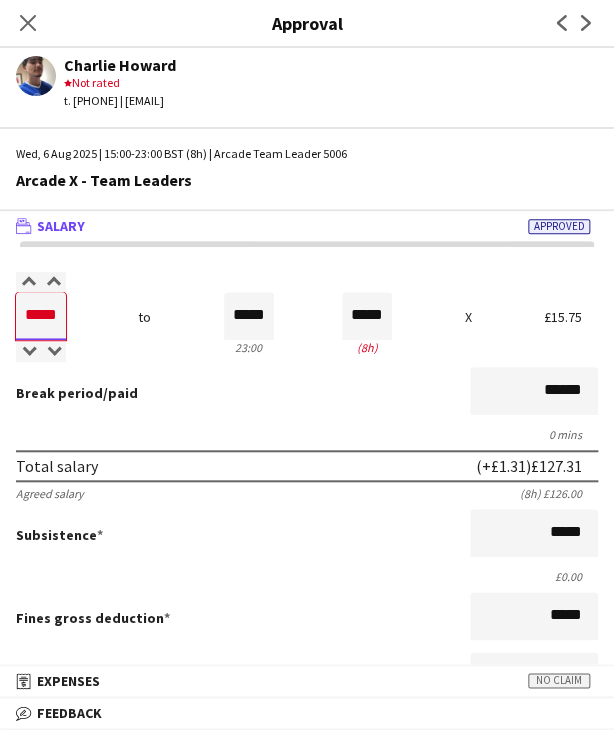 type on "*****" 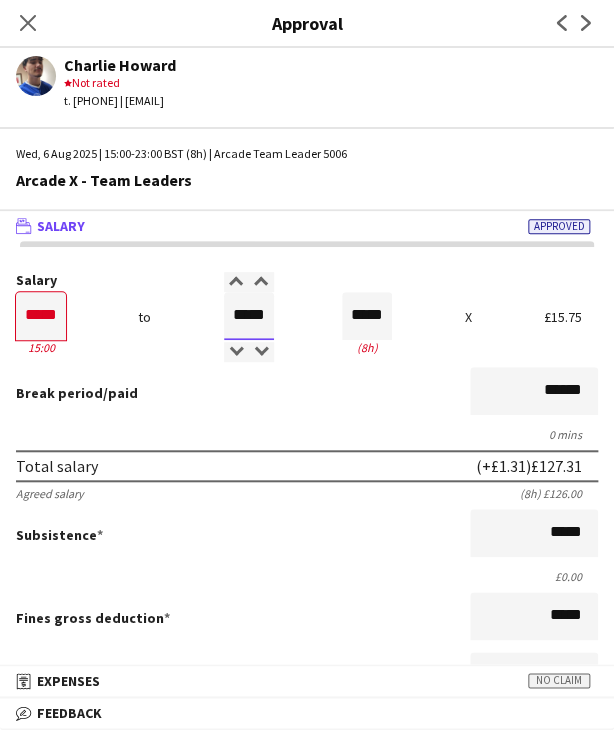 drag, startPoint x: 228, startPoint y: 317, endPoint x: 374, endPoint y: 345, distance: 148.66069 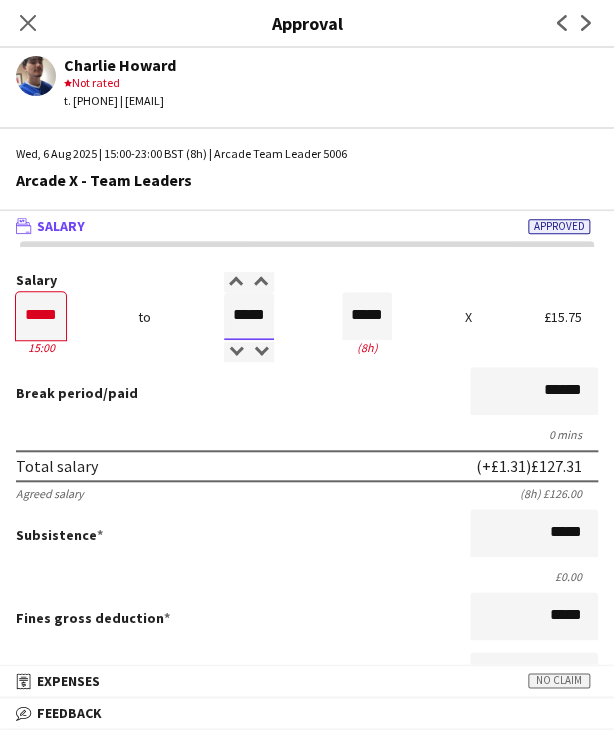 click on "Salary  *****  15:00   to  *****  23:00  *****  (8h)   X   £15.75" at bounding box center (307, 316) 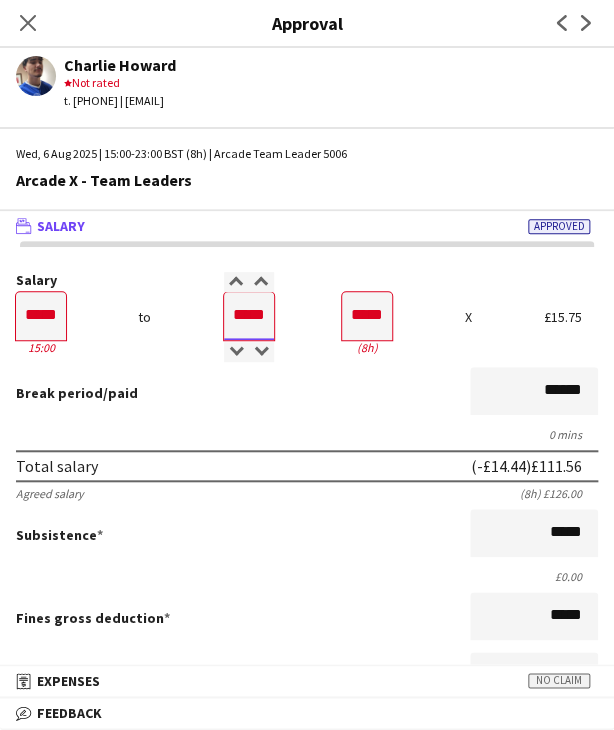 type on "*****" 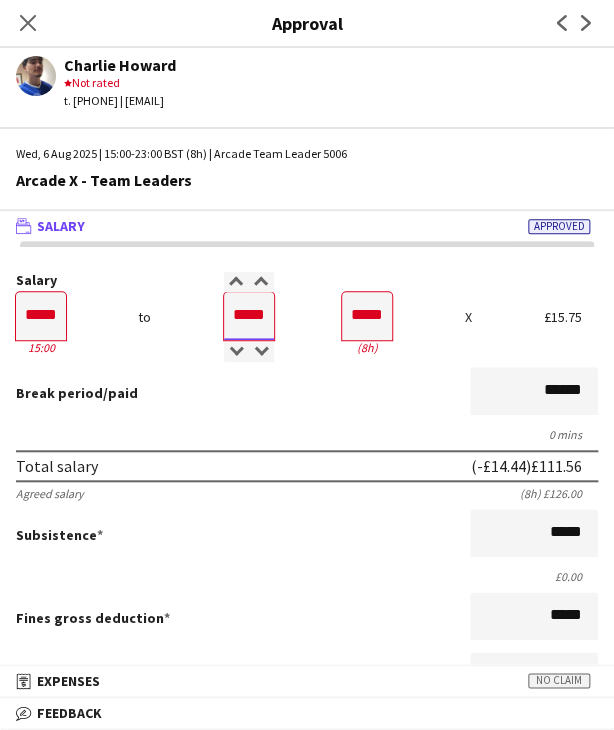 type on "*****" 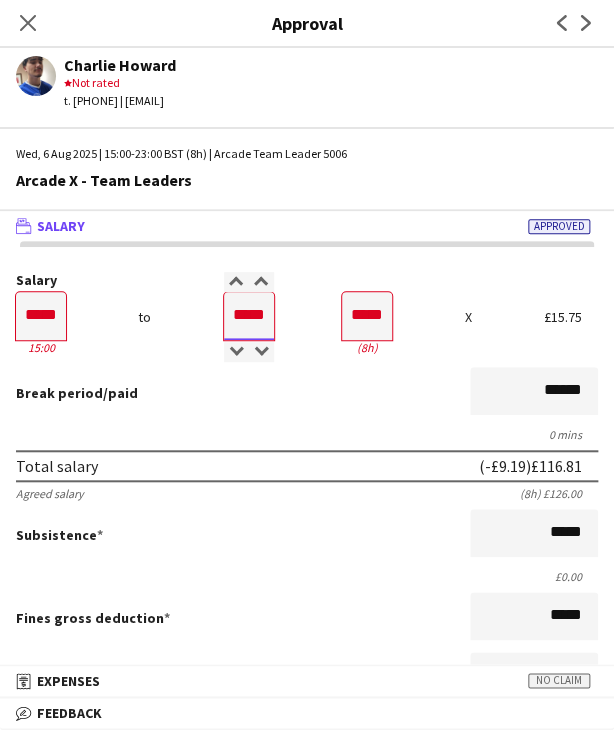 type on "*****" 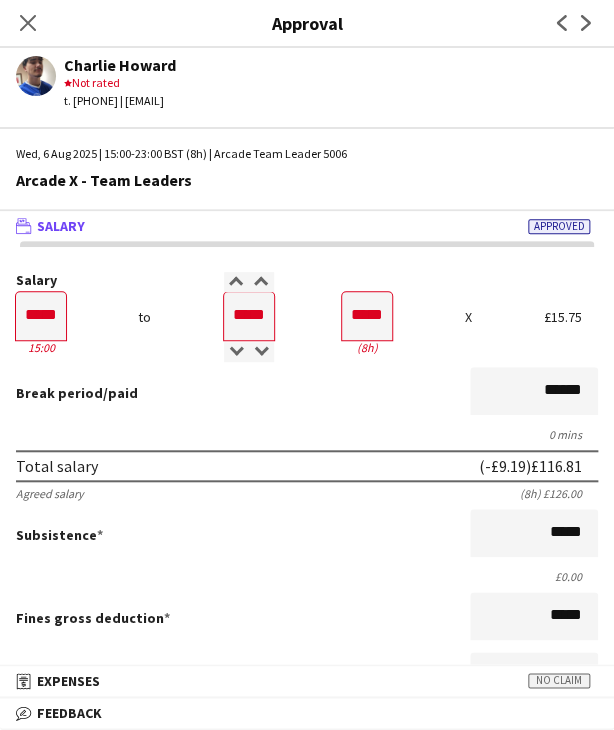 click on "0 mins" at bounding box center (307, 434) 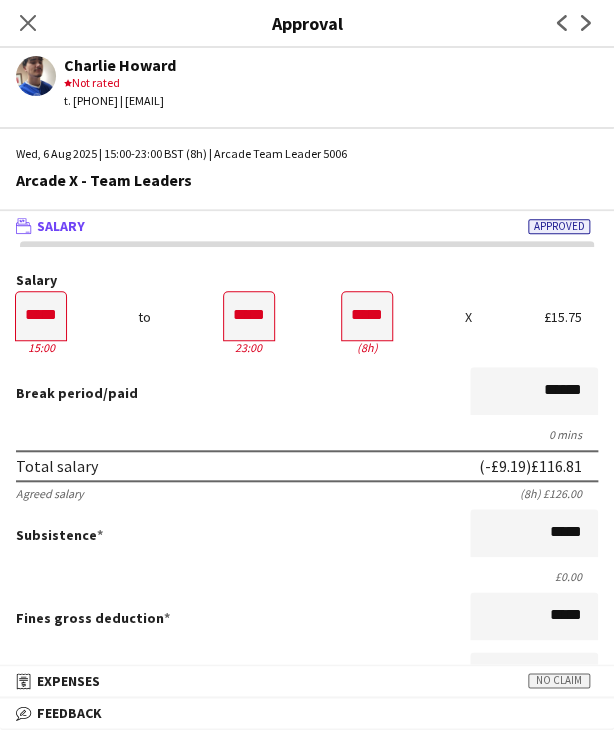 click on "Break period   /paid  ******" at bounding box center [307, 393] 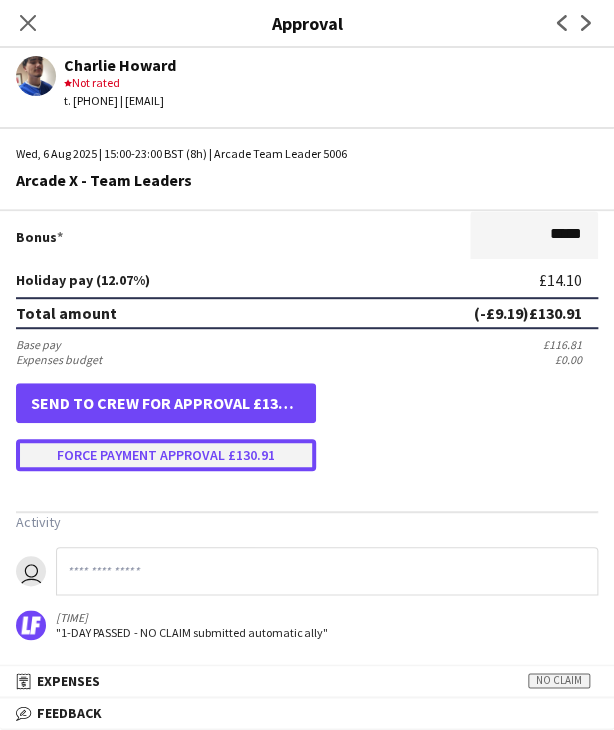 click on "Force payment approval £130.91" at bounding box center (166, 455) 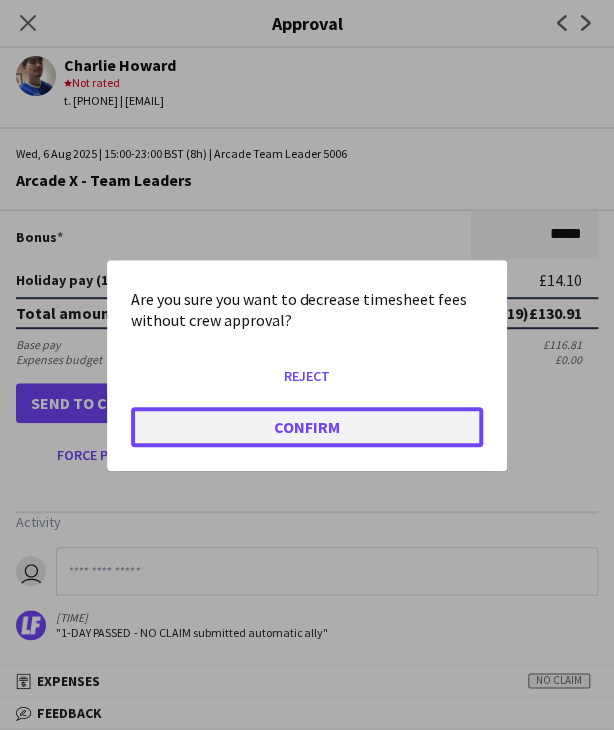 click on "Confirm" 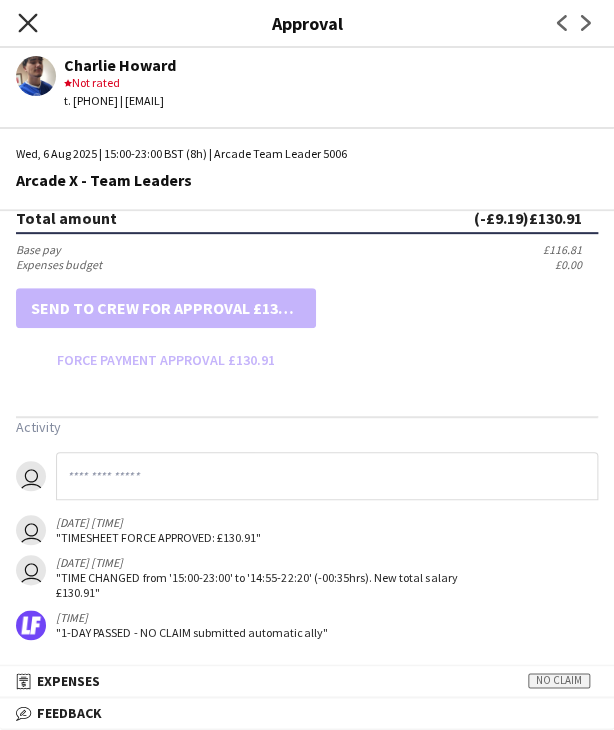 click 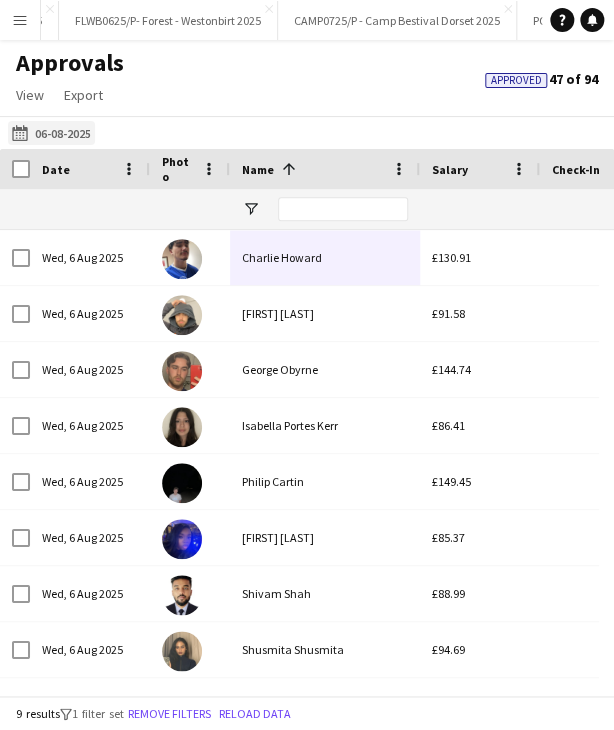 click on "27-06-2025 to 29-06-2025
06-08-2025" 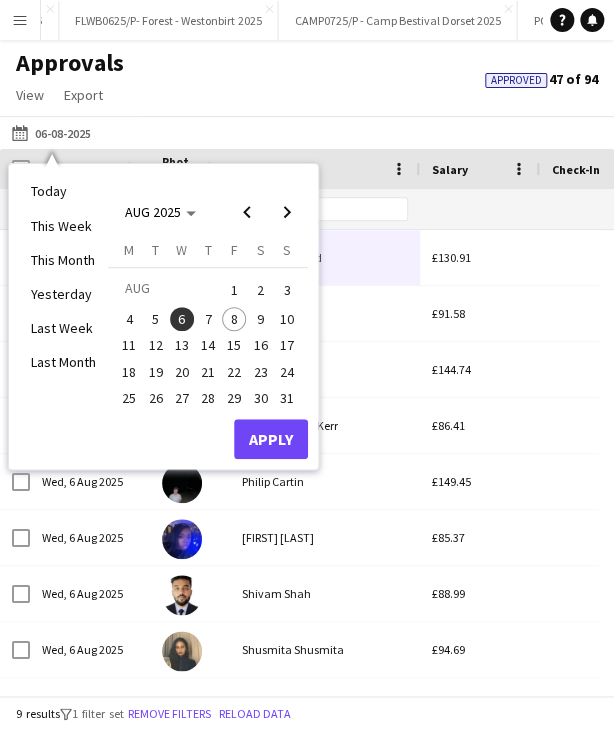 click on "7" at bounding box center [208, 319] 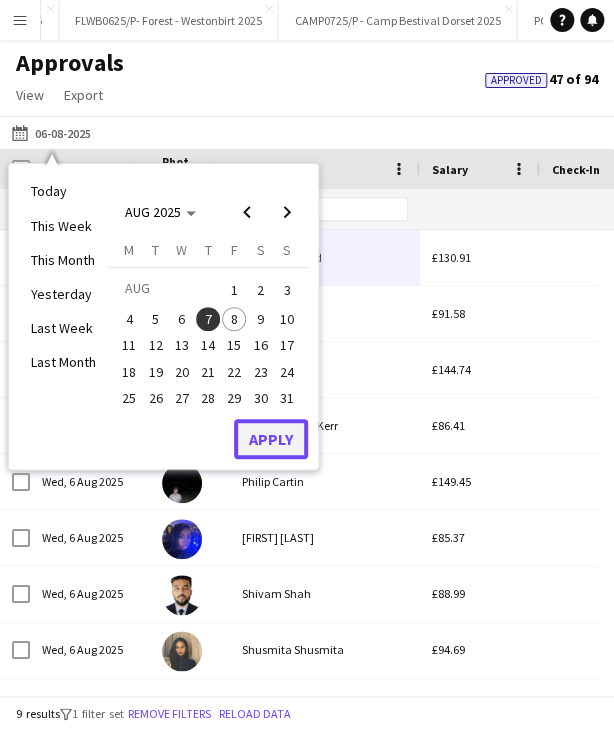 click on "Apply" at bounding box center [271, 439] 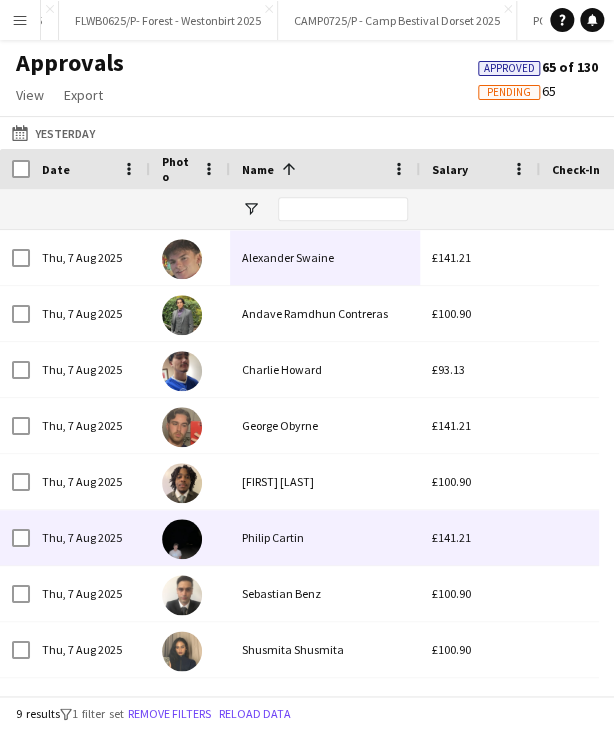 click on "Philip Cartin" at bounding box center (325, 537) 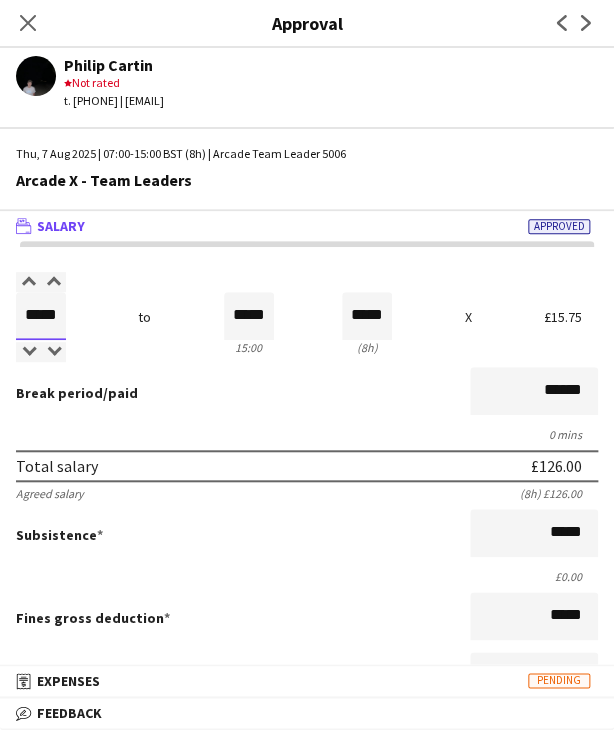 drag, startPoint x: 27, startPoint y: 316, endPoint x: 90, endPoint y: 321, distance: 63.1981 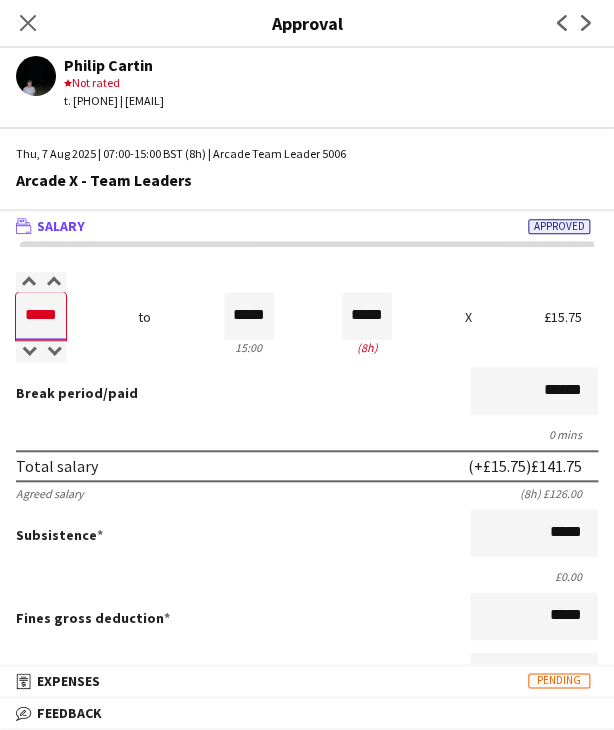 type on "*****" 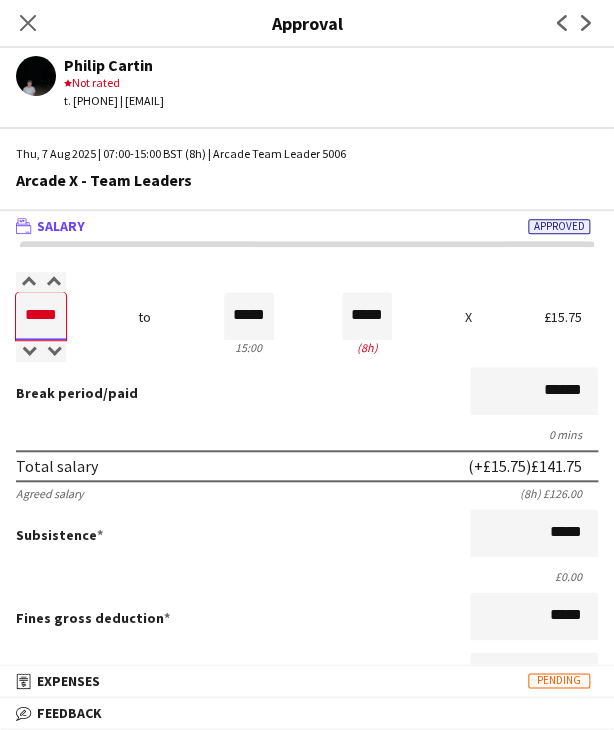 type on "*****" 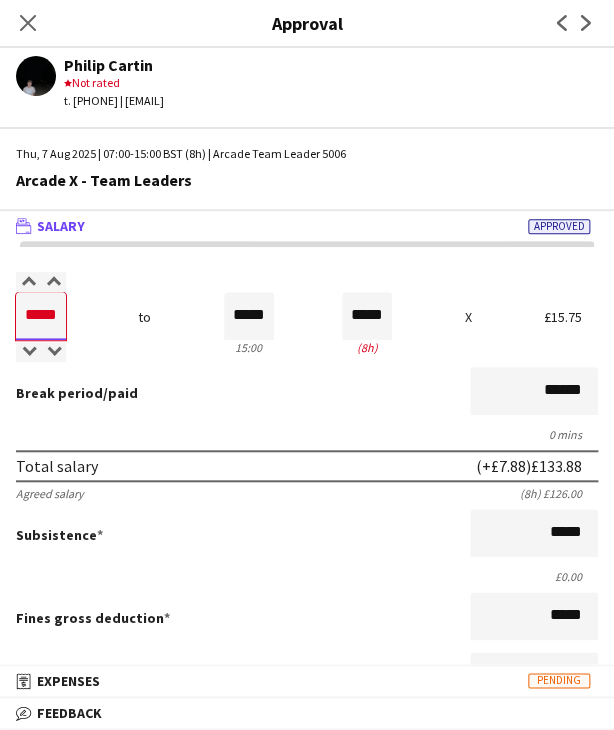 type on "*****" 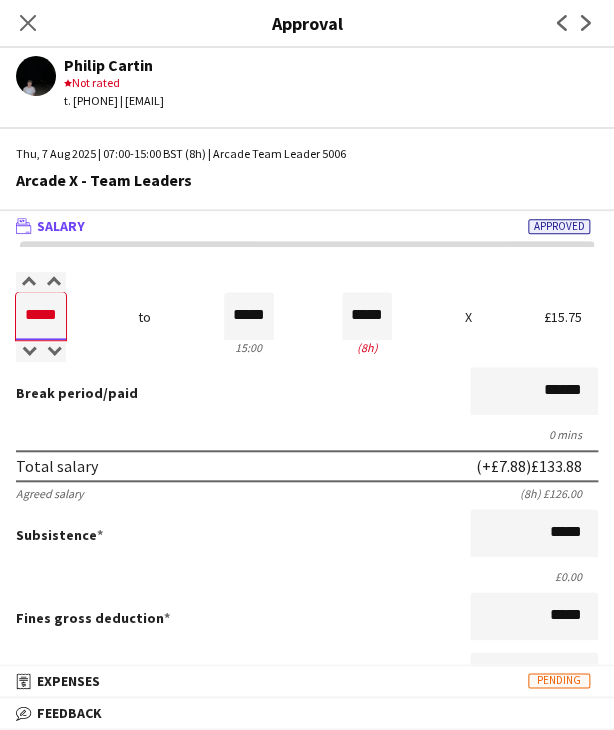 type on "*****" 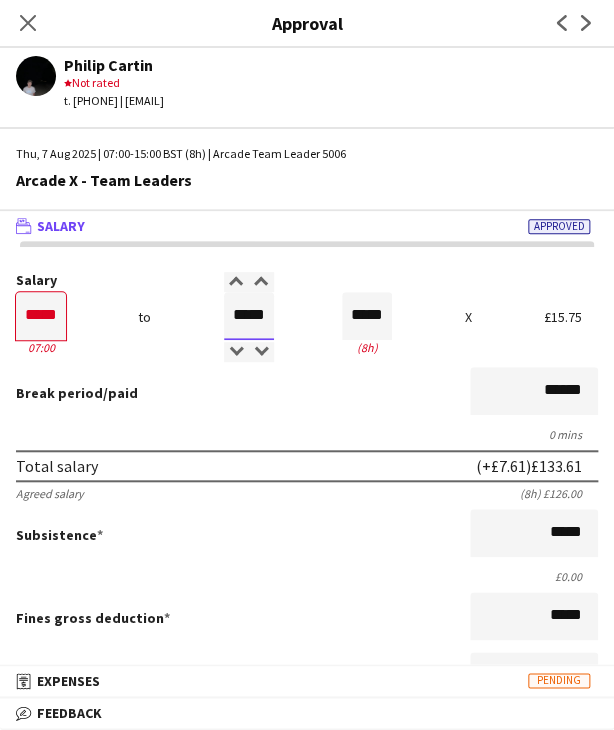 type on "*****" 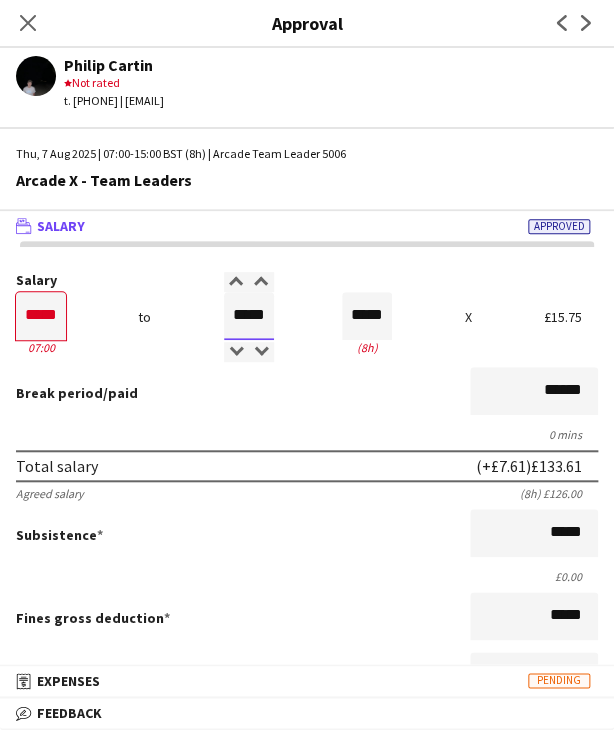 type on "*****" 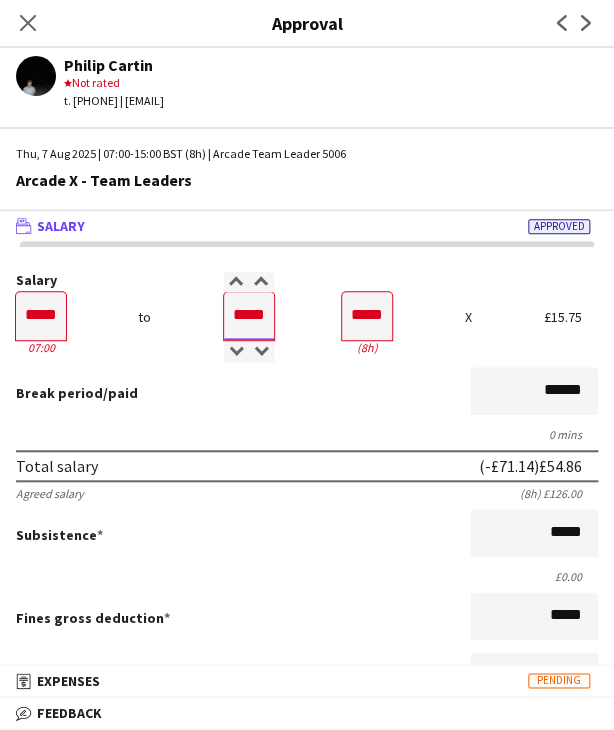 type on "*****" 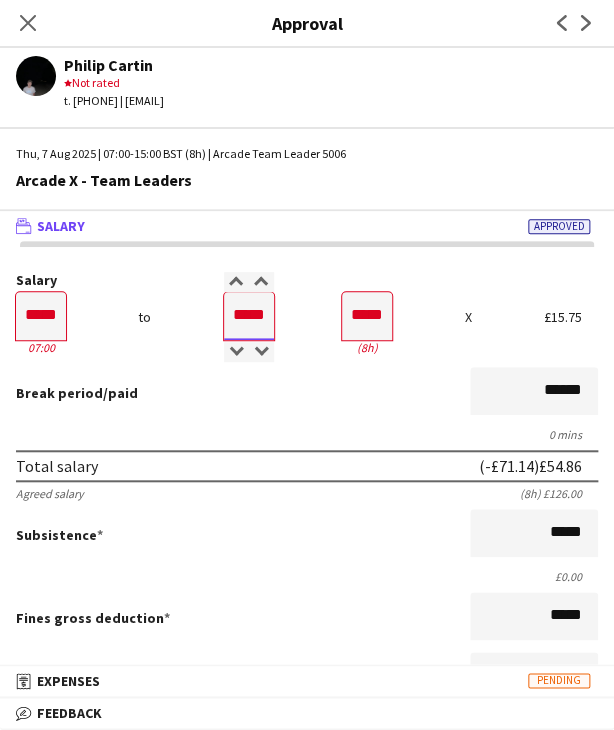 type on "*****" 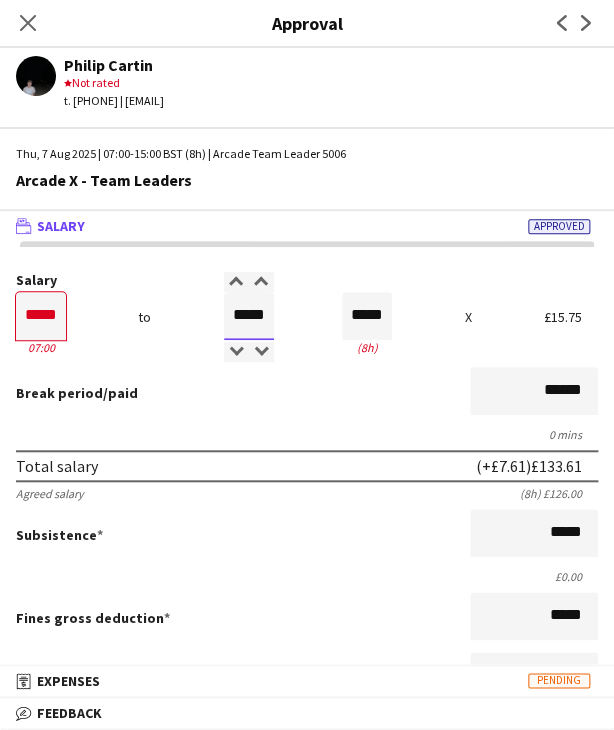 type on "*****" 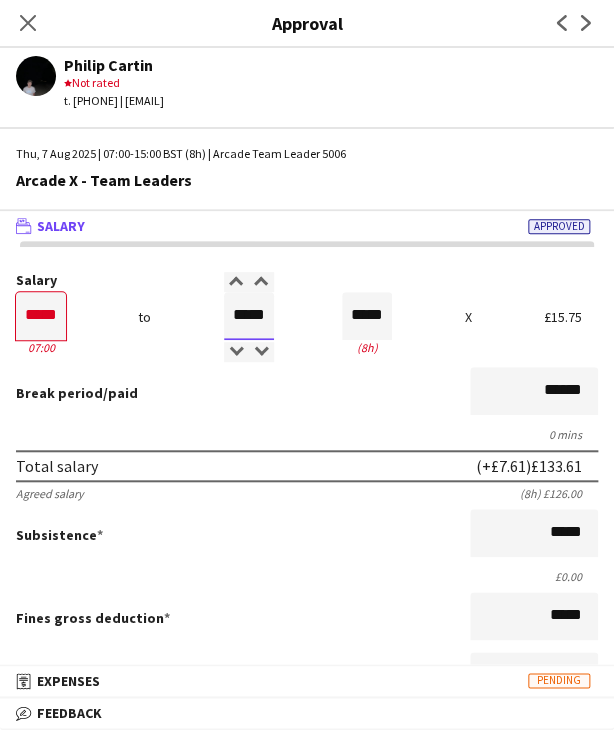 type on "*****" 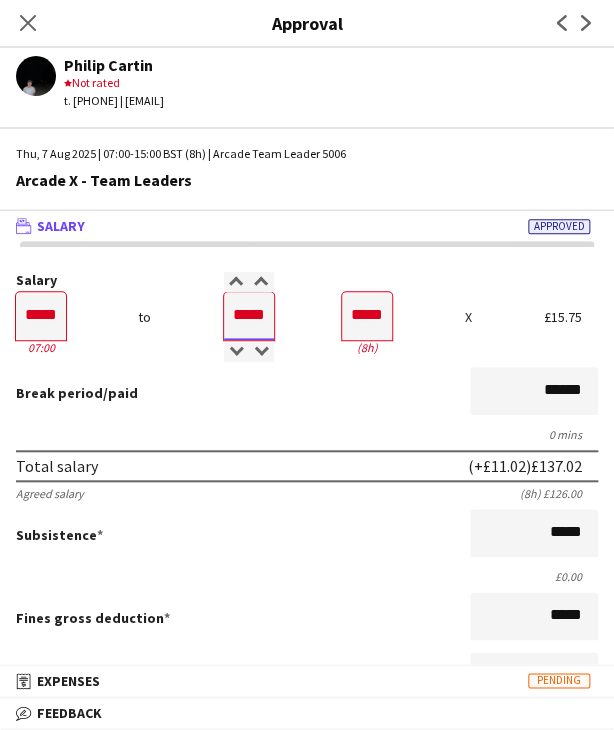 type on "*****" 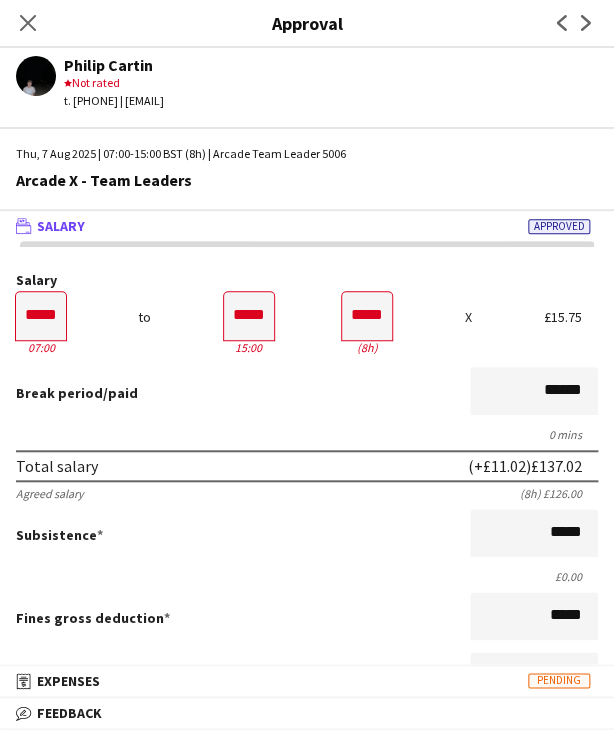 click on "Break period   /paid  ******" at bounding box center [307, 393] 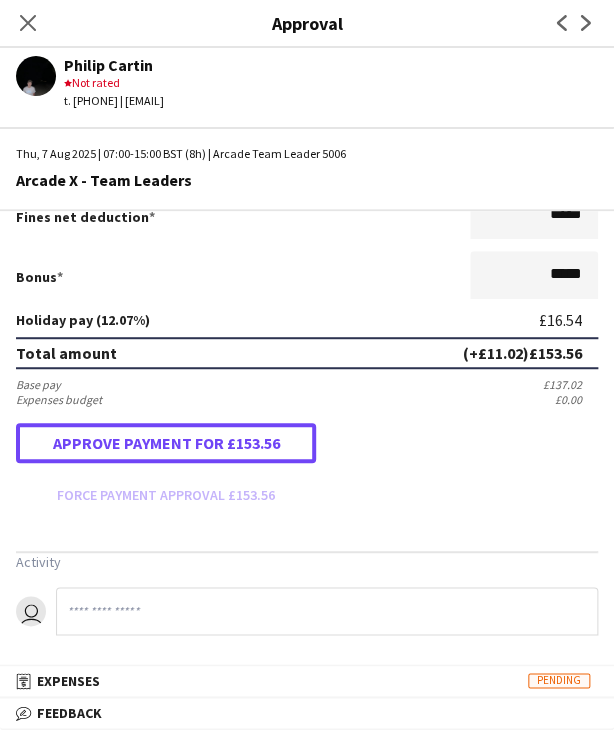 click on "Approve payment for £153.56" at bounding box center (166, 443) 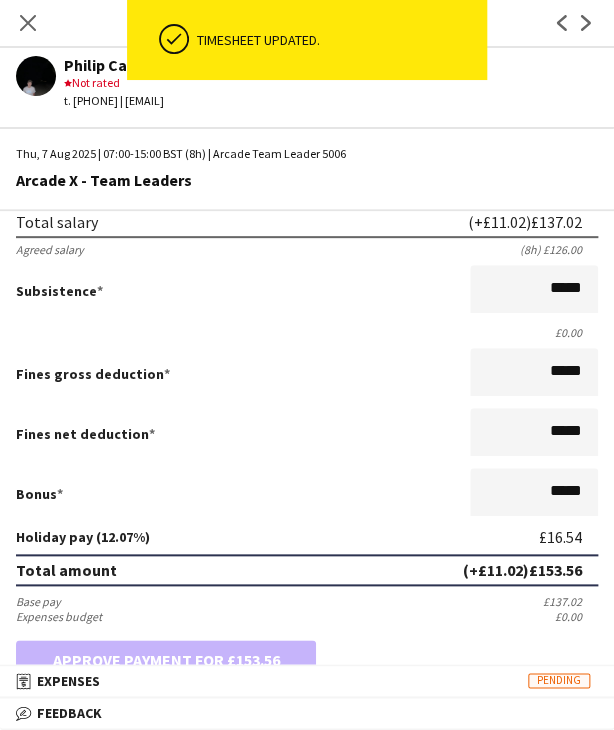 scroll, scrollTop: 0, scrollLeft: 0, axis: both 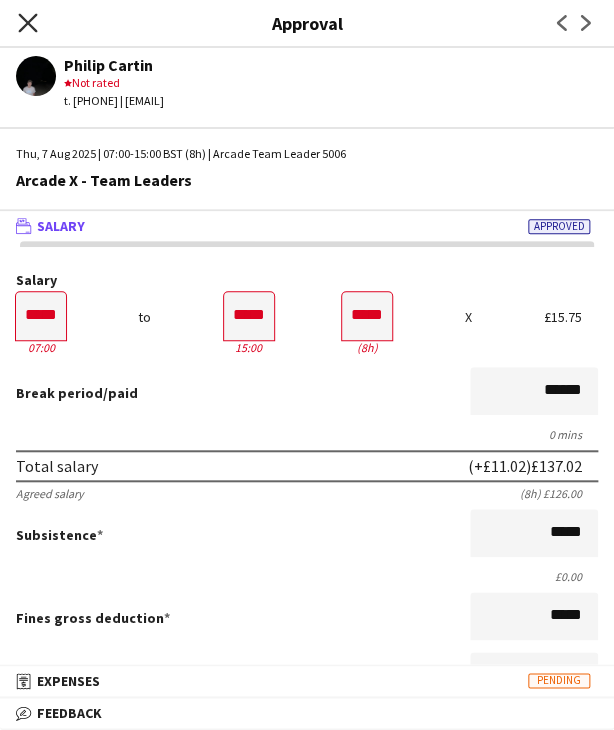 click 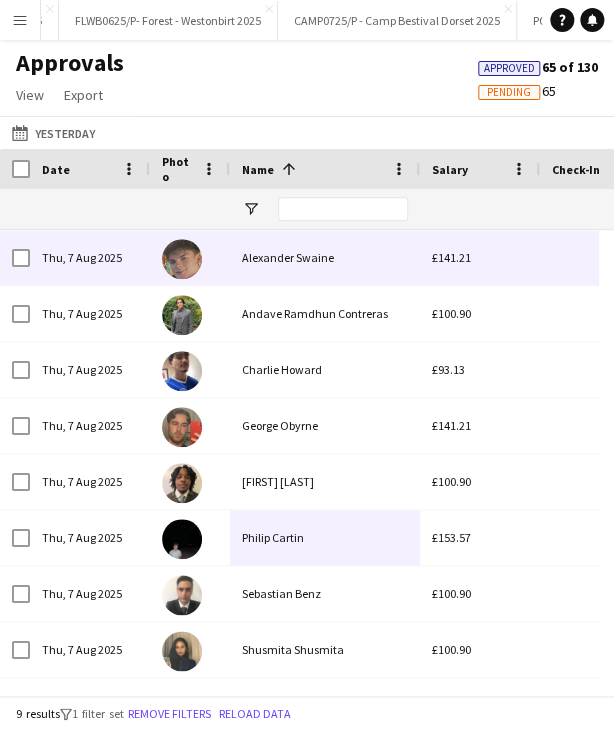click on "Alexander Swaine" at bounding box center [325, 257] 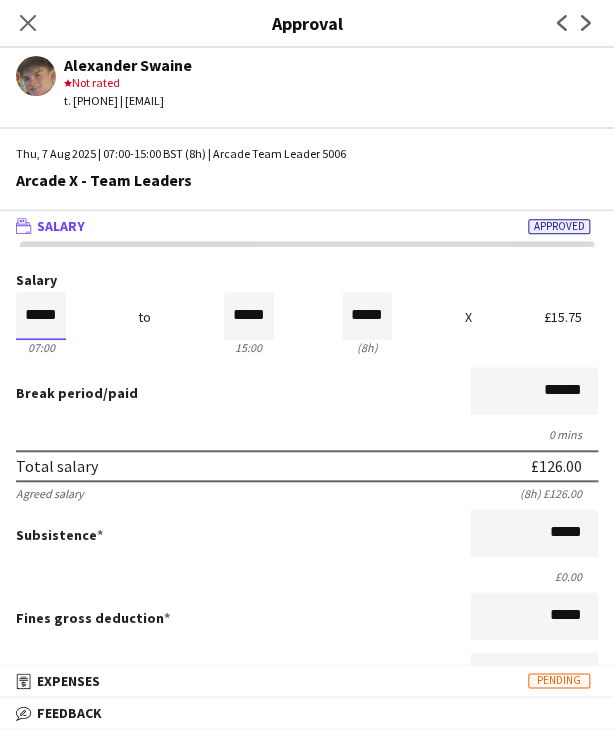 click on "*****" at bounding box center [41, 316] 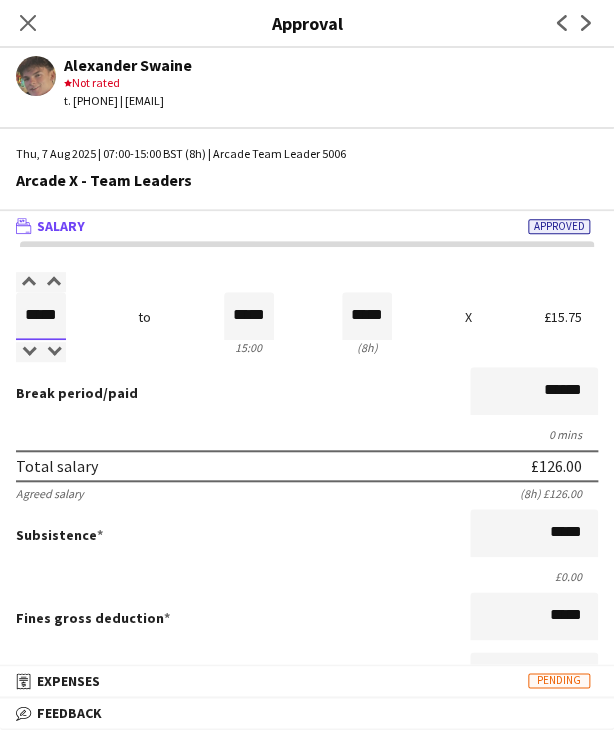 click on "*****" at bounding box center [41, 316] 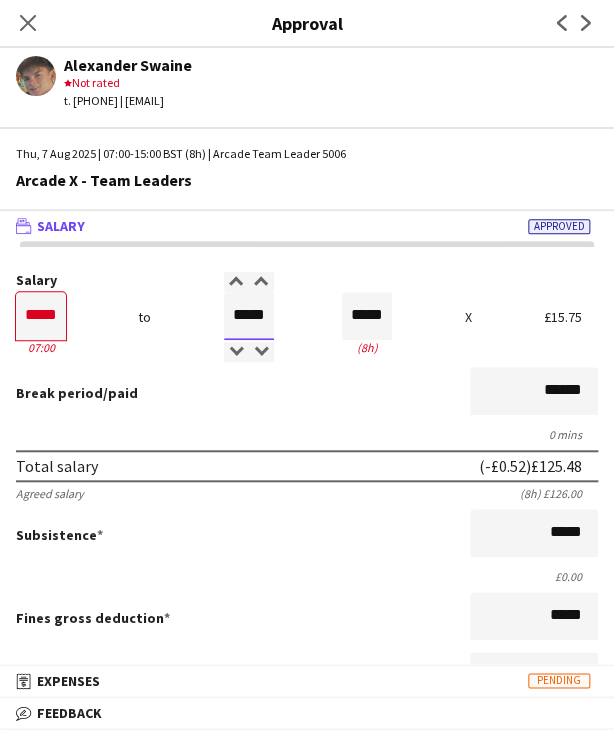 type on "*****" 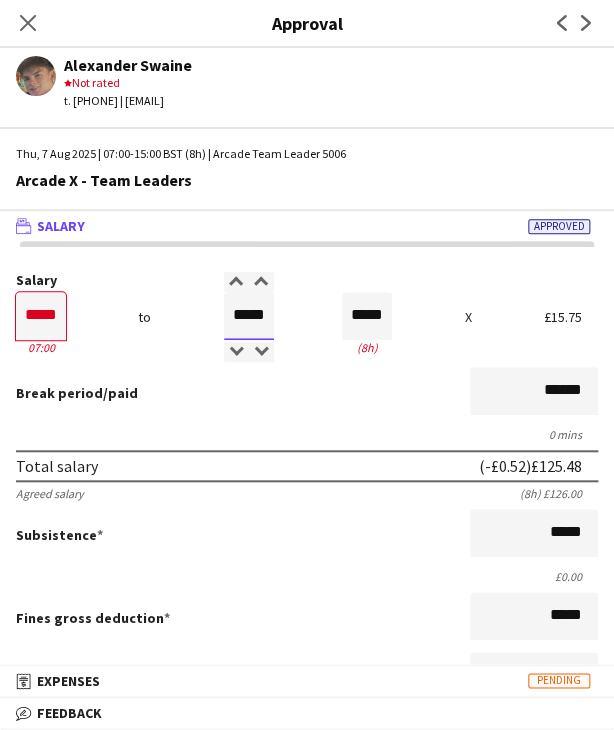 type on "*****" 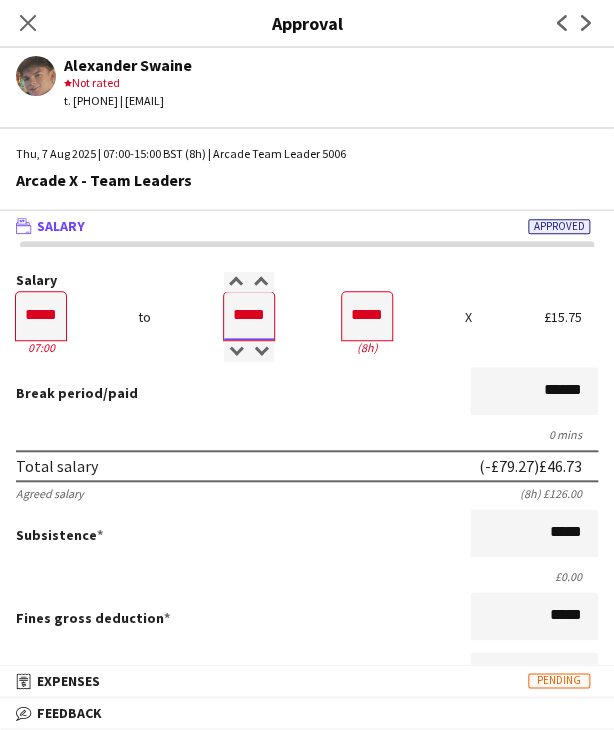 type on "*****" 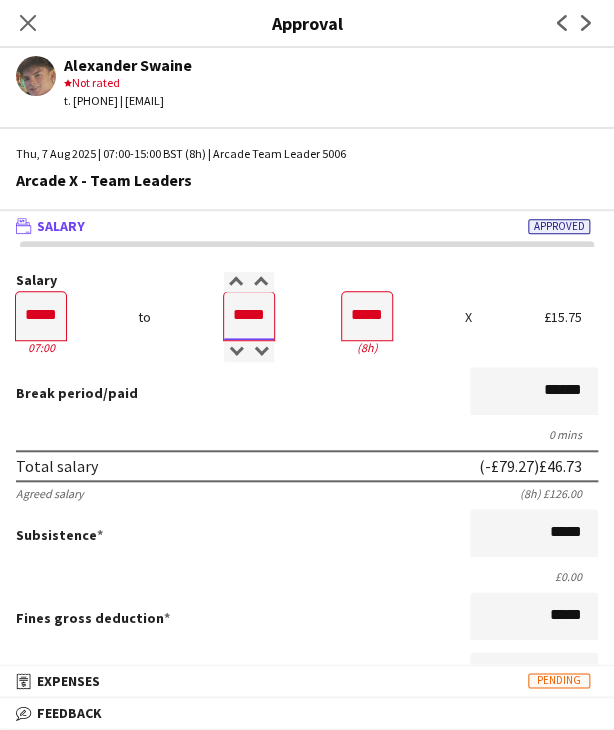 type on "*****" 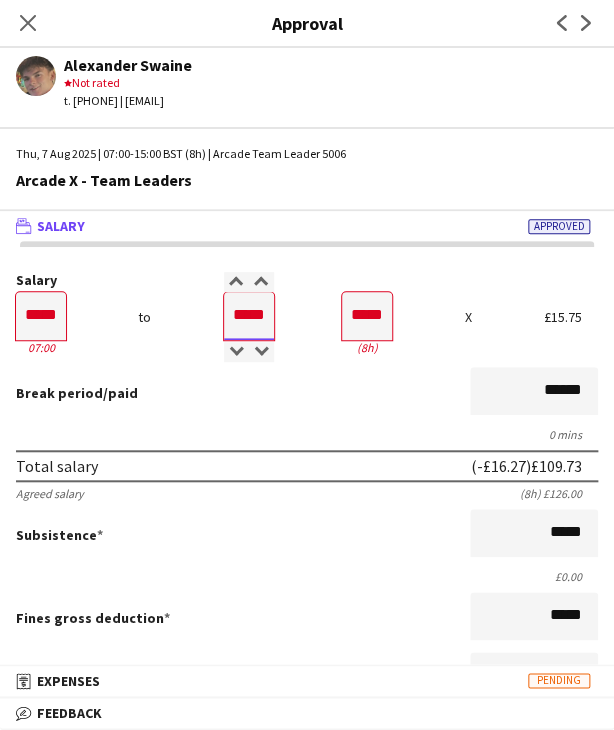 type on "*****" 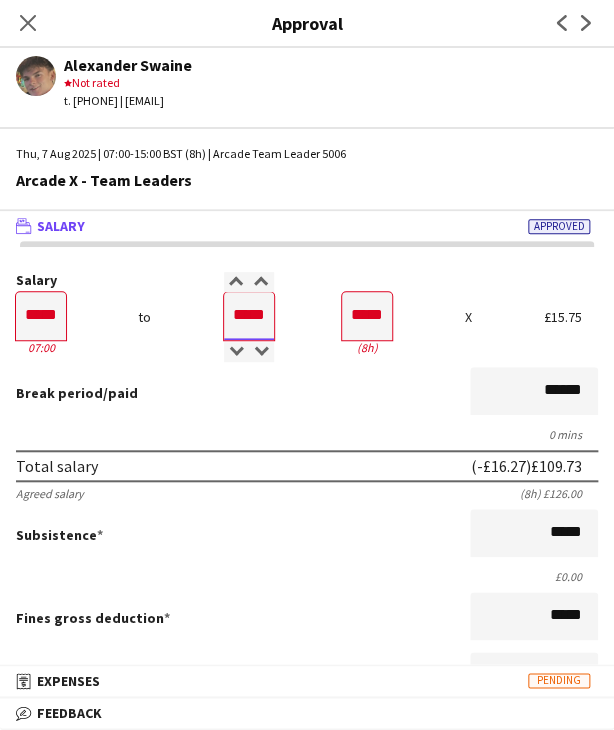 type on "*****" 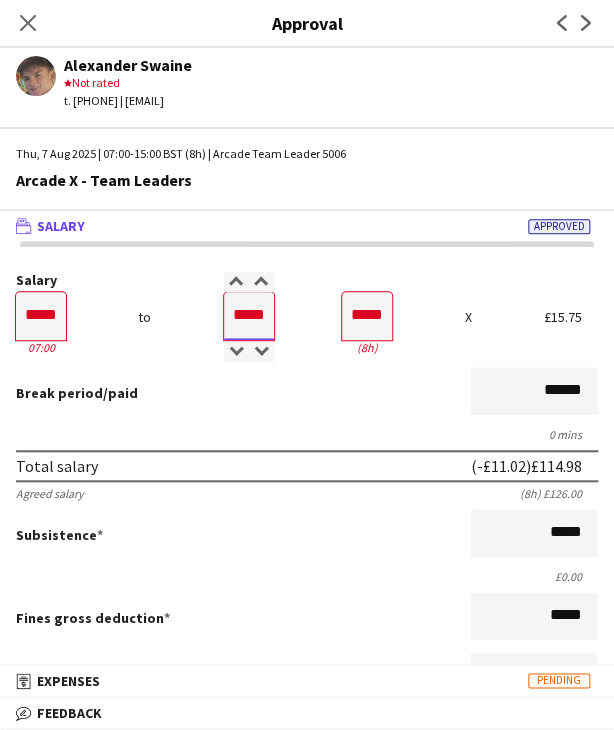 type on "*****" 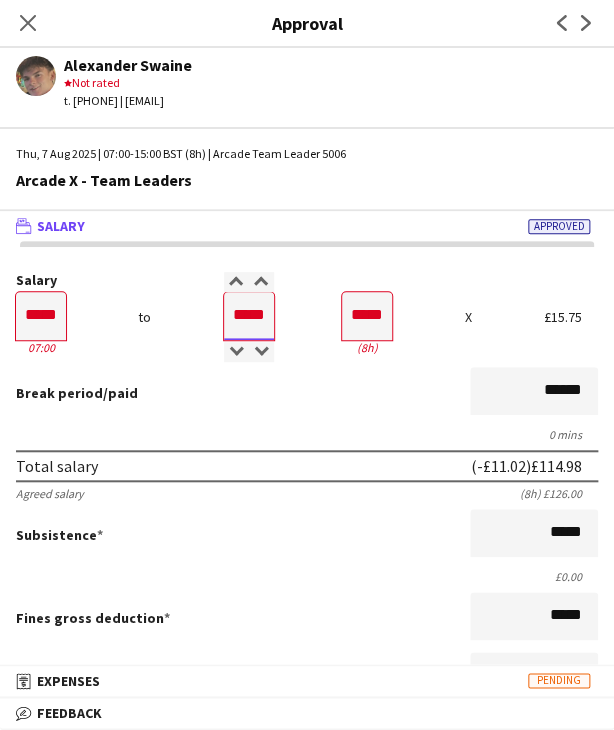 type on "*****" 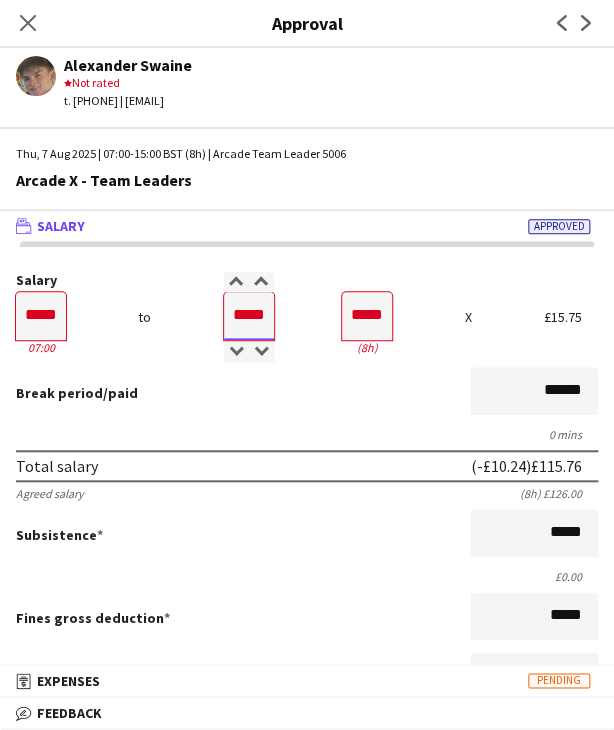 type on "*****" 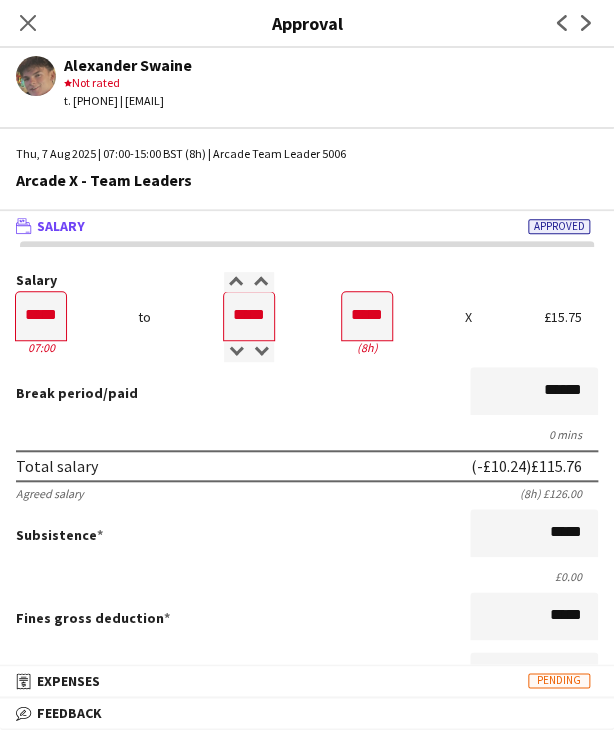 click on "Break period   /paid  ******" at bounding box center (307, 393) 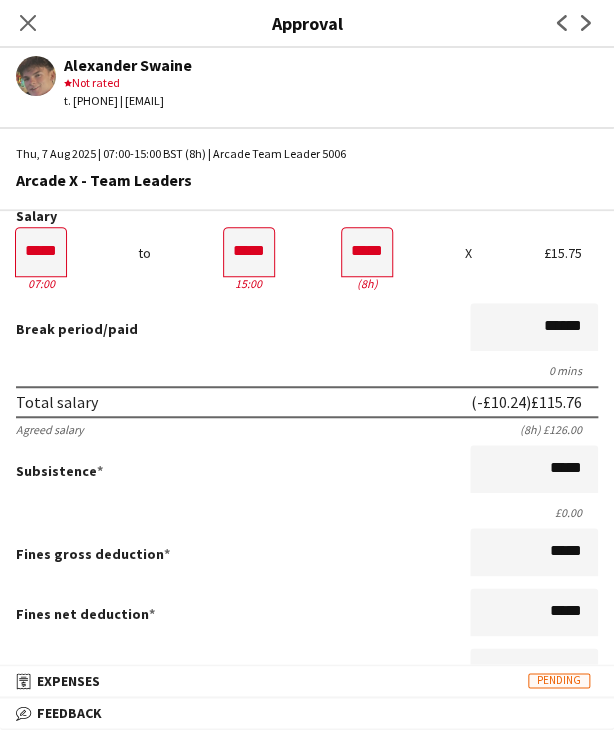 scroll, scrollTop: 400, scrollLeft: 0, axis: vertical 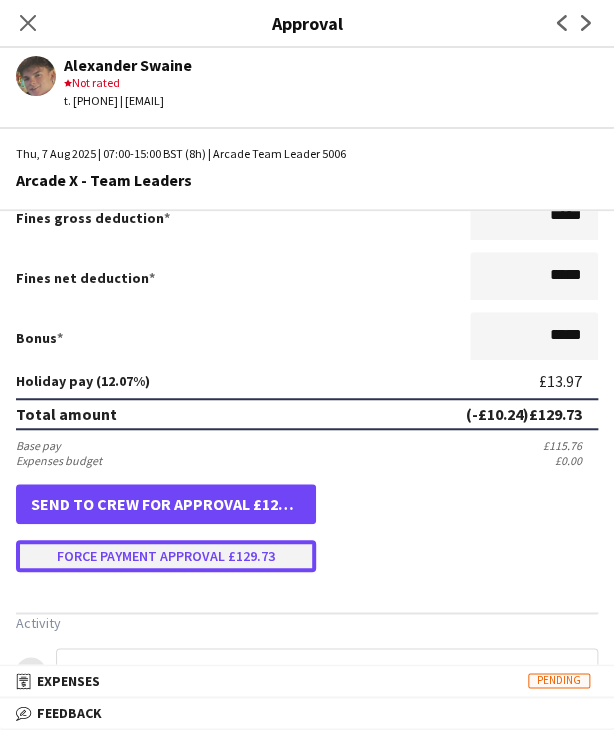click on "Force payment approval £129.73" at bounding box center [166, 556] 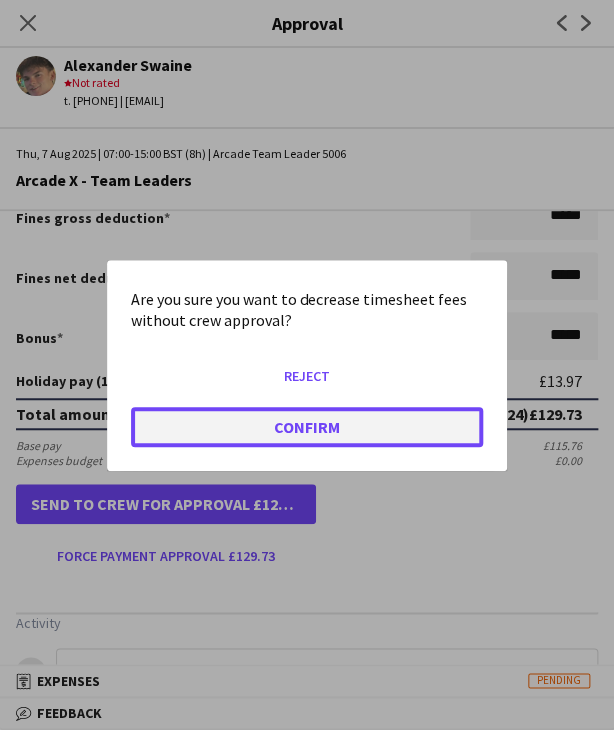 click on "Confirm" 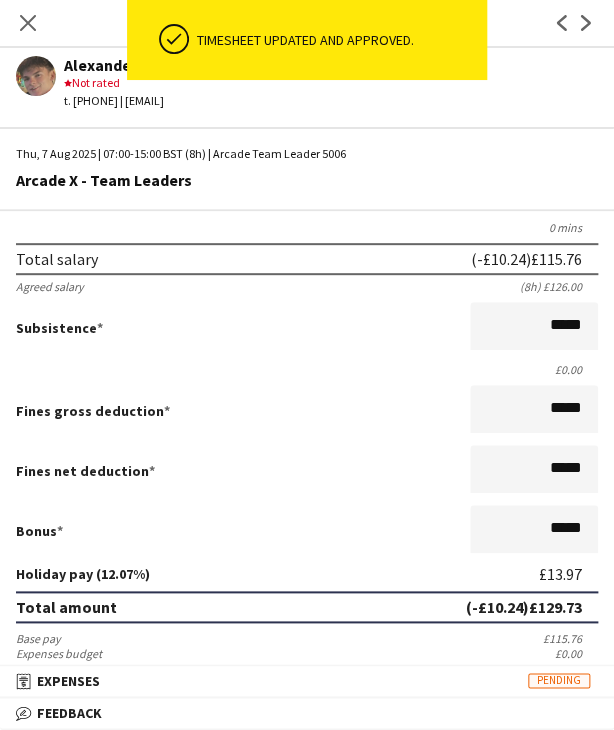scroll, scrollTop: 0, scrollLeft: 0, axis: both 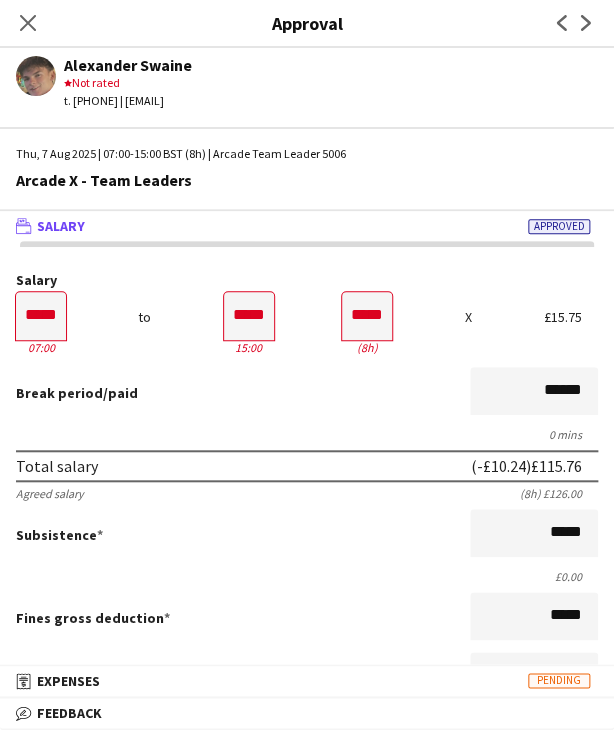 drag, startPoint x: 32, startPoint y: 24, endPoint x: 157, endPoint y: 137, distance: 168.50519 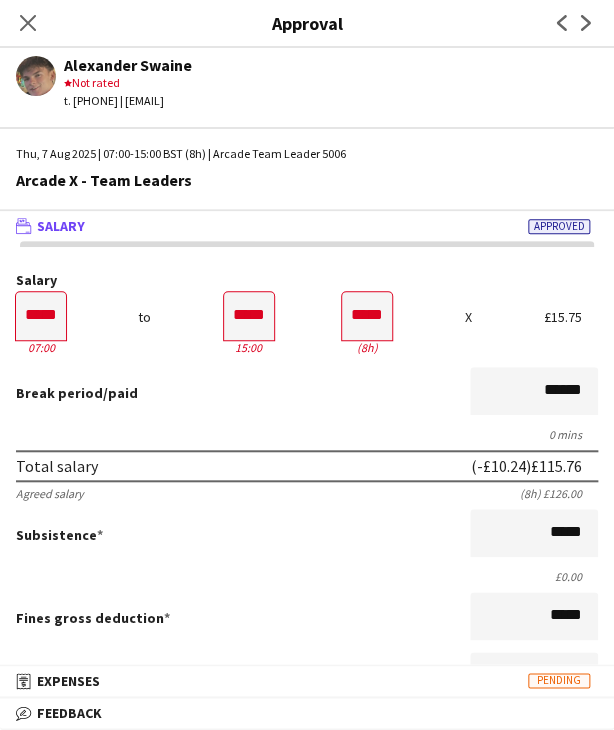 click on "Close pop-in" 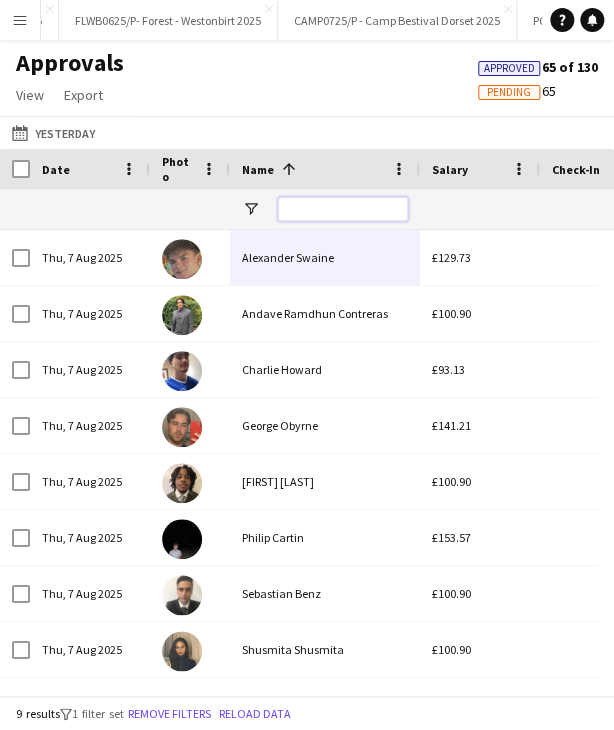 click at bounding box center (343, 209) 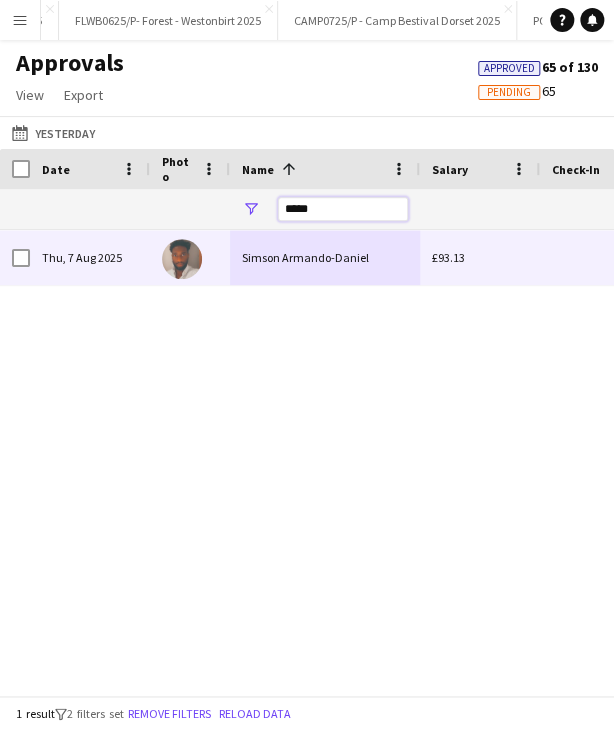 type on "*****" 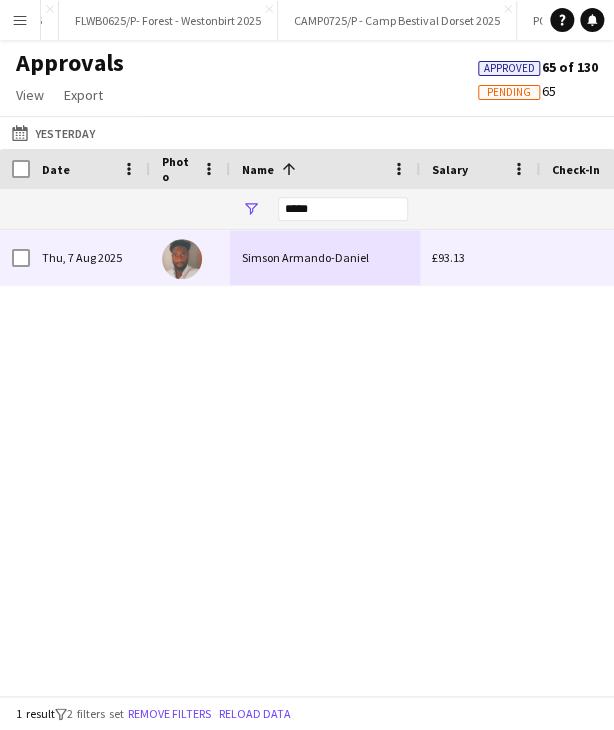click on "Simson Armando-Daniel" at bounding box center [325, 257] 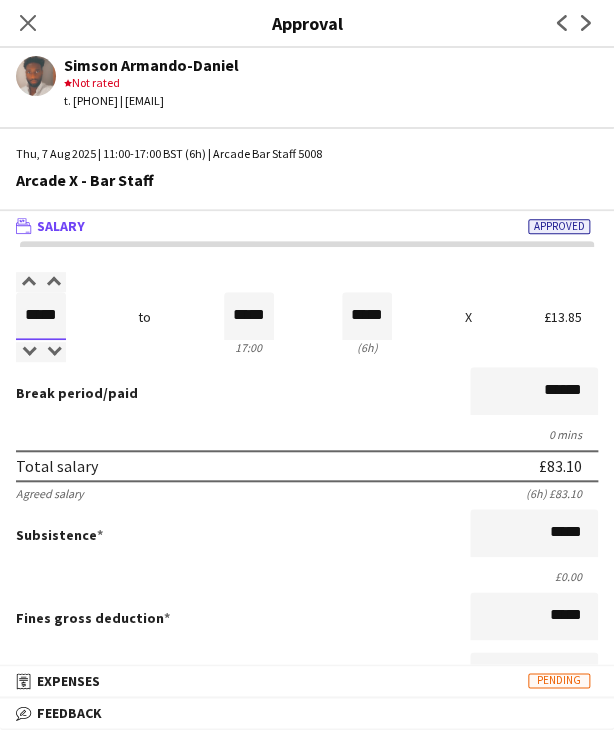 click on "*****" at bounding box center [41, 316] 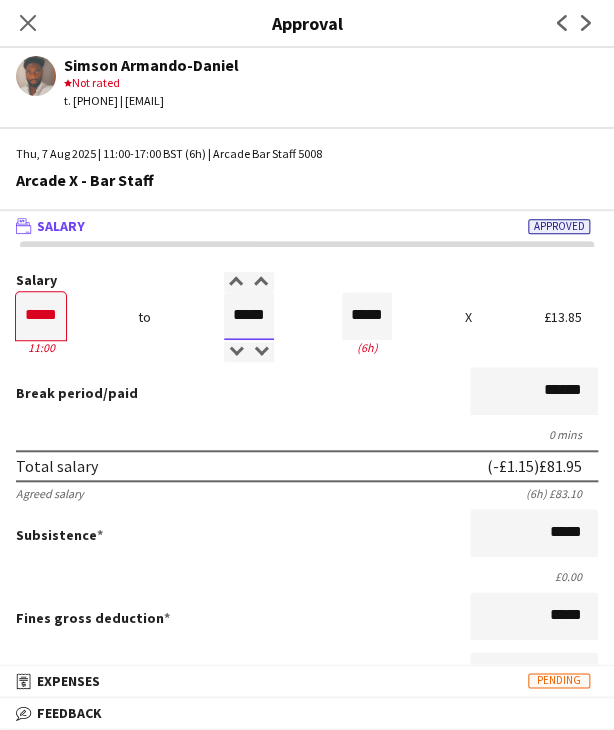 type on "*****" 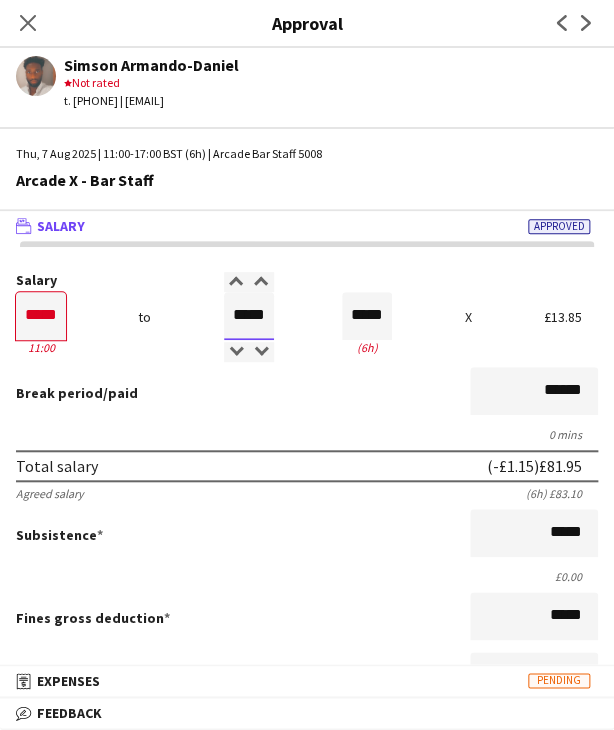 type on "*****" 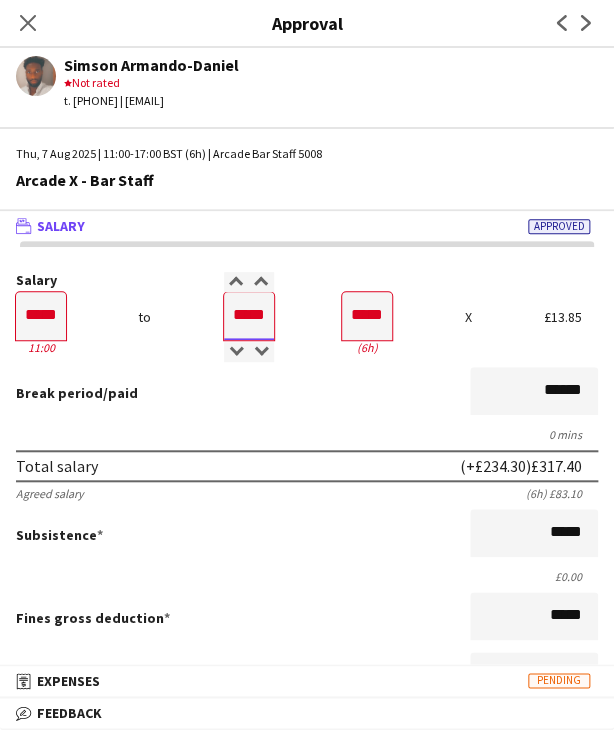 type on "*****" 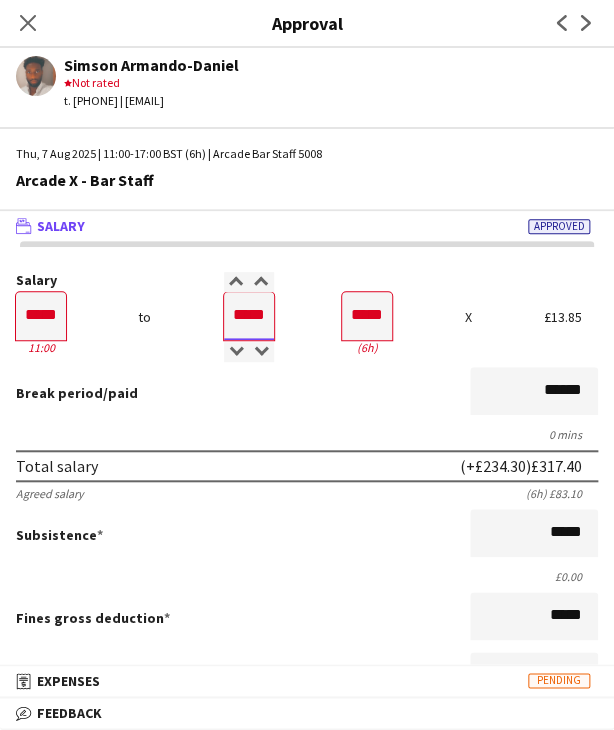 type on "*****" 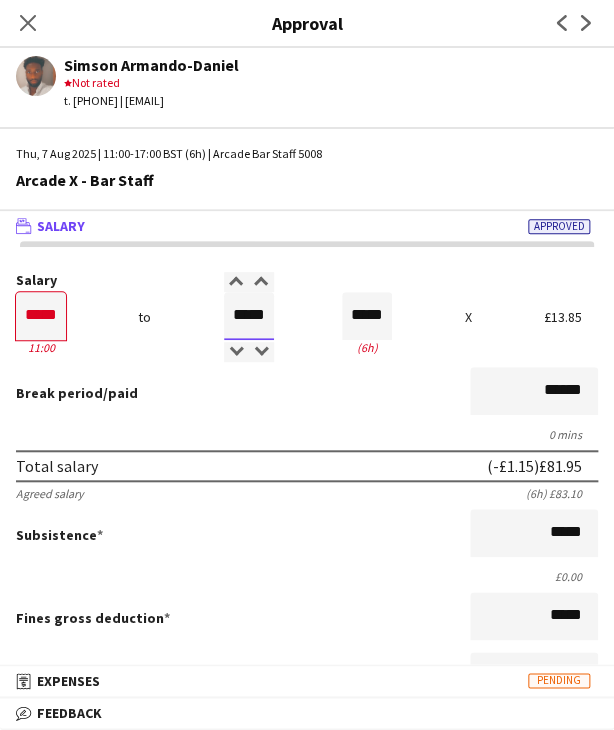 type on "*****" 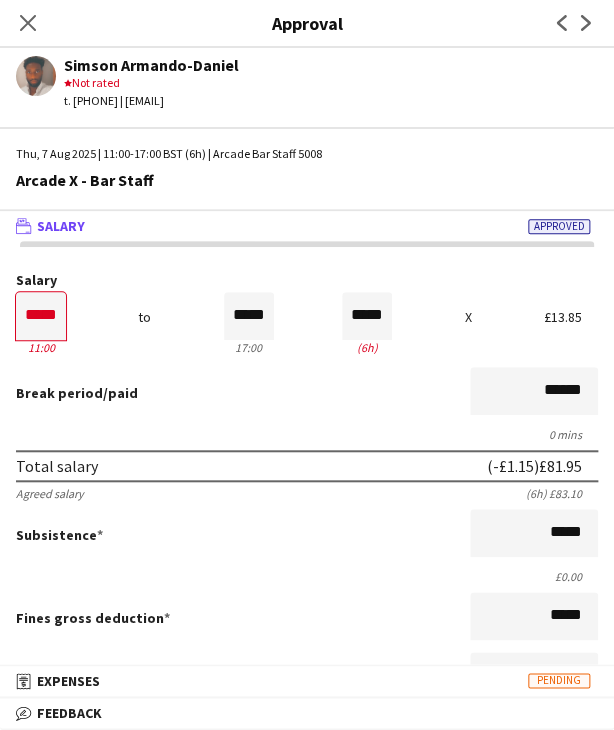 click on "Break period   /paid  ******" at bounding box center [307, 393] 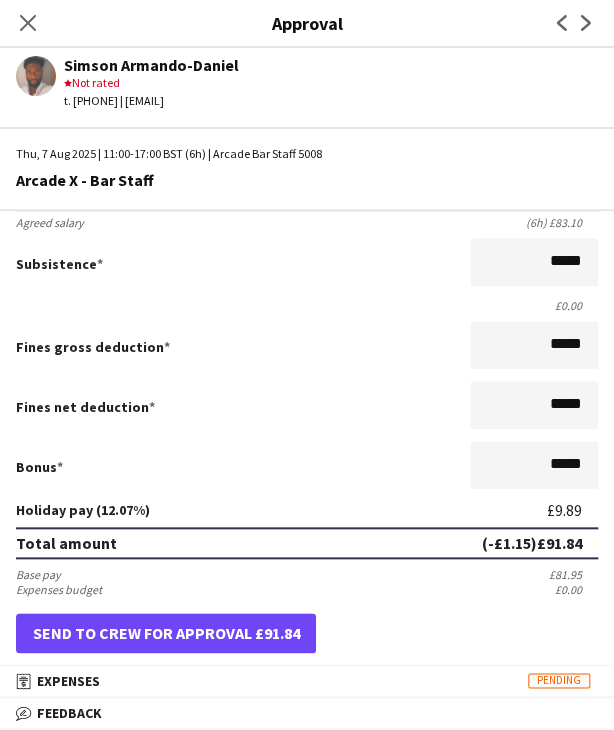 scroll, scrollTop: 400, scrollLeft: 0, axis: vertical 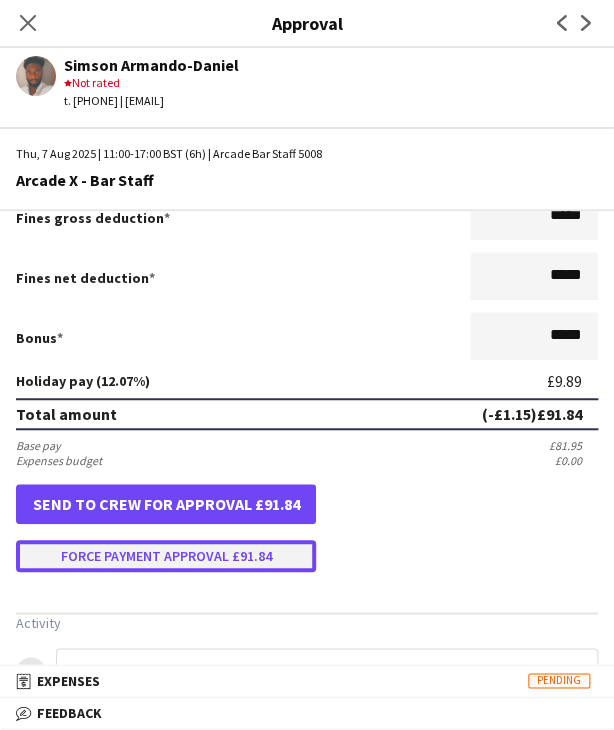 click on "Force payment approval £91.84" at bounding box center (166, 556) 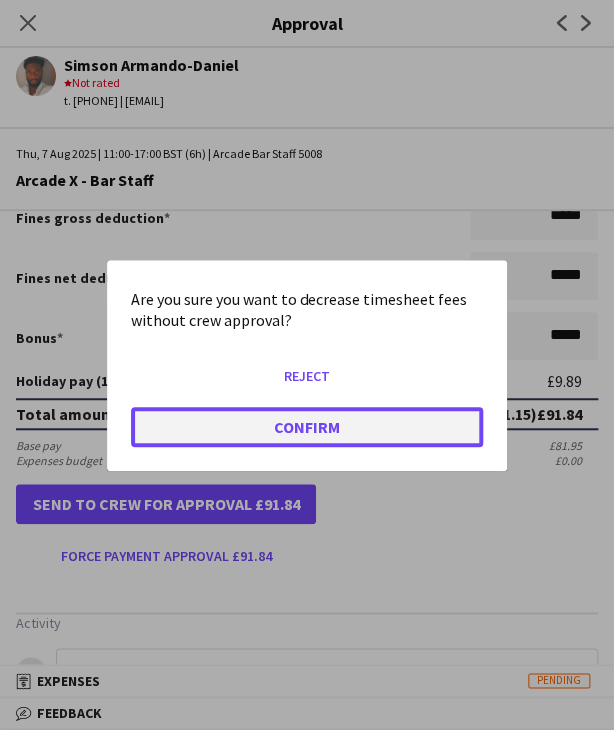 click on "Confirm" 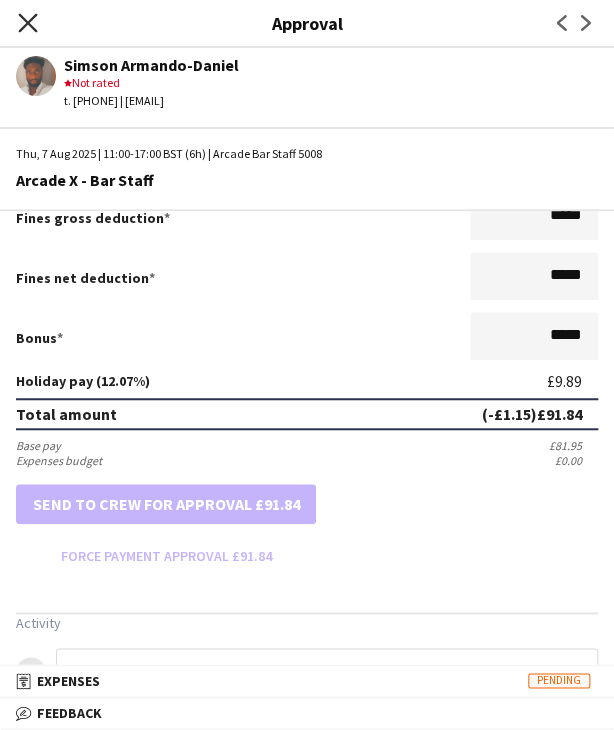 click on "Close pop-in" 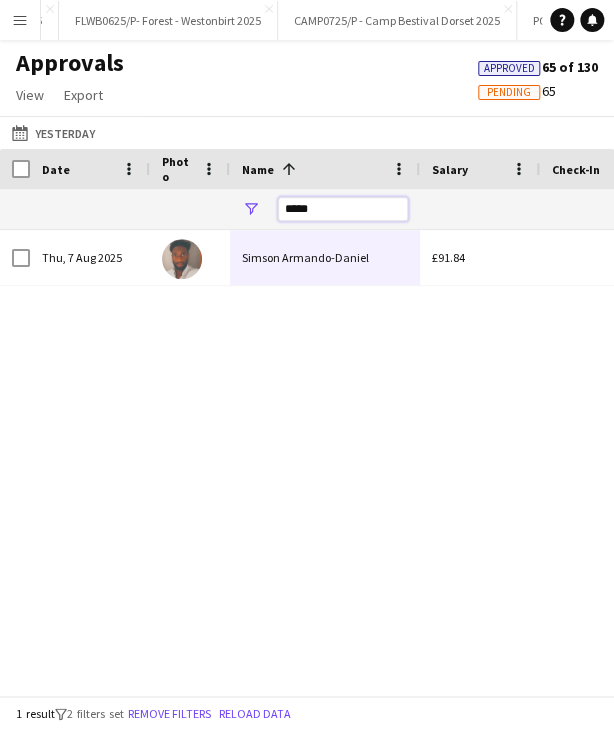click on "*****" at bounding box center (343, 209) 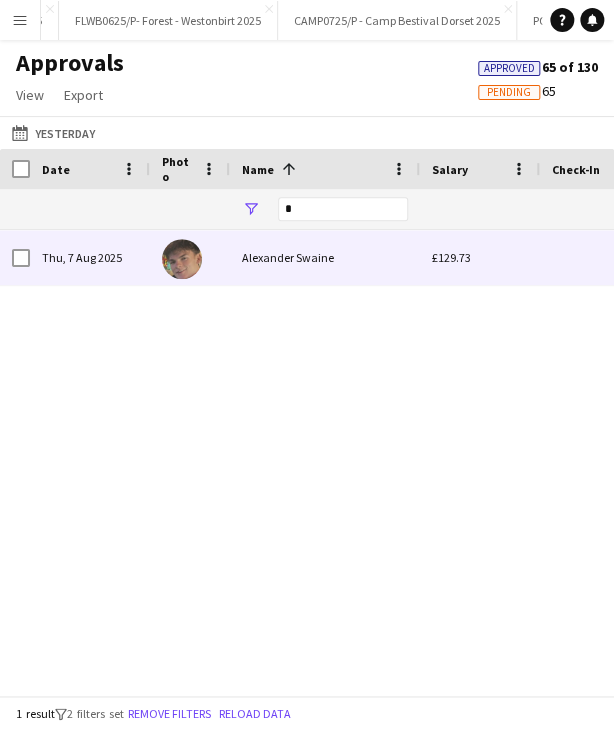 click on "Alexander Swaine" at bounding box center (325, 257) 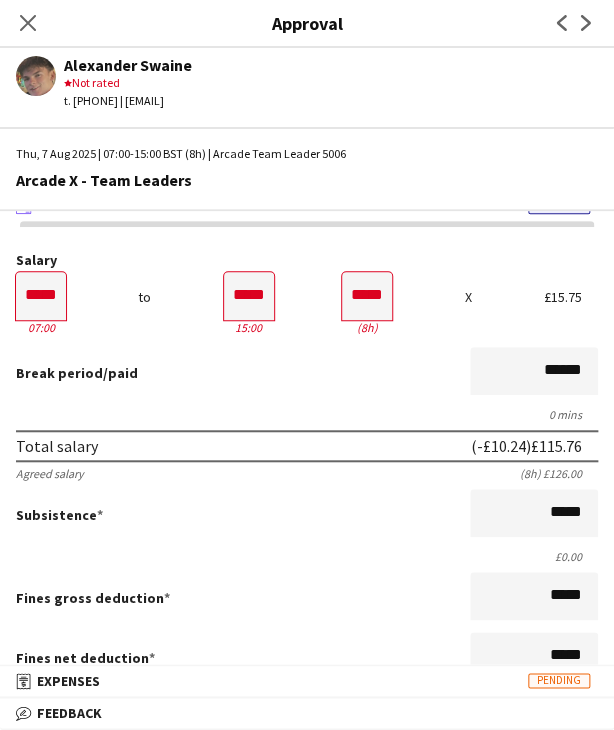 scroll, scrollTop: 0, scrollLeft: 0, axis: both 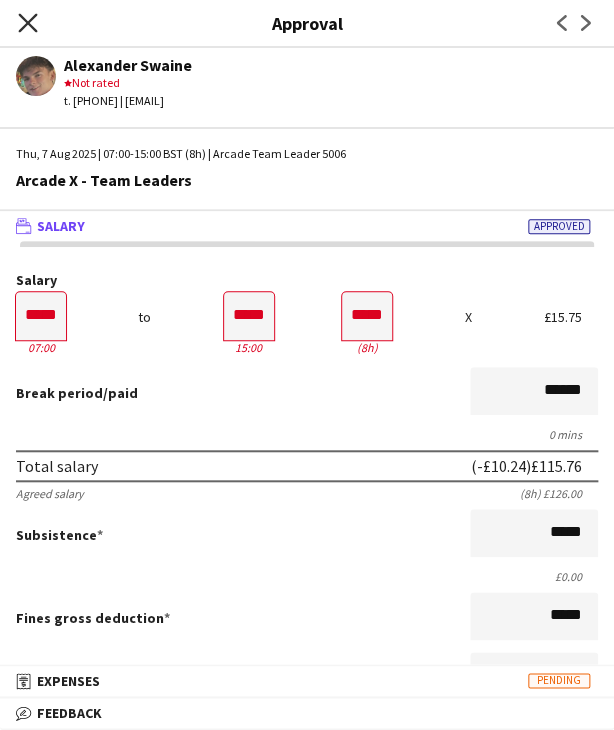 click on "Close pop-in" 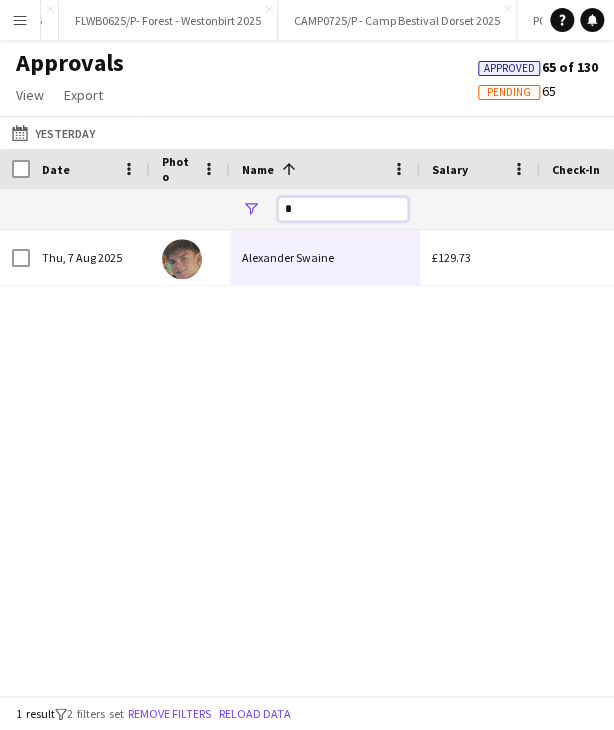 click on "*" at bounding box center [343, 209] 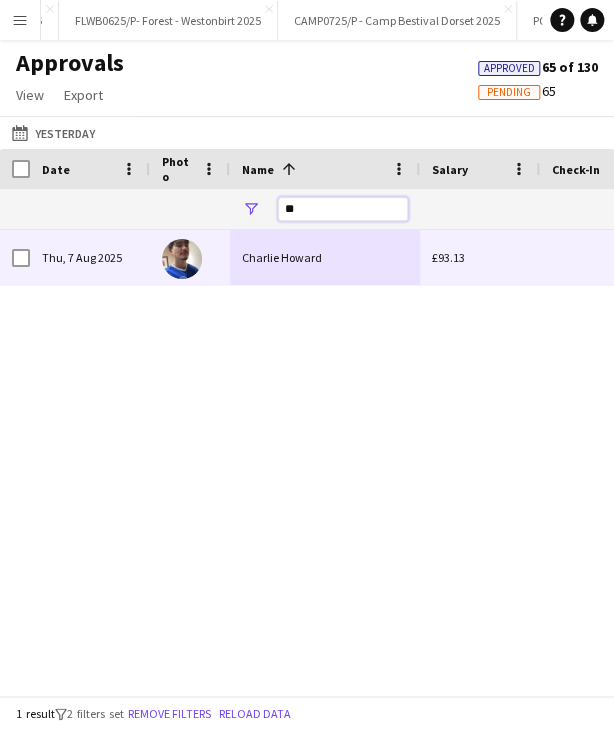 type on "**" 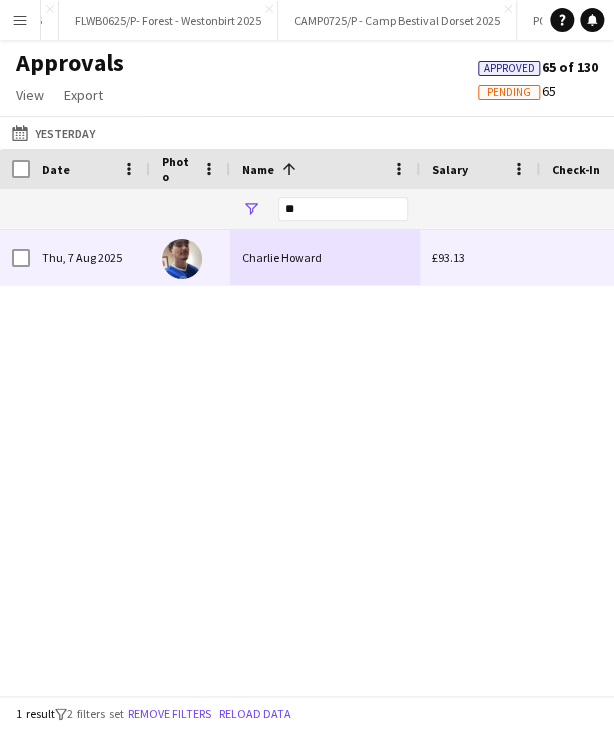 click on "Charlie Howard" at bounding box center (325, 257) 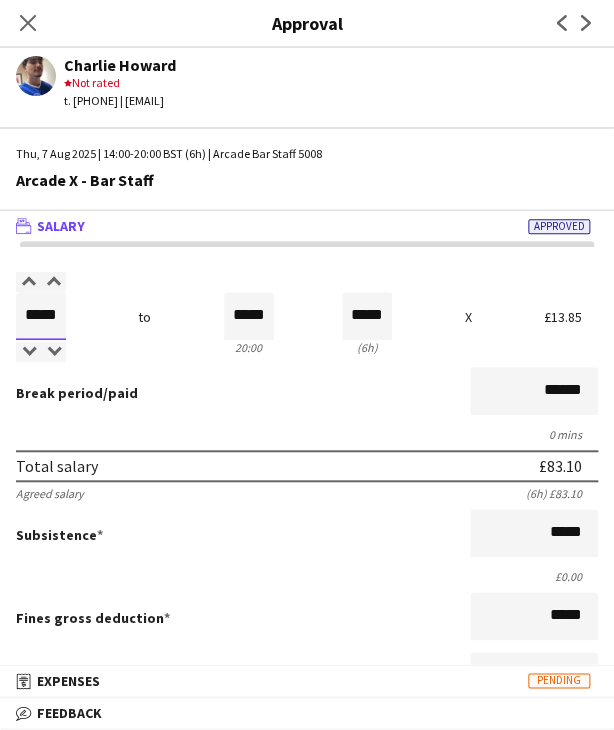 drag, startPoint x: 28, startPoint y: 308, endPoint x: 72, endPoint y: 313, distance: 44.28318 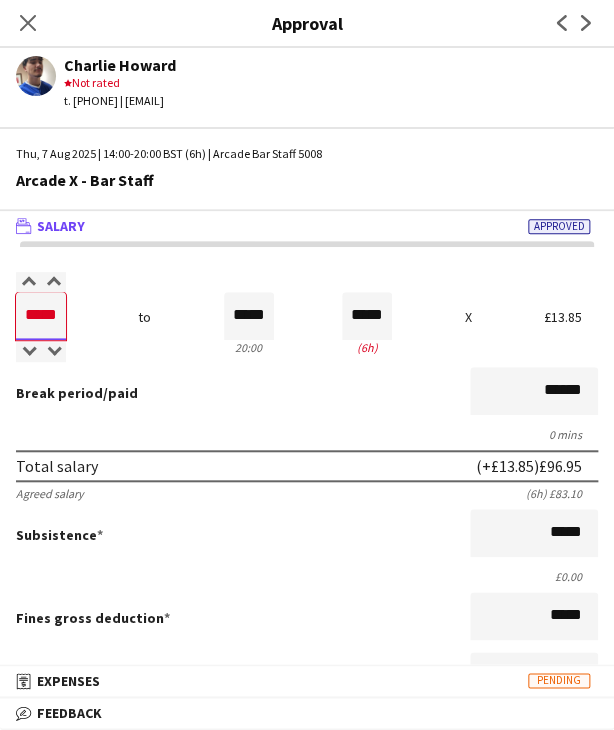 type on "*****" 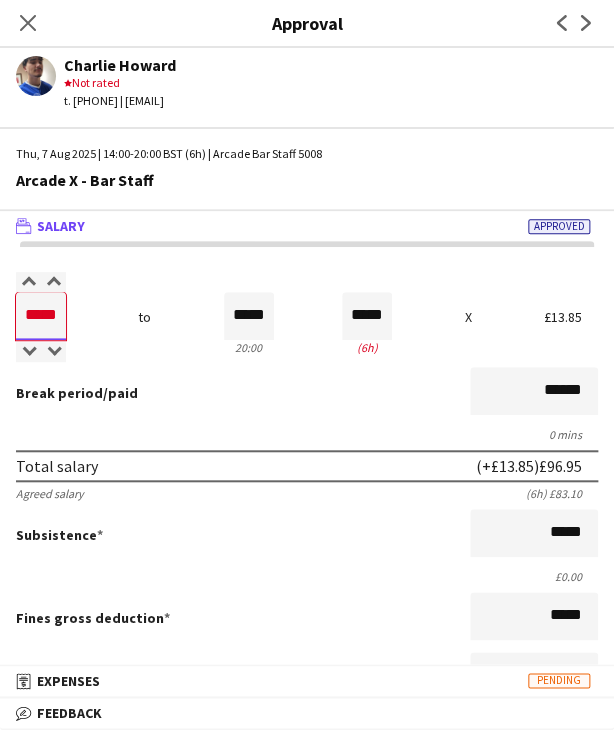 type on "*****" 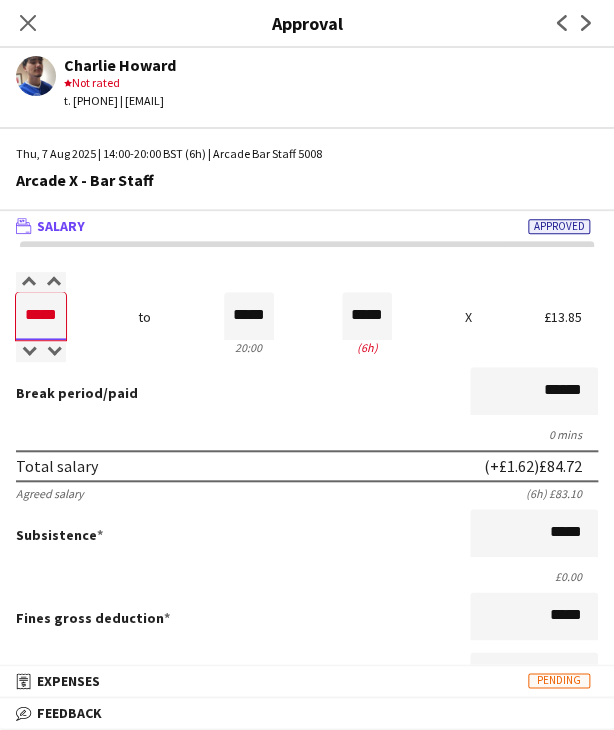 type on "*****" 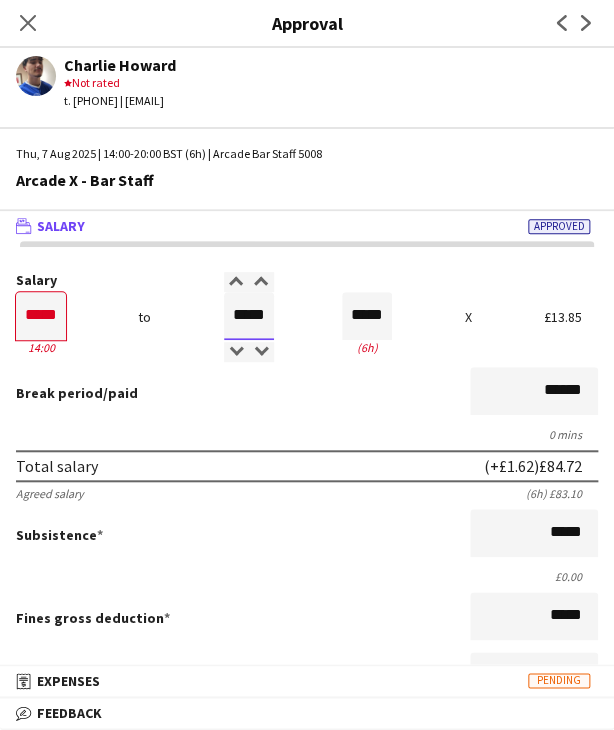 type on "*****" 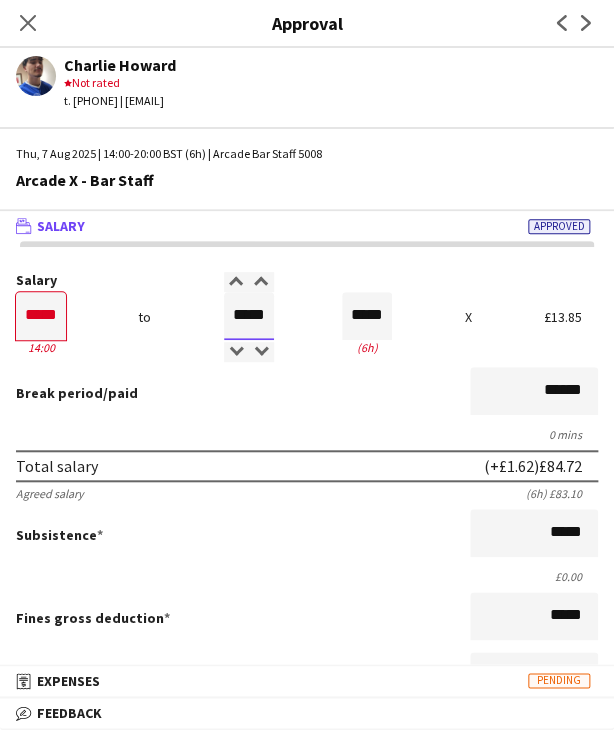 type on "*****" 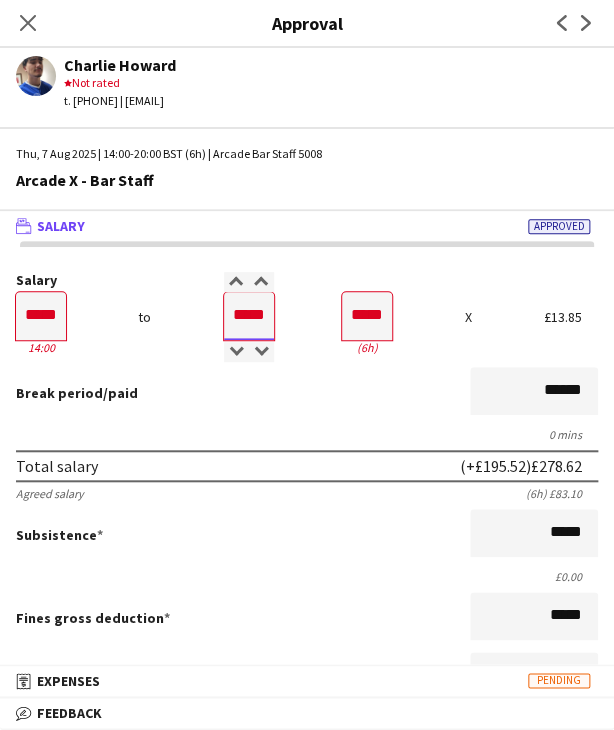 type on "*****" 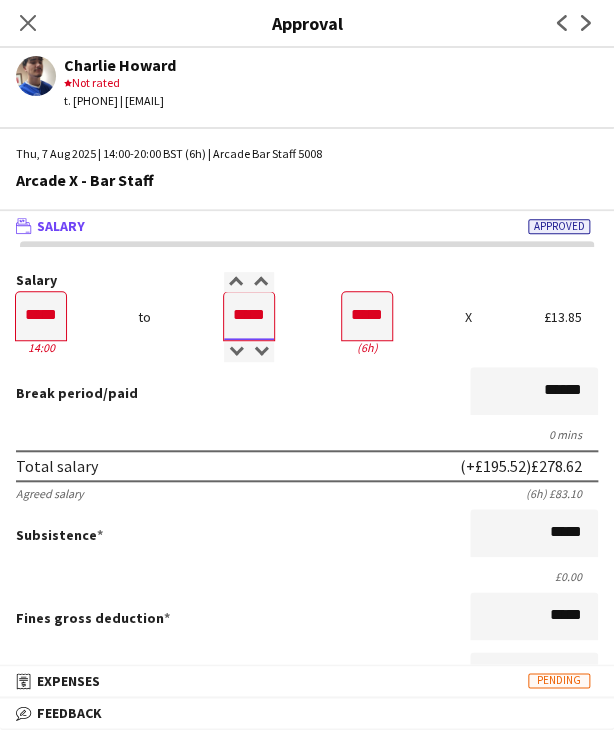 type on "*****" 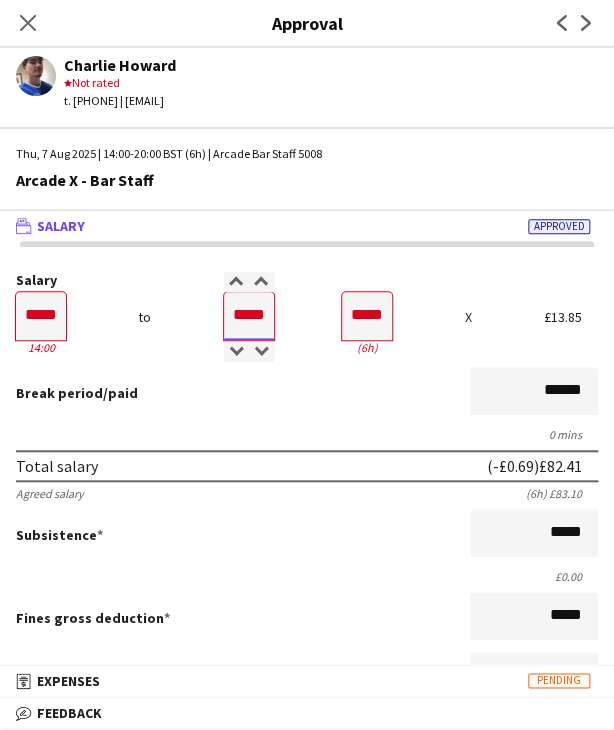 type on "*****" 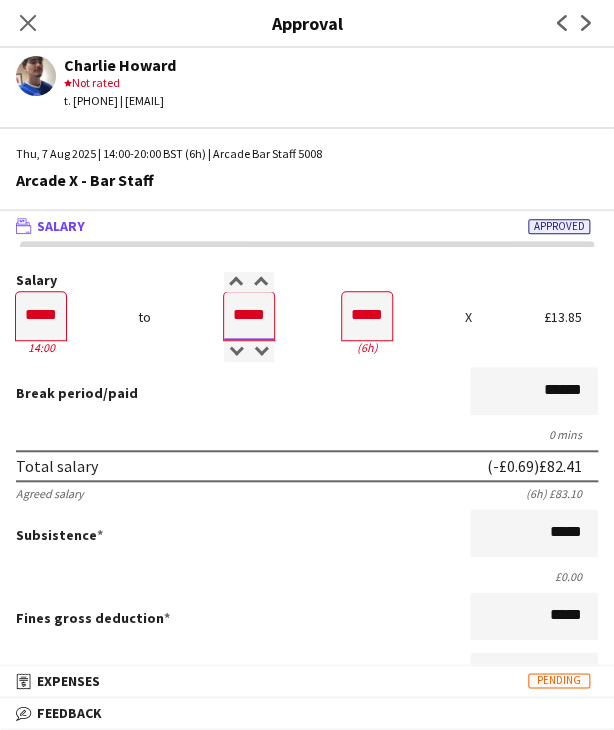 type on "*****" 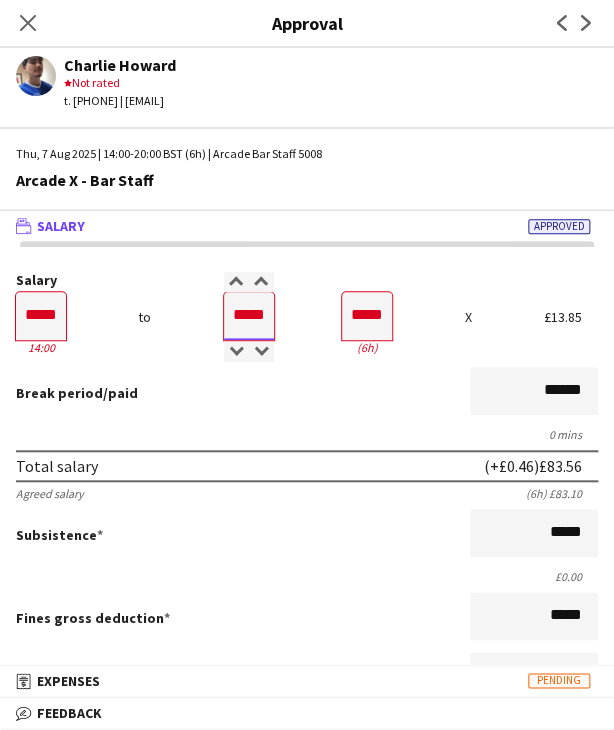 type on "*****" 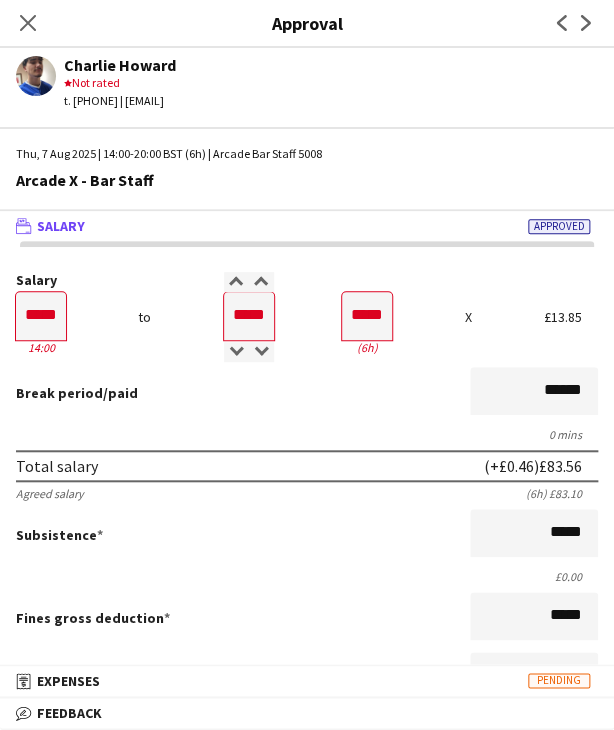 click on "Break period   /paid  ******" at bounding box center (307, 393) 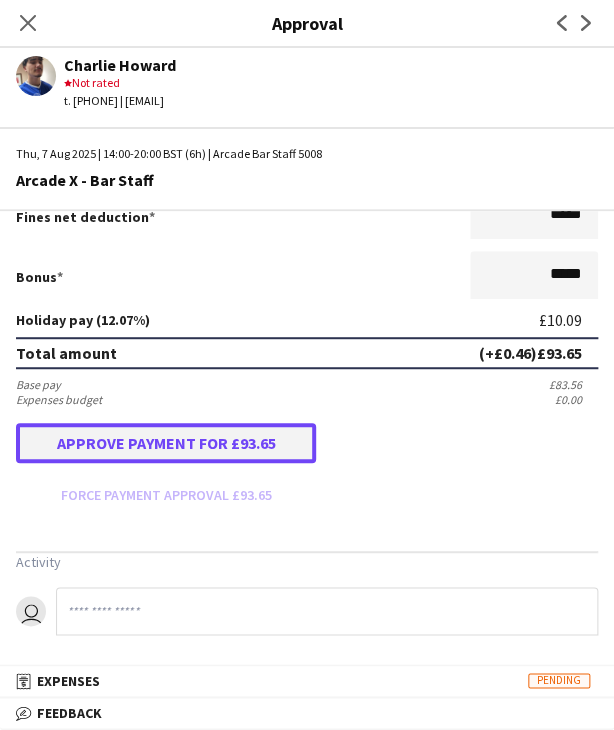 click on "Approve payment for £93.65" at bounding box center [166, 443] 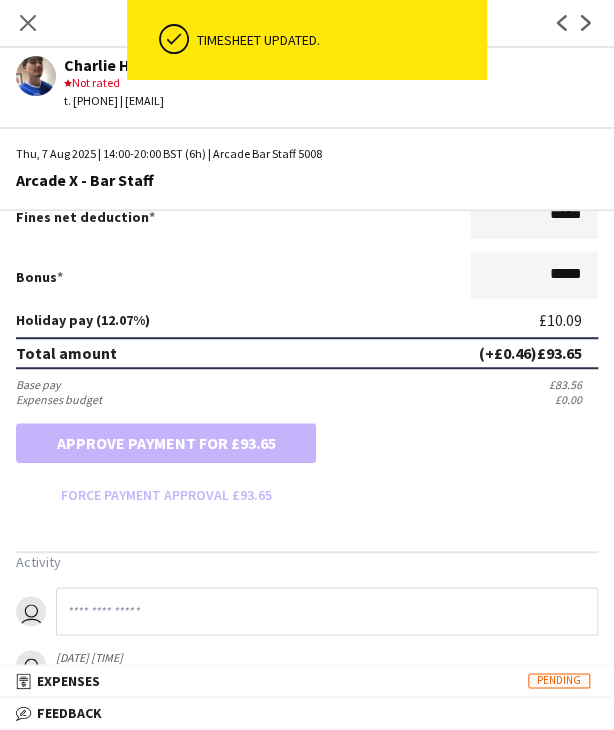 scroll, scrollTop: 0, scrollLeft: 0, axis: both 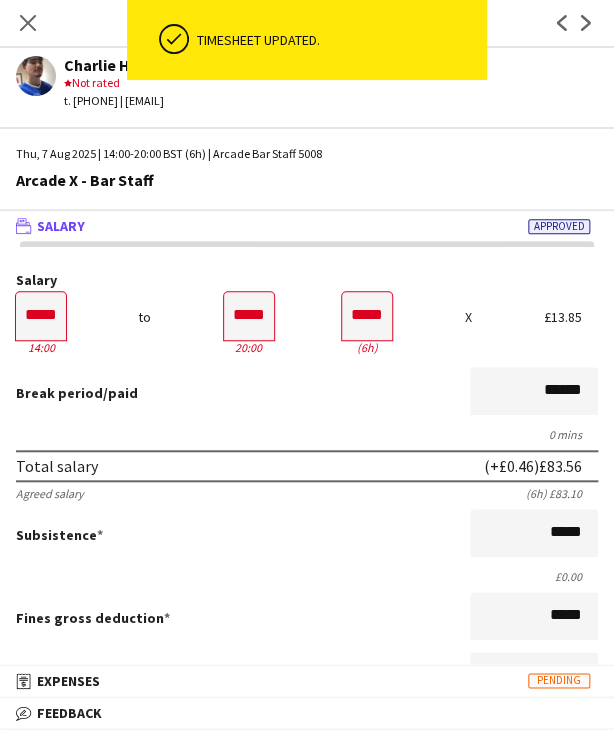 click on "Close pop-in" 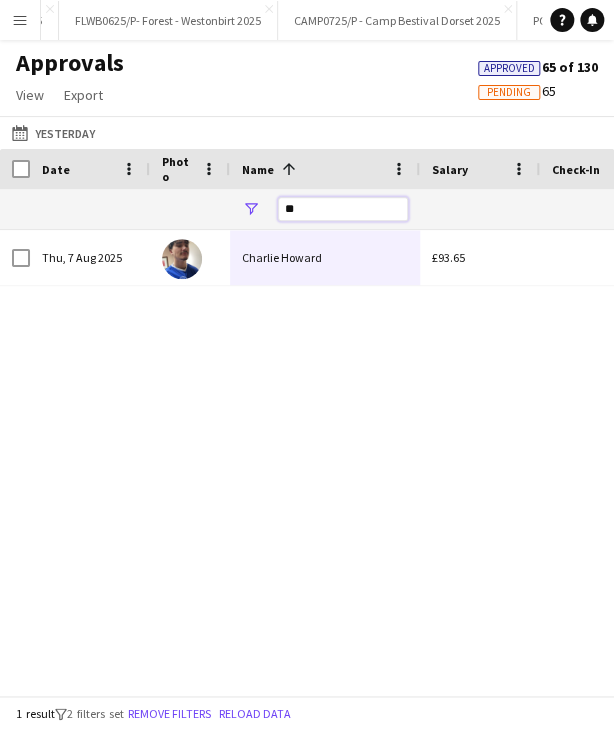 click on "**" at bounding box center [343, 209] 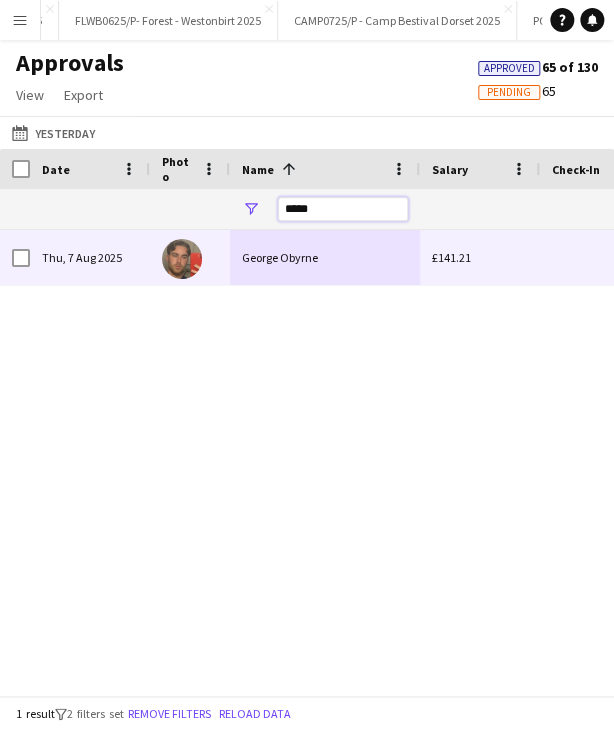 type on "*****" 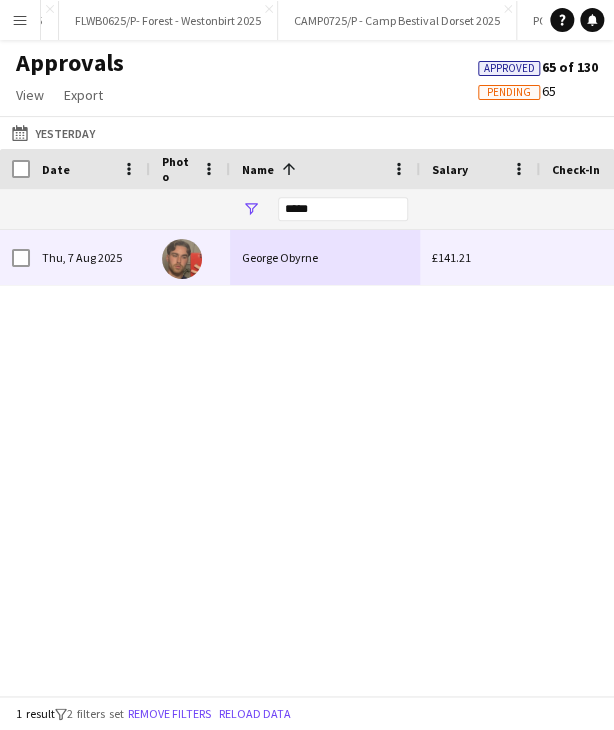 click on "George Obyrne" at bounding box center (325, 257) 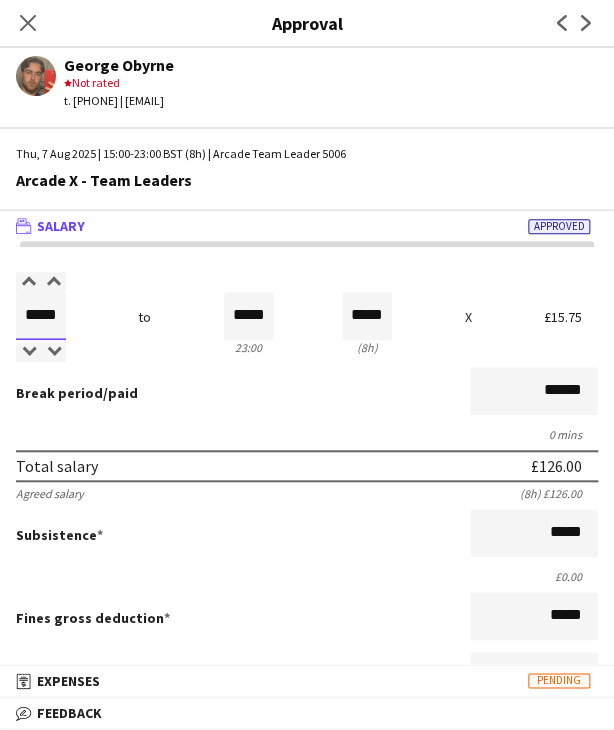 drag, startPoint x: 32, startPoint y: 311, endPoint x: 64, endPoint y: 317, distance: 32.55764 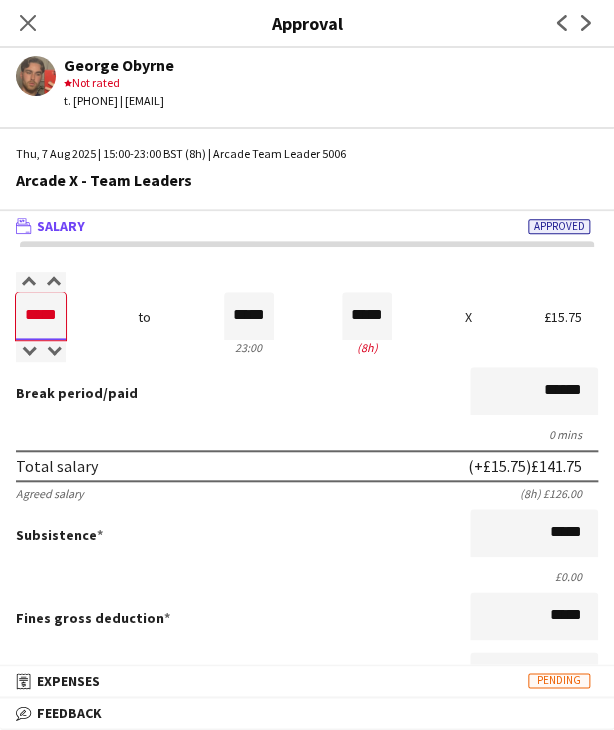 type on "*****" 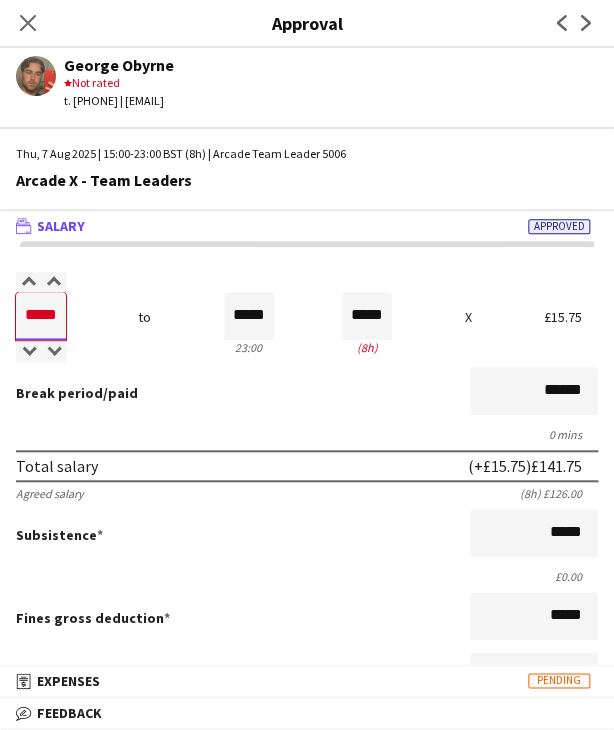 type on "*****" 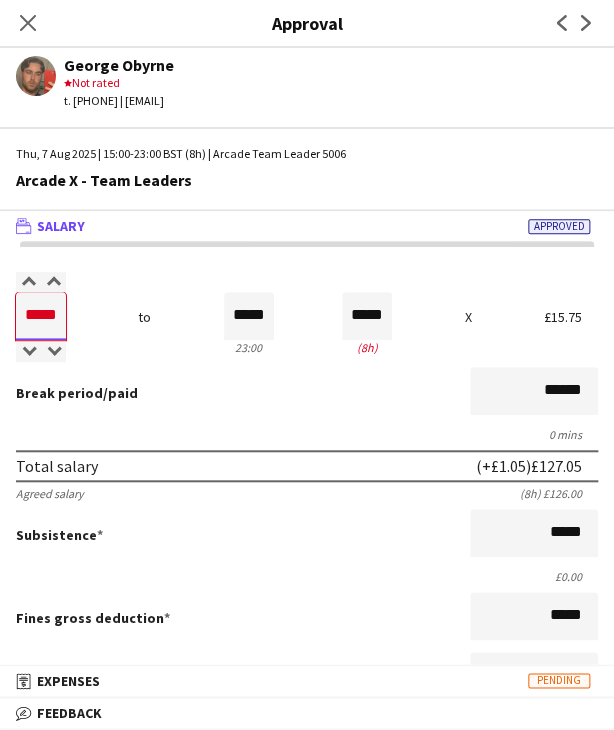 type on "*****" 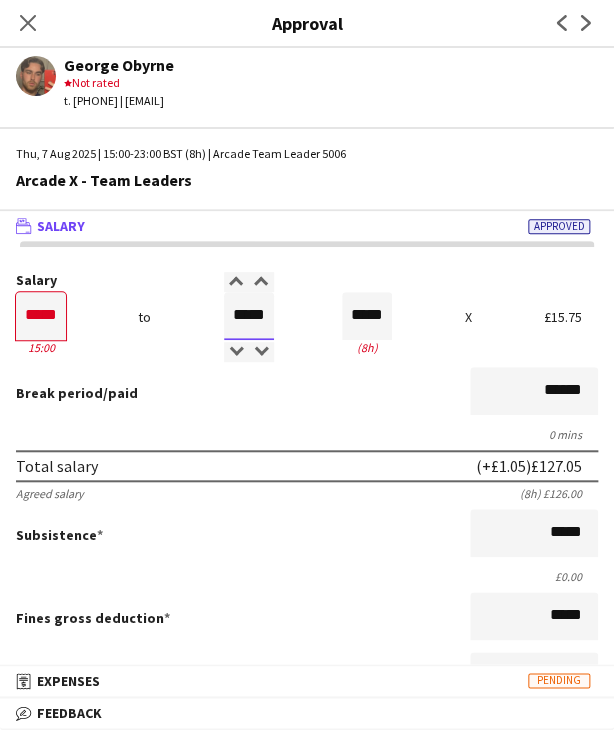type on "*****" 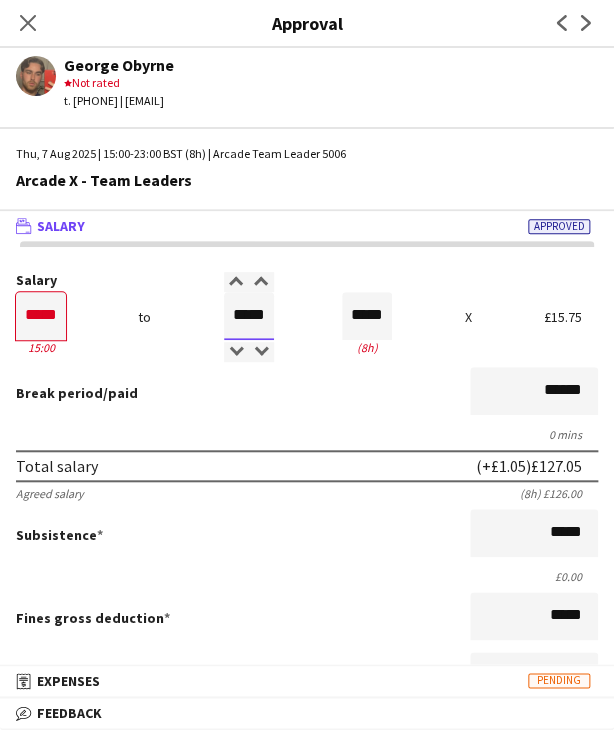 type on "*****" 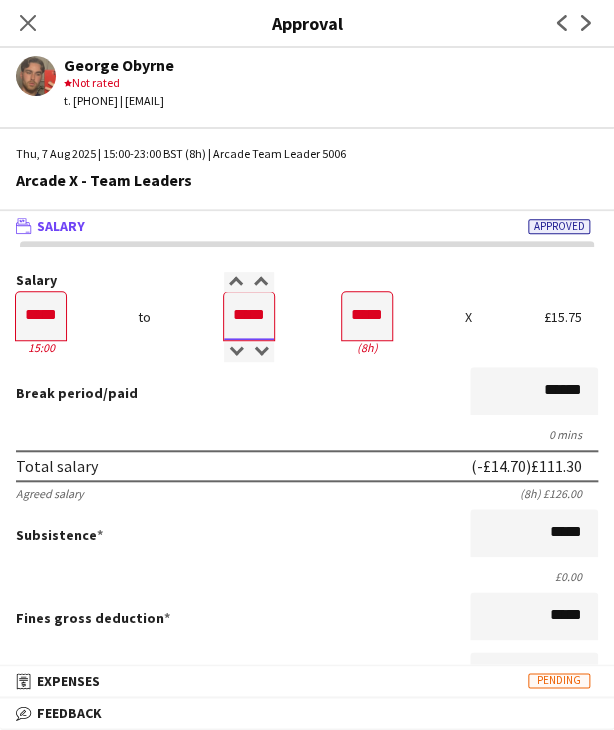 type on "*****" 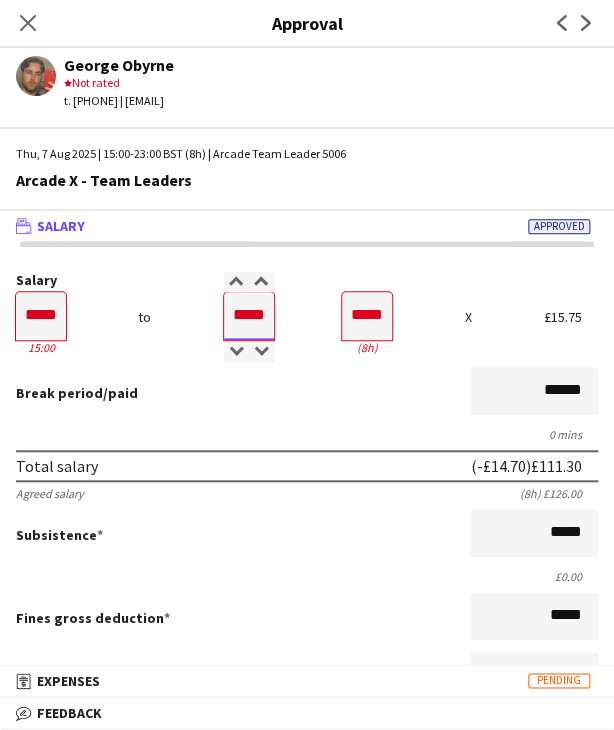 type on "*****" 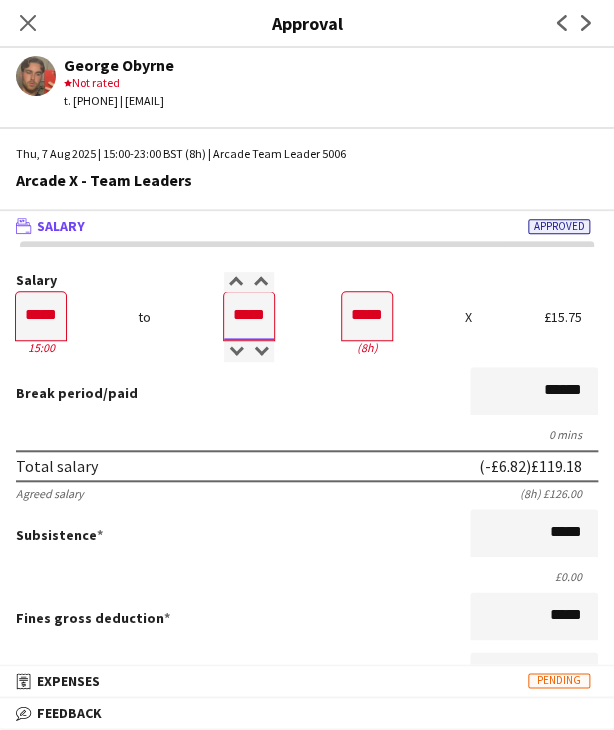 type on "*****" 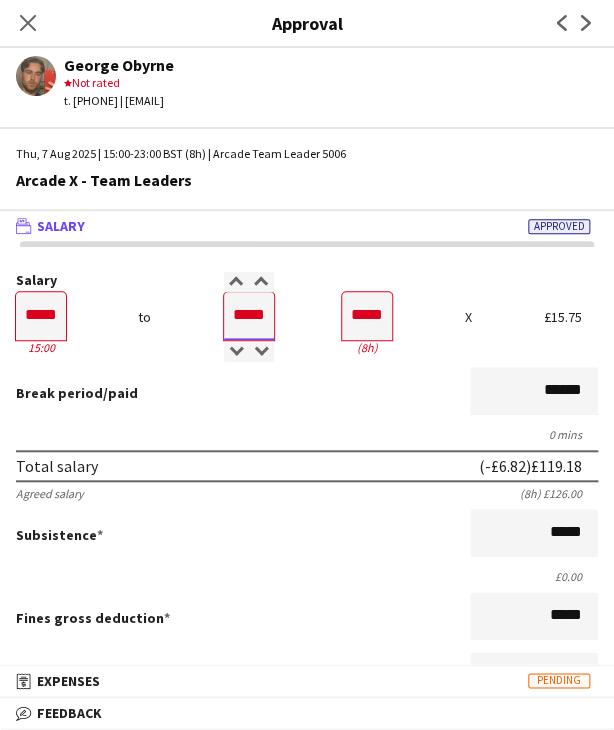 type on "*****" 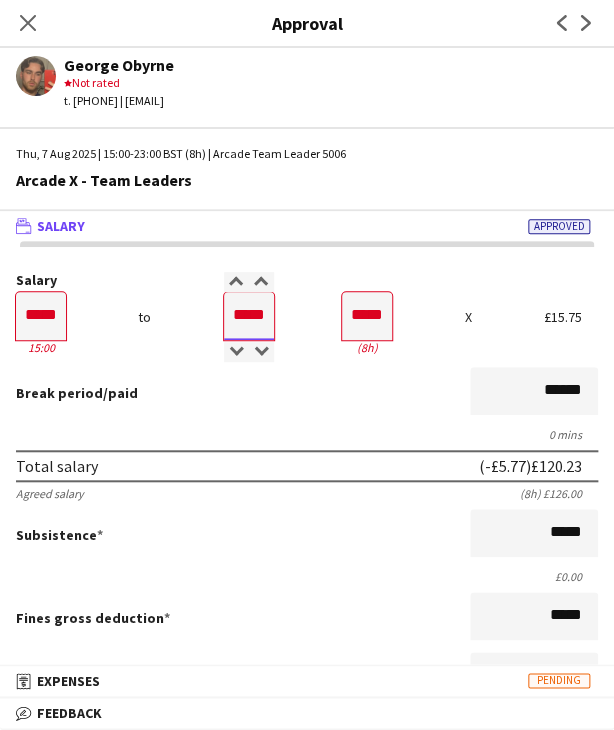 type on "*****" 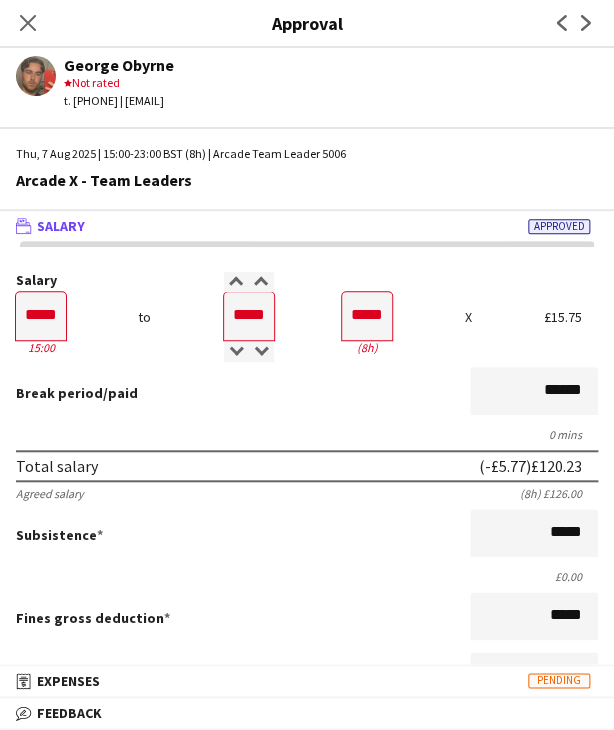 click on "Total salary   (-£5.77)   £120.23" at bounding box center [307, 466] 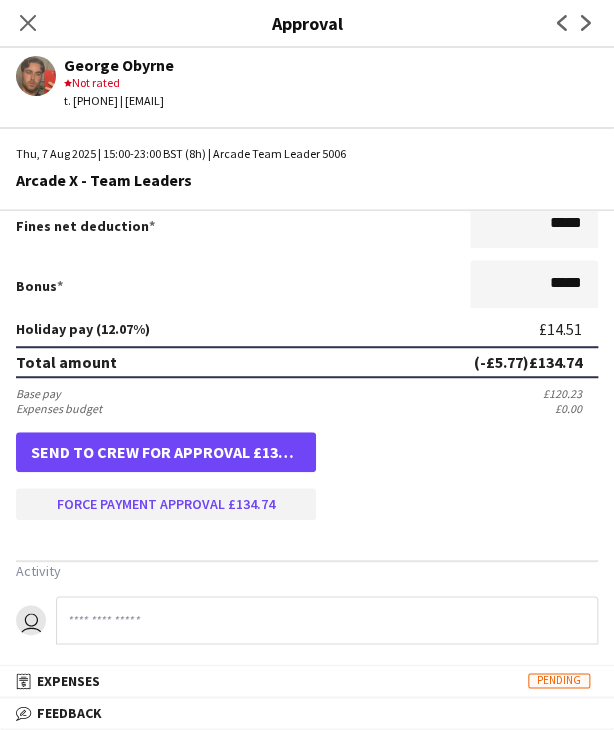 scroll, scrollTop: 461, scrollLeft: 0, axis: vertical 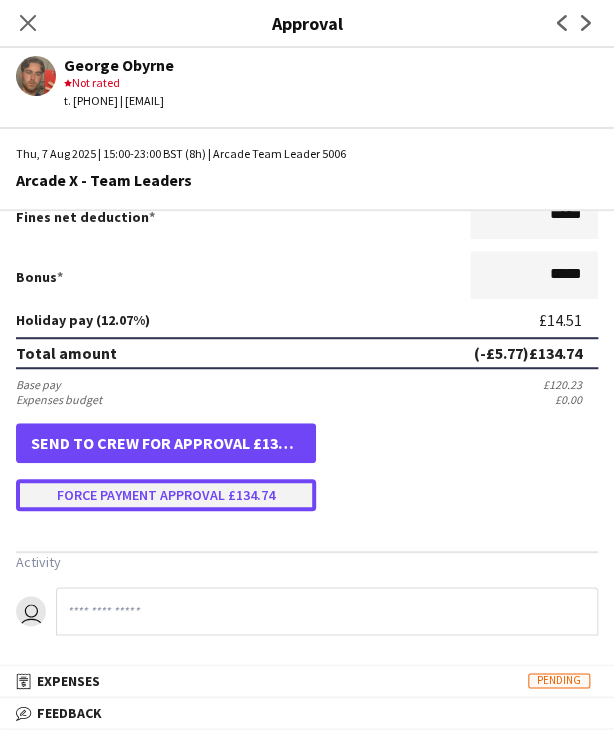 click on "Force payment approval £134.74" at bounding box center [166, 495] 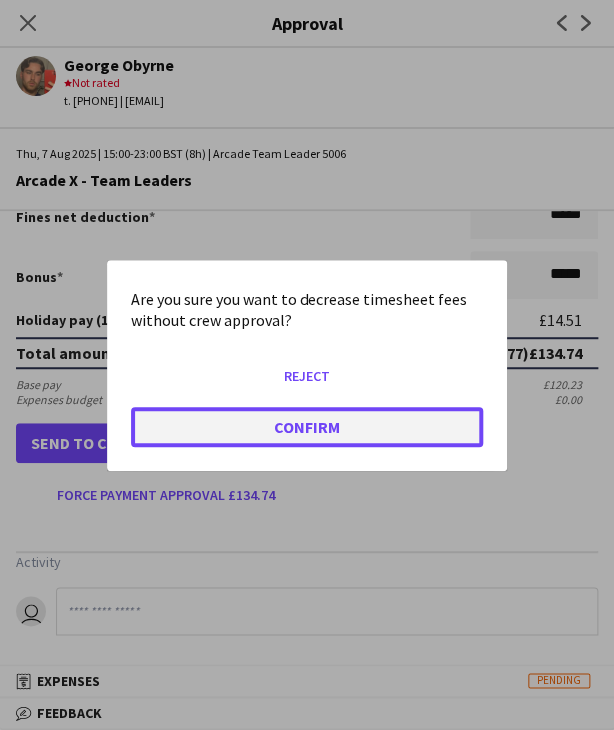 click on "Confirm" 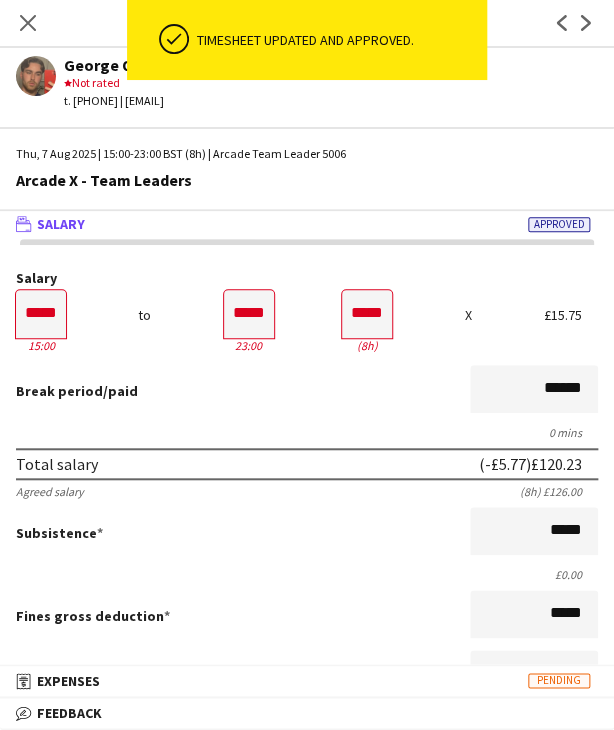 scroll, scrollTop: 0, scrollLeft: 0, axis: both 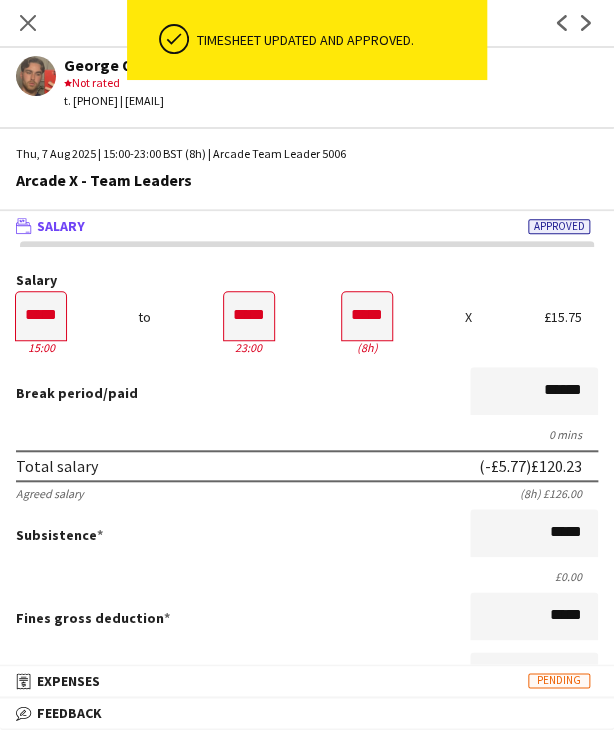 click on "Close pop-in" 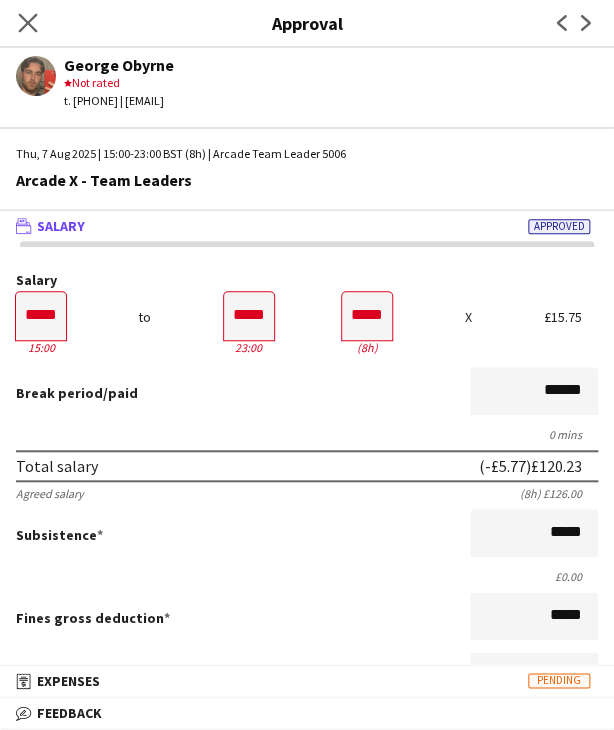 click on "Close pop-in" 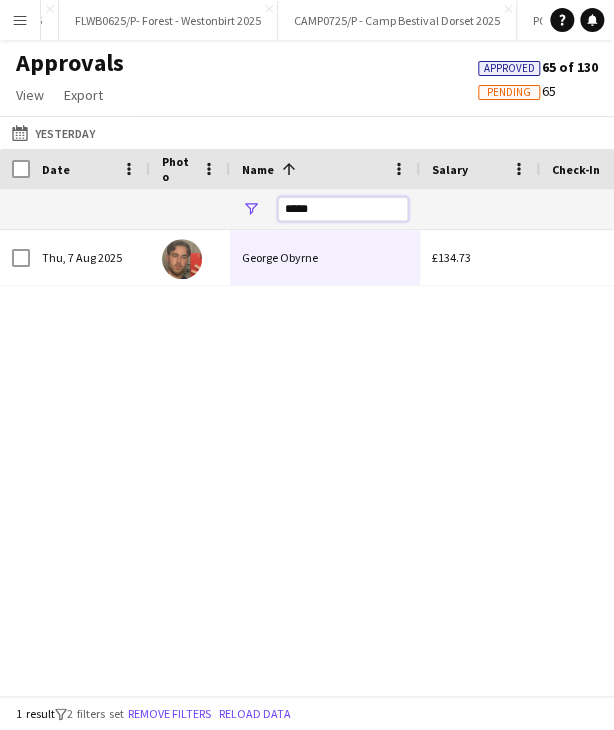 click on "*****" at bounding box center (343, 209) 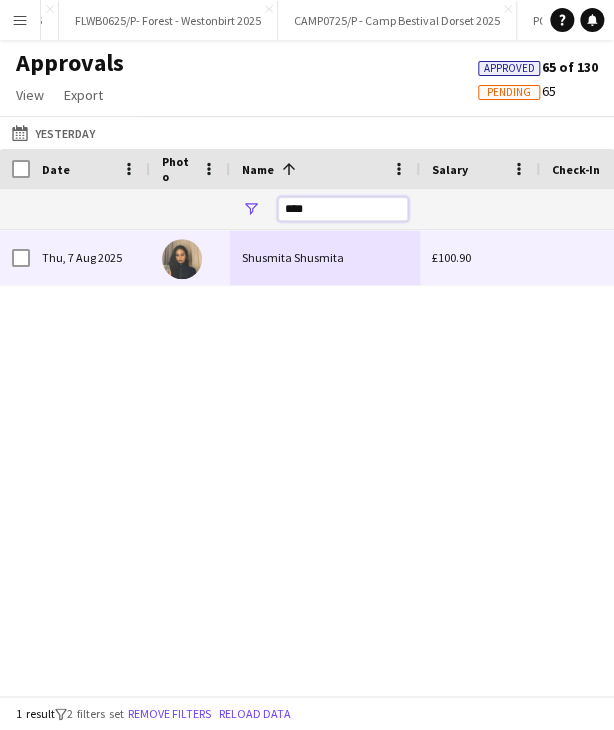 type on "****" 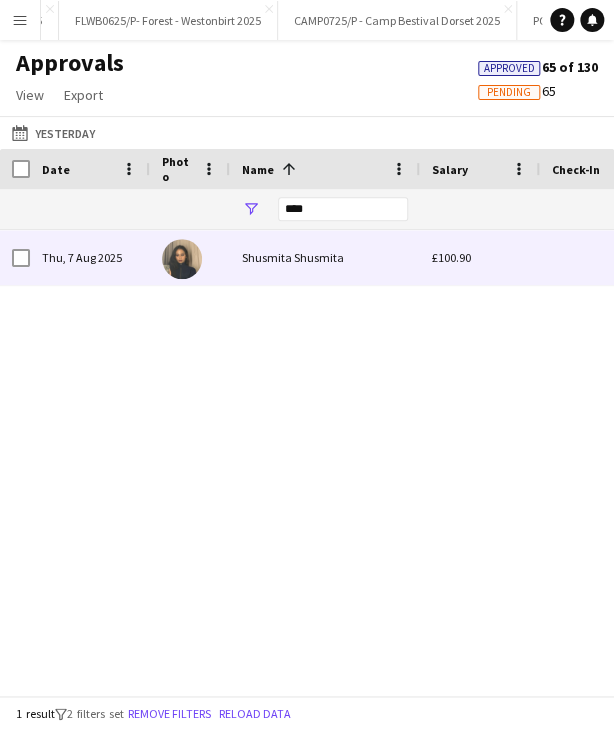 click on "Shusmita Shusmita" at bounding box center [325, 257] 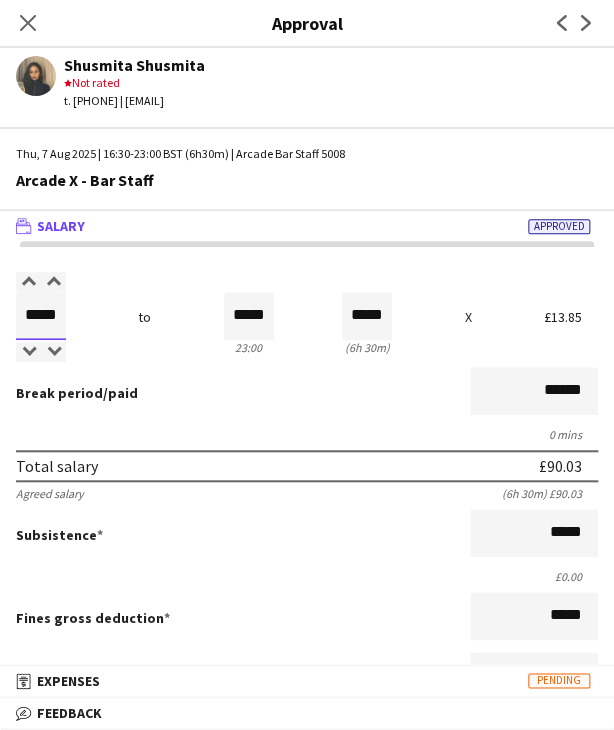 click on "*****" at bounding box center (41, 316) 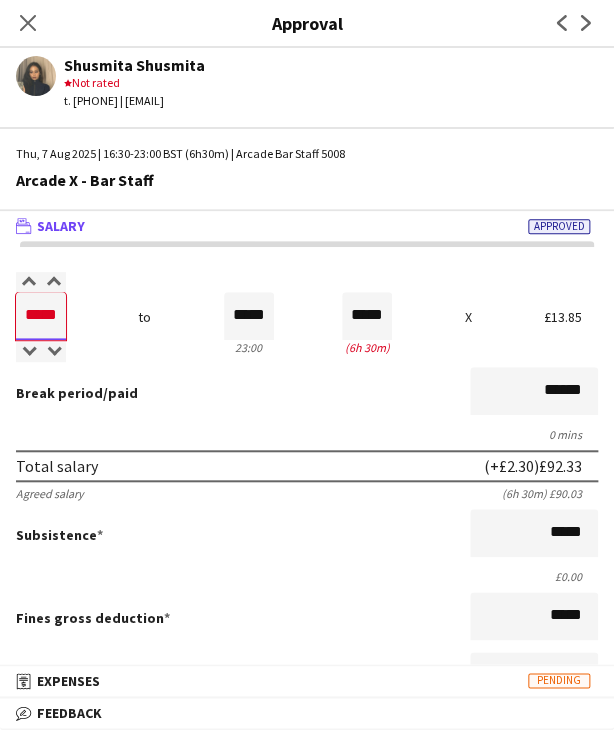 type on "*****" 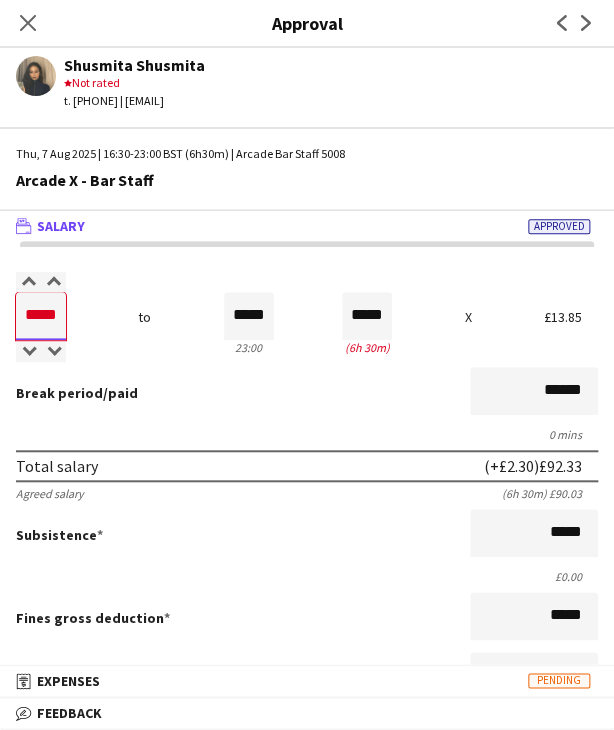 type on "*****" 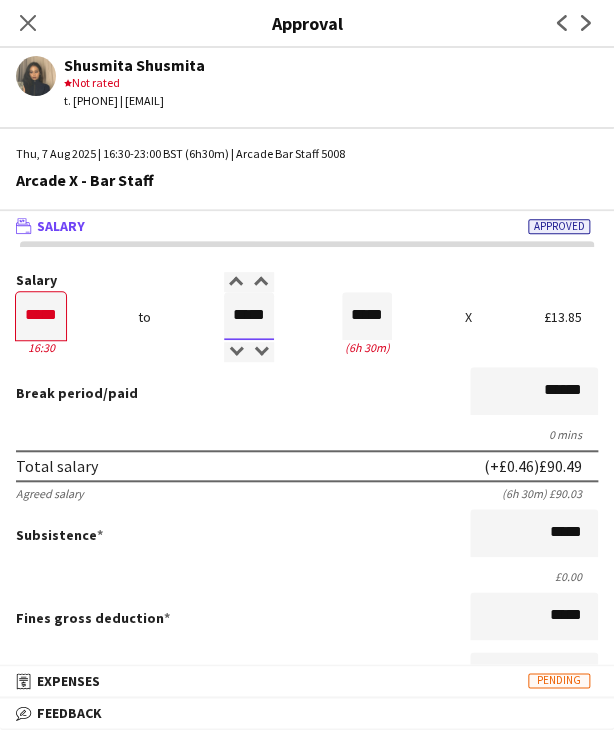 type on "*****" 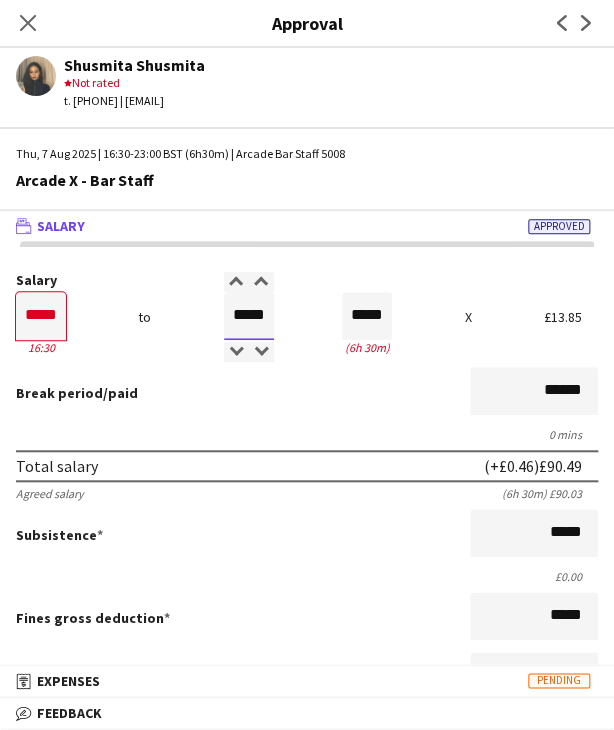 type on "*****" 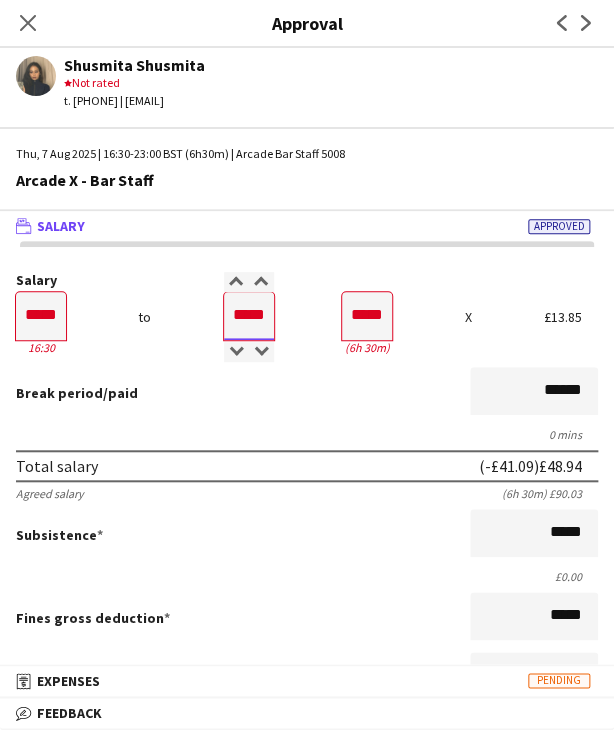 type on "*****" 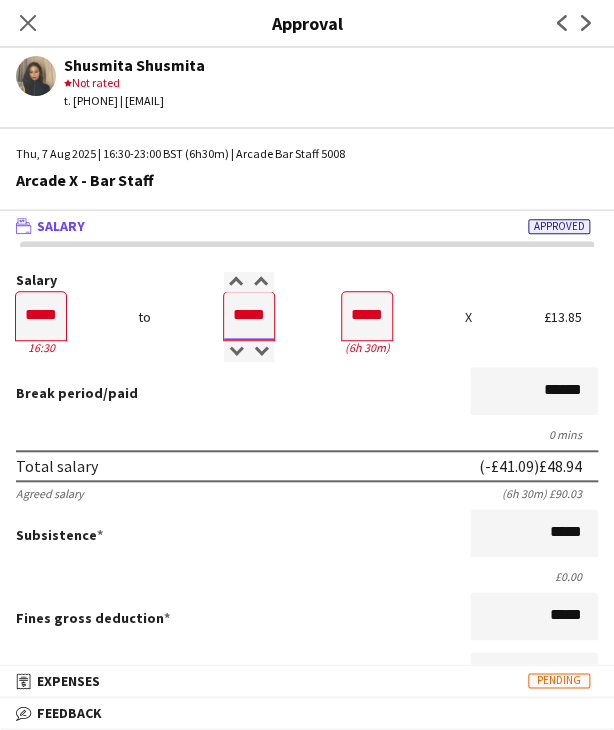 type on "*****" 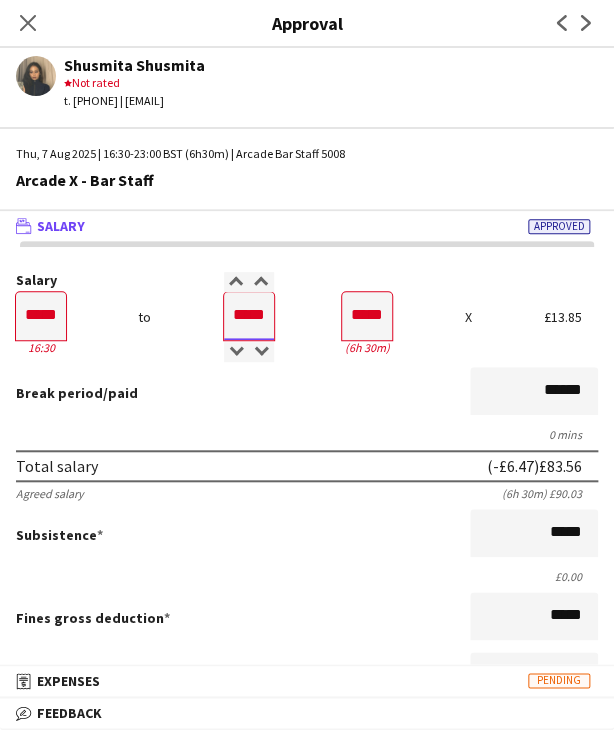 type on "*****" 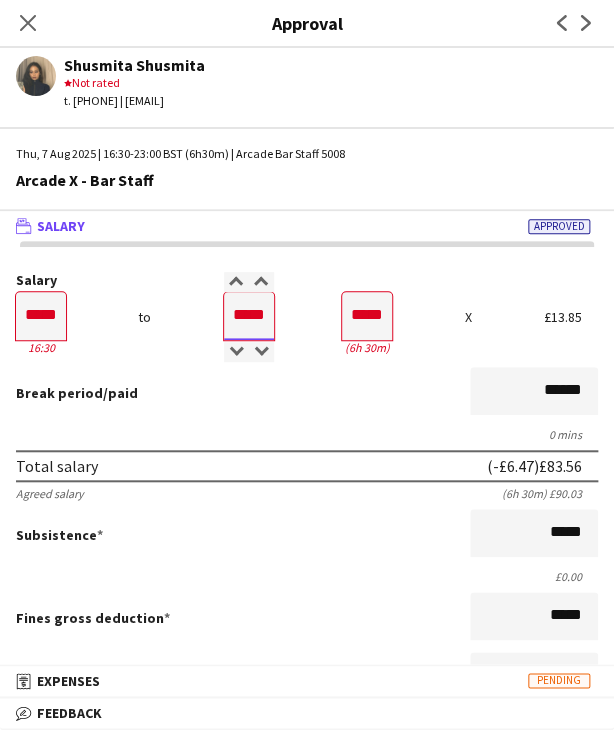 type on "*****" 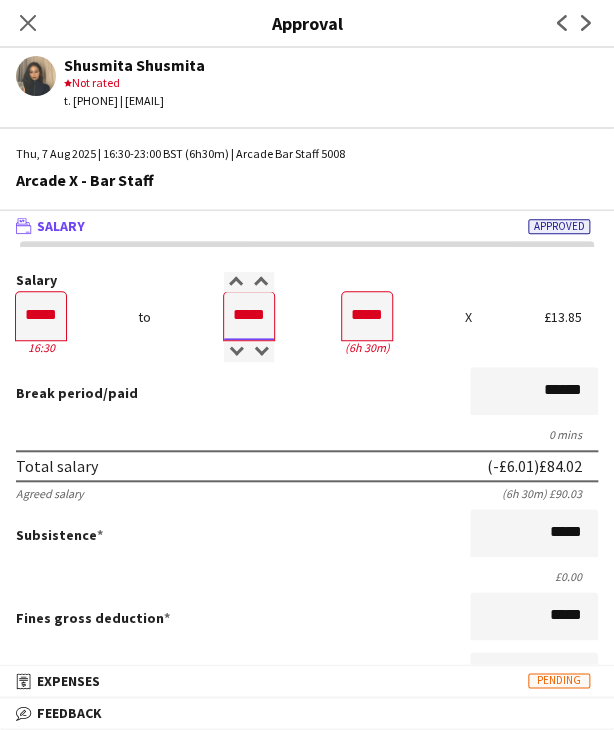 type on "*****" 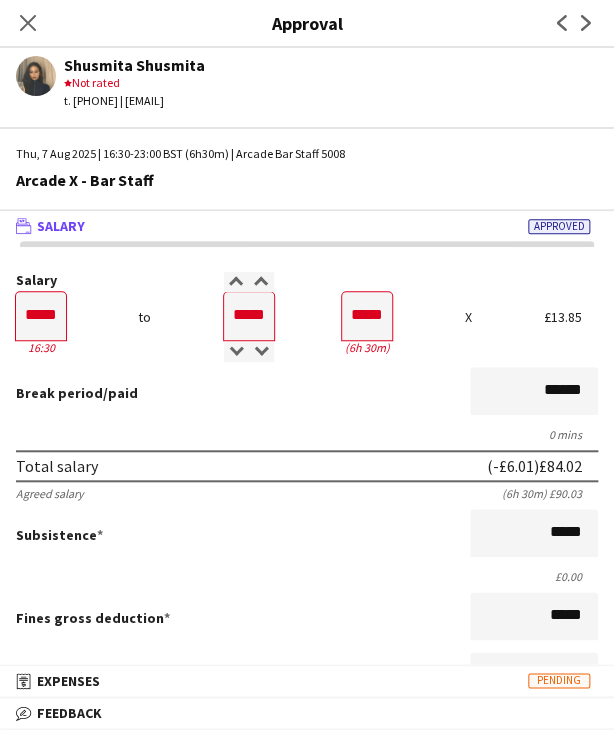 click on "Break period   /paid  ******" at bounding box center (307, 393) 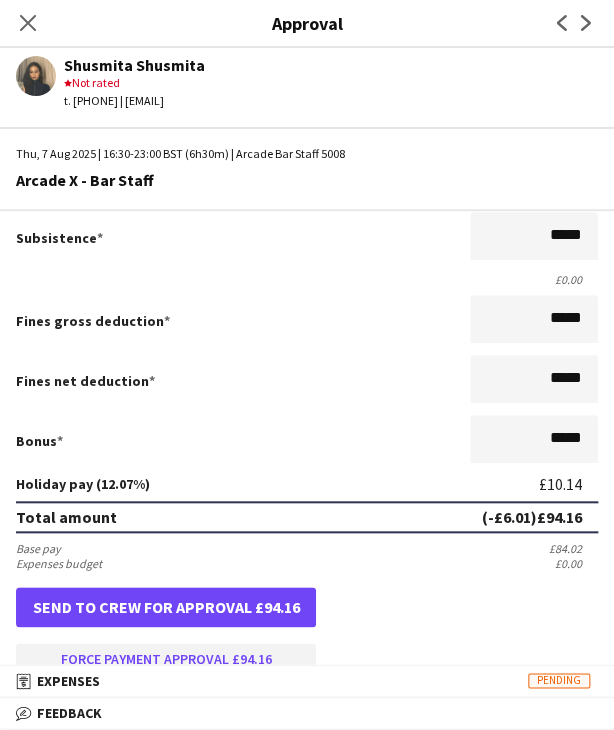 scroll, scrollTop: 461, scrollLeft: 0, axis: vertical 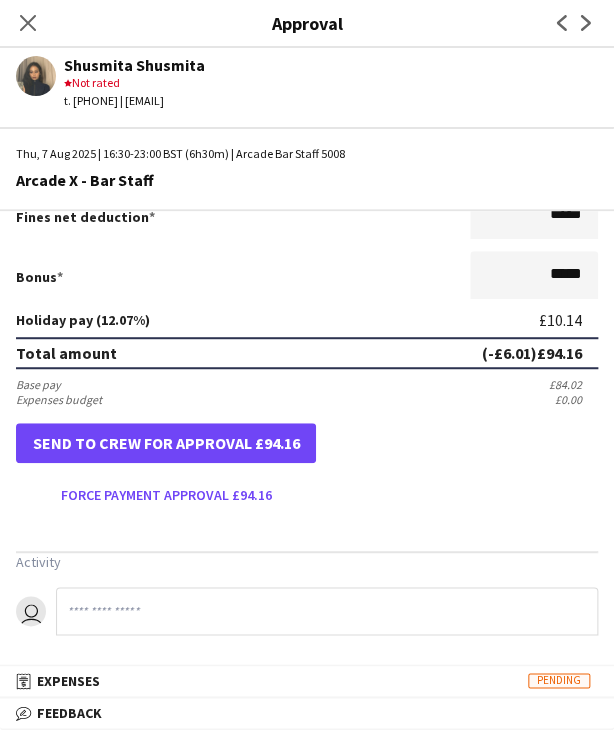 click on "Salary  *****  16:30   to  *****  23:00  *****  (6h 30m)   X   £13.85   Break period   /paid  ******  0 mins   Total salary   (-£6.01)   £84.02   Agreed salary   (6h 30m) £90.03   Subsistence  *****  £0.00   Fines gross deduction  *****  Fines net deduction  *****  Bonus  *****  Holiday pay (12.07%)   £10.14   Total amount   (-£6.01)   £94.16   Base pay   £84.02   Expenses budget   £0.00   Send to crew for approval £94.16   Force payment approval £94.16   Activity
user" at bounding box center (307, 223) 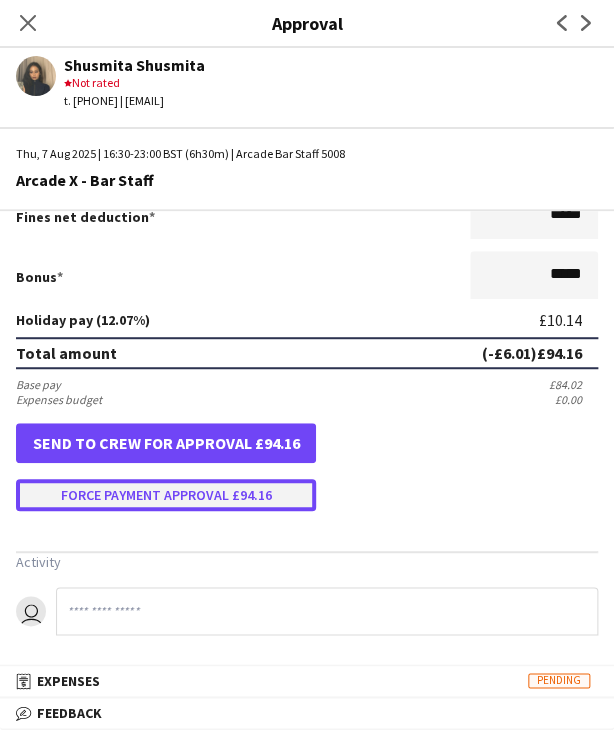 click on "Force payment approval £94.16" at bounding box center (166, 495) 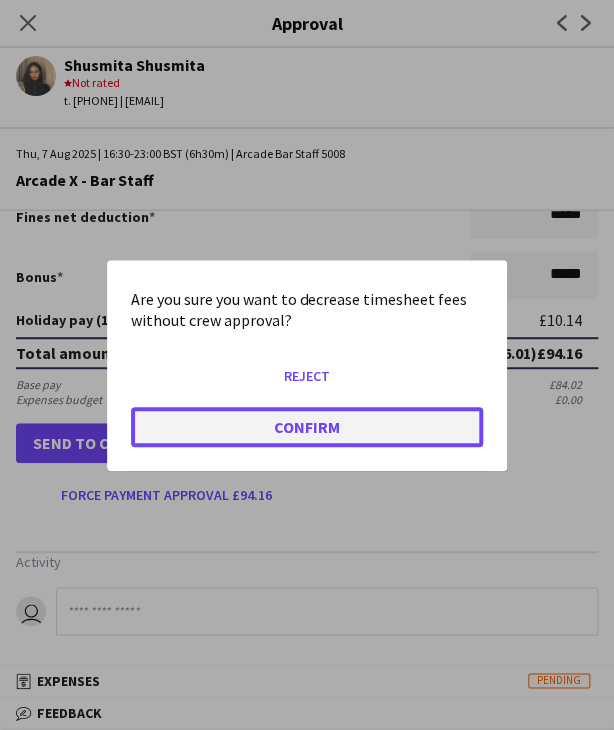 click on "Confirm" 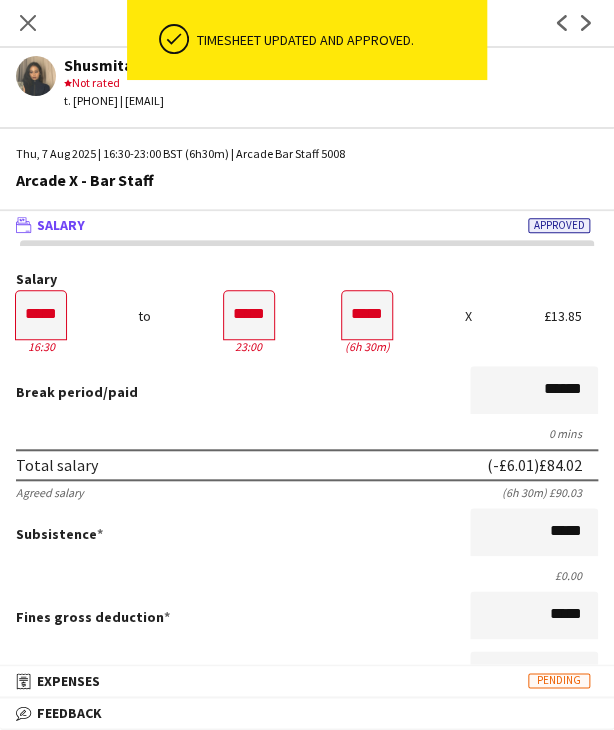 scroll, scrollTop: 0, scrollLeft: 0, axis: both 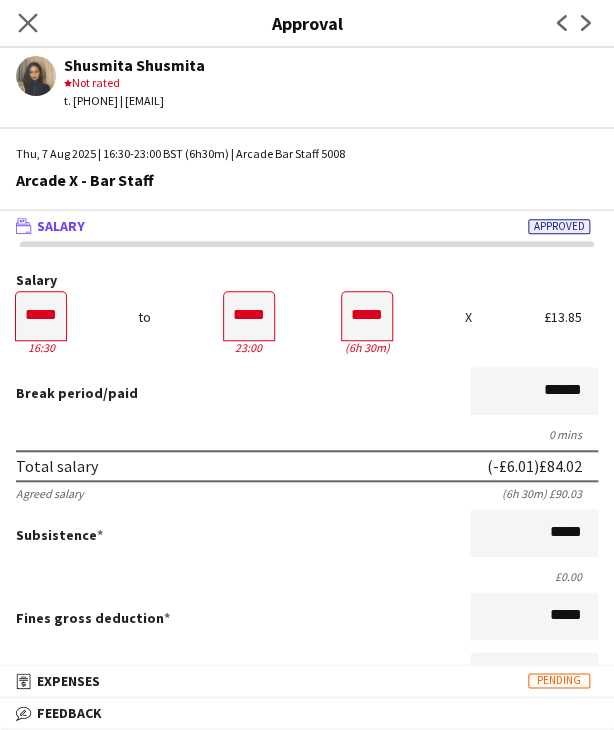 click on "Close pop-in" 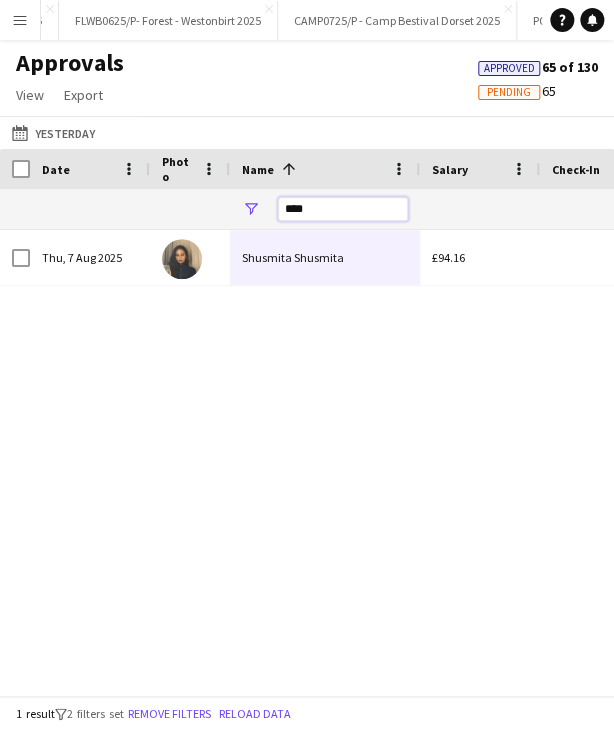 click on "****" at bounding box center [343, 209] 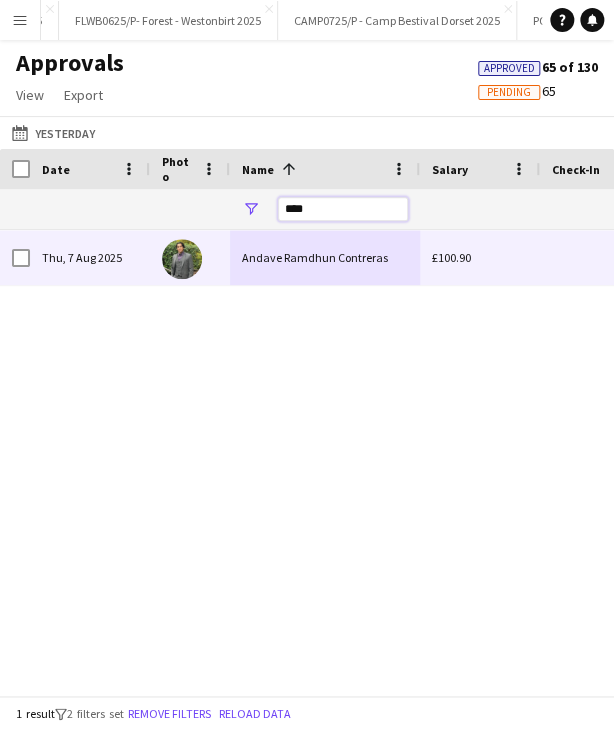 type on "****" 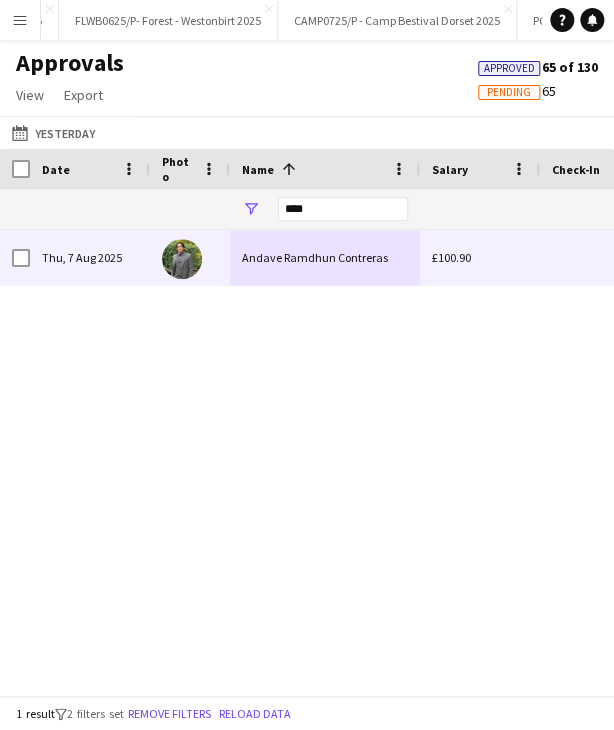 click on "Andave Ramdhun Contreras" at bounding box center [325, 257] 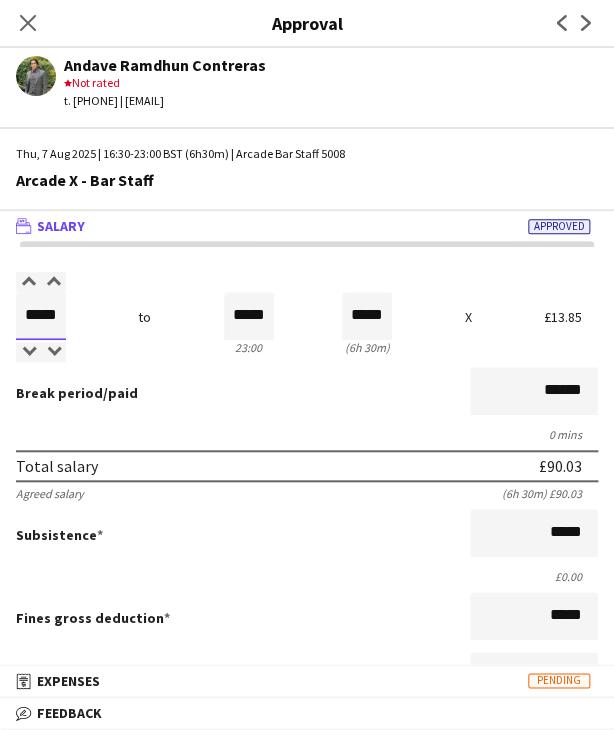 click on "*****" at bounding box center (41, 316) 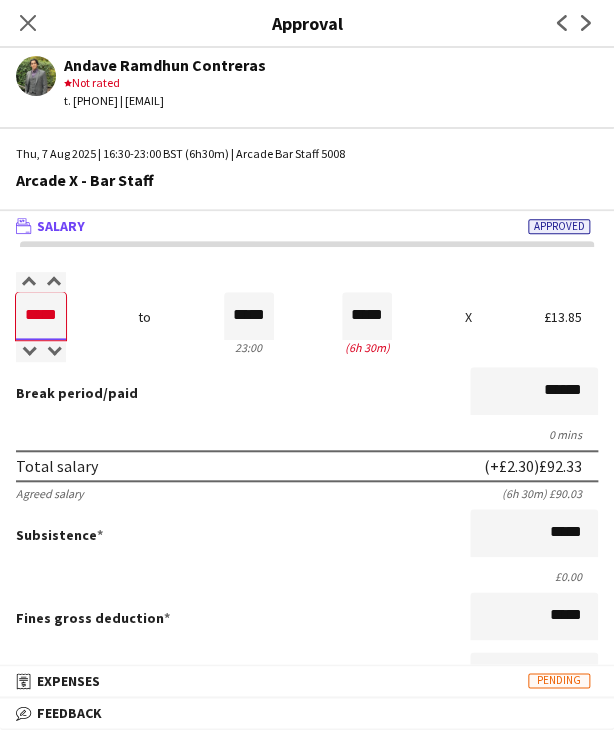 type on "*****" 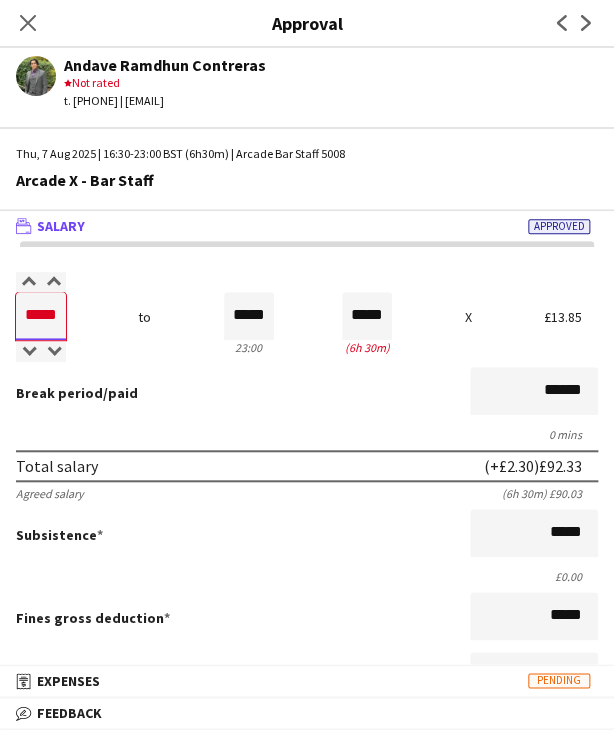 type on "*****" 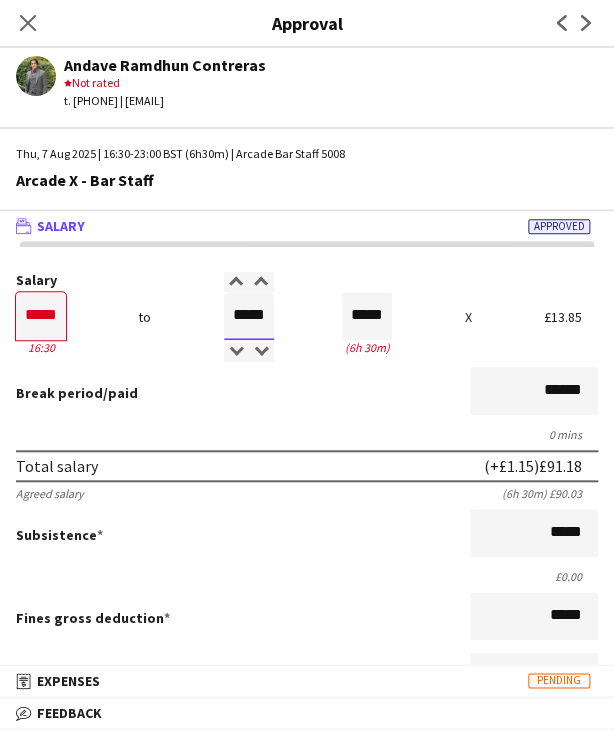 type on "*****" 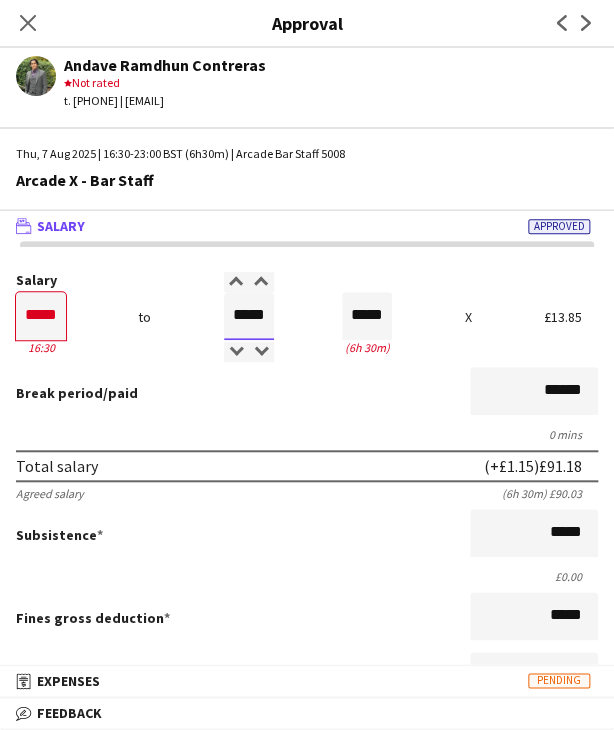 type on "*****" 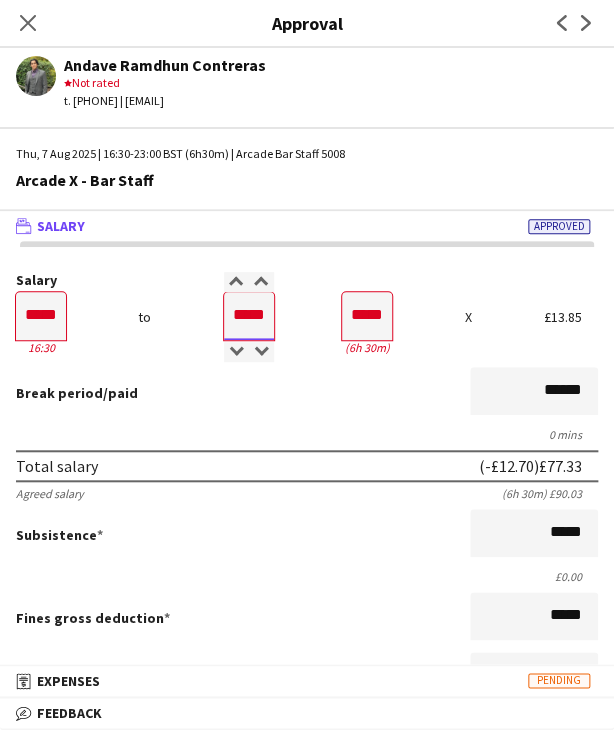 type on "*****" 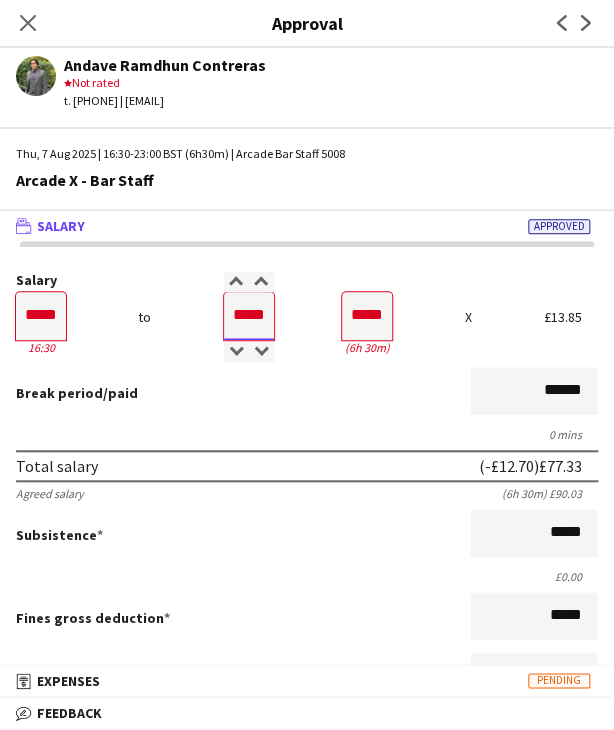 type on "*****" 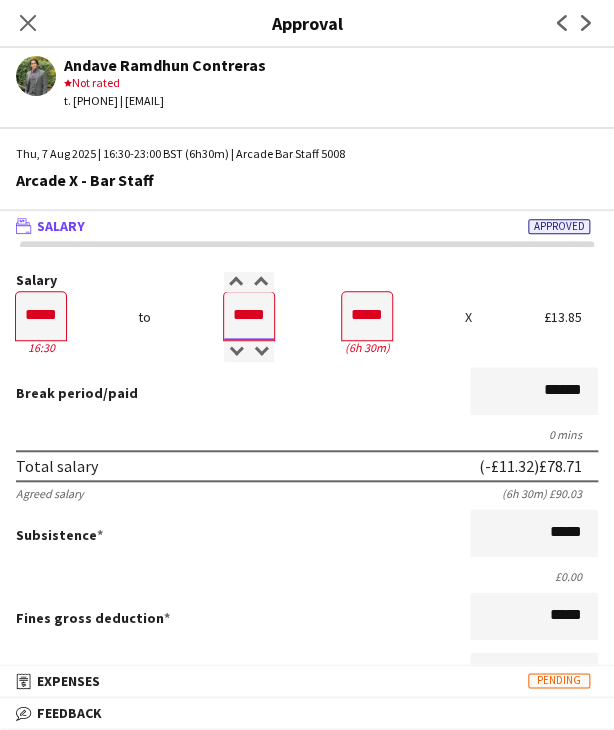 type on "*****" 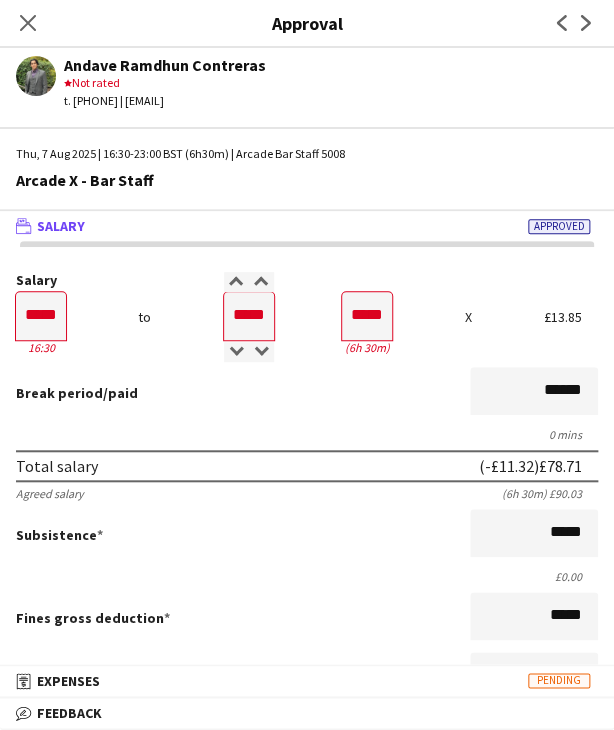 click on "Break period   /paid  ******" at bounding box center [307, 393] 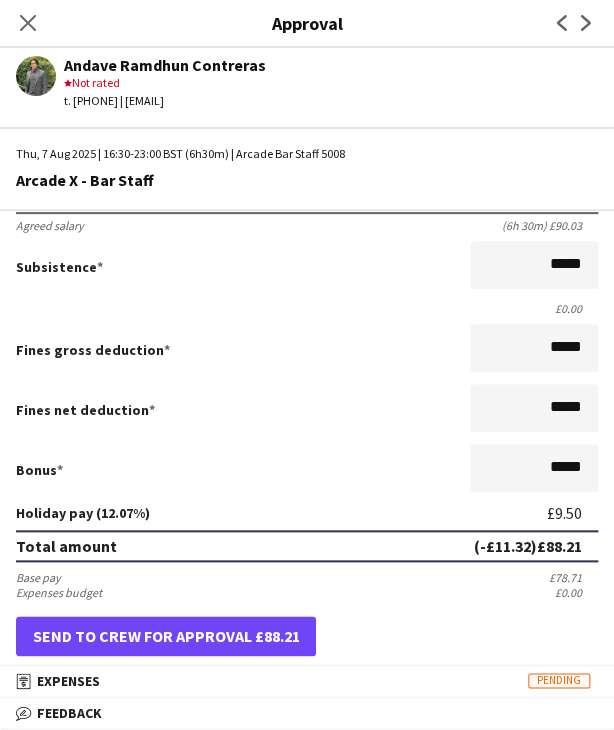 scroll, scrollTop: 461, scrollLeft: 0, axis: vertical 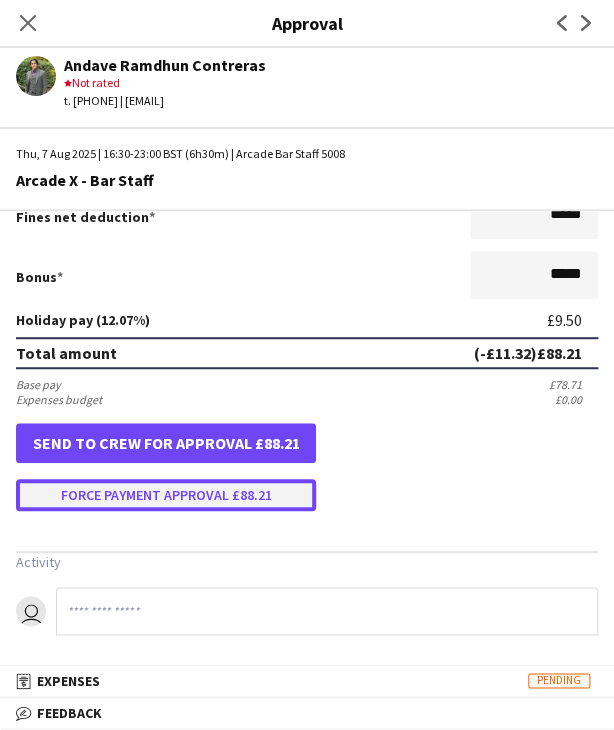 click on "Force payment approval £88.21" at bounding box center (166, 495) 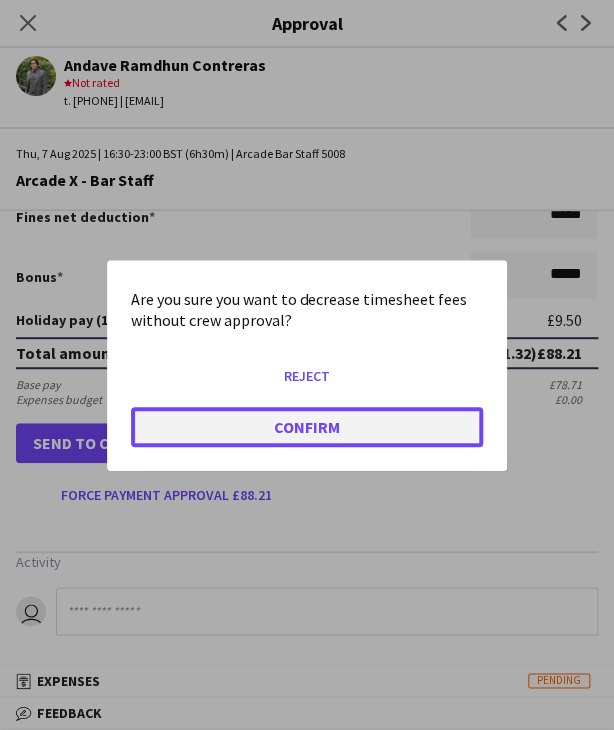 click on "Confirm" 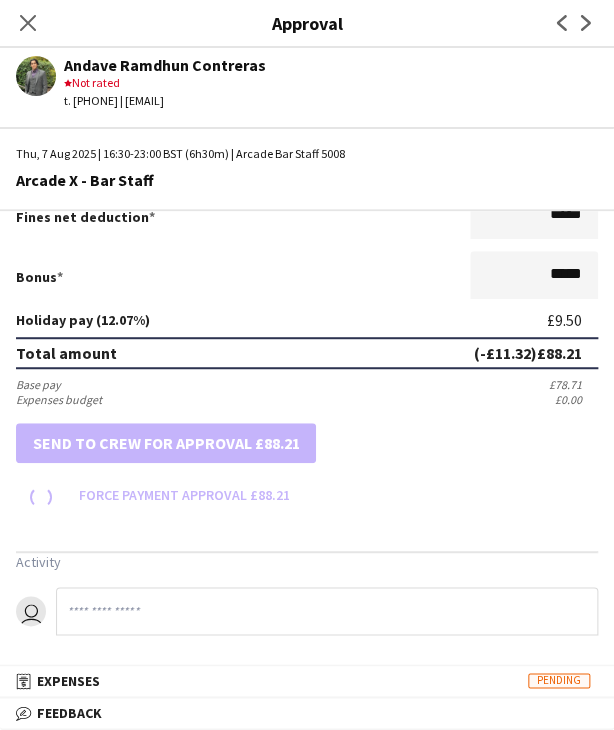 scroll, scrollTop: 461, scrollLeft: 0, axis: vertical 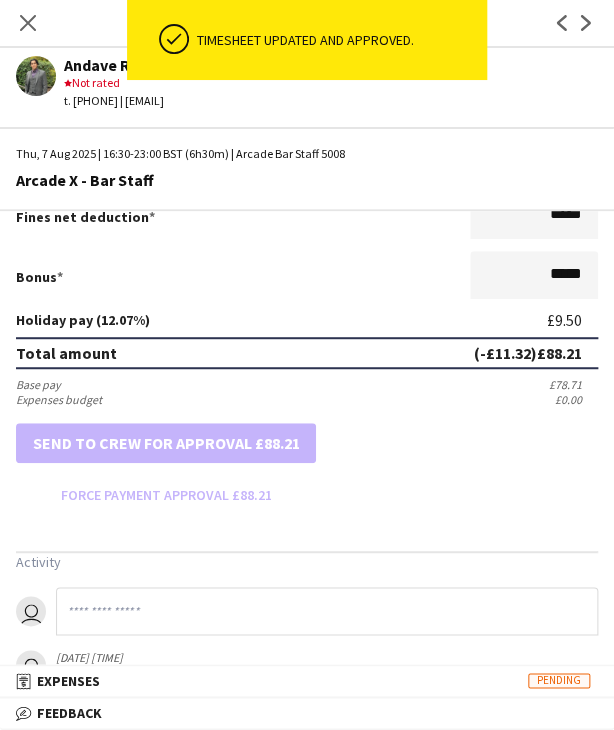 click on "Close pop-in" 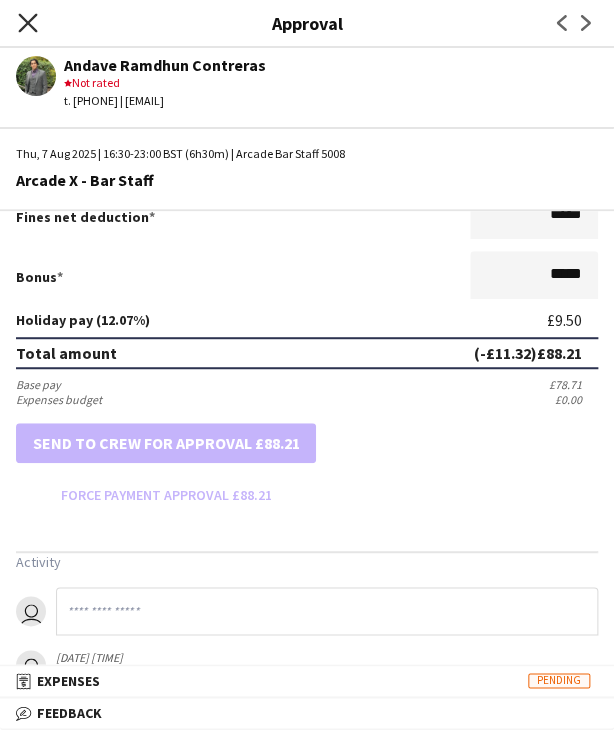 click on "Close pop-in" 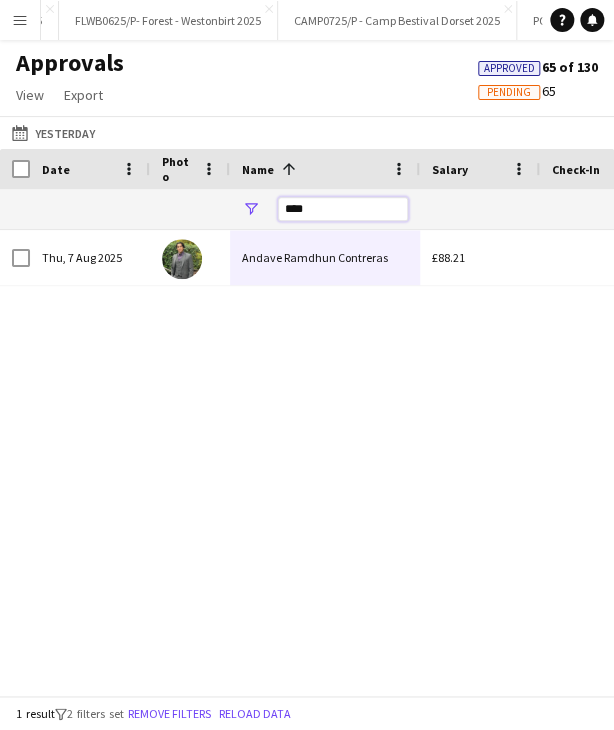 click on "****" at bounding box center [343, 209] 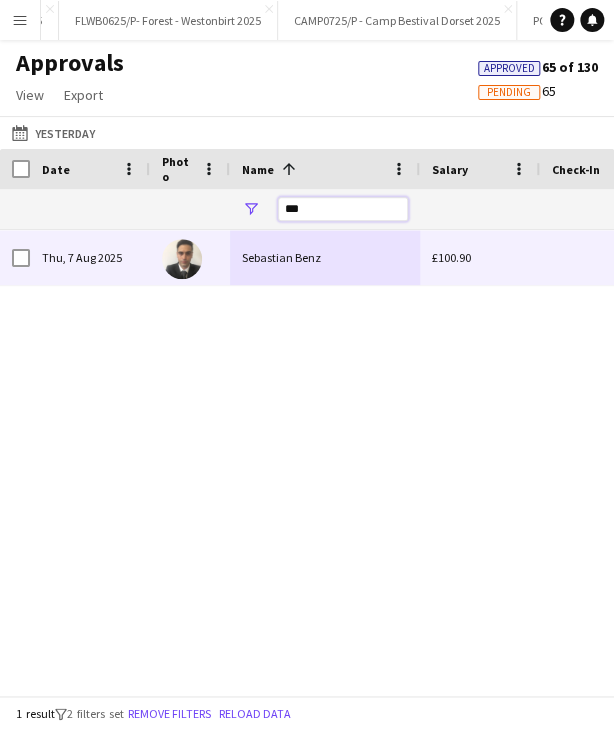 type on "***" 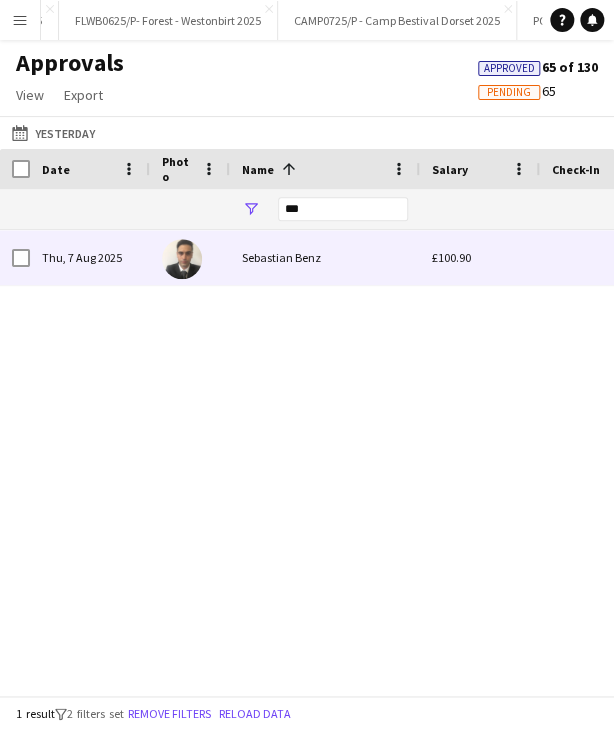 click on "Sebastian Benz" at bounding box center (325, 257) 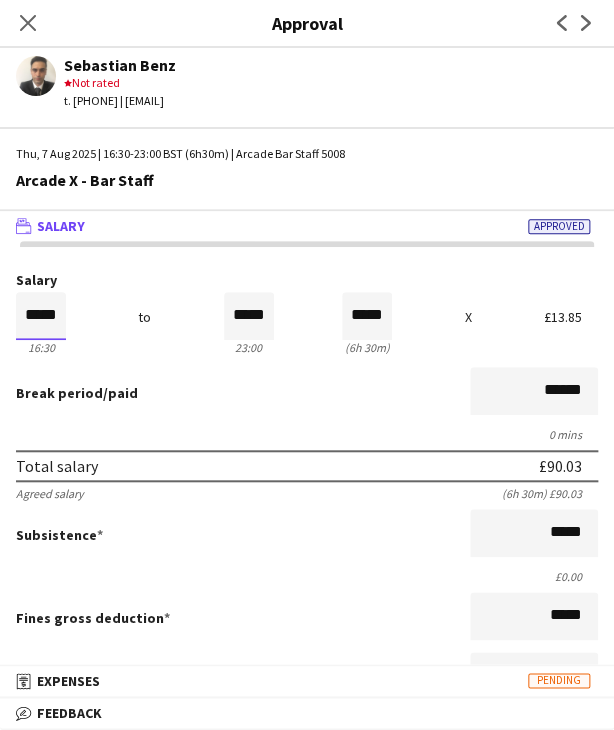 click on "*****" at bounding box center [41, 316] 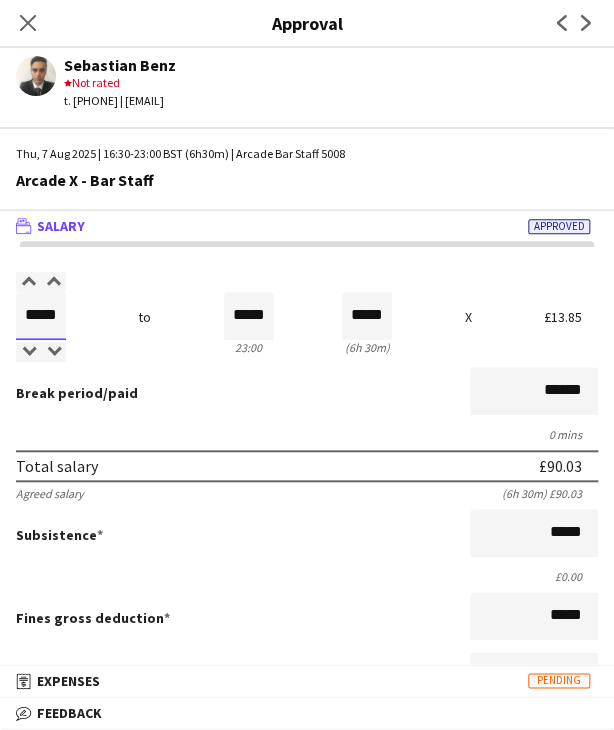 click on "*****" at bounding box center (41, 316) 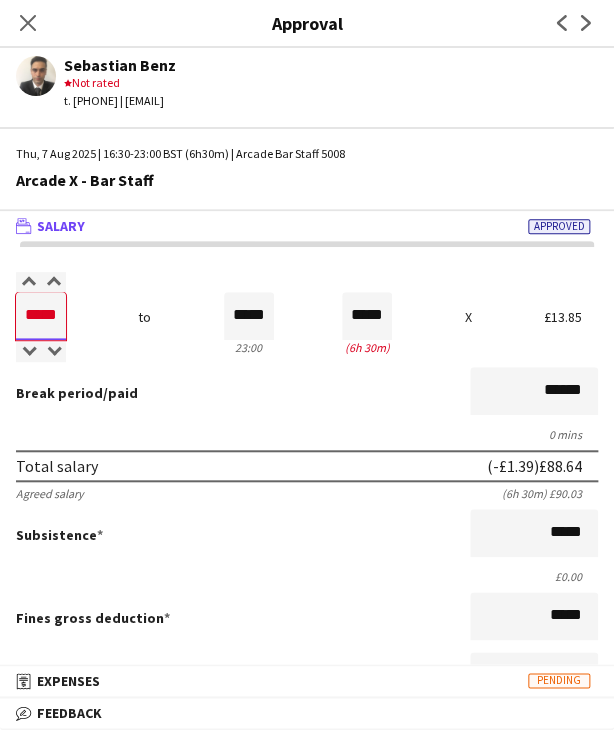type on "*****" 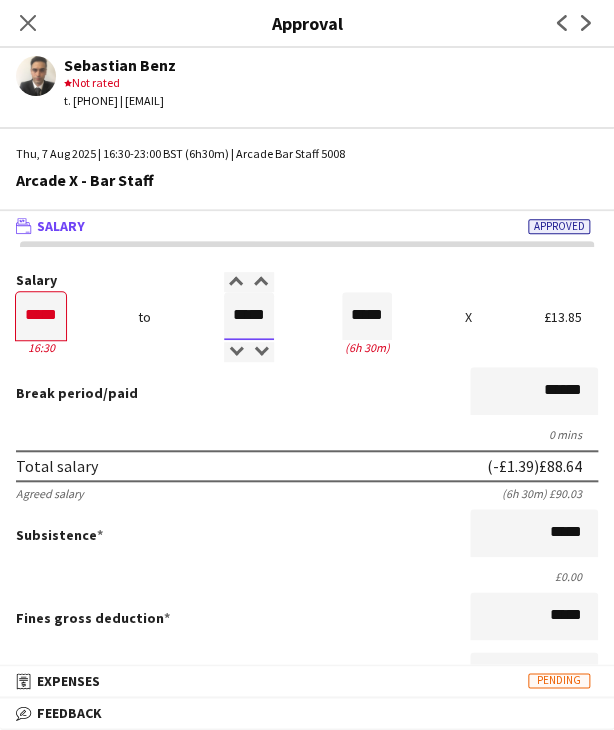 type on "*****" 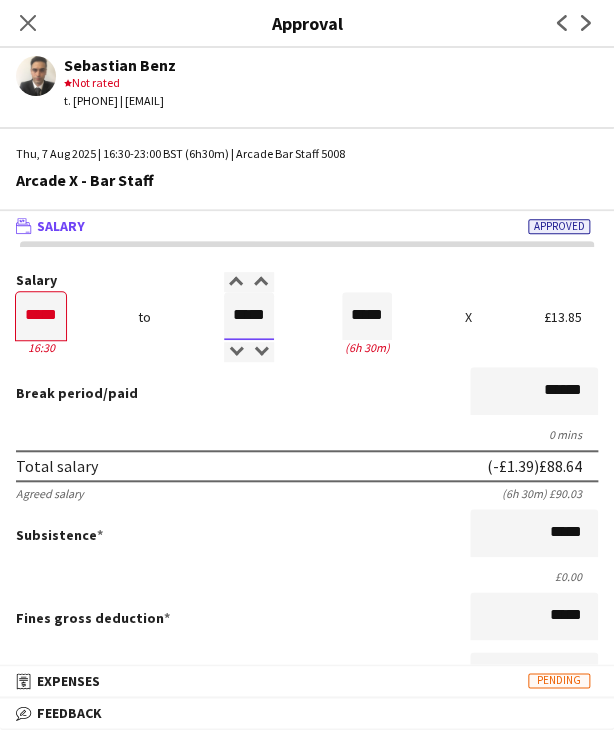 type on "*****" 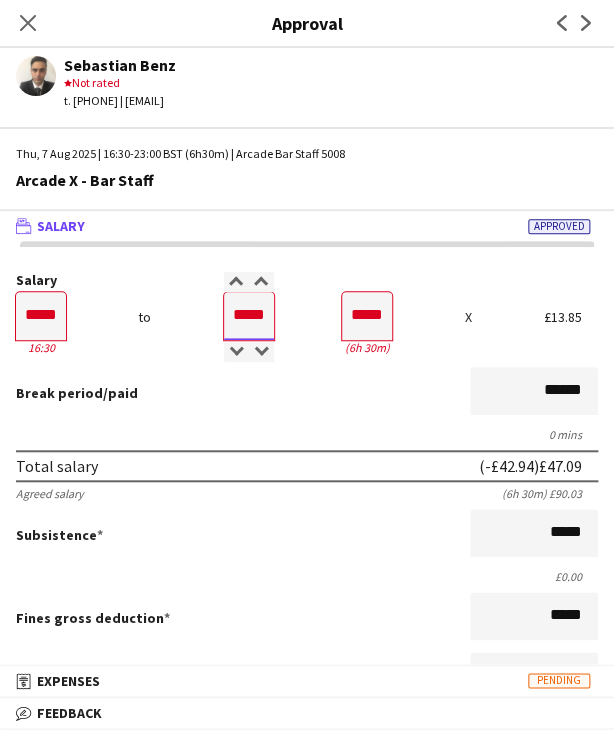 type on "*****" 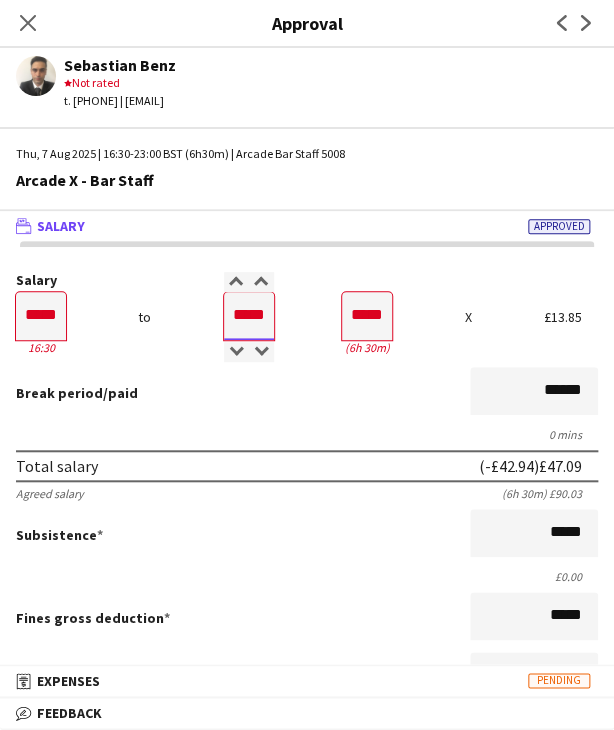 type on "*****" 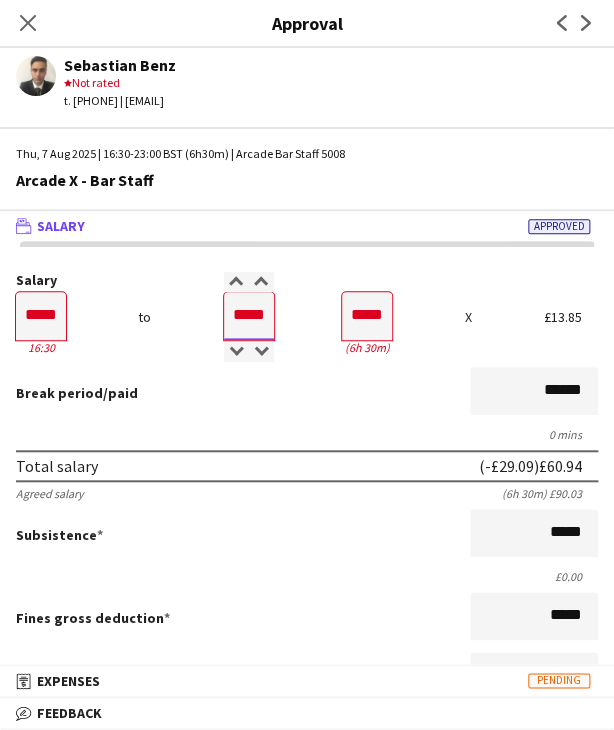type on "*****" 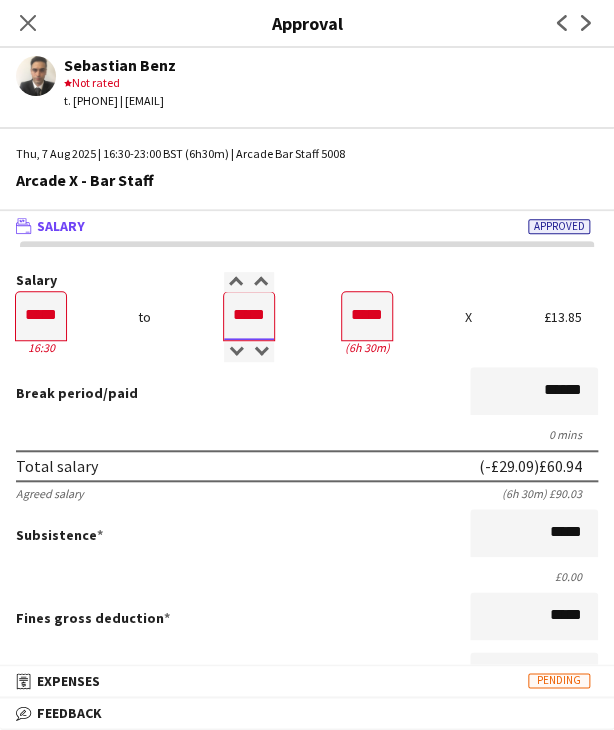 type on "*****" 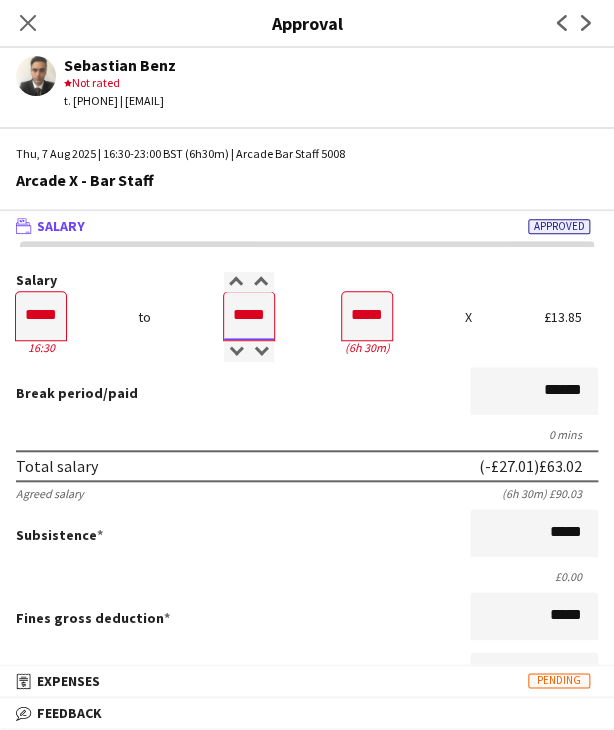 type on "*****" 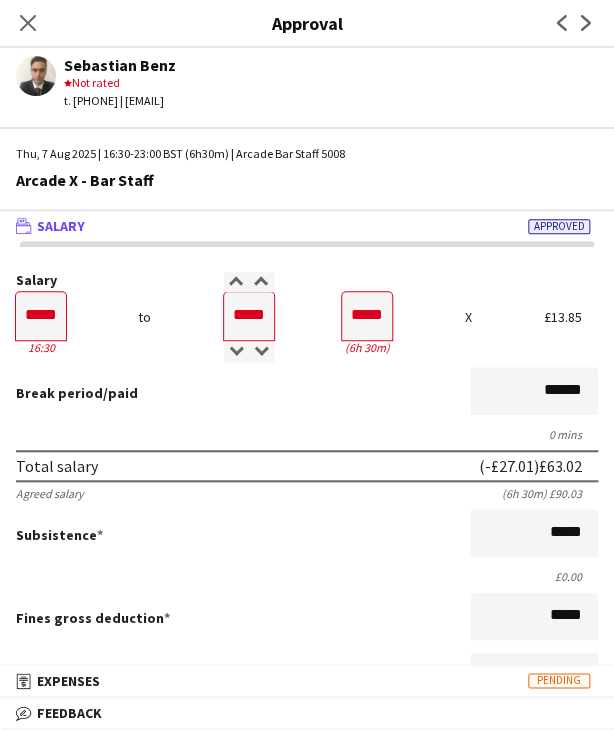 click on "Break period   /paid  ******" at bounding box center [307, 393] 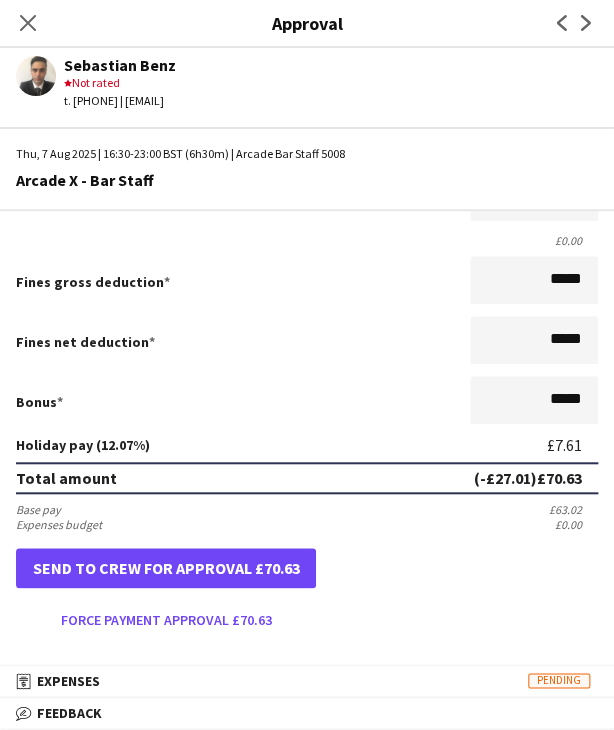 scroll, scrollTop: 400, scrollLeft: 0, axis: vertical 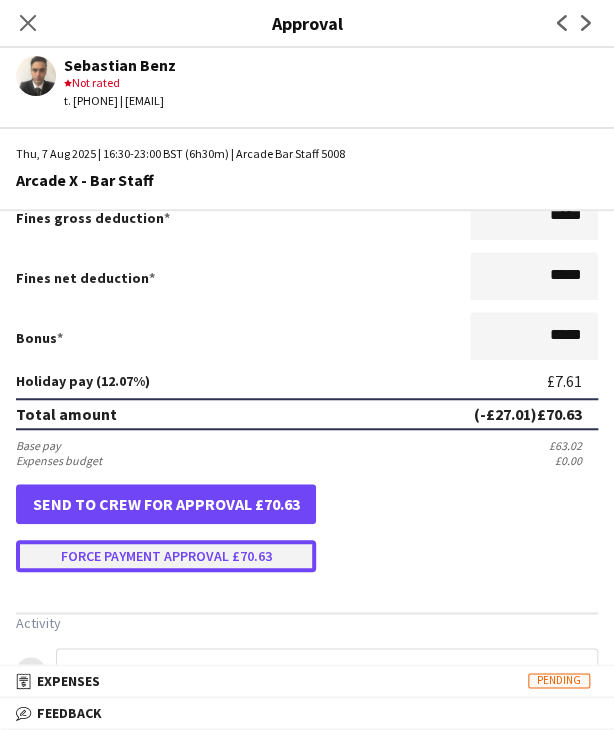 click on "Force payment approval £70.63" at bounding box center (166, 556) 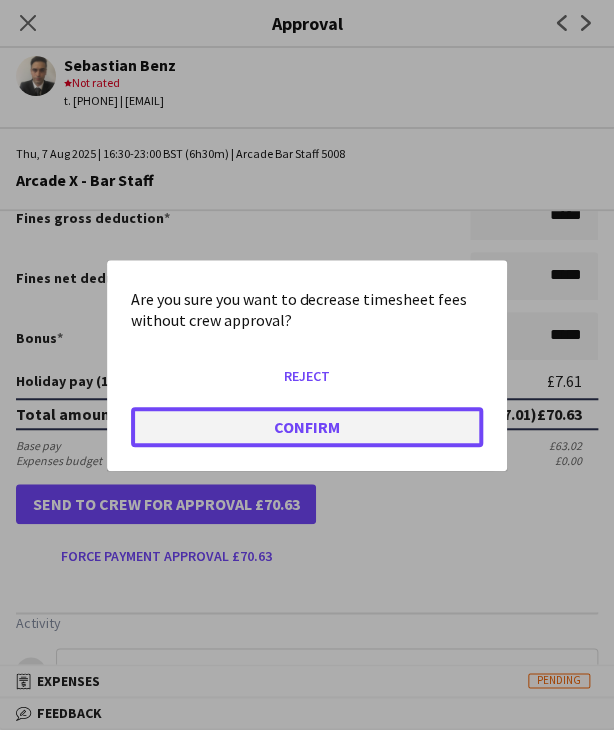 click on "Confirm" 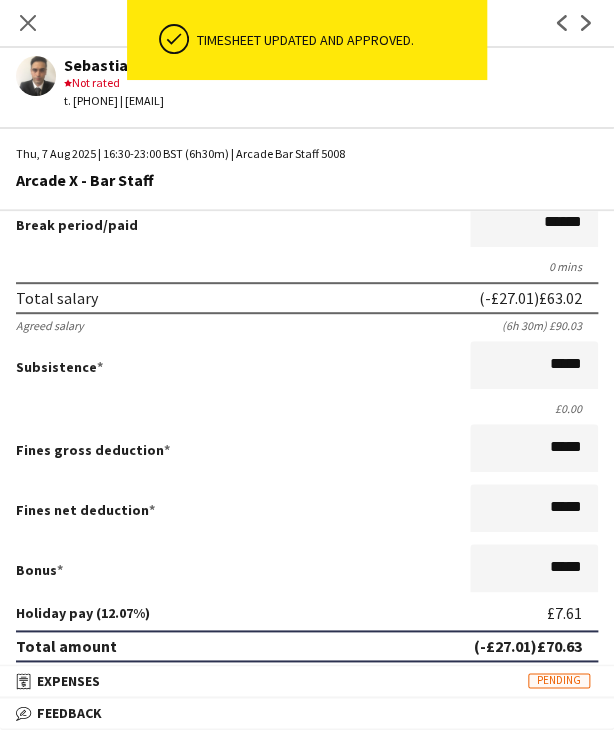 scroll, scrollTop: 0, scrollLeft: 0, axis: both 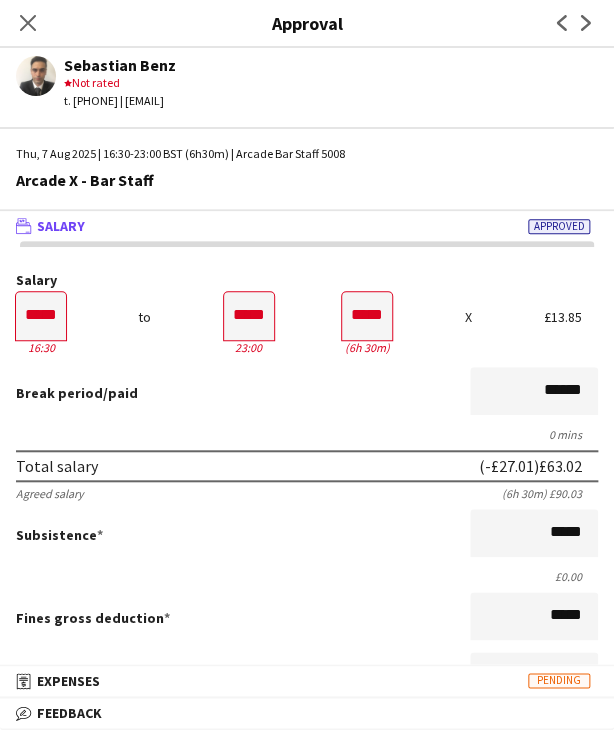 drag, startPoint x: 24, startPoint y: 18, endPoint x: 220, endPoint y: 144, distance: 233.00644 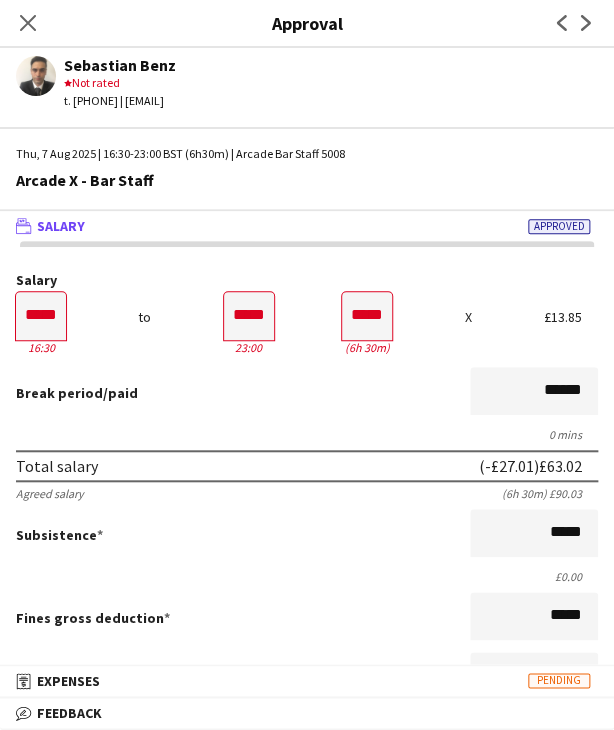 click on "Close pop-in" 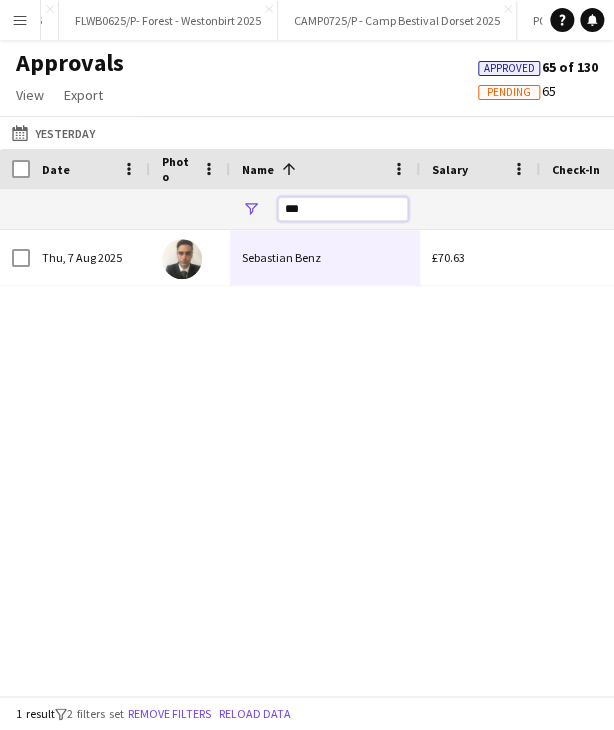 click on "***" at bounding box center [343, 209] 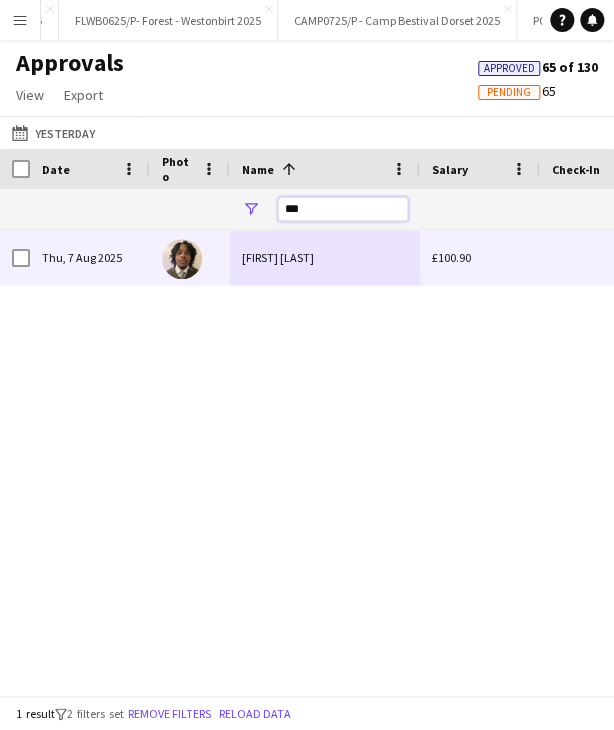 type on "***" 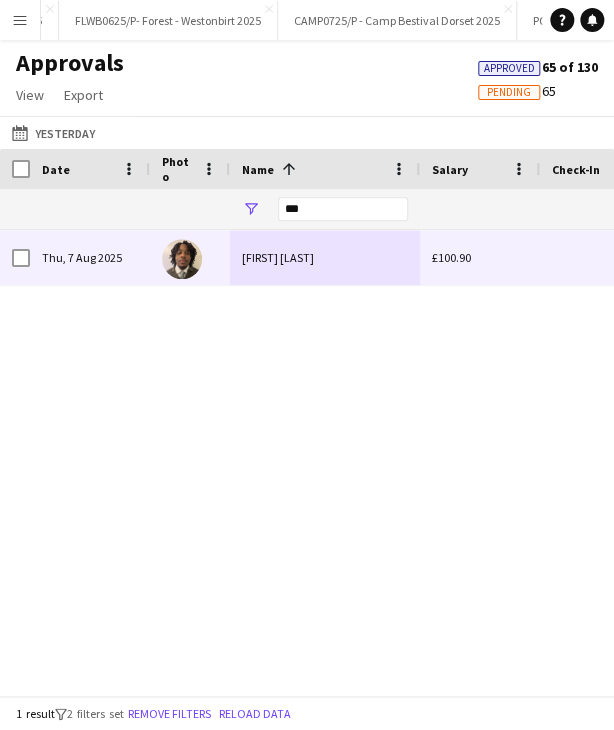 click on "[FIRST] [LAST]" at bounding box center (325, 257) 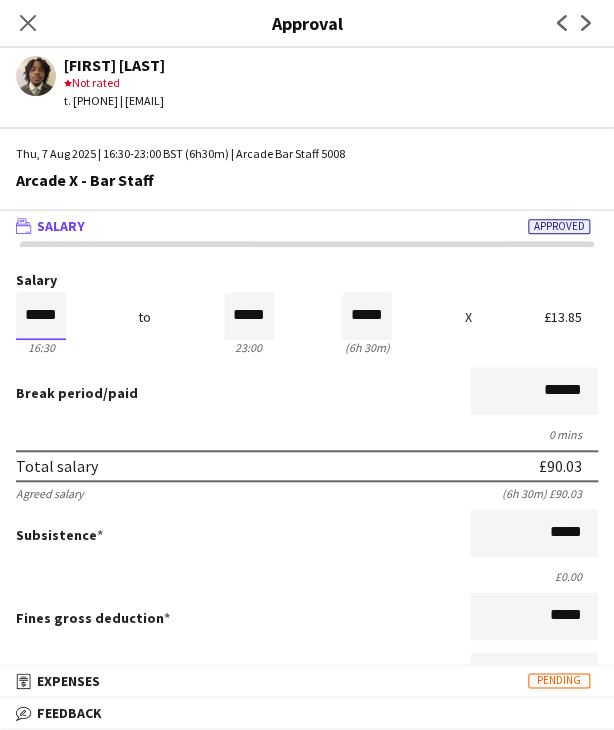 click on "*****" at bounding box center (41, 316) 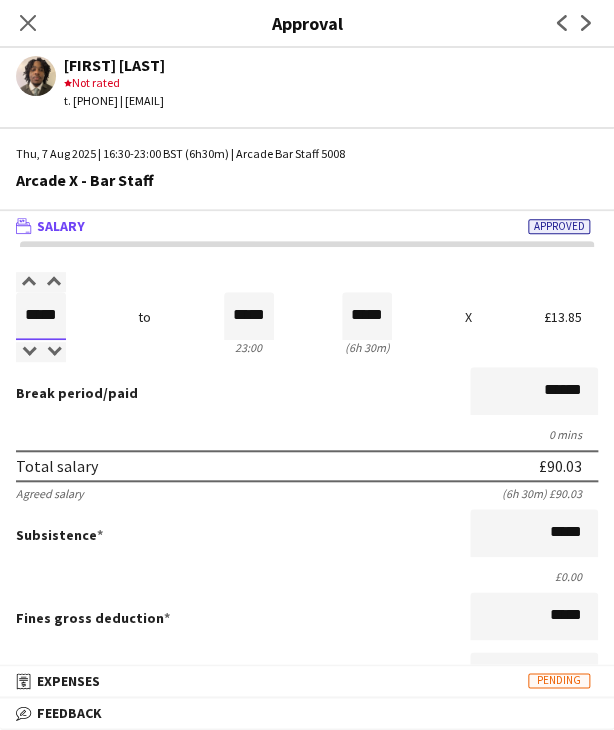 click on "*****" at bounding box center (41, 316) 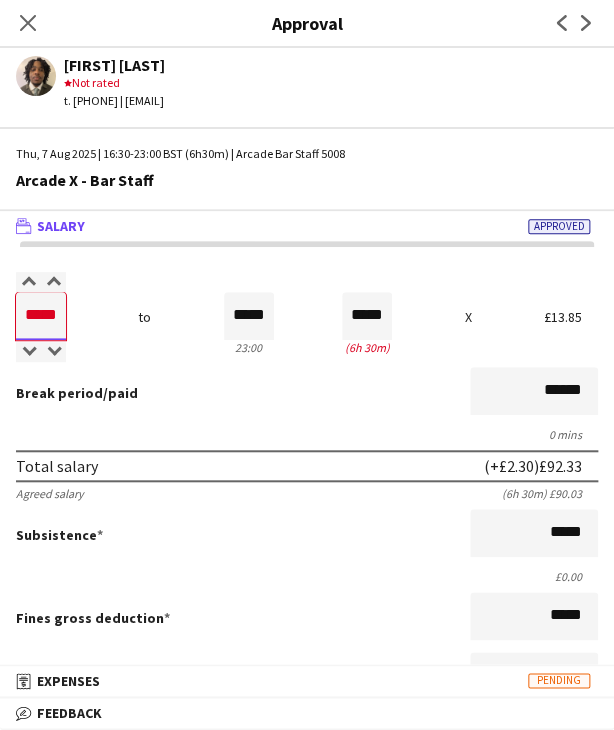 type on "*****" 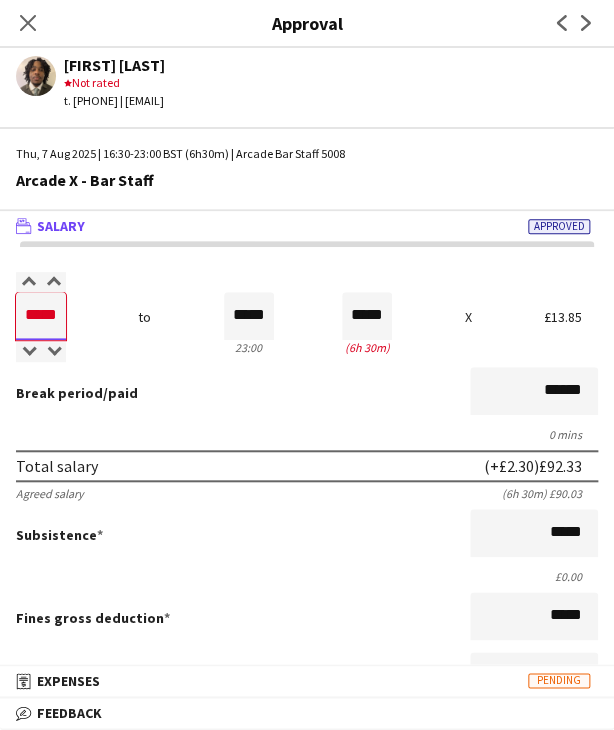 type on "*****" 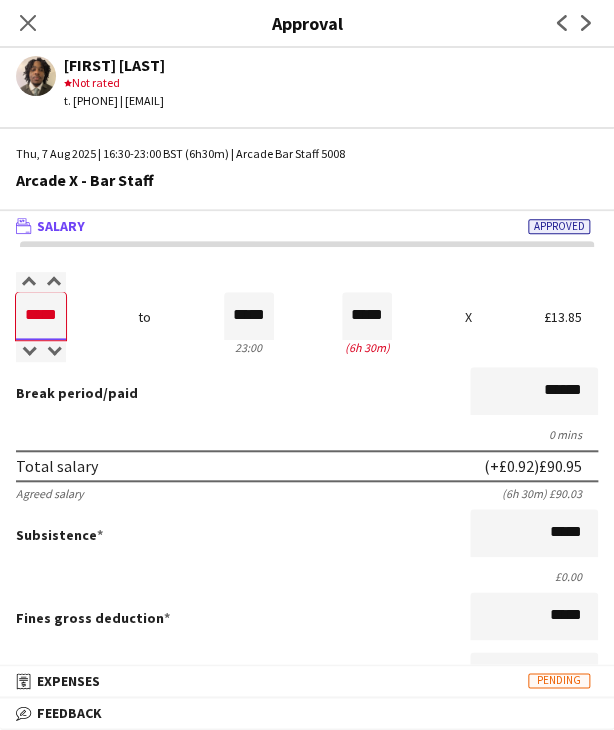 type on "*****" 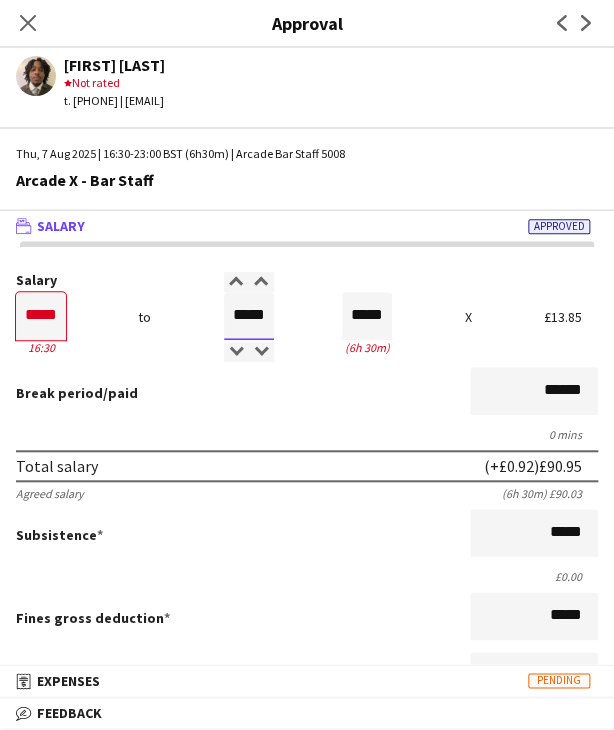 type on "*****" 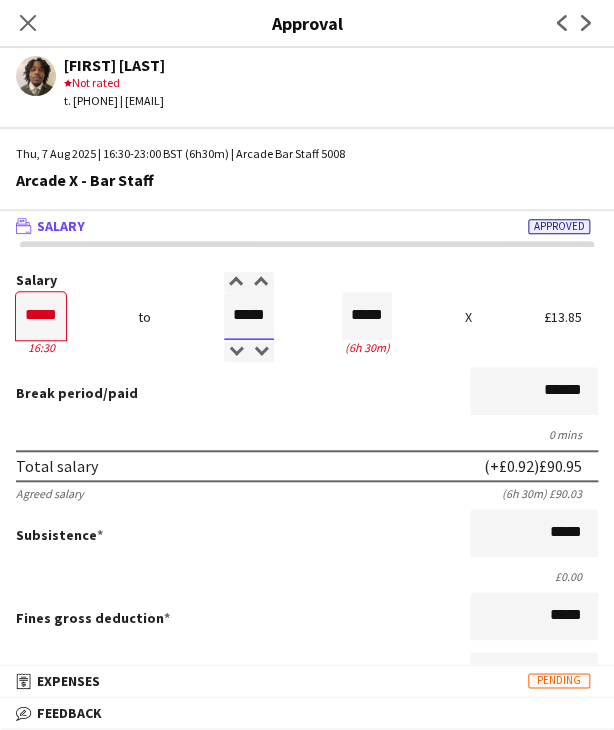 type on "*****" 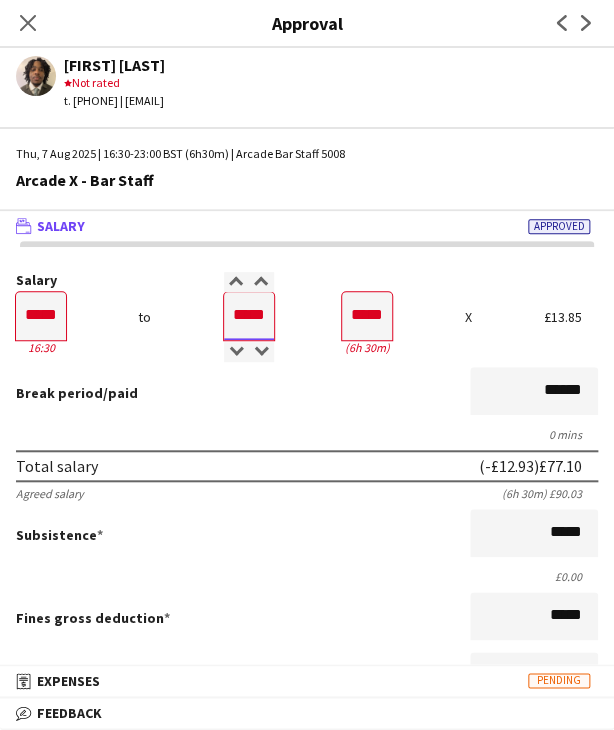 type on "*****" 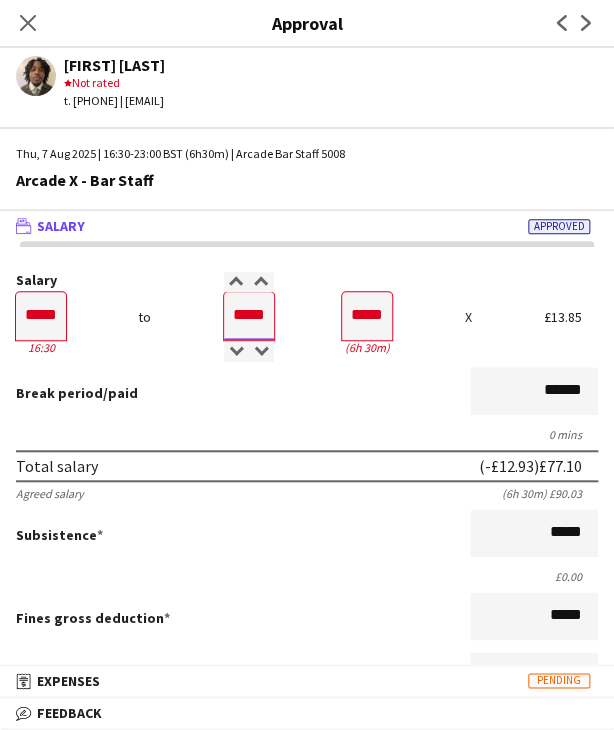 type on "*****" 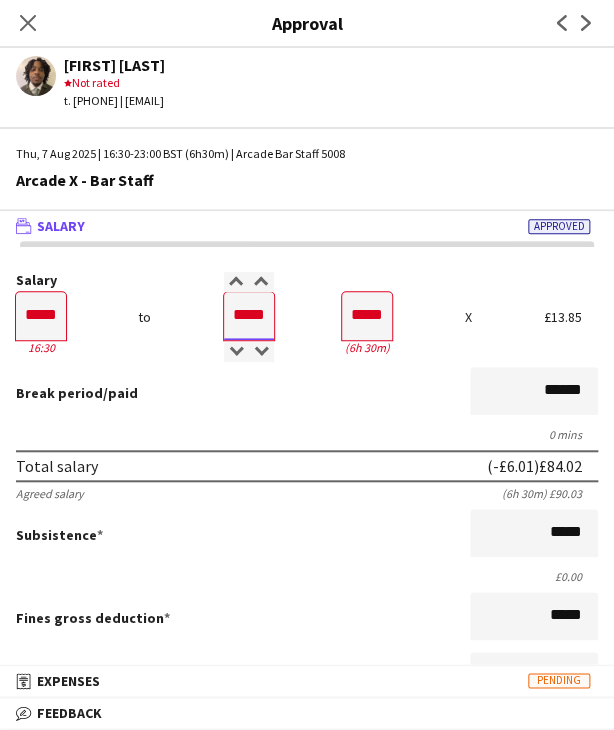 type on "*****" 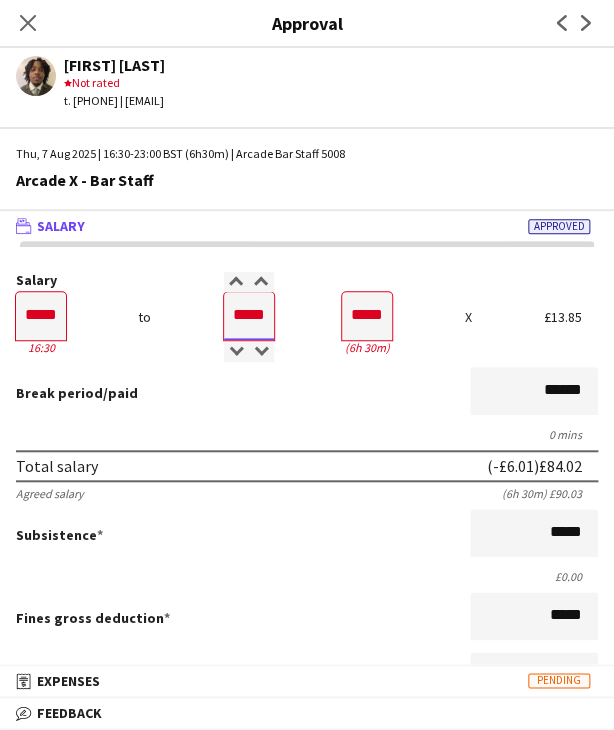 type on "*****" 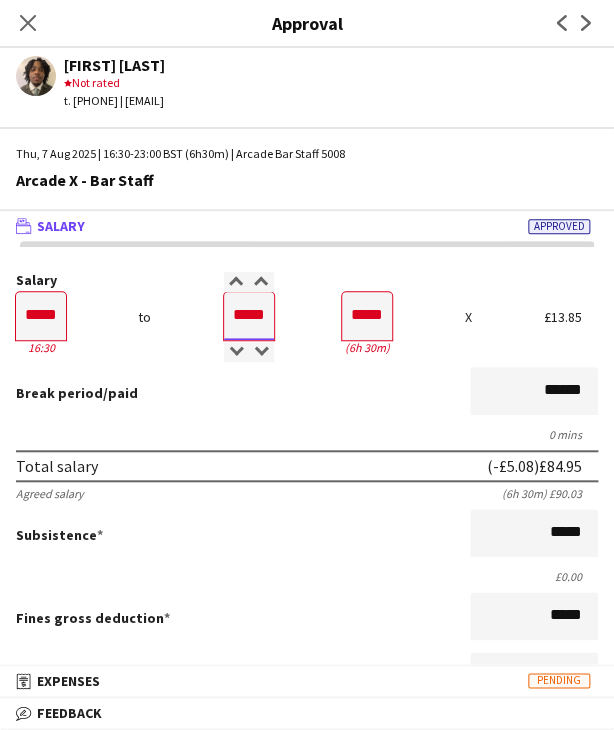 type on "*****" 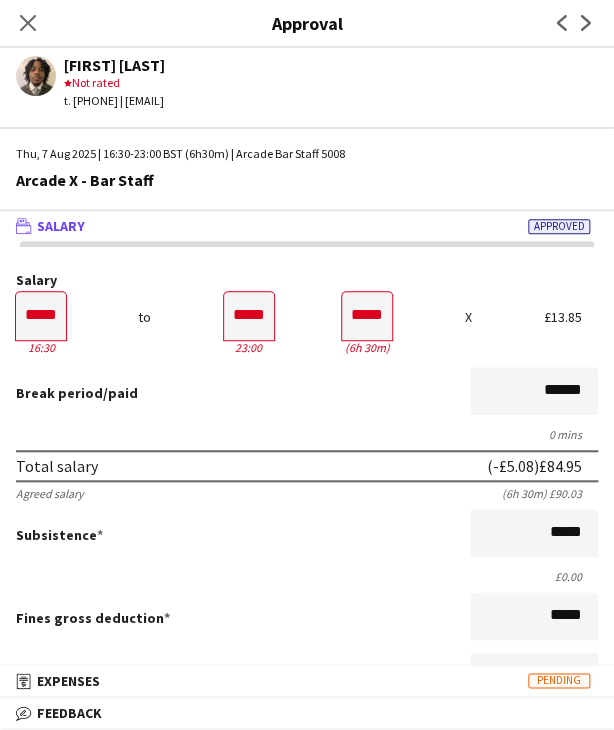 click on "Salary  *****  16:30   to  *****  23:00  *****  (6h 30m)   X   £13.85   Break period   /paid  ******  0 mins   Total salary   (-£5.08)   £84.95   Agreed salary   (6h 30m) £90.03   Subsistence  *****  £0.00   Fines gross deduction  *****  Fines net deduction  *****  Bonus  *****  Holiday pay (12.07%)   £10.25   Total amount   (-£5.08)   £95.20   Base pay   £84.95   Expenses budget   £0.00   Send to crew for approval £95.20   Force payment approval £95.20" at bounding box center [307, 622] 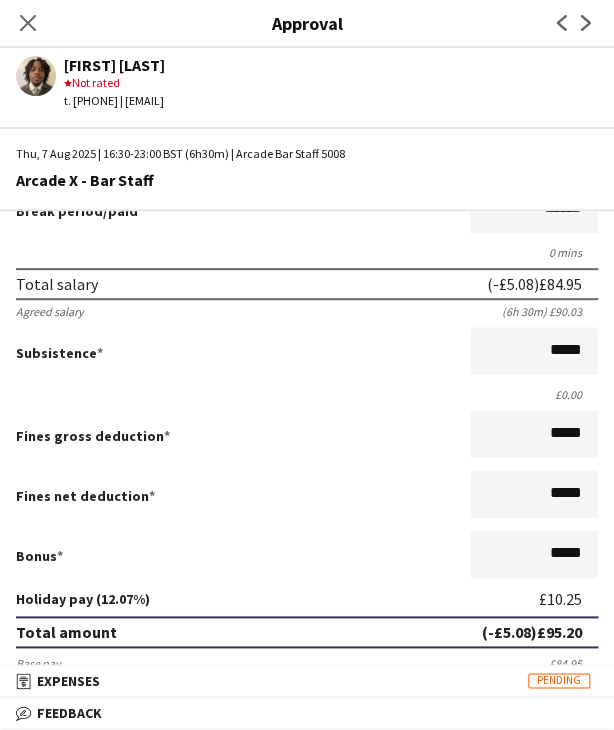 scroll, scrollTop: 461, scrollLeft: 0, axis: vertical 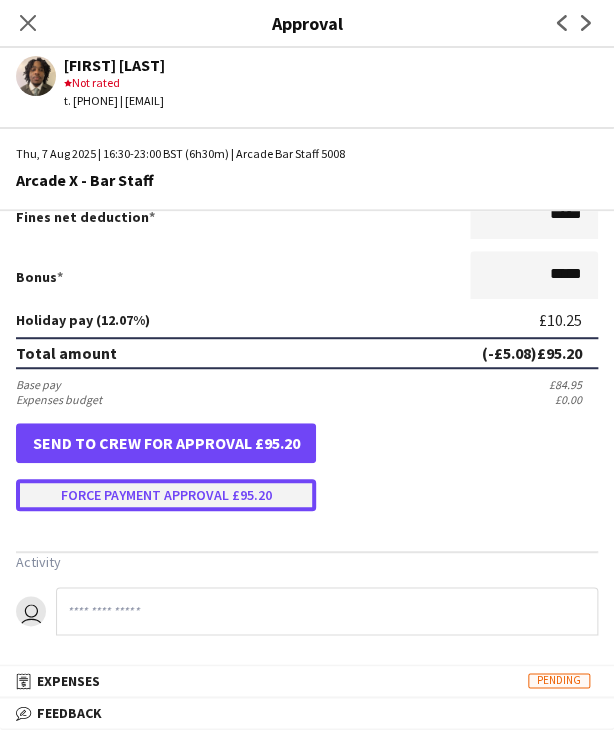 click on "Force payment approval £95.20" at bounding box center [166, 495] 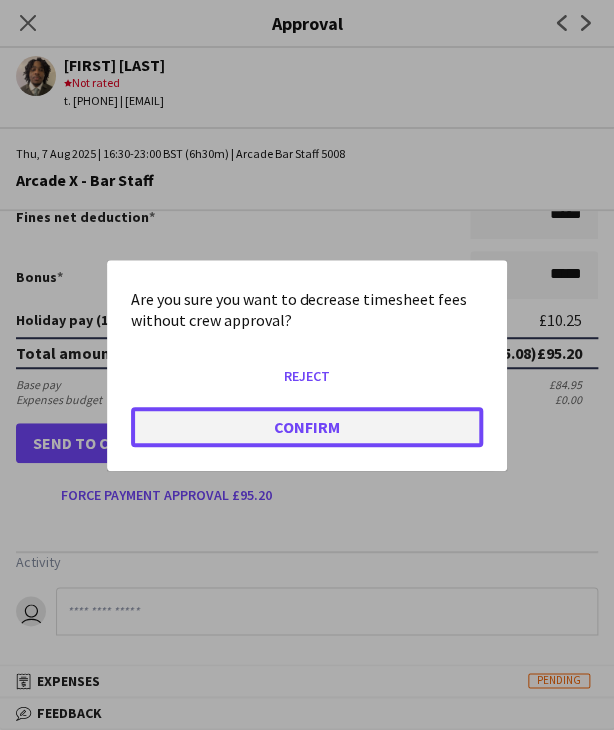 click on "Confirm" 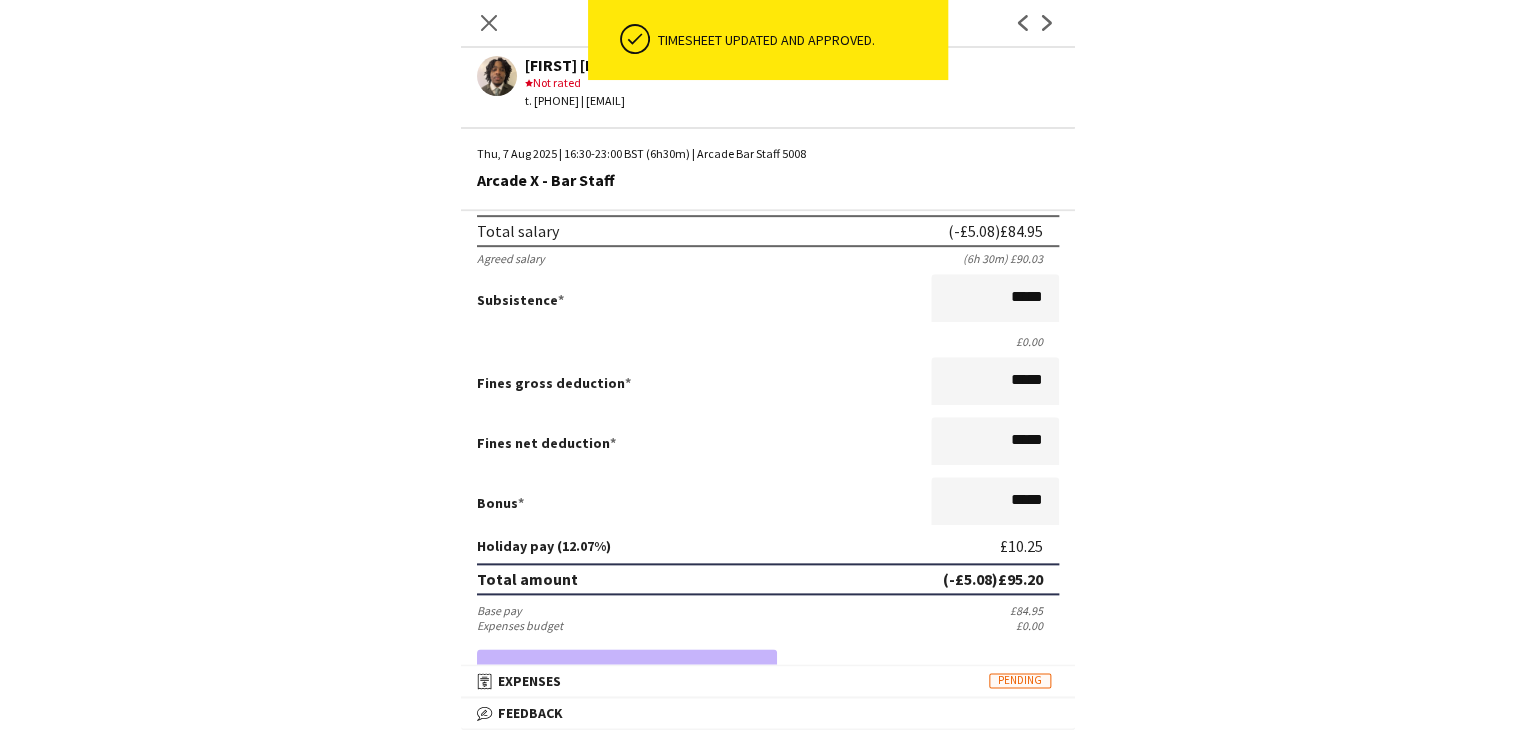 scroll, scrollTop: 0, scrollLeft: 0, axis: both 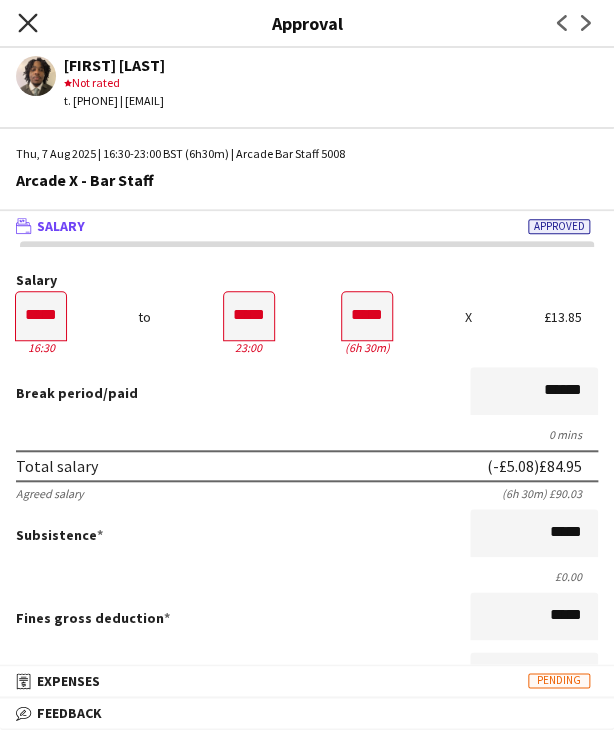 click 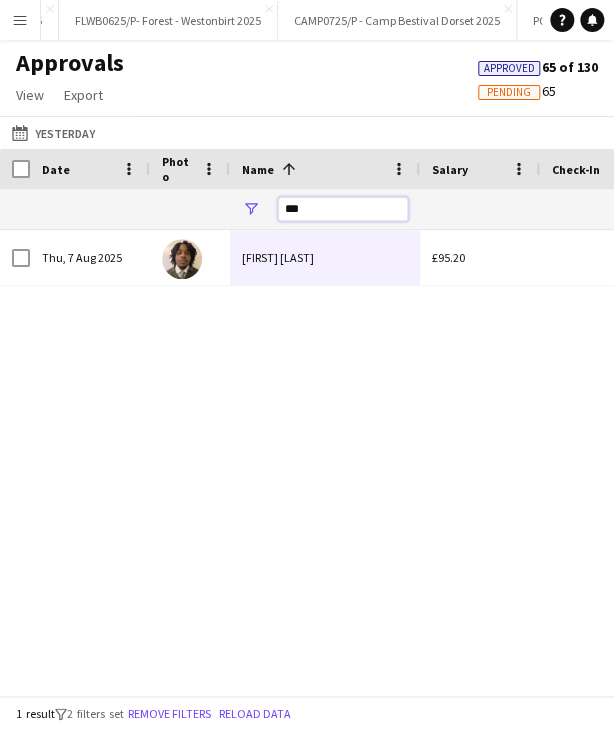 click on "***" at bounding box center (343, 209) 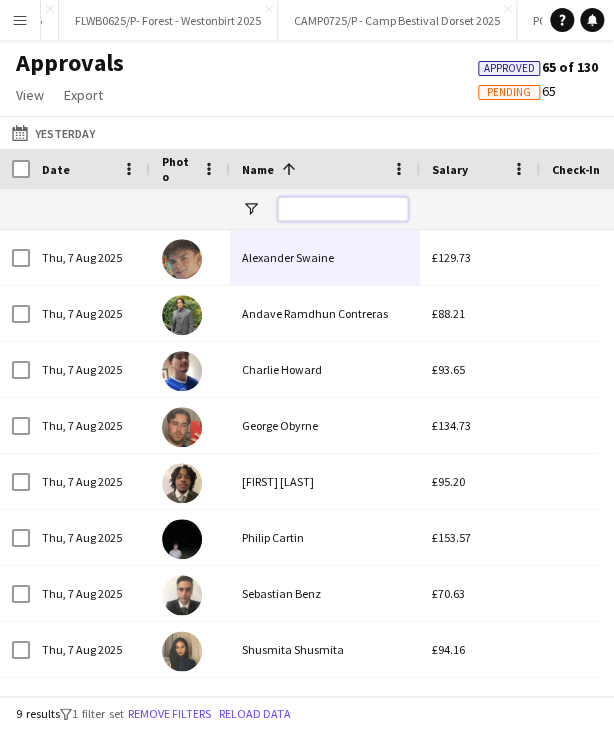 type 